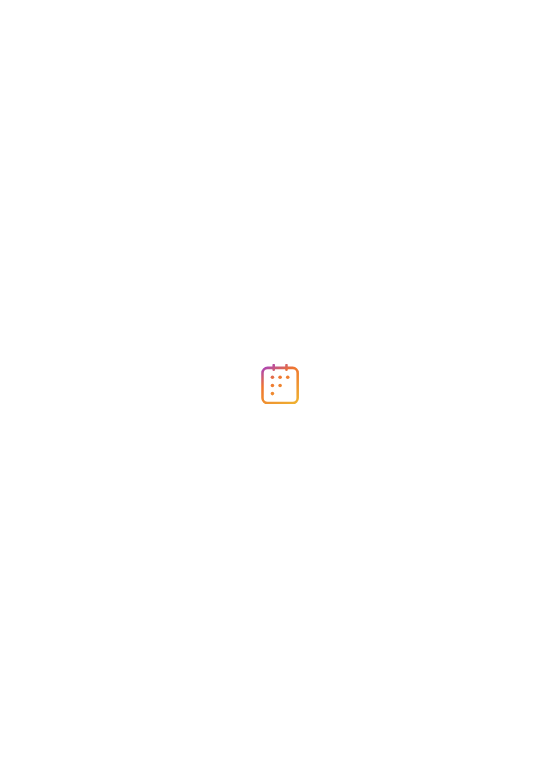 scroll, scrollTop: 0, scrollLeft: 0, axis: both 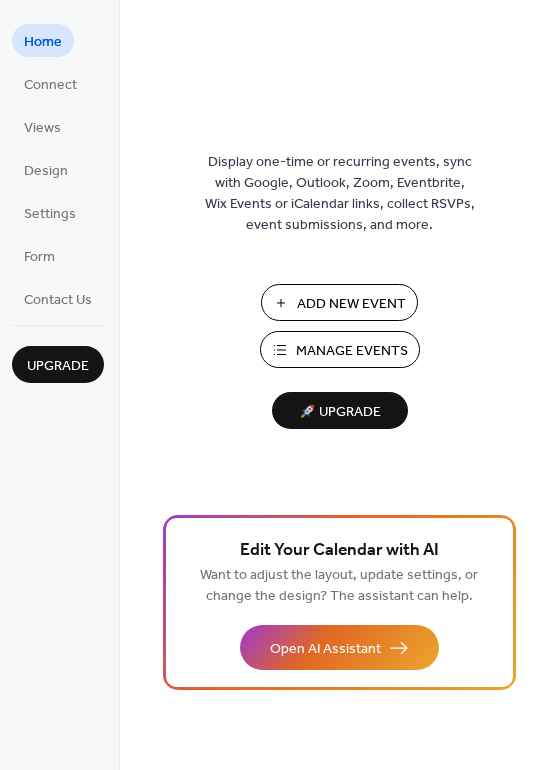 click on "Manage Events" at bounding box center [352, 351] 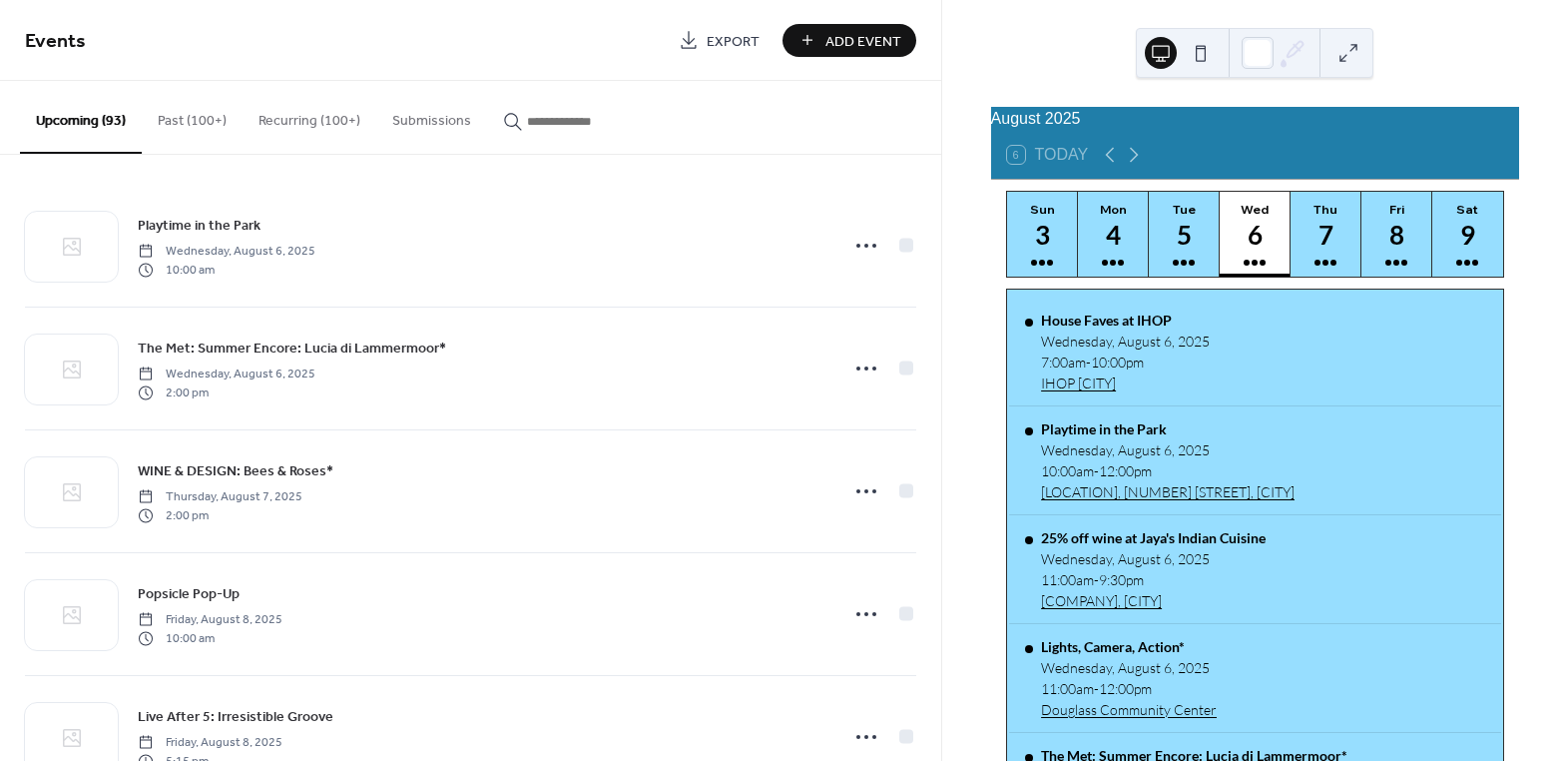 scroll, scrollTop: 0, scrollLeft: 0, axis: both 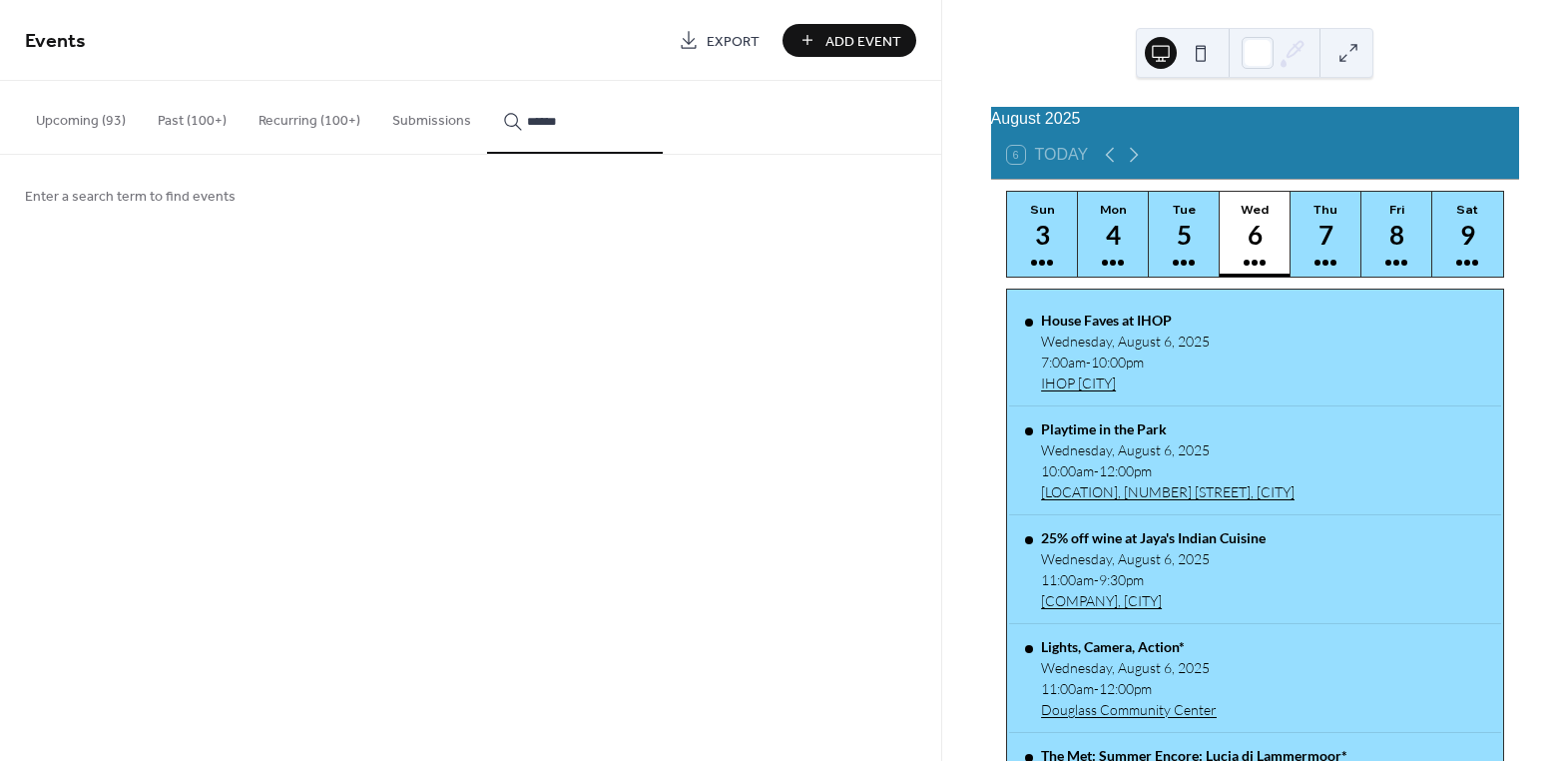 click on "*******" at bounding box center [575, 117] 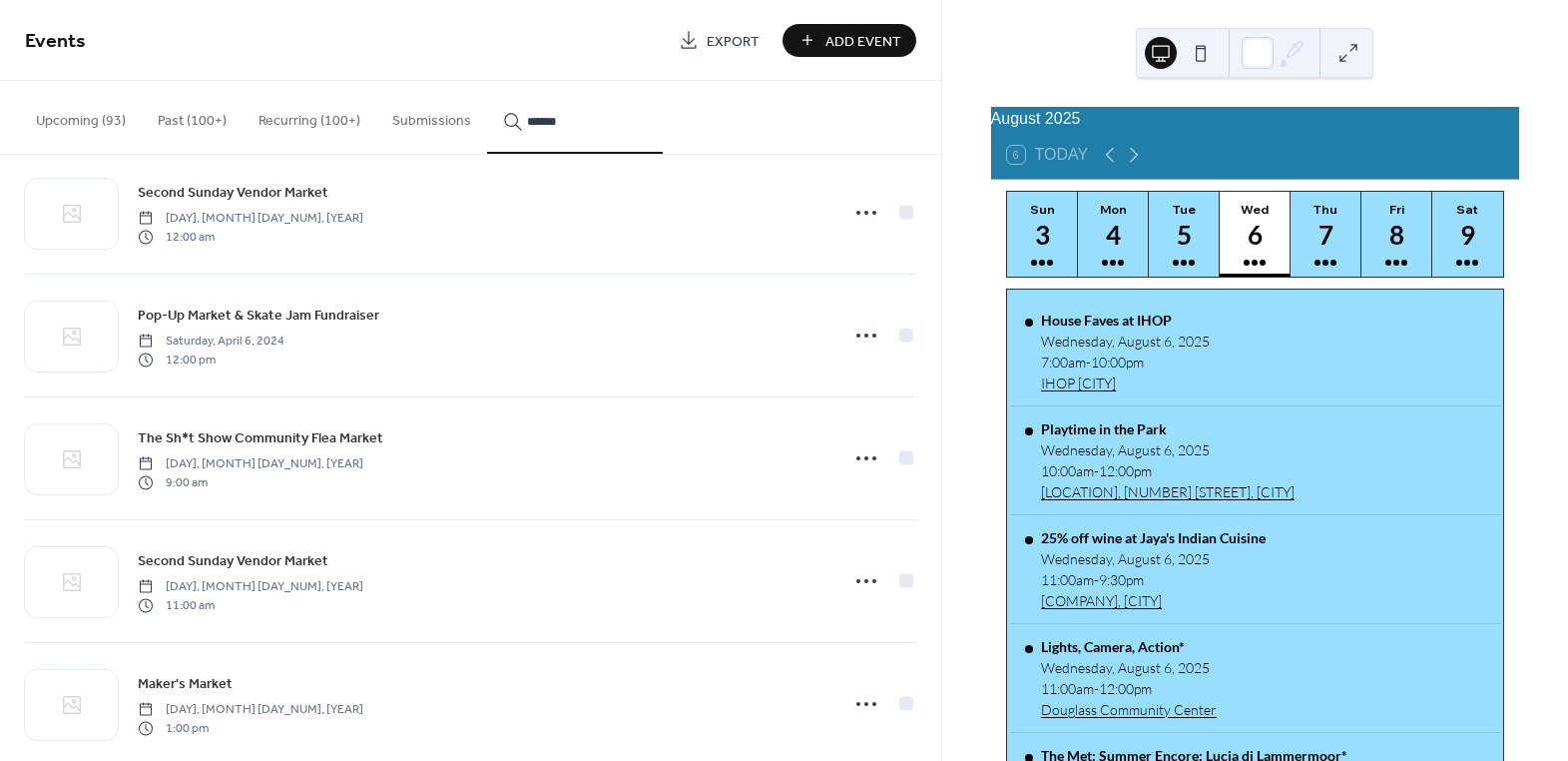 scroll, scrollTop: 0, scrollLeft: 0, axis: both 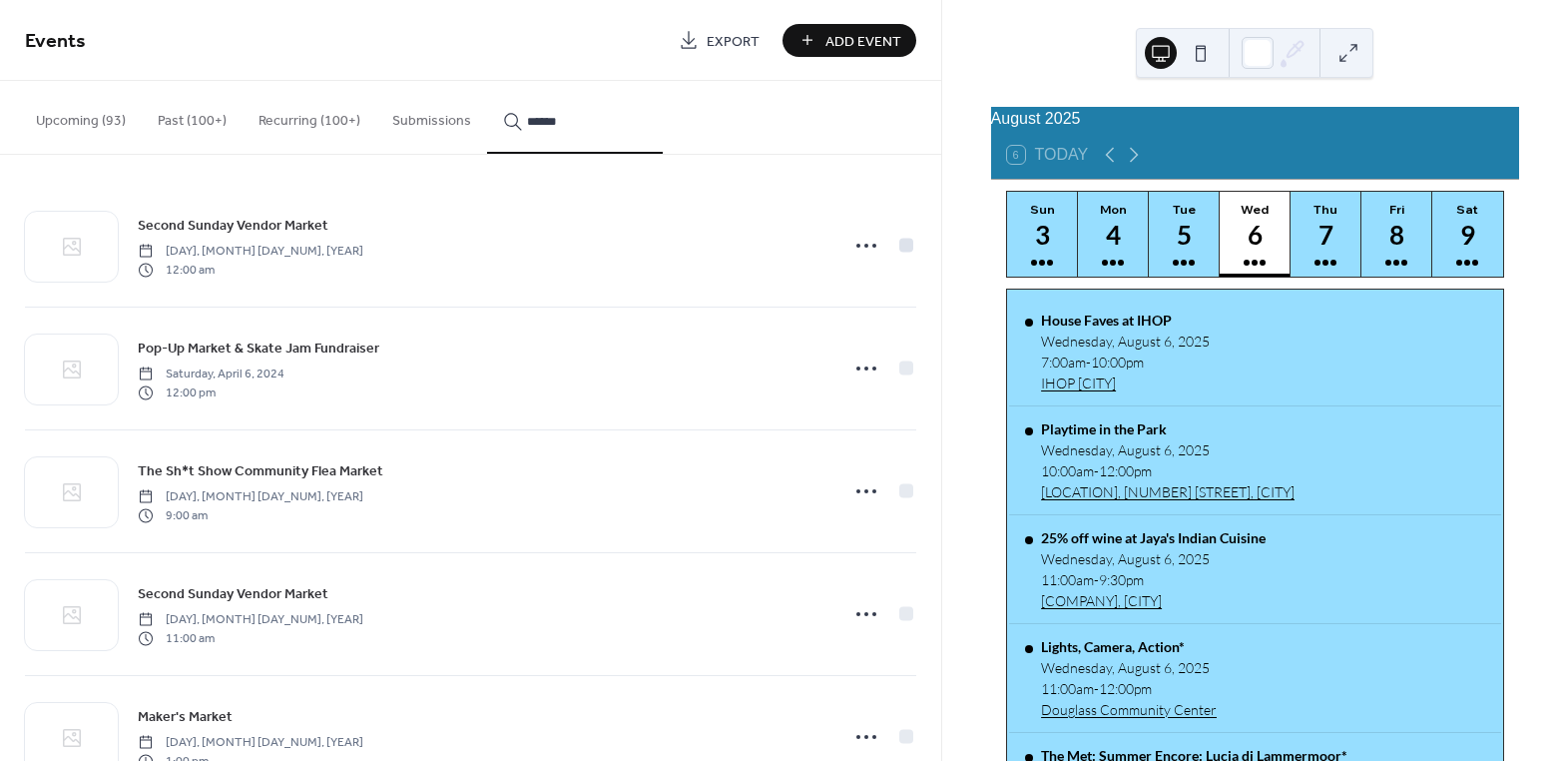 type on "******" 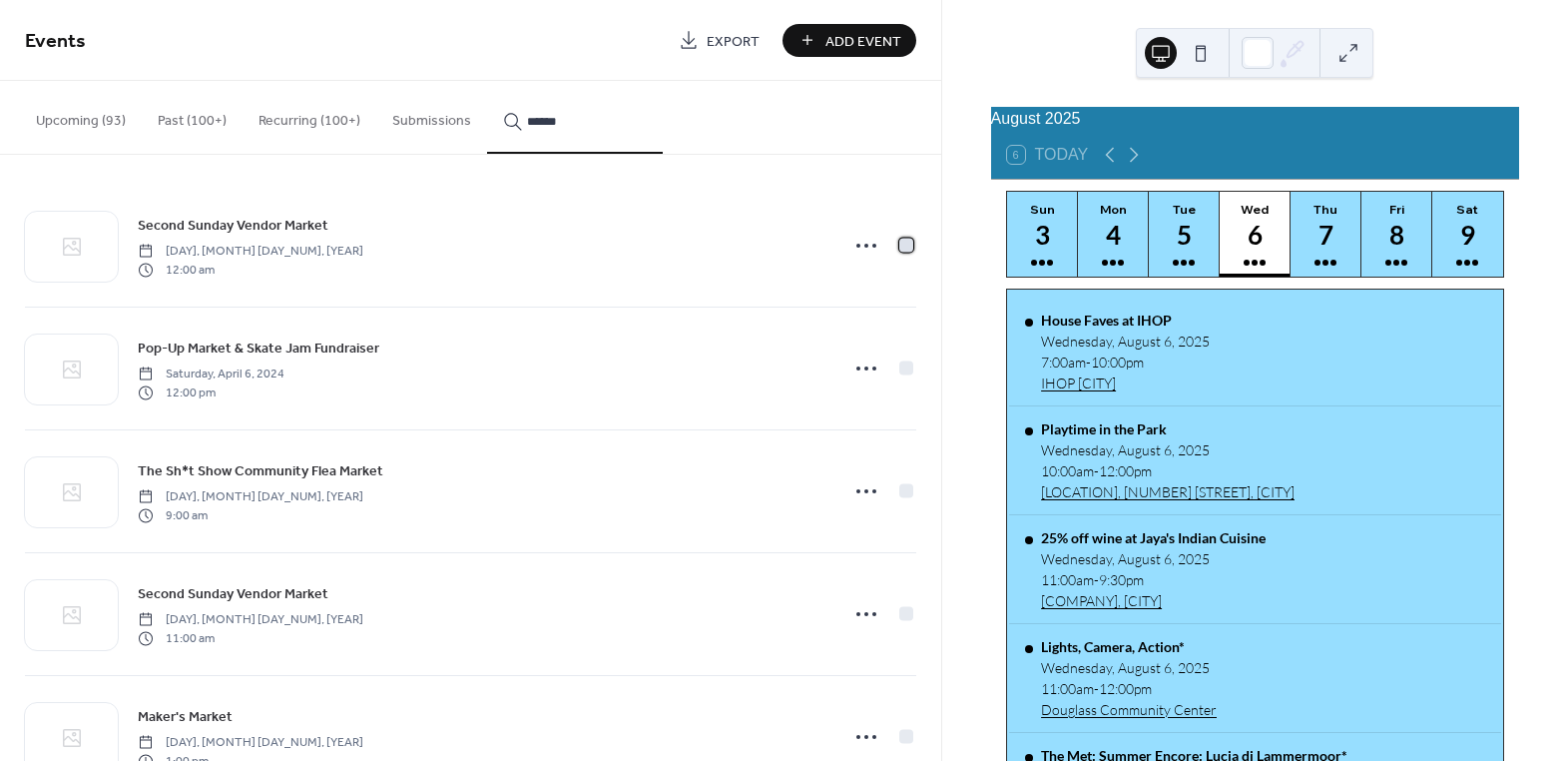click at bounding box center (906, 245) 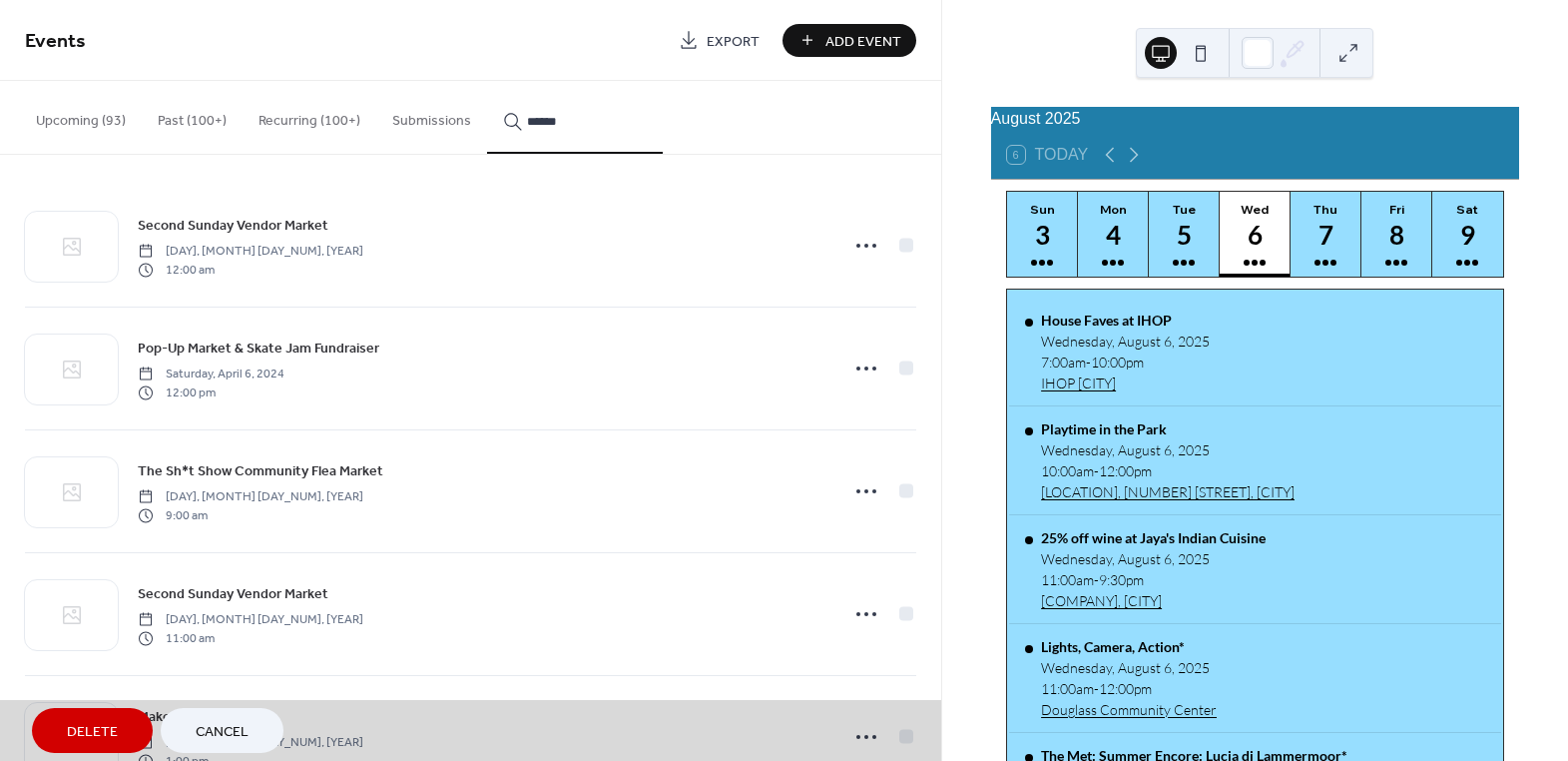 click on "Pop-Up Market & Skate Jam Fundraiser Saturday, April 6, 2024 12:00 pm" at bounding box center [470, 368] 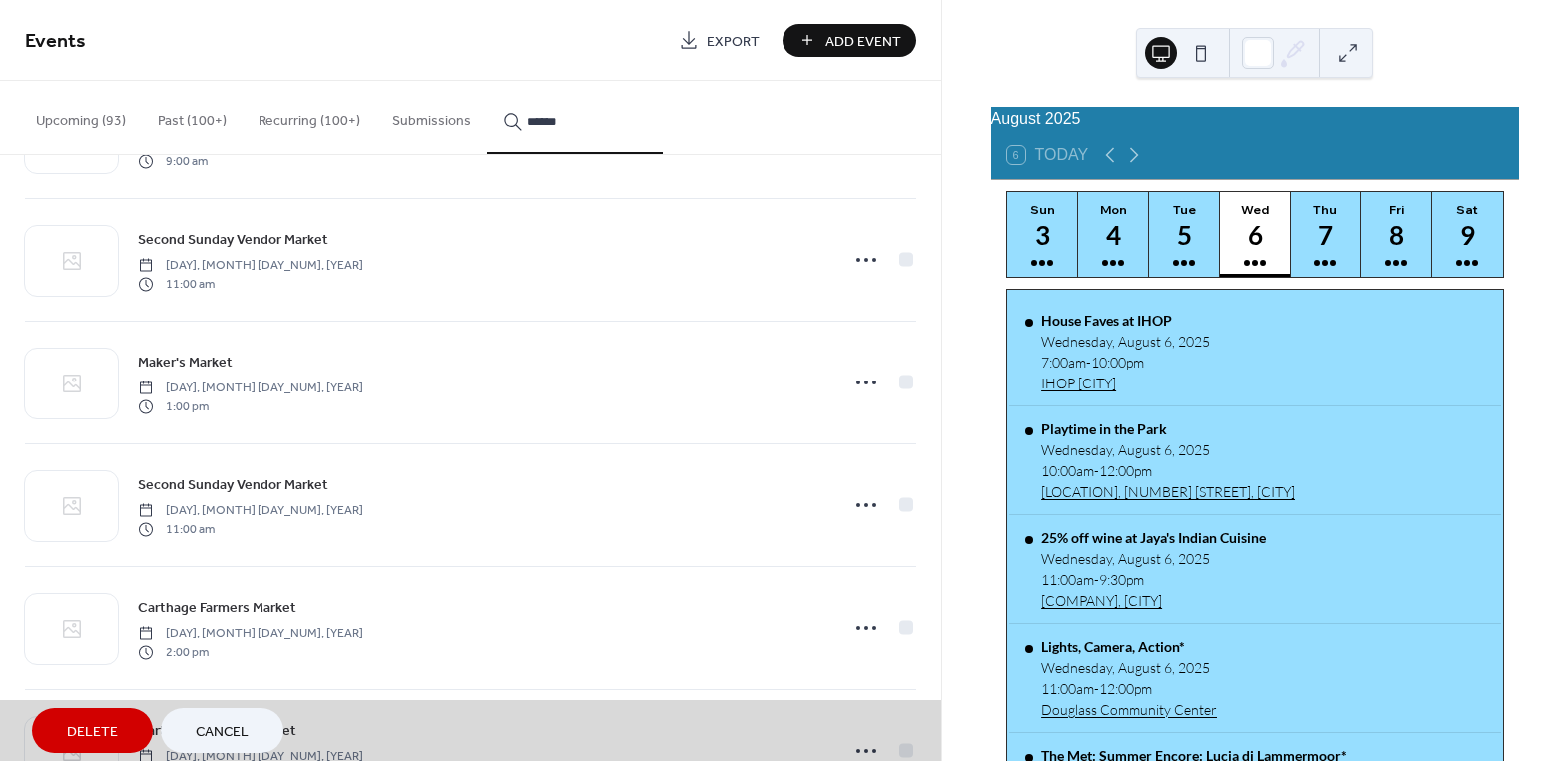 scroll, scrollTop: 363, scrollLeft: 0, axis: vertical 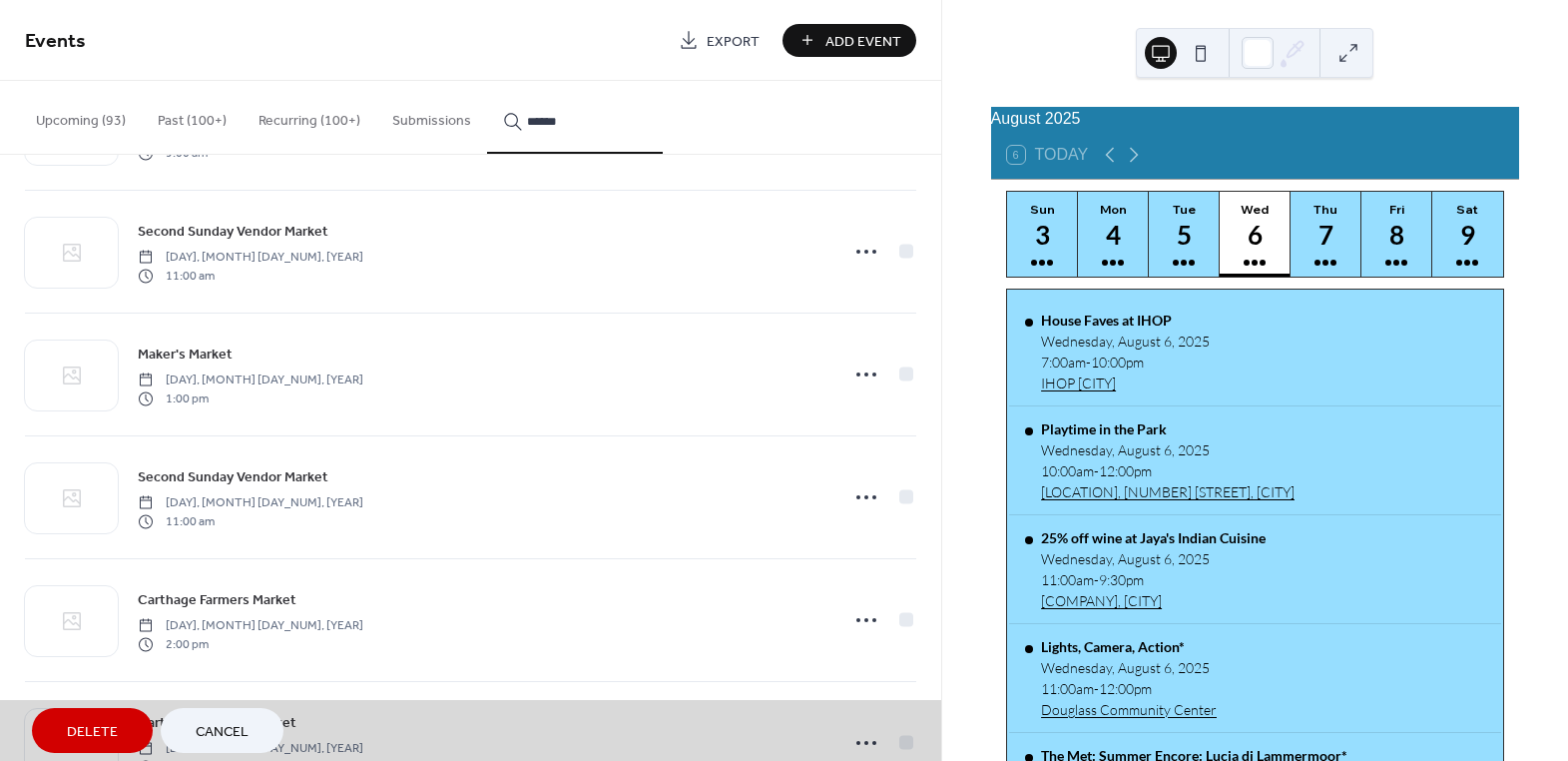 click on "Maker's Market Sunday, April 21, 2024 1:00 pm" at bounding box center [470, 374] 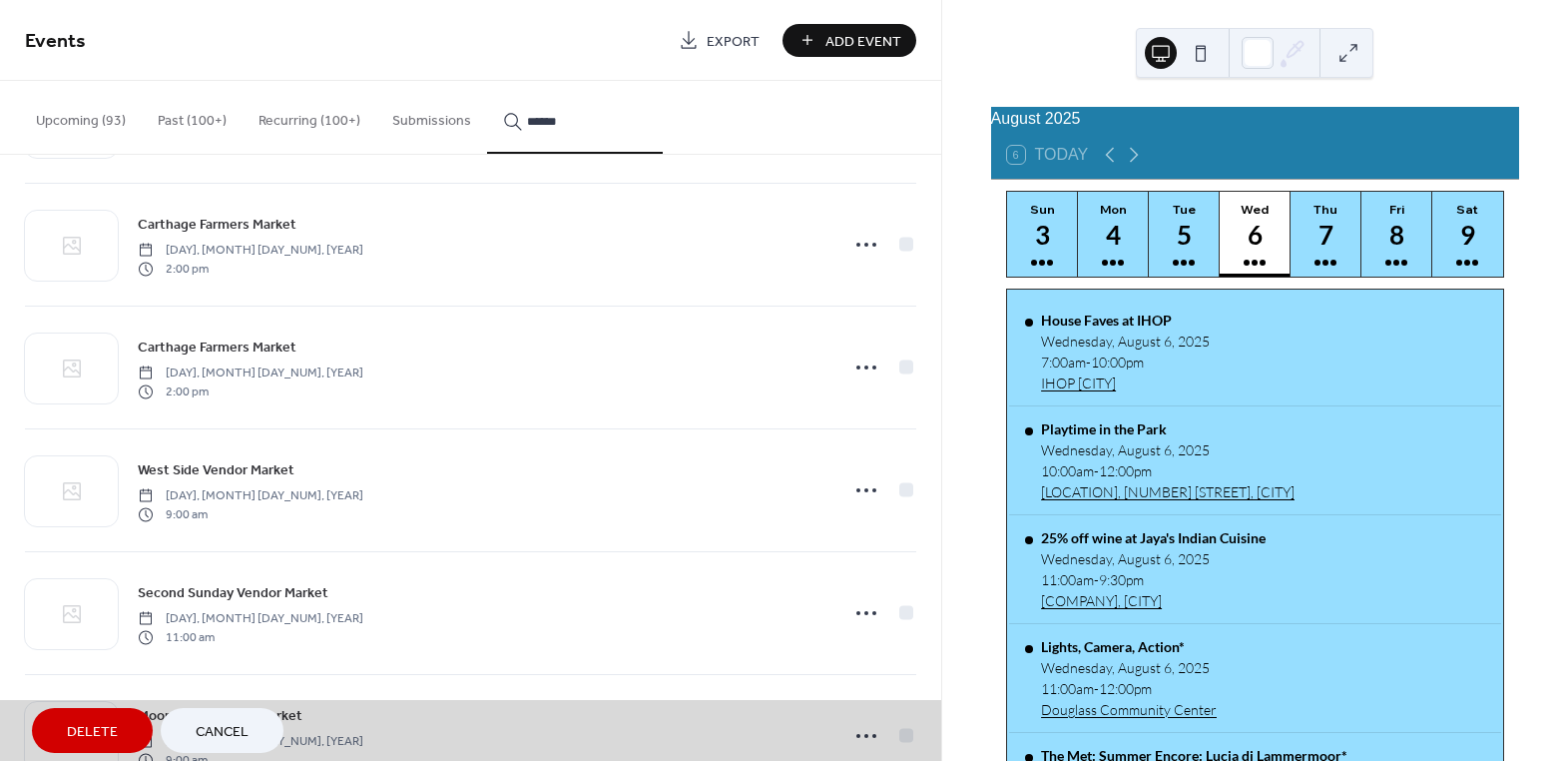 scroll, scrollTop: 817, scrollLeft: 0, axis: vertical 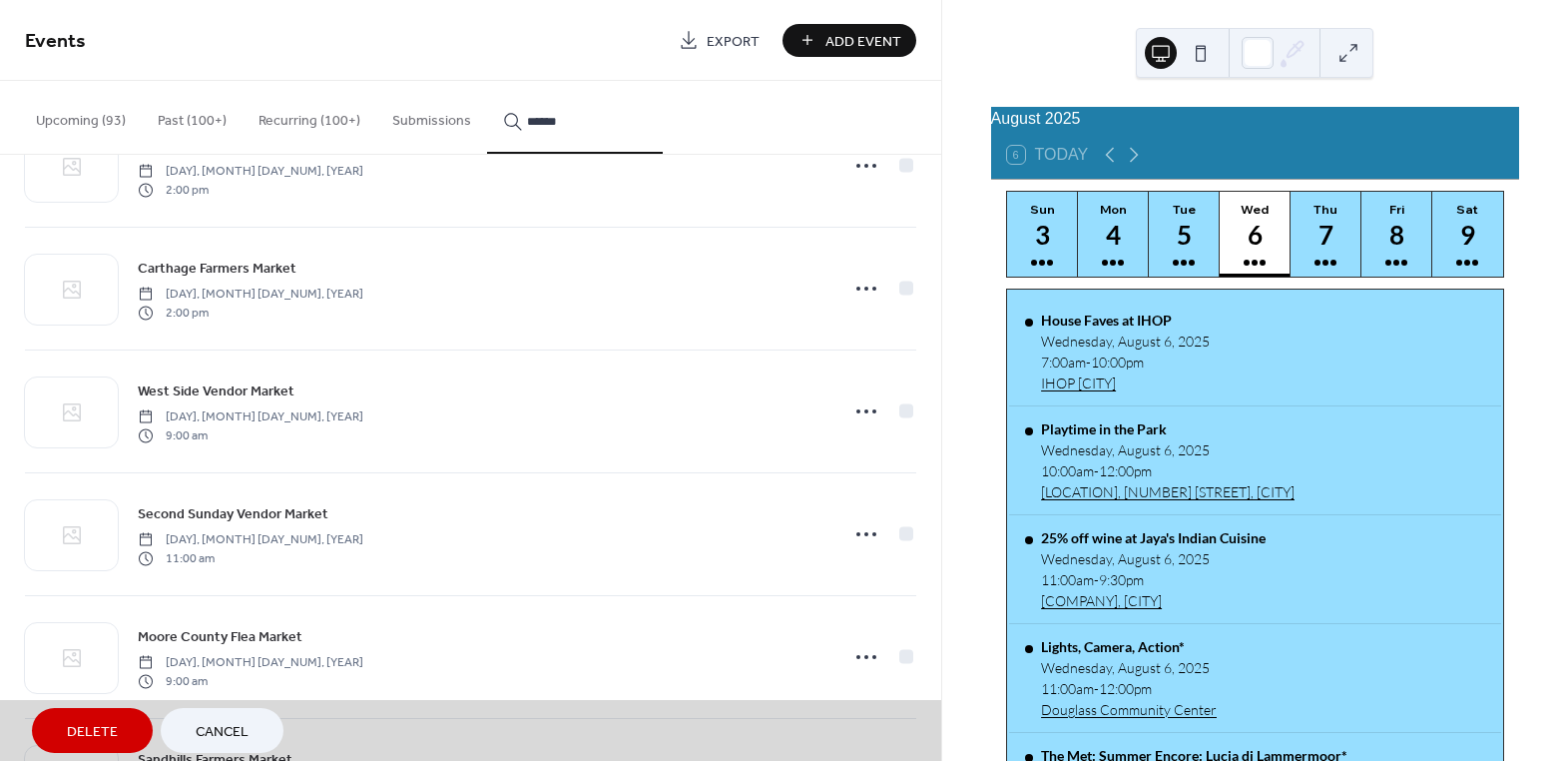 click on "Carthage Farmers Market Friday, June 28, 2024 2:00 pm" at bounding box center (470, 288) 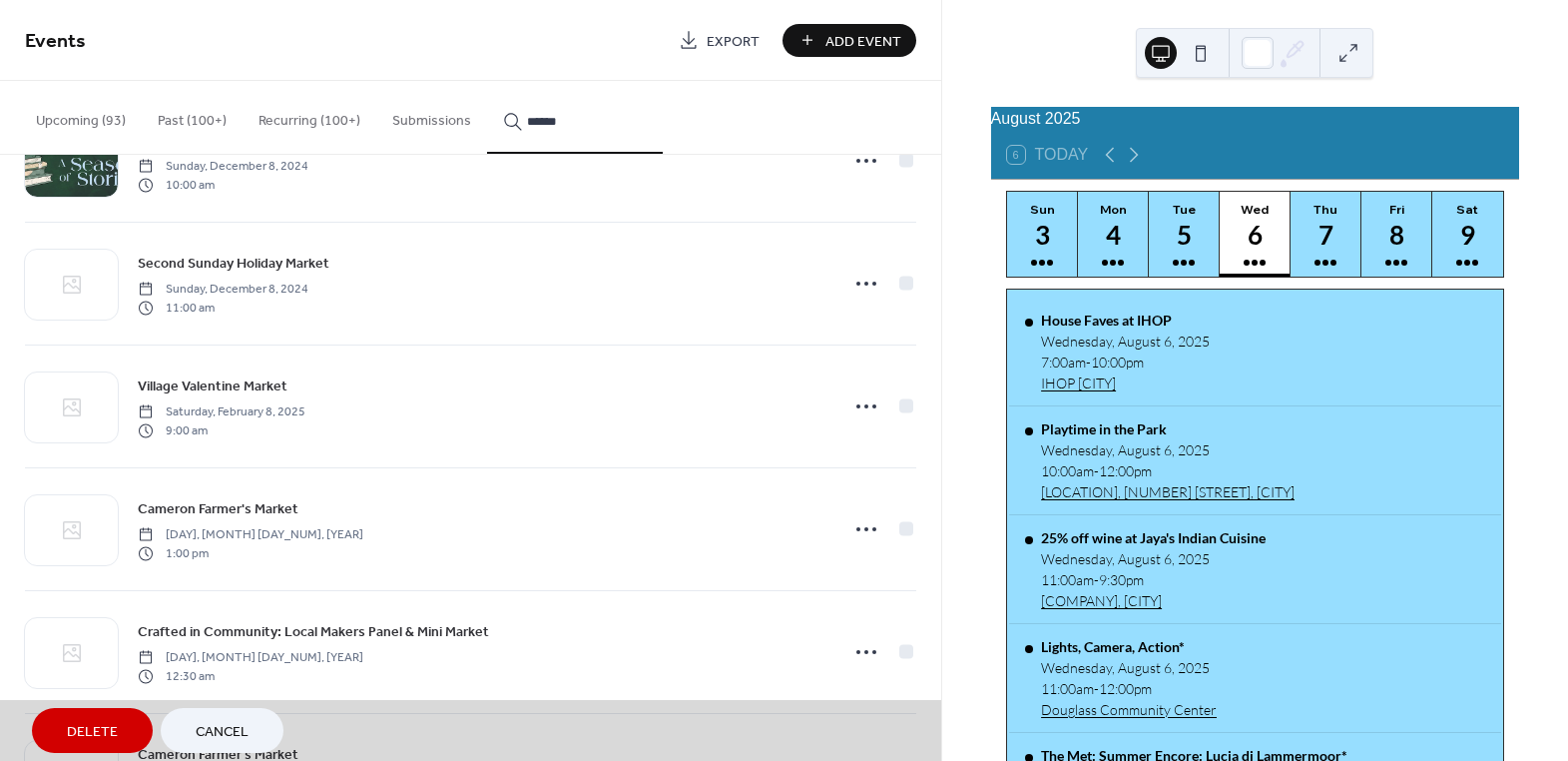scroll, scrollTop: 2723, scrollLeft: 0, axis: vertical 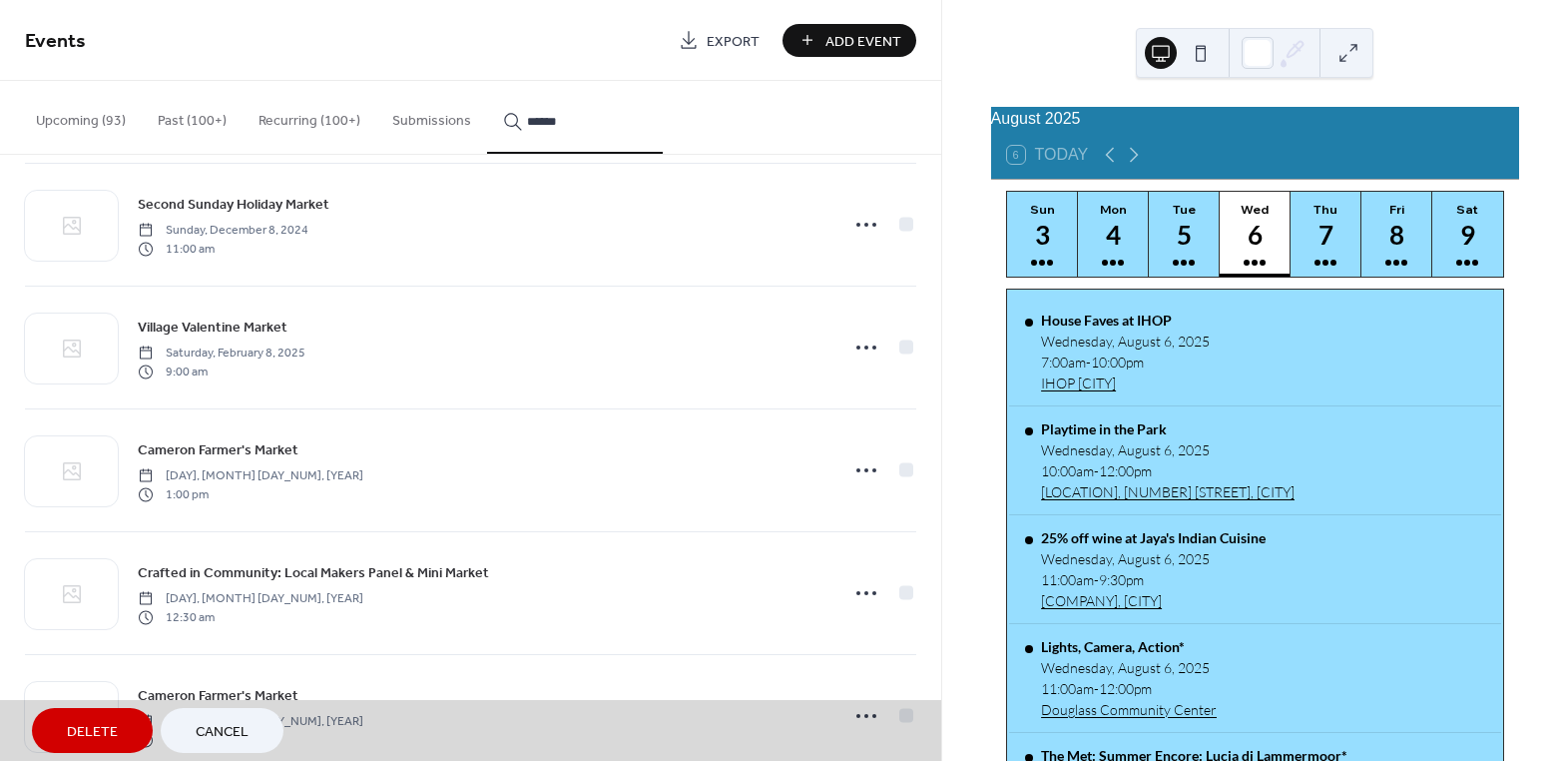 click on "Village Valentine Market Saturday, February 8, 2025 9:00 am" at bounding box center [470, 347] 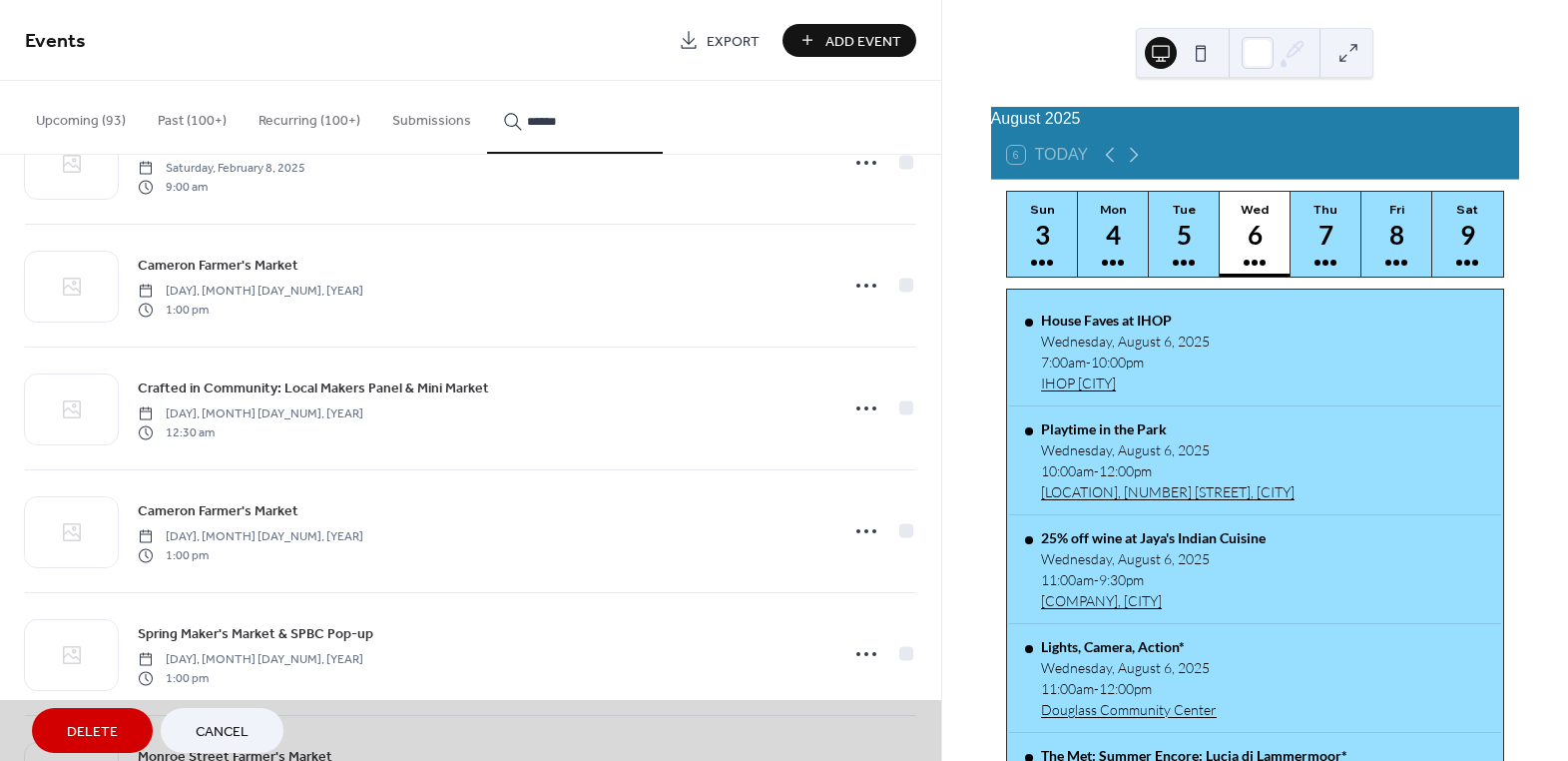 scroll, scrollTop: 2905, scrollLeft: 0, axis: vertical 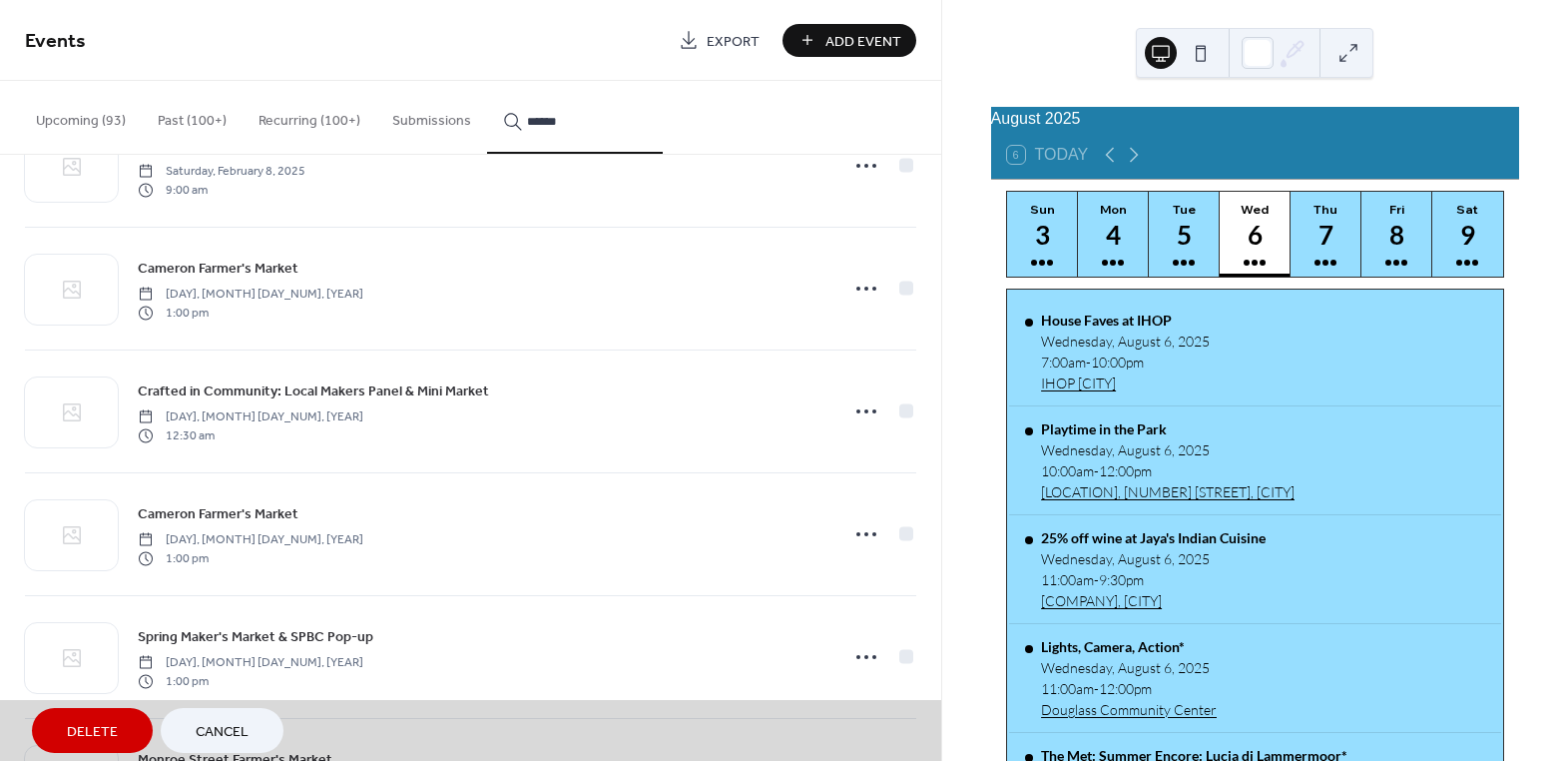 click on "Cameron Farmer's Market Sunday, March 2, 2025 1:00 pm" at bounding box center (470, 288) 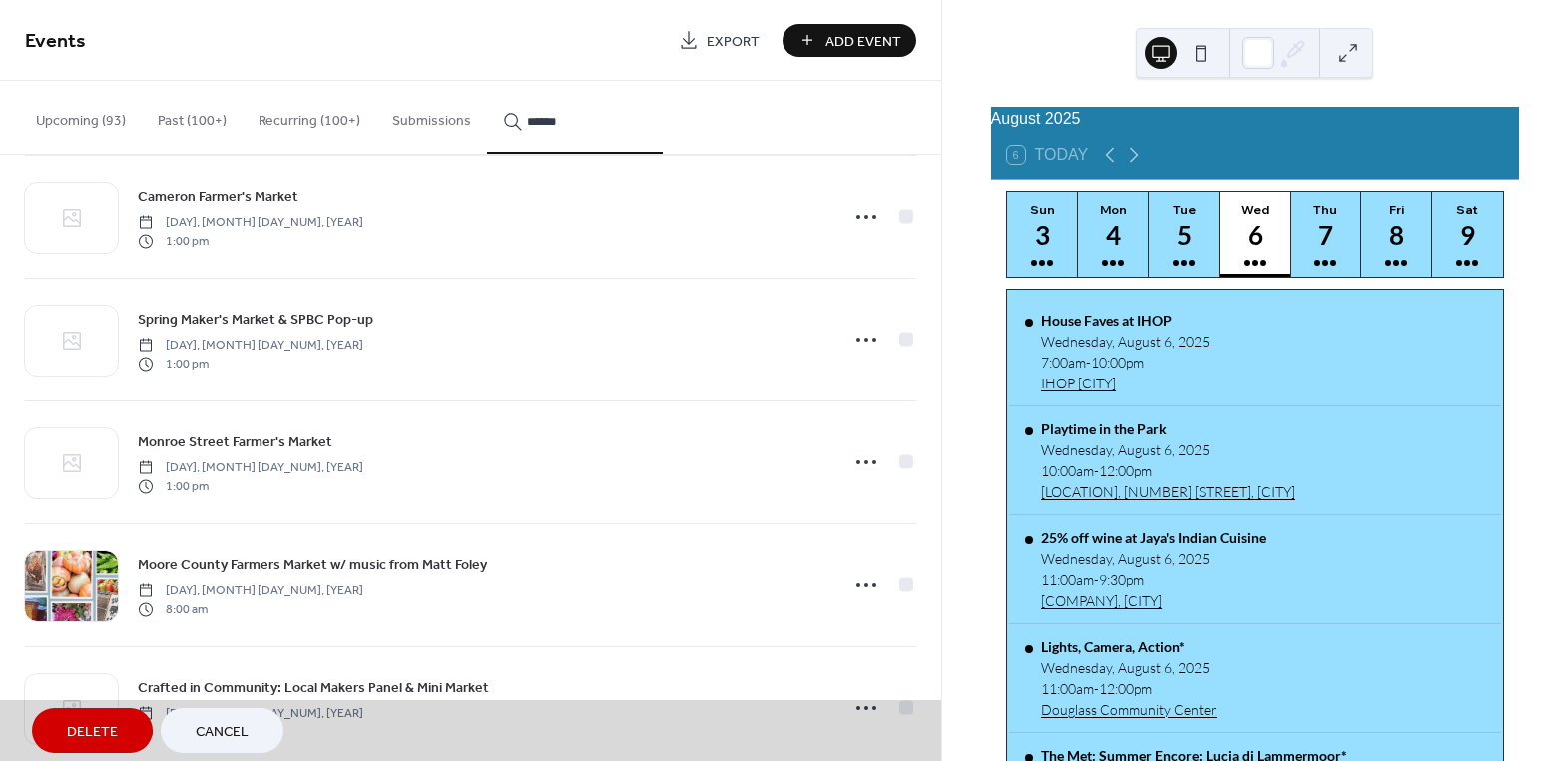 scroll, scrollTop: 3226, scrollLeft: 0, axis: vertical 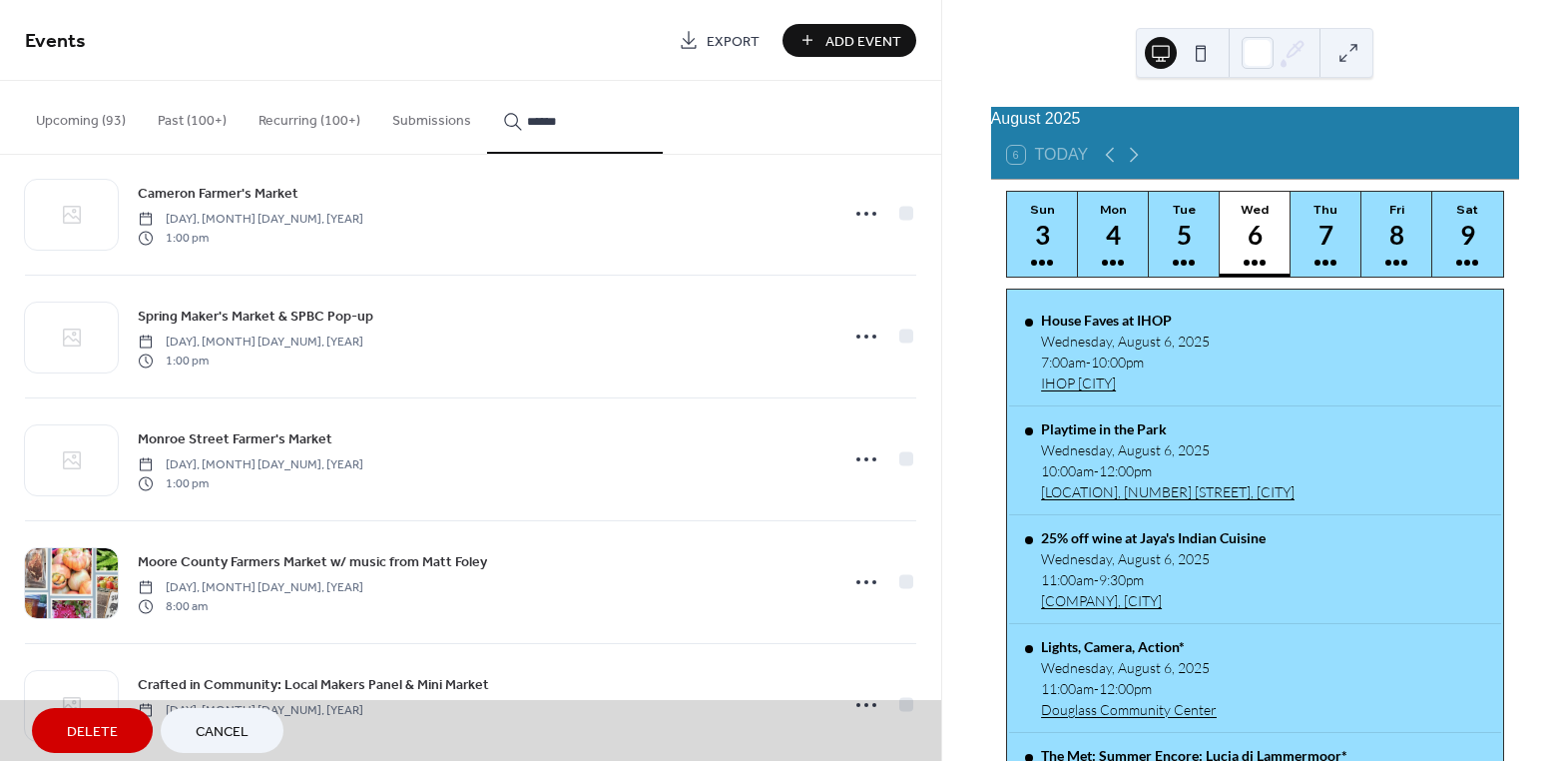 click on "Monroe Street Farmer's Market Friday, March 21, 2025 1:00 pm" at bounding box center [470, 458] 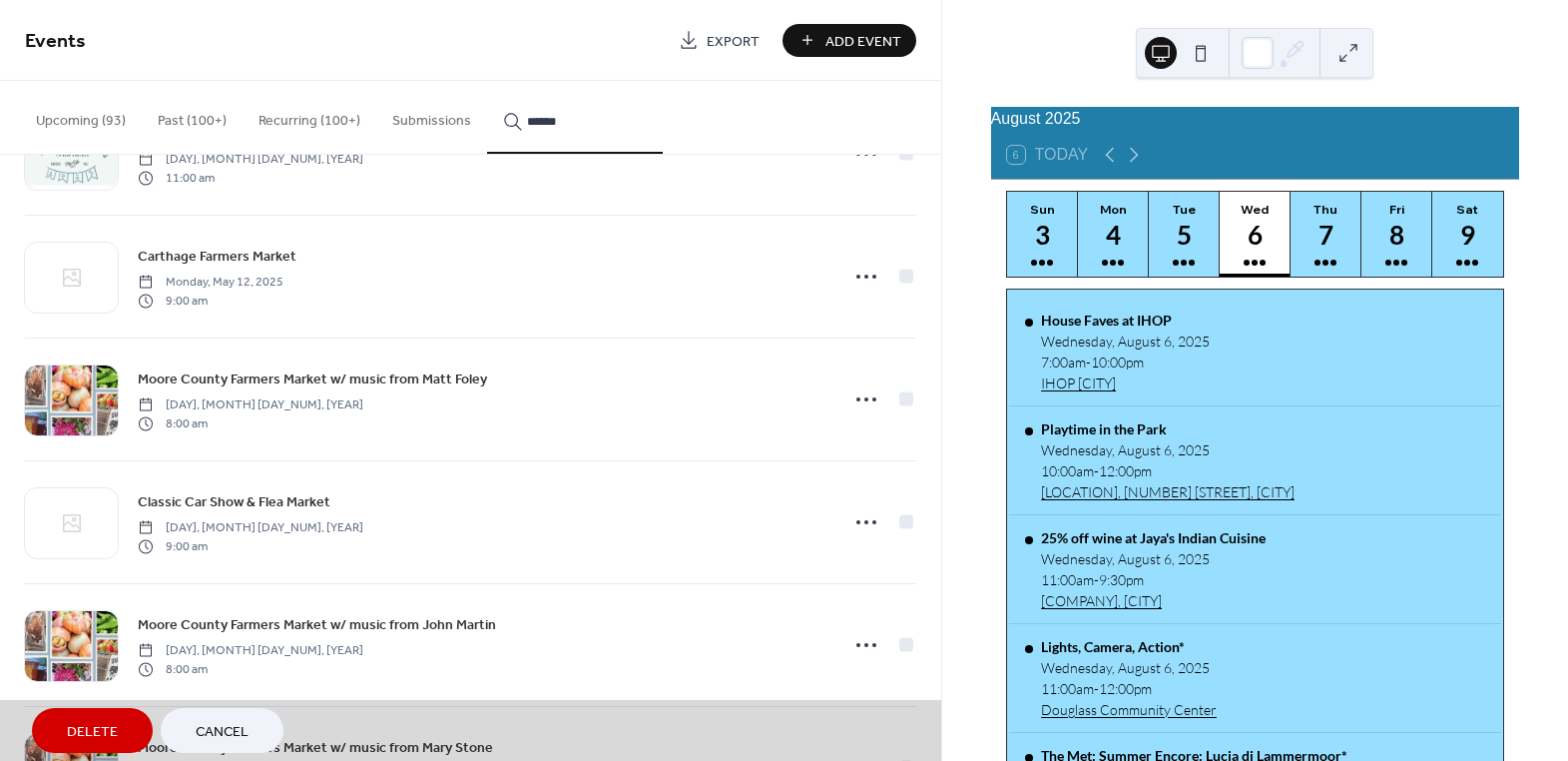 scroll, scrollTop: 4816, scrollLeft: 0, axis: vertical 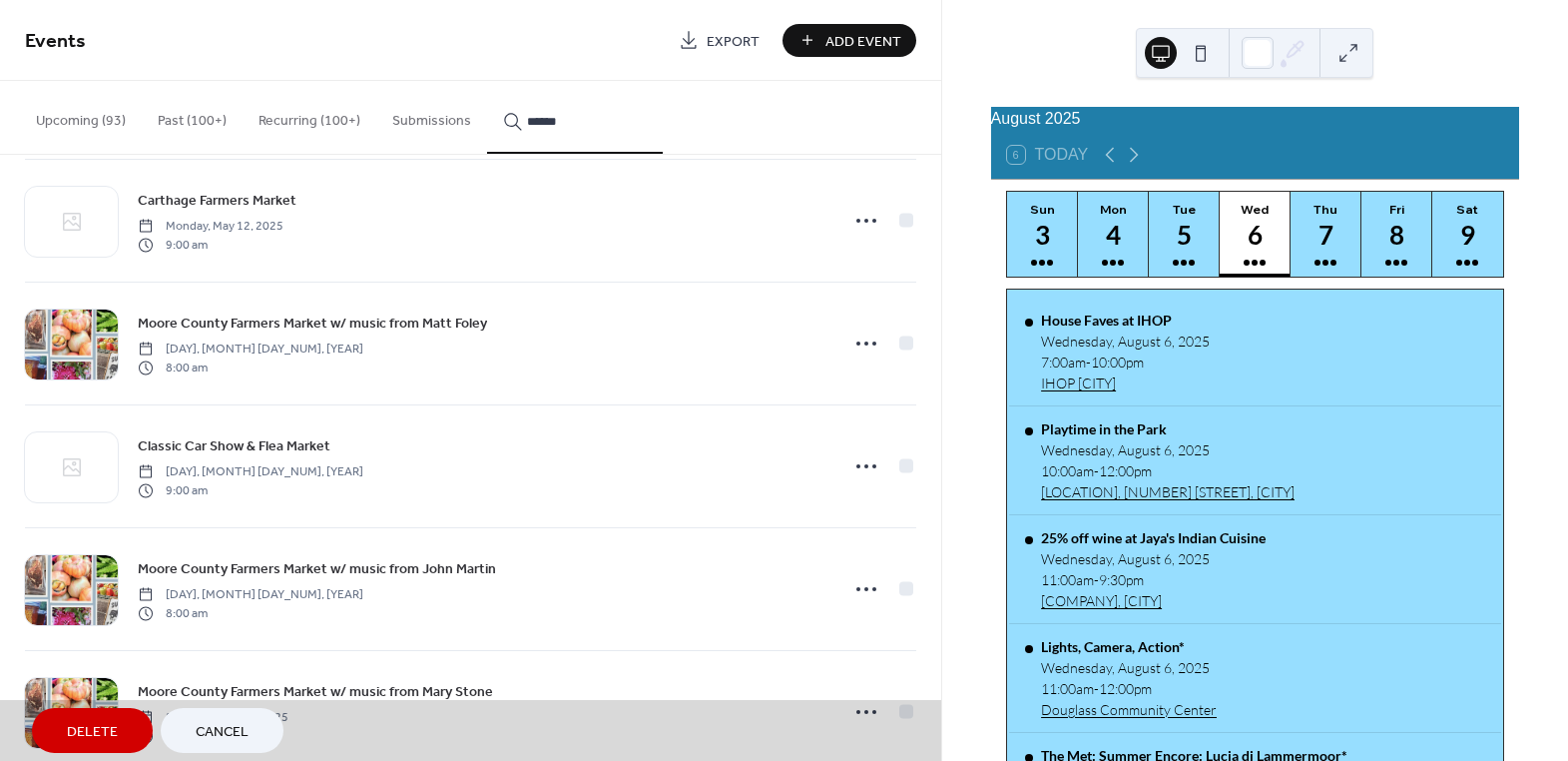 click on "Carthage Farmers Market Monday, May 12, 2025 9:00 am" at bounding box center (470, 220) 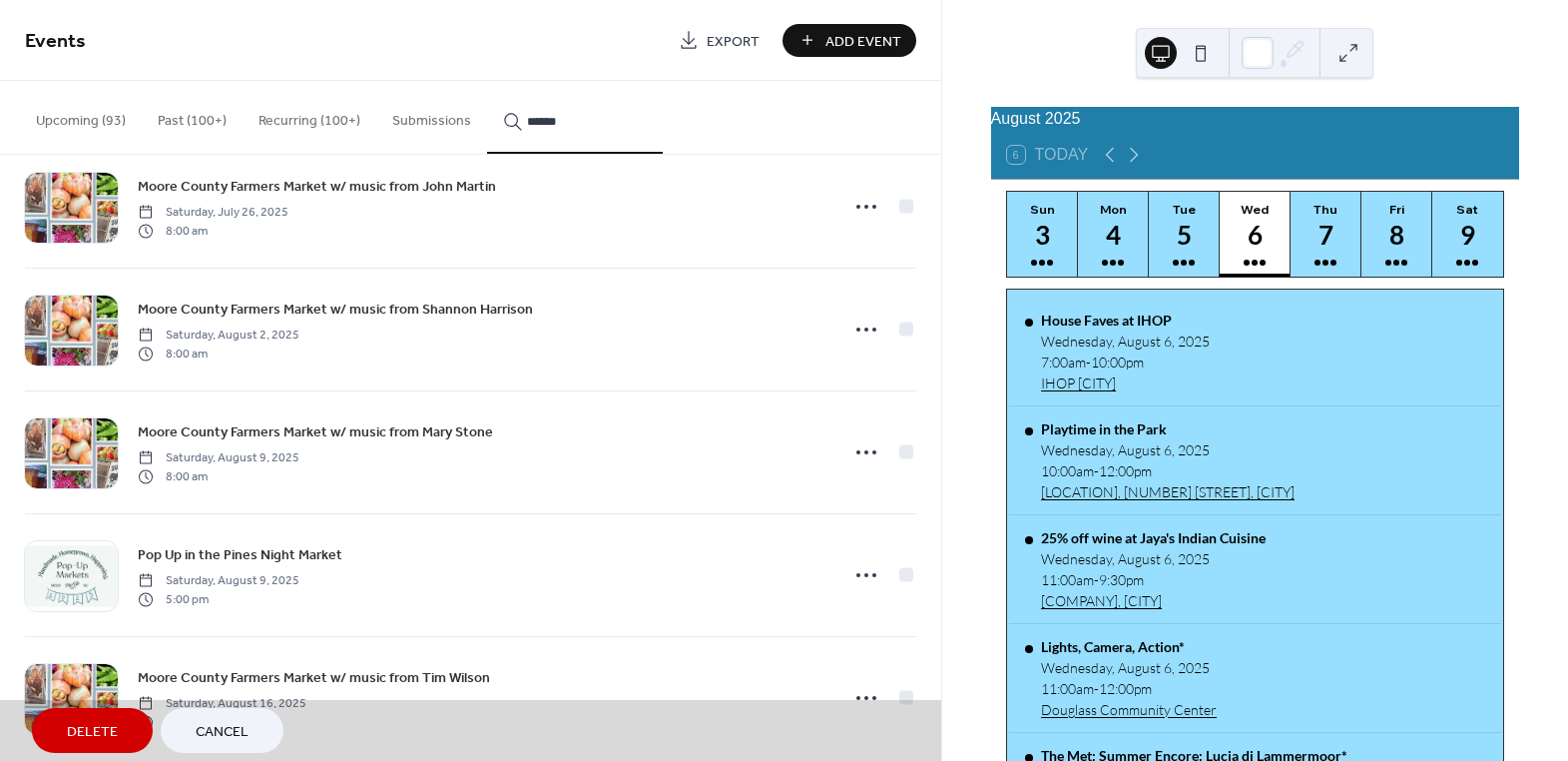 scroll, scrollTop: 6816, scrollLeft: 0, axis: vertical 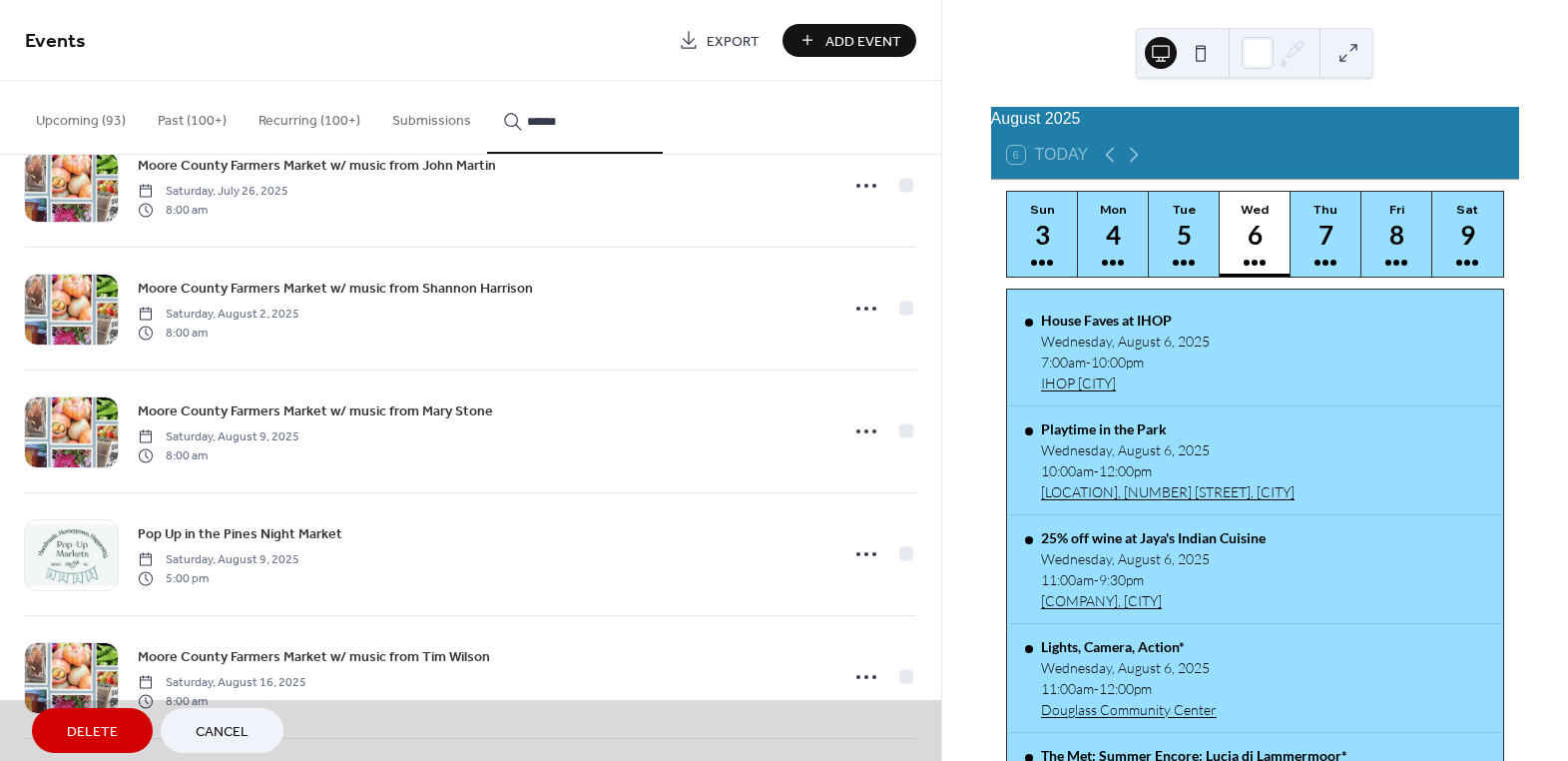 click on "Delete" at bounding box center [92, 732] 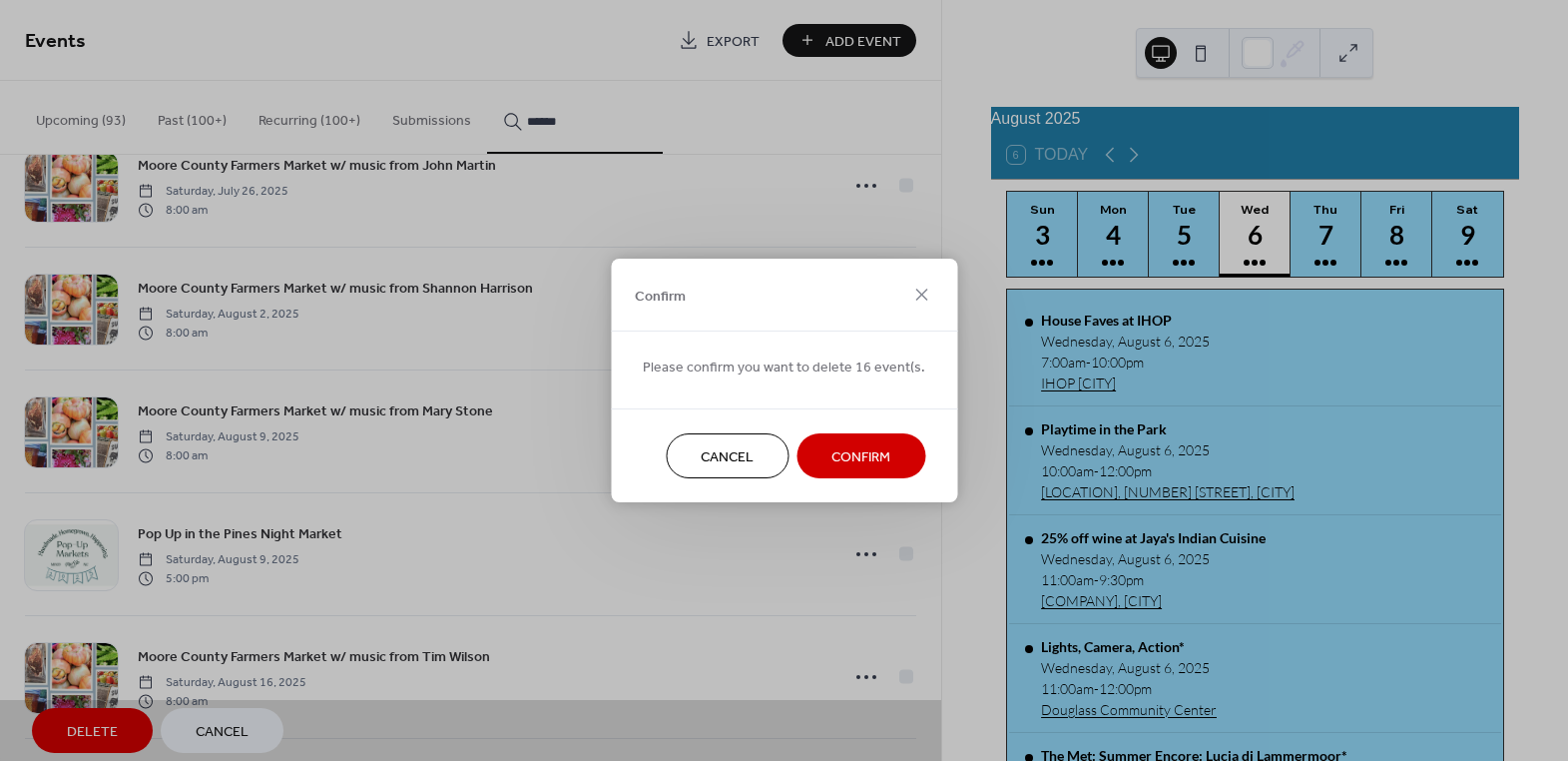 click on "Confirm" at bounding box center [860, 457] 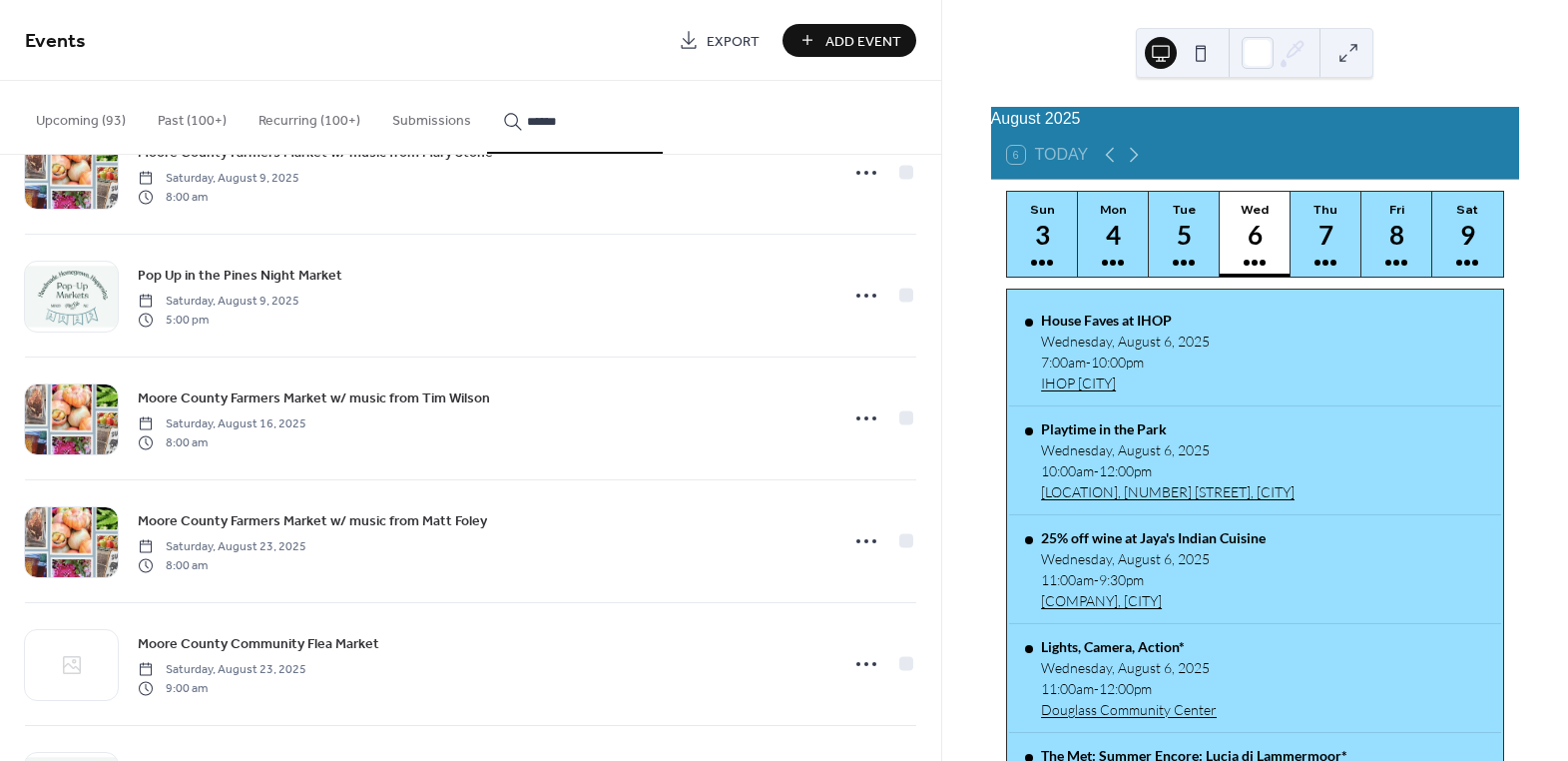 scroll, scrollTop: 6998, scrollLeft: 0, axis: vertical 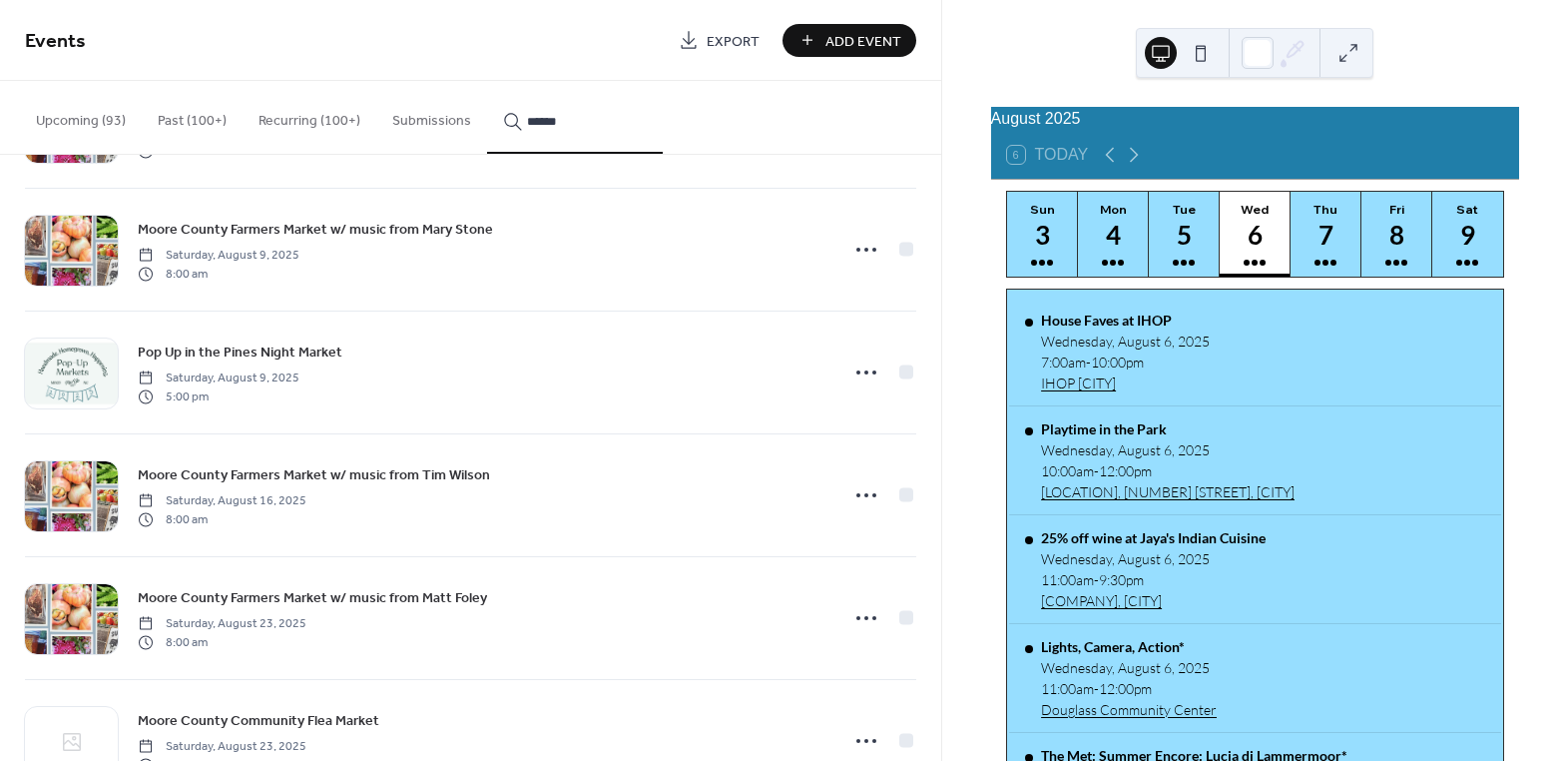 click on "Moore County Farmers Market w/ music from Mary Stone" at bounding box center (315, 230) 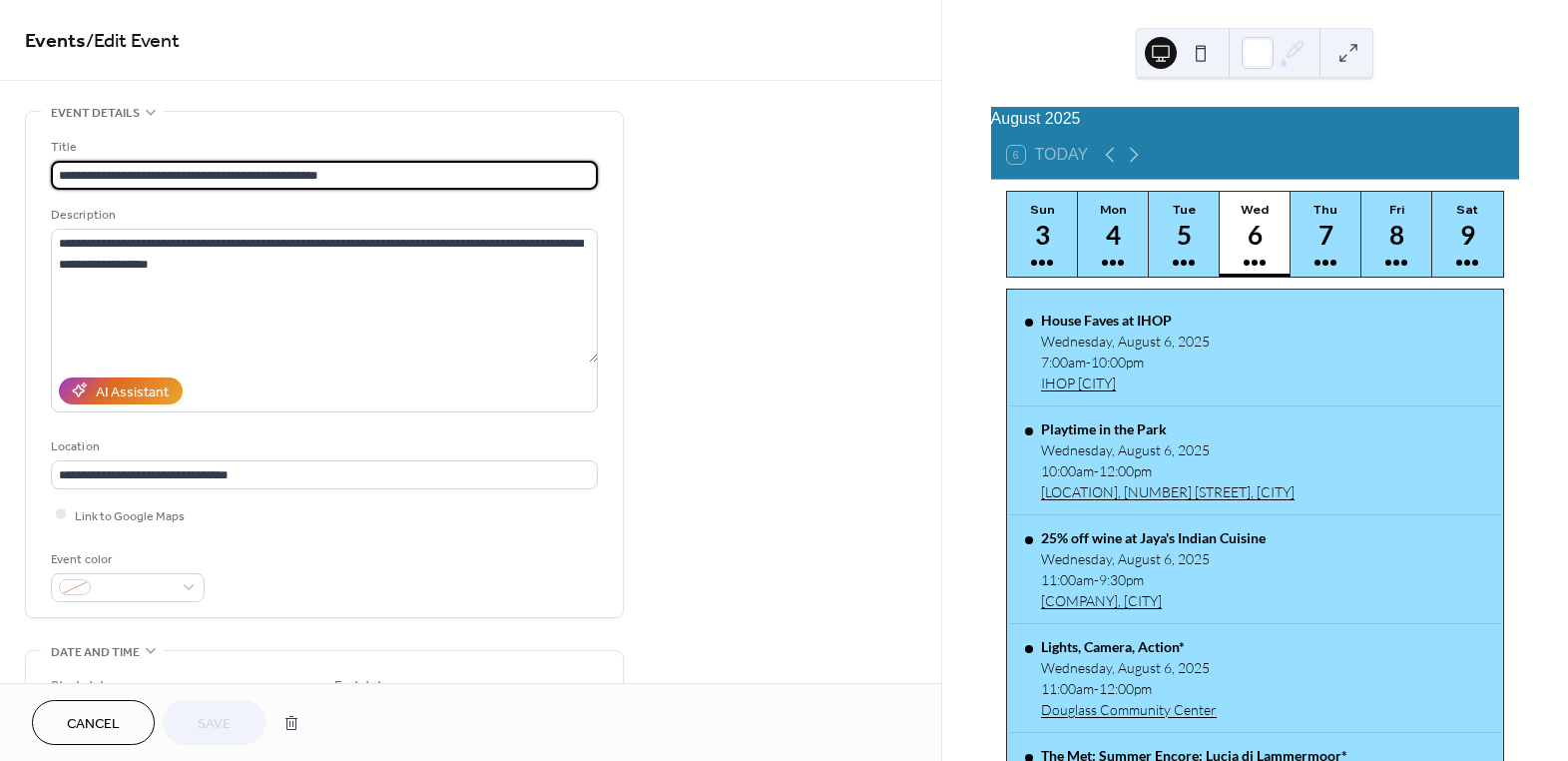 drag, startPoint x: 378, startPoint y: 175, endPoint x: 301, endPoint y: 175, distance: 77 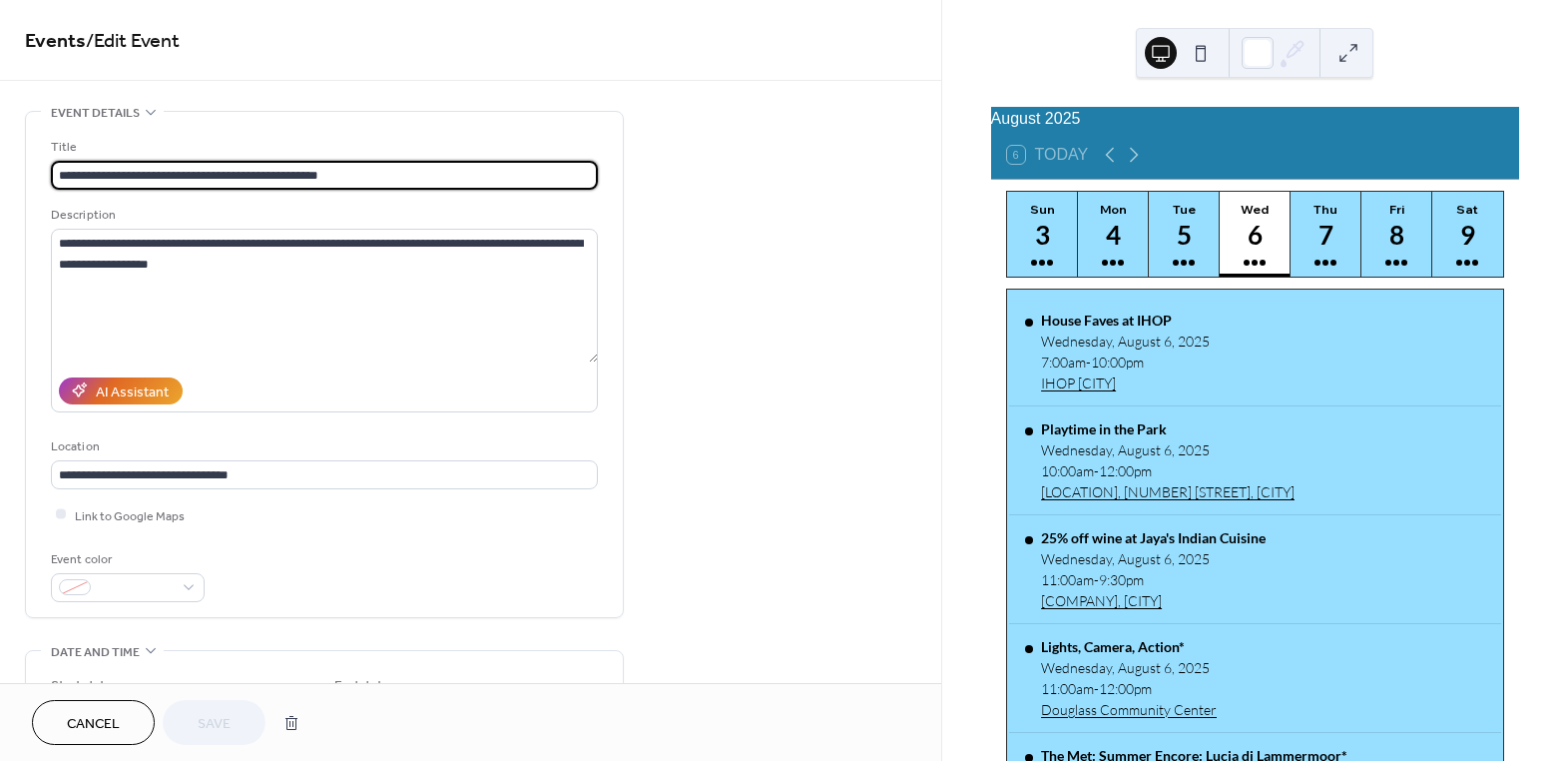 click on "**********" at bounding box center (324, 175) 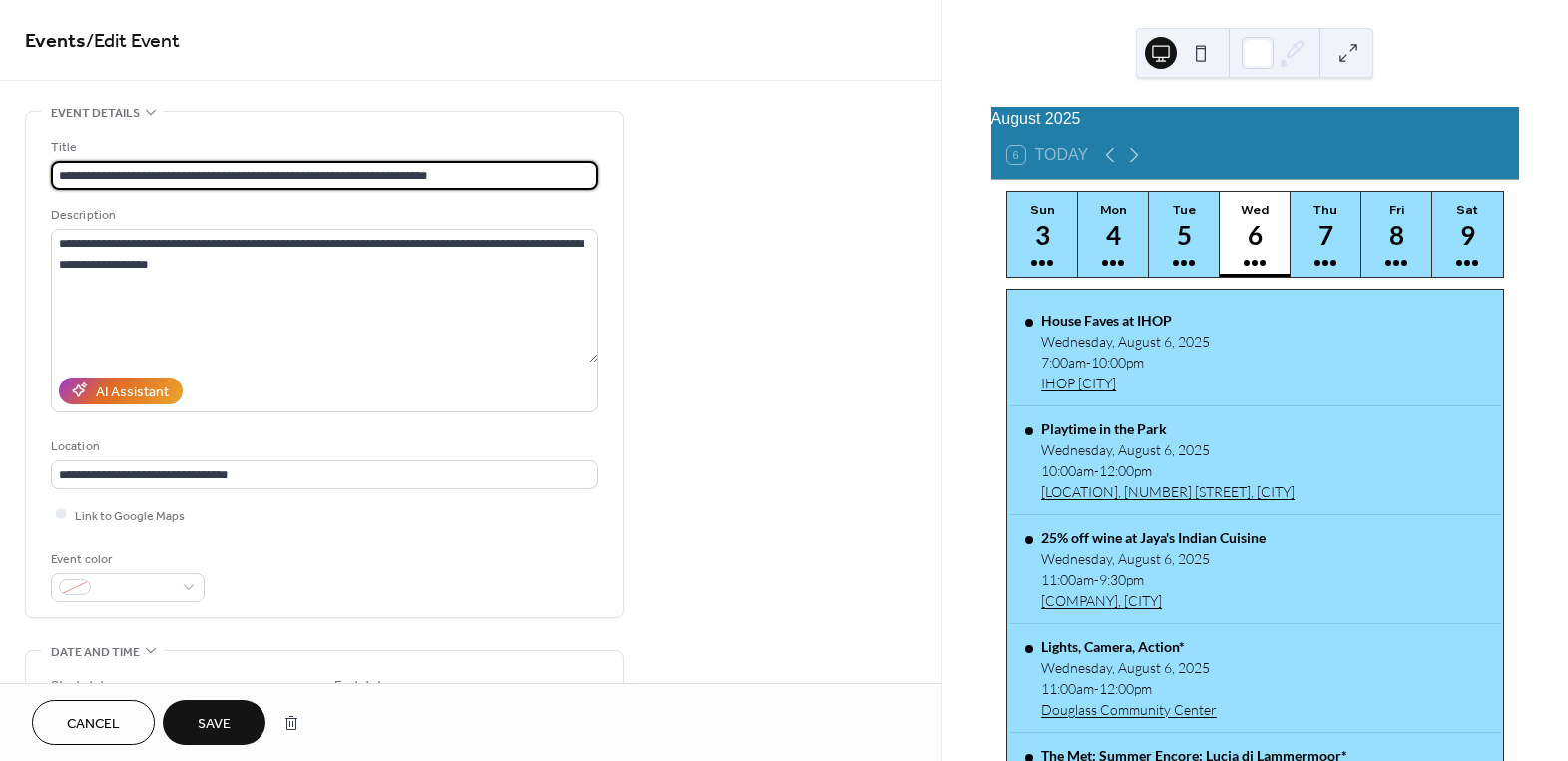 type on "**********" 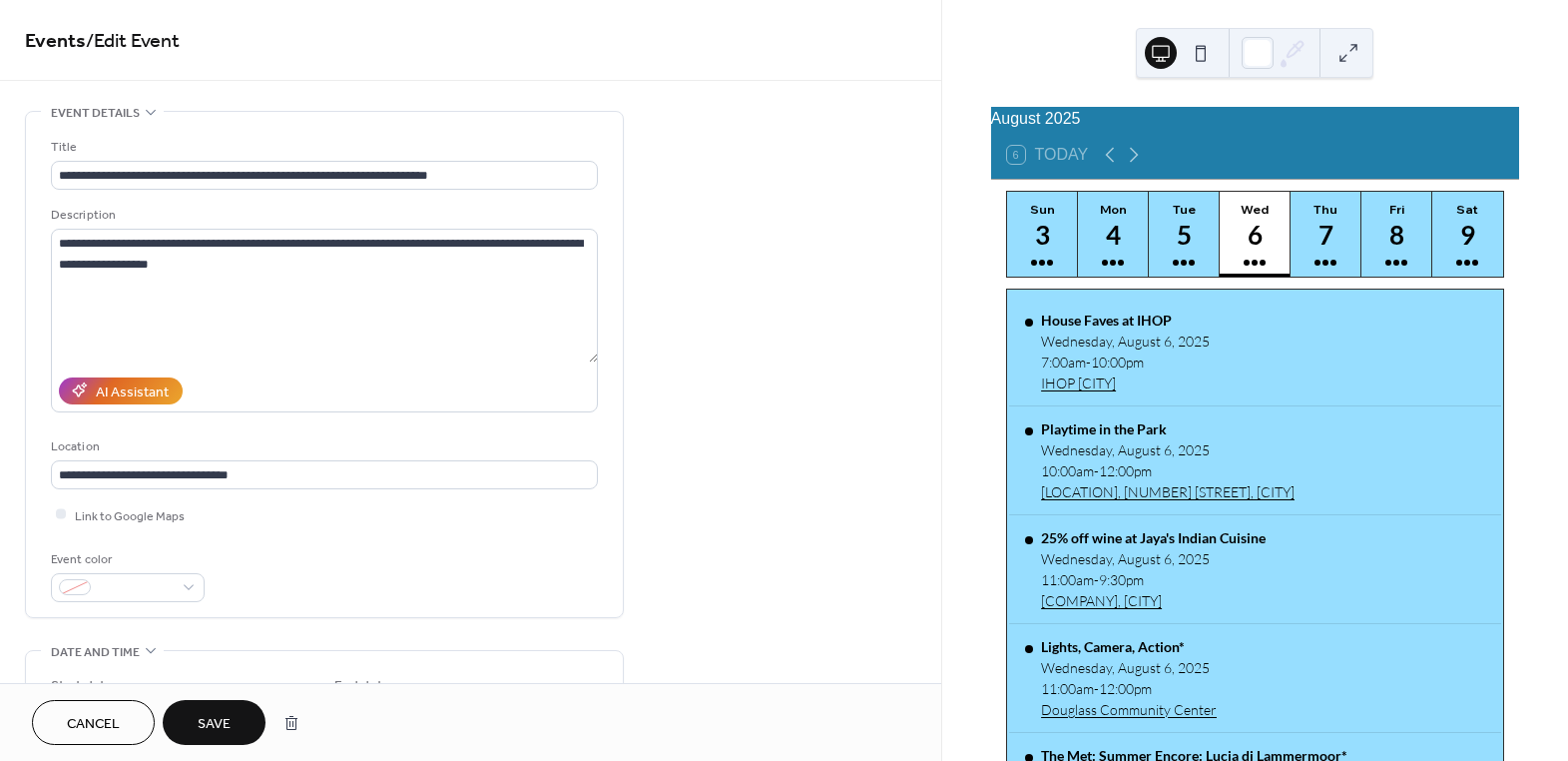click on "Save" at bounding box center (214, 724) 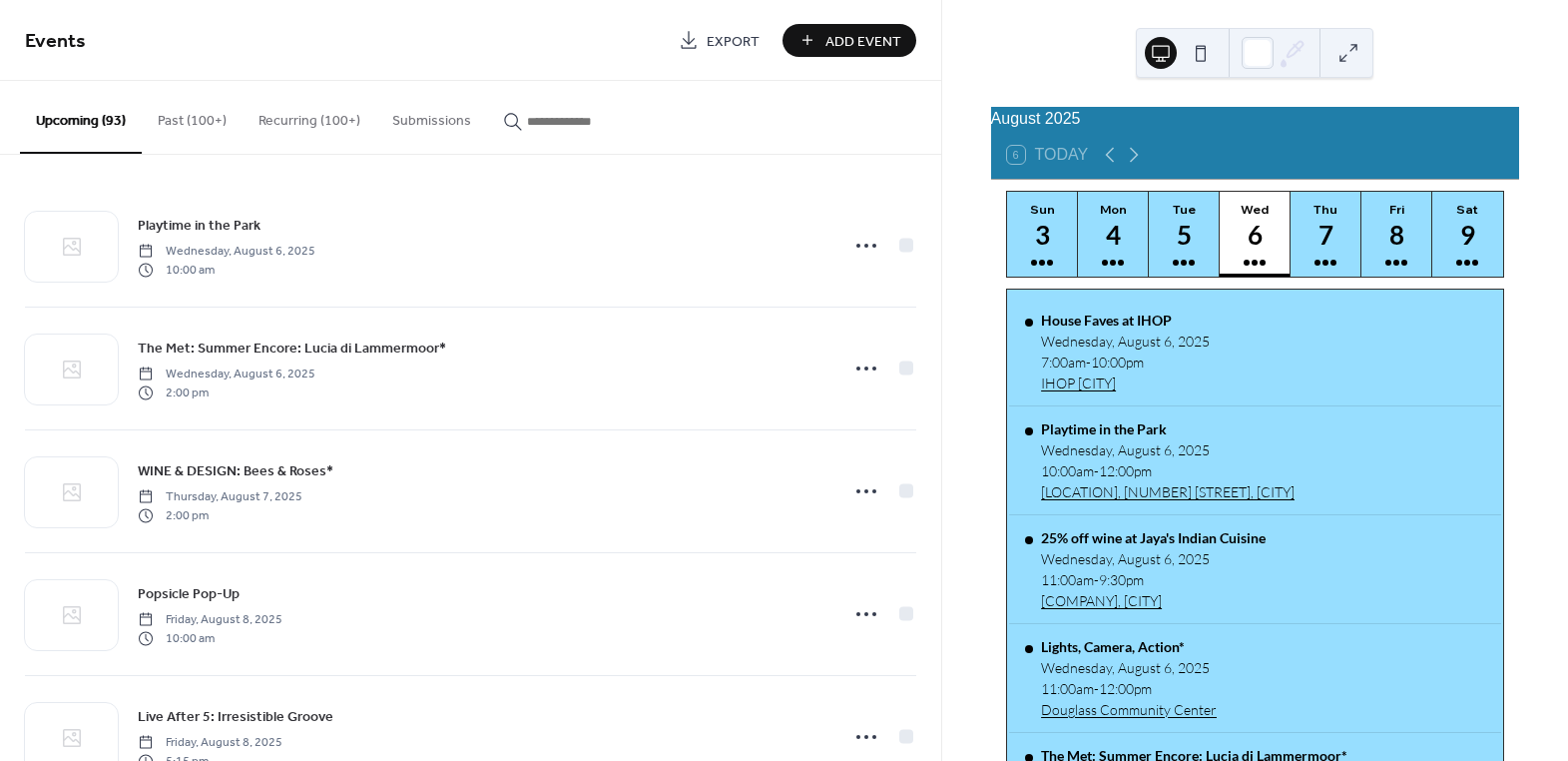 click at bounding box center [587, 121] 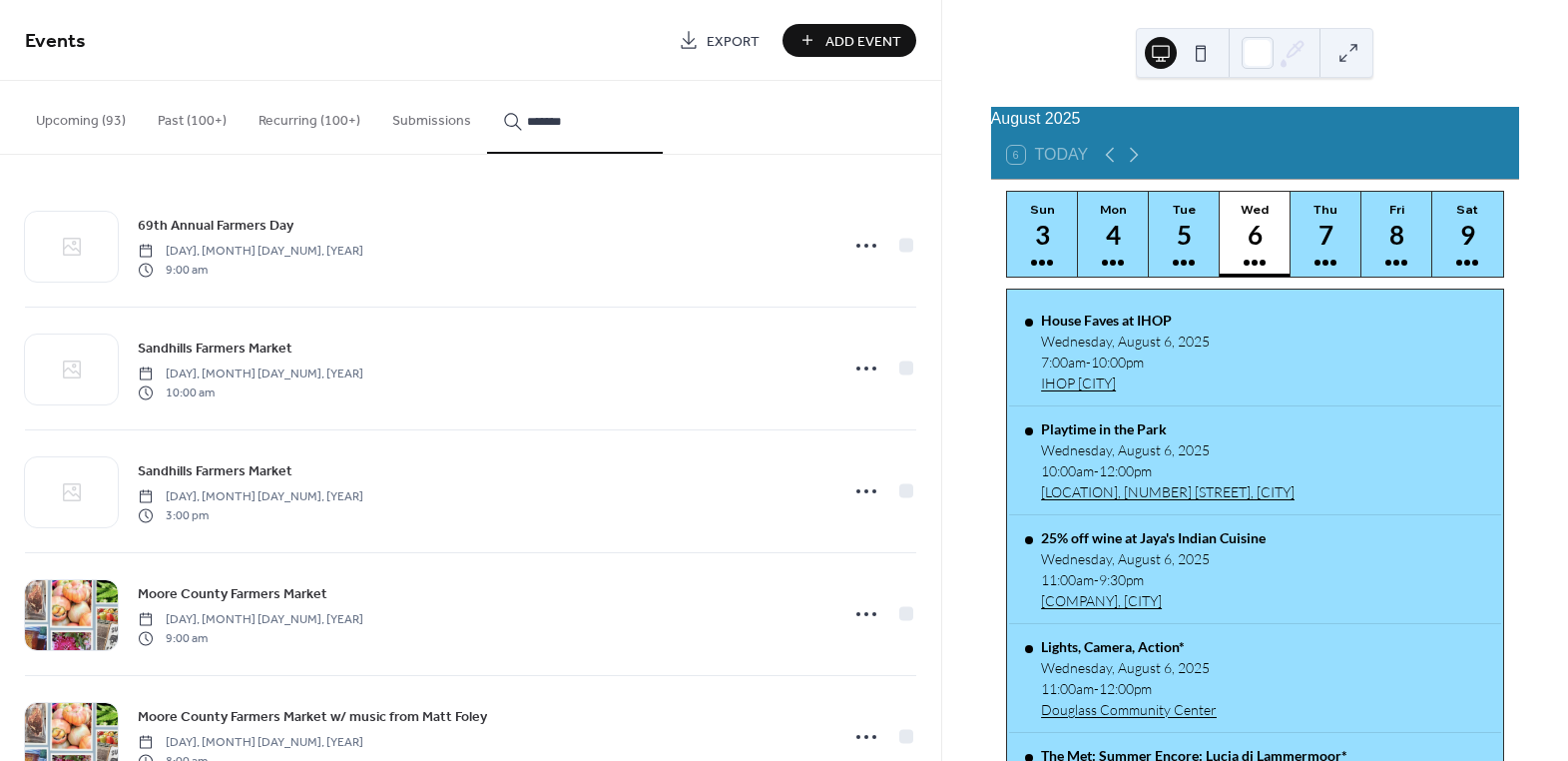 click on "*******" at bounding box center (575, 117) 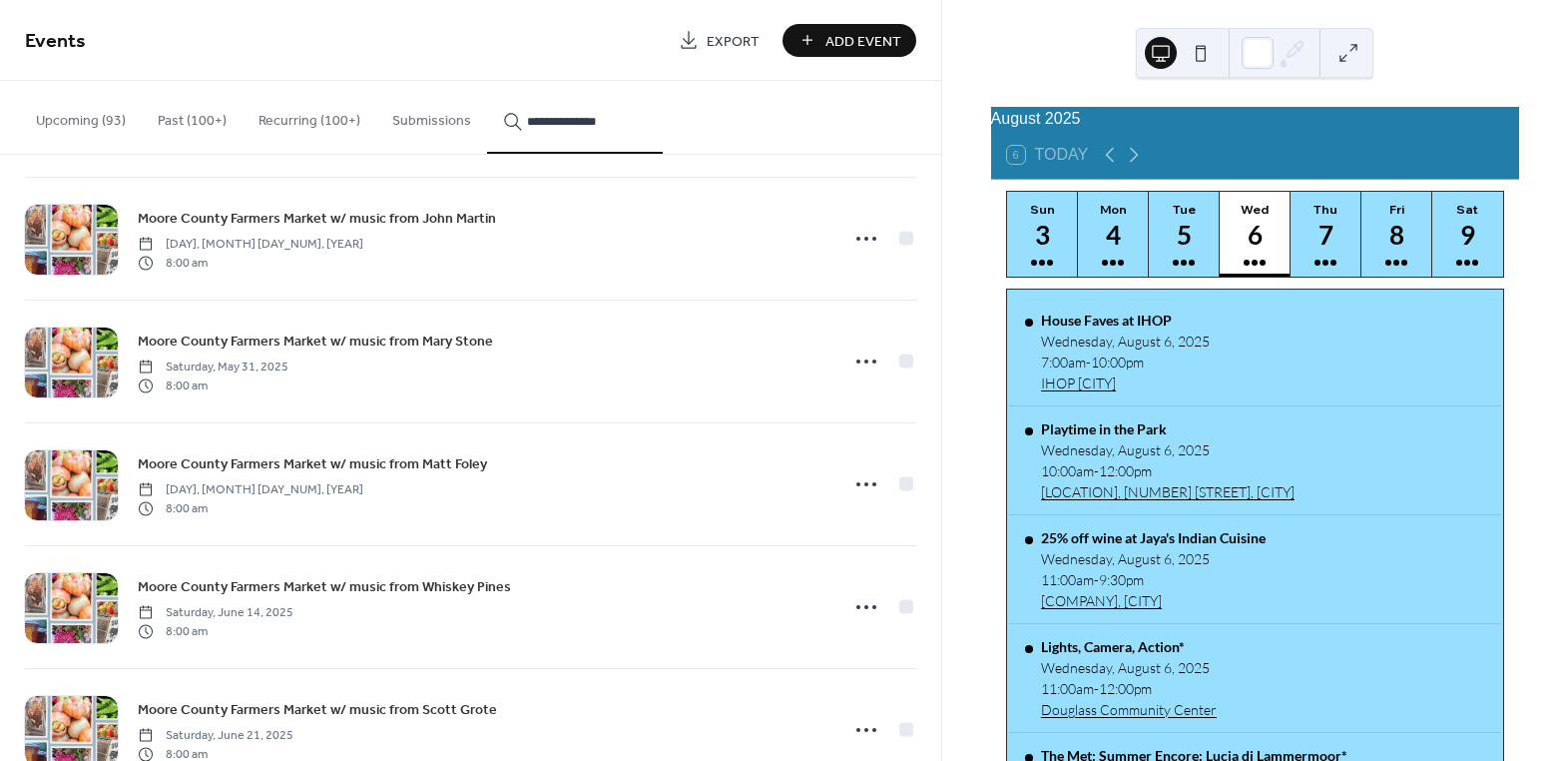 scroll, scrollTop: 1452, scrollLeft: 0, axis: vertical 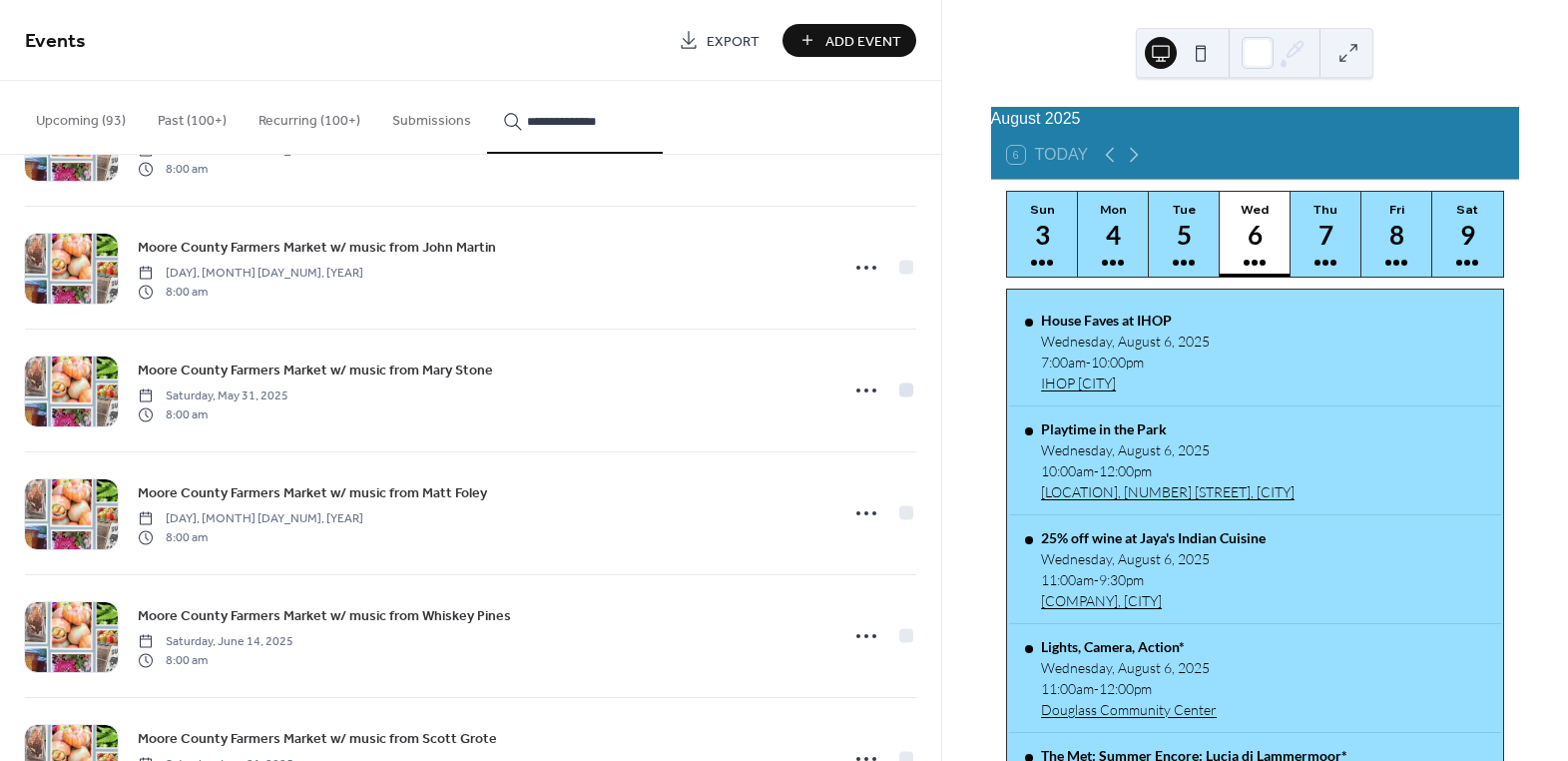 type on "**********" 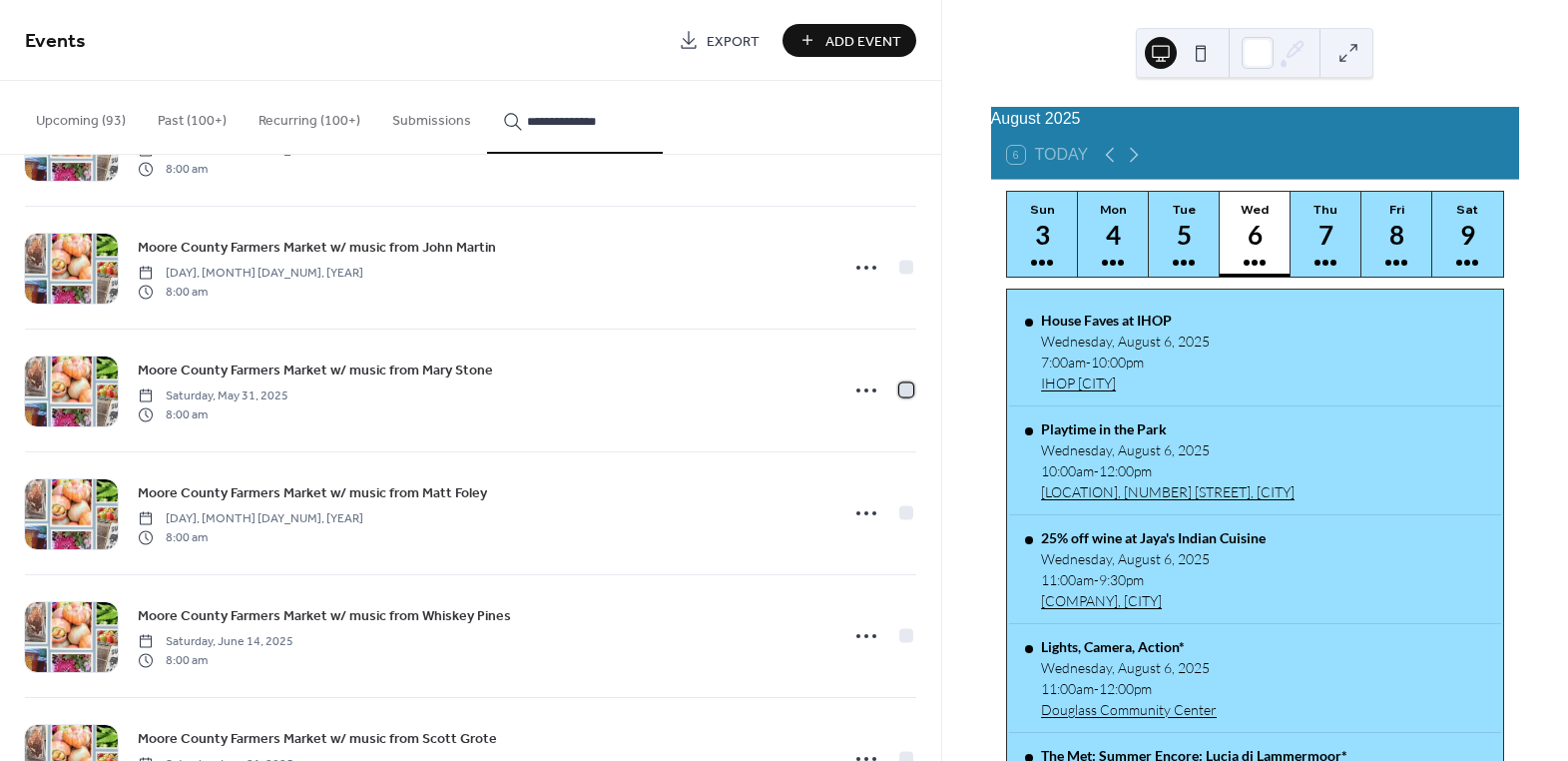 click at bounding box center [906, 389] 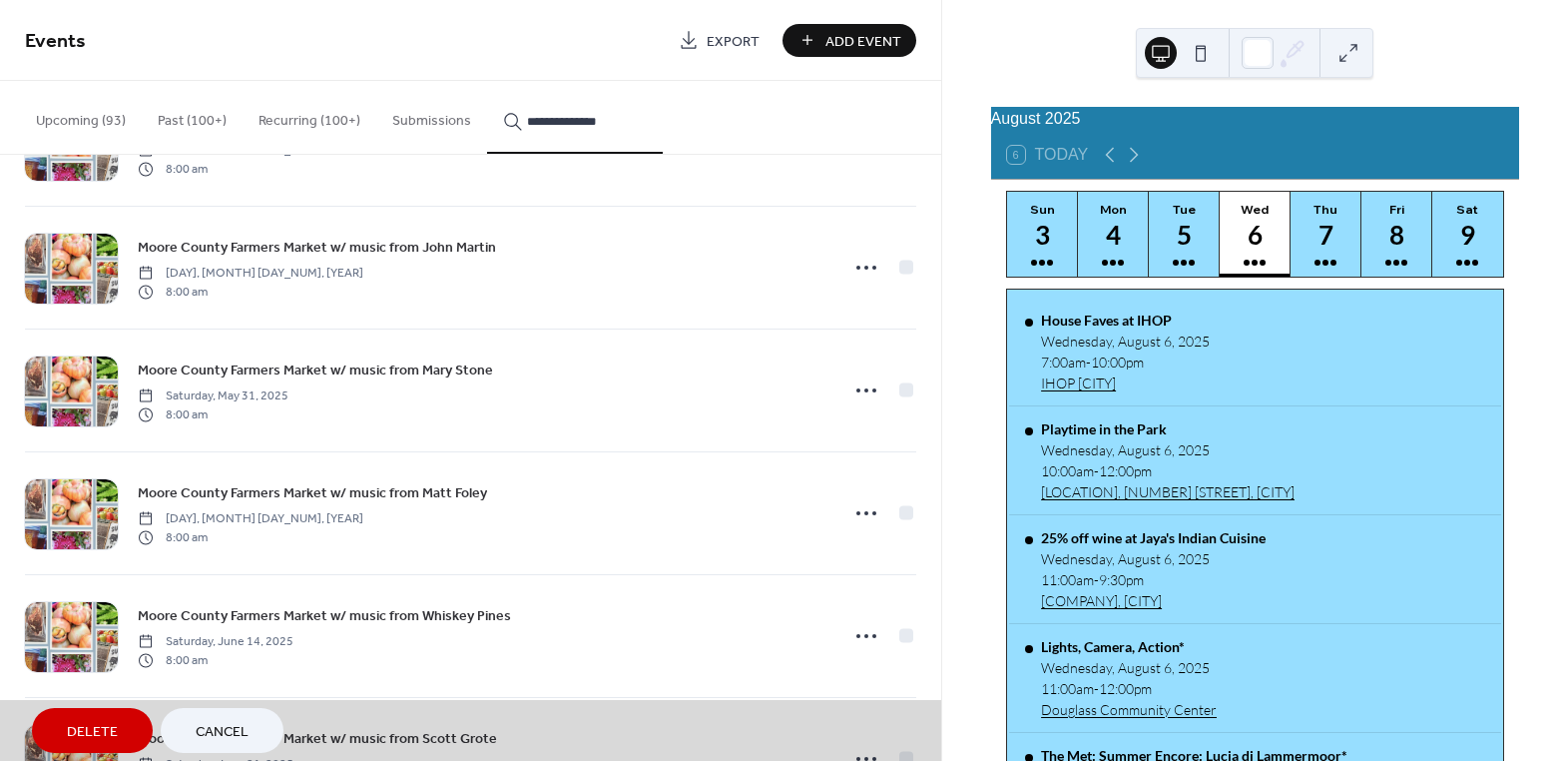 click on "Moore County Farmers Market w/ music from John Martin Saturday, May 24, 2025 8:00 am" at bounding box center (470, 267) 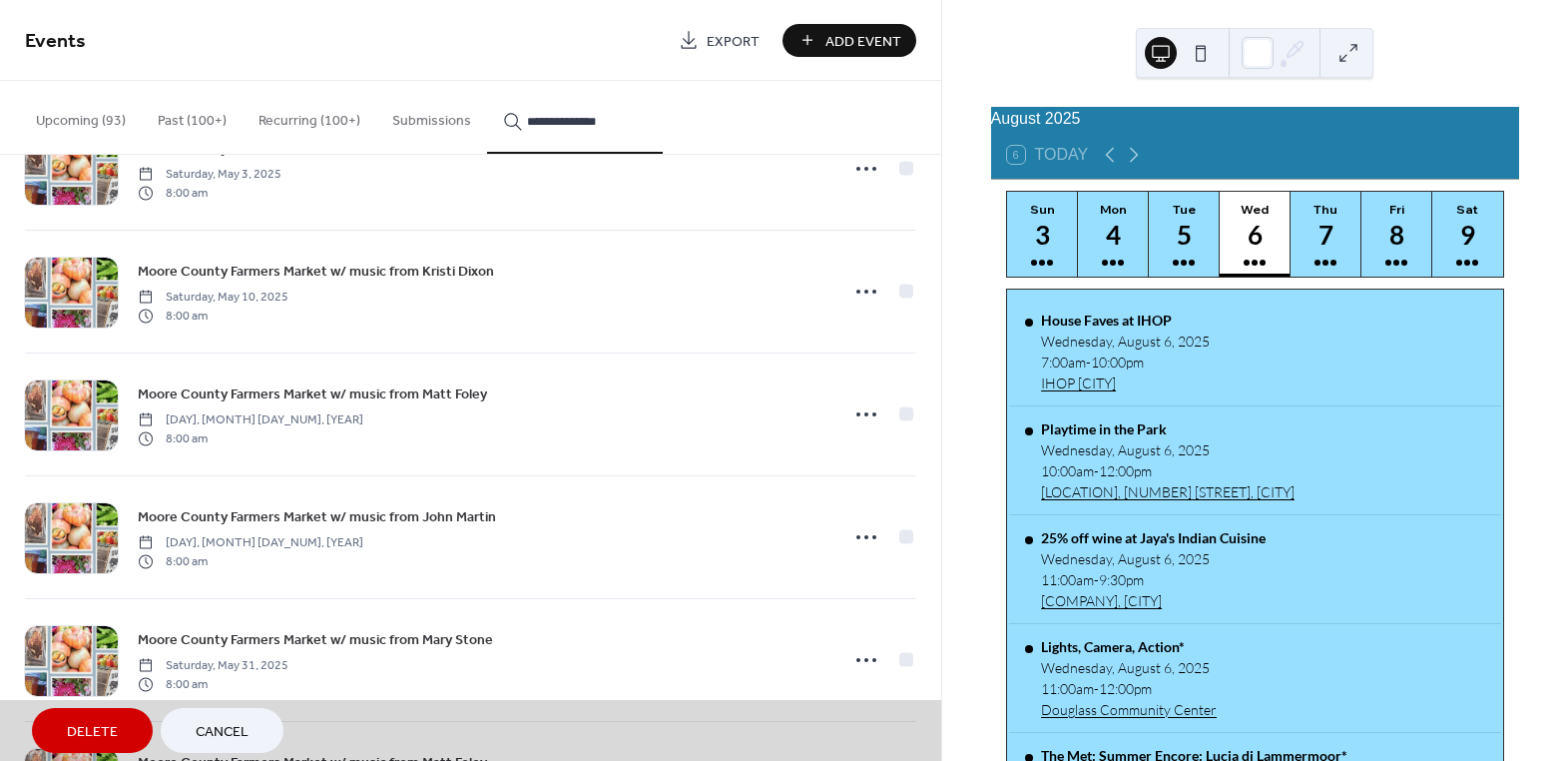scroll, scrollTop: 1179, scrollLeft: 0, axis: vertical 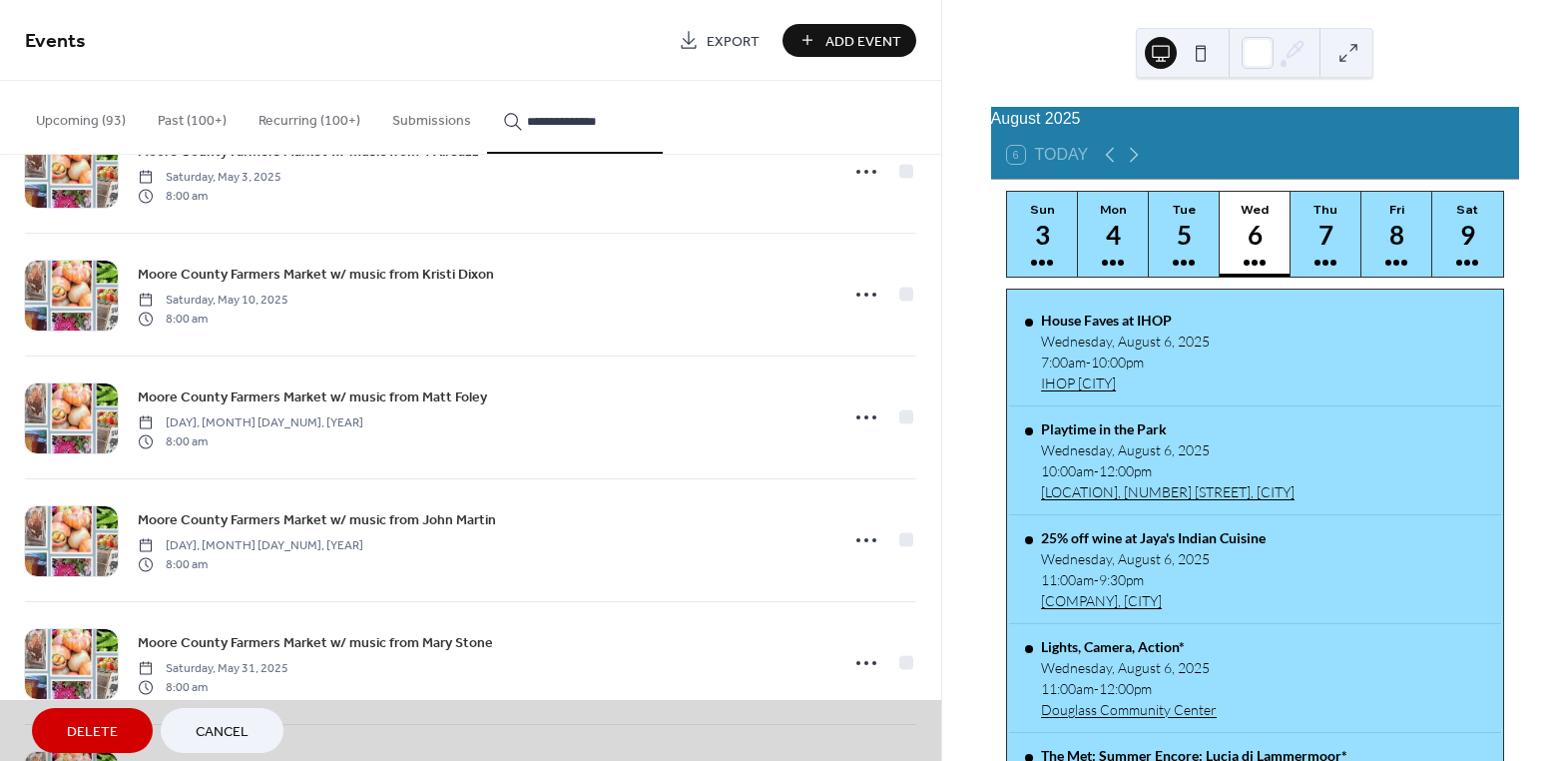 click on "Moore County Farmers Market w/ music from Matt Foley Saturday, May 17, 2025 8:00 am" at bounding box center [470, 416] 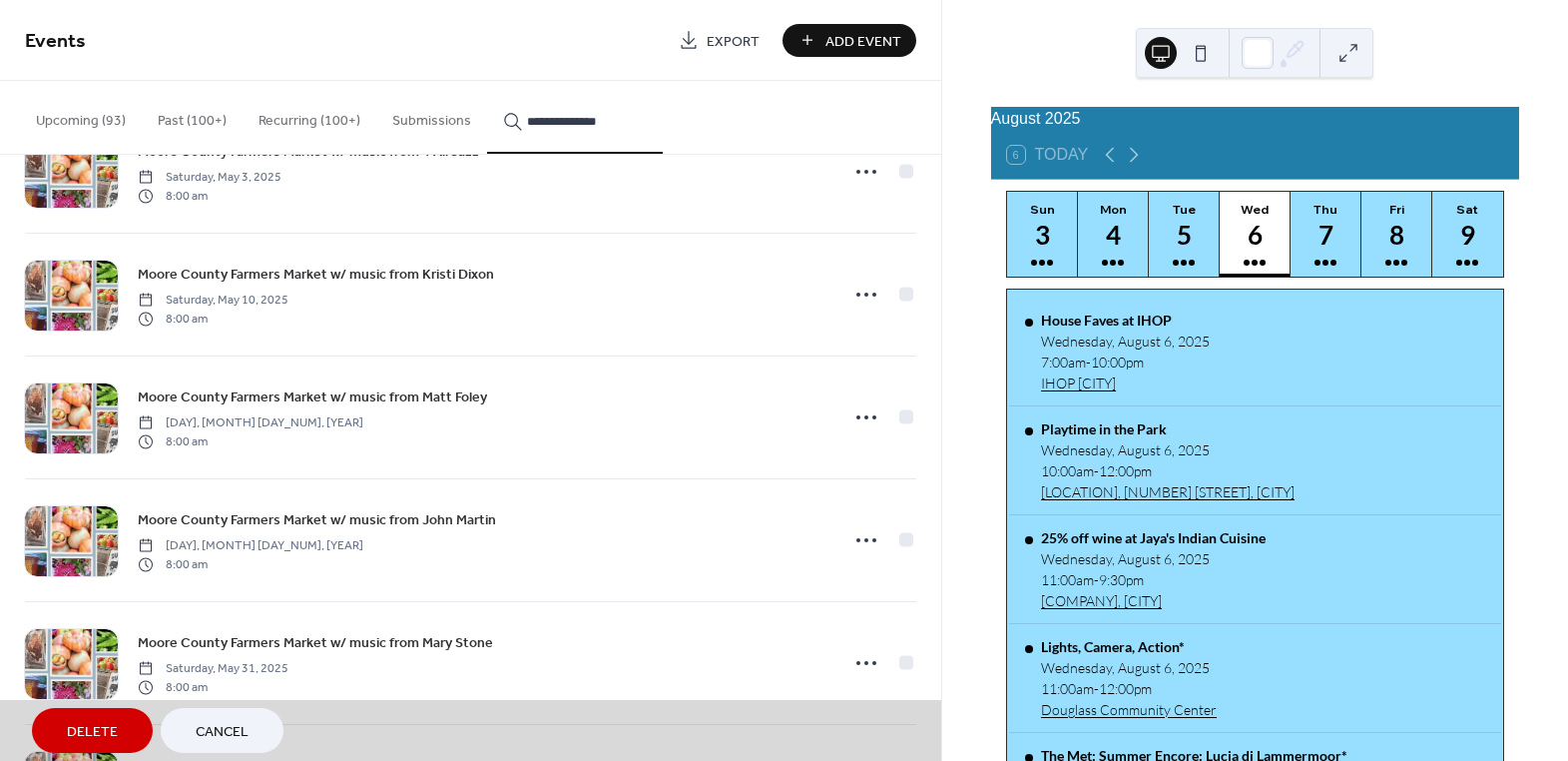click on "Moore County Farmers Market w/ music from Kristi Dixon Saturday, May 10, 2025 8:00 am" at bounding box center [470, 294] 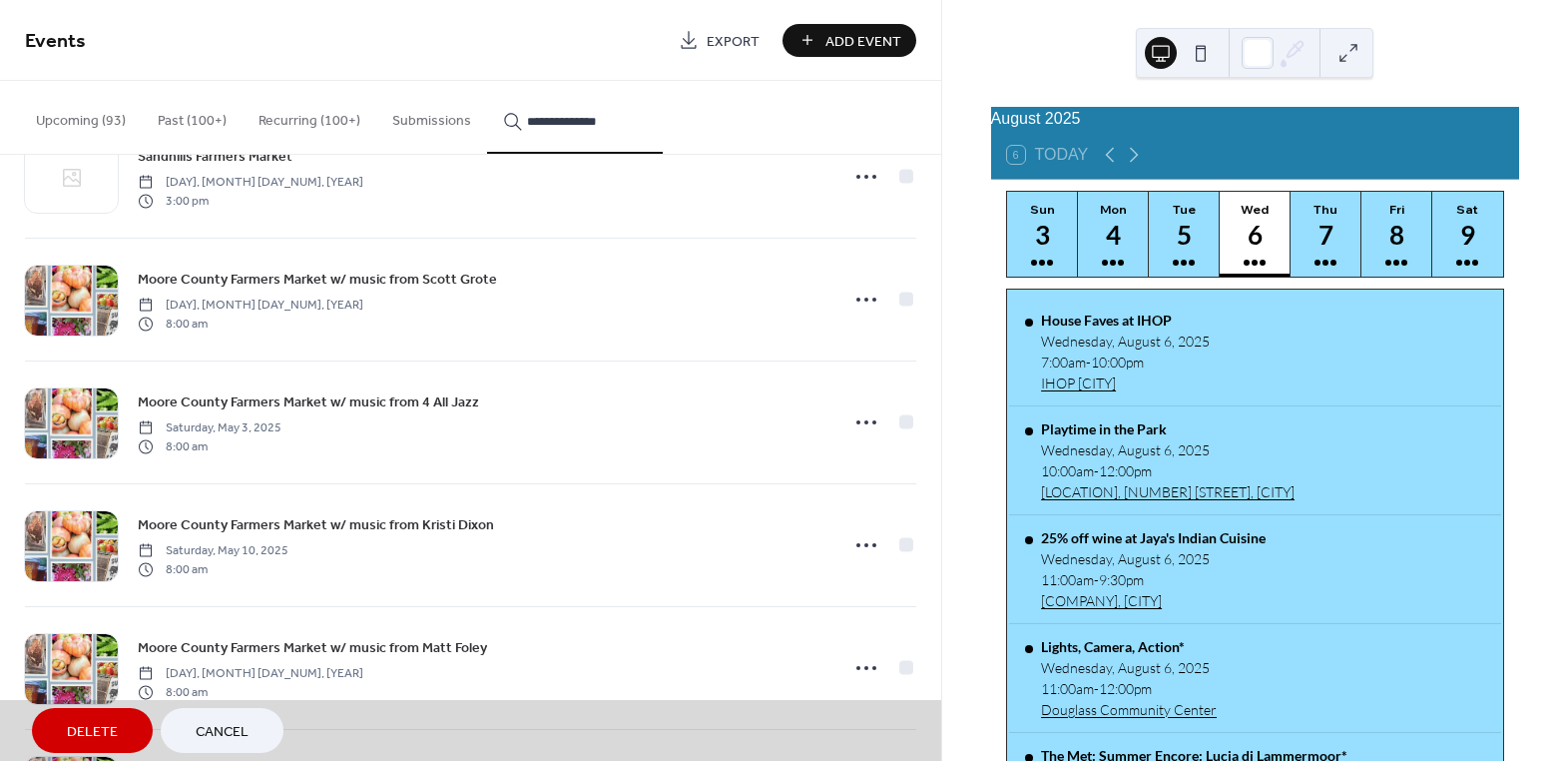 scroll, scrollTop: 908, scrollLeft: 0, axis: vertical 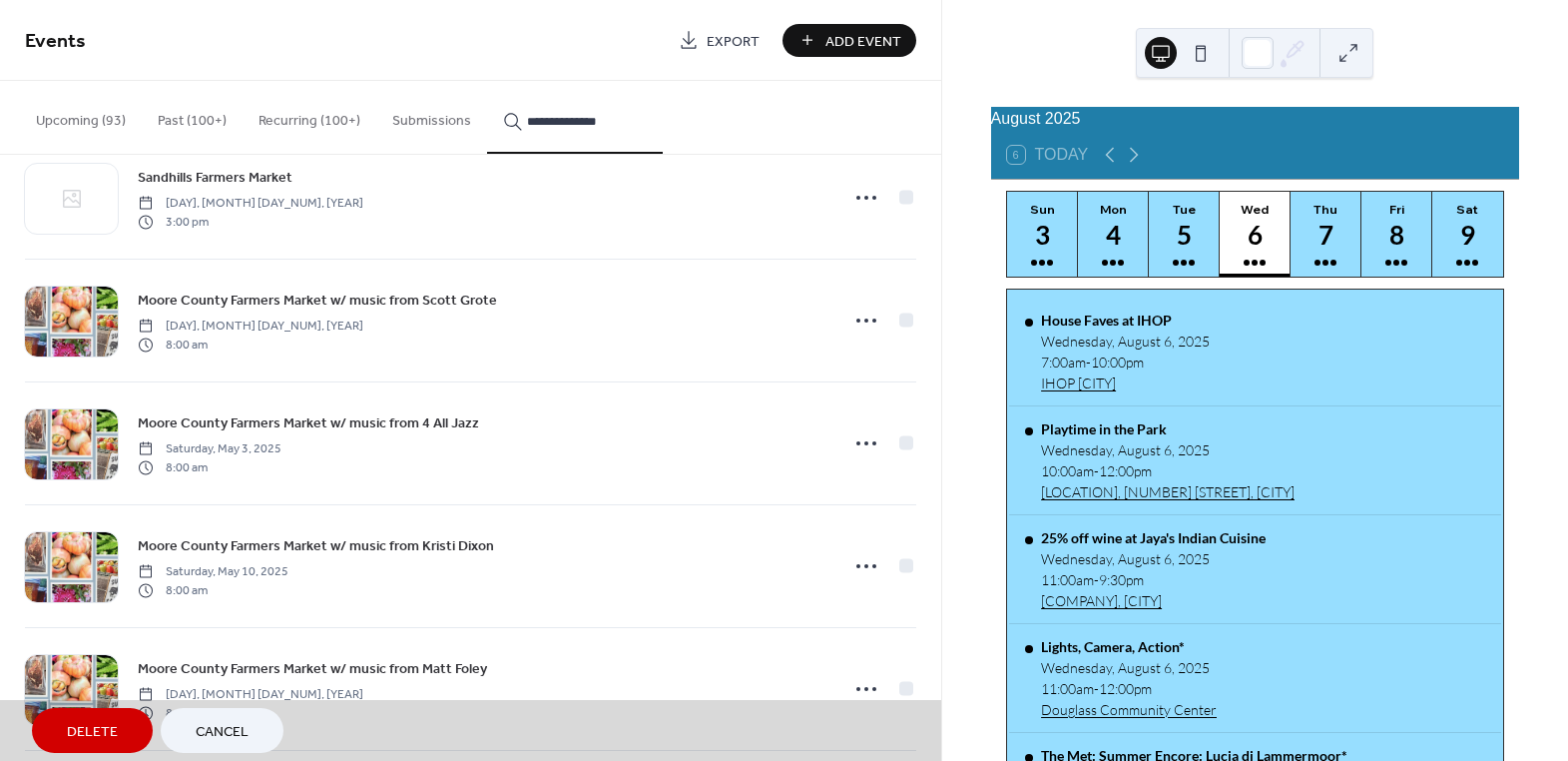 click on "Moore County Farmers Market w/ music from 4 All Jazz Saturday, May 3, 2025 8:00 am" at bounding box center (470, 442) 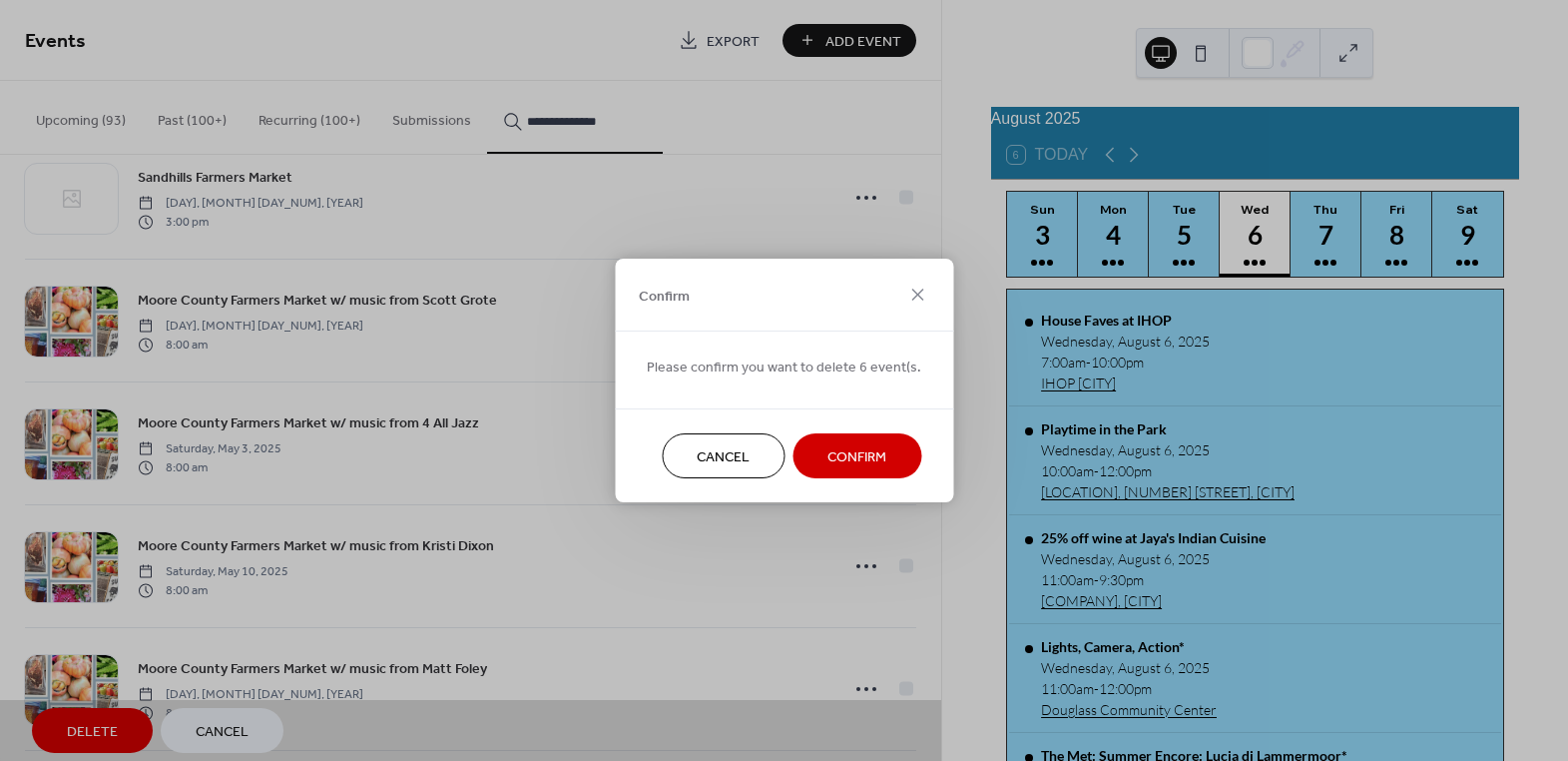 click on "Confirm" at bounding box center [856, 457] 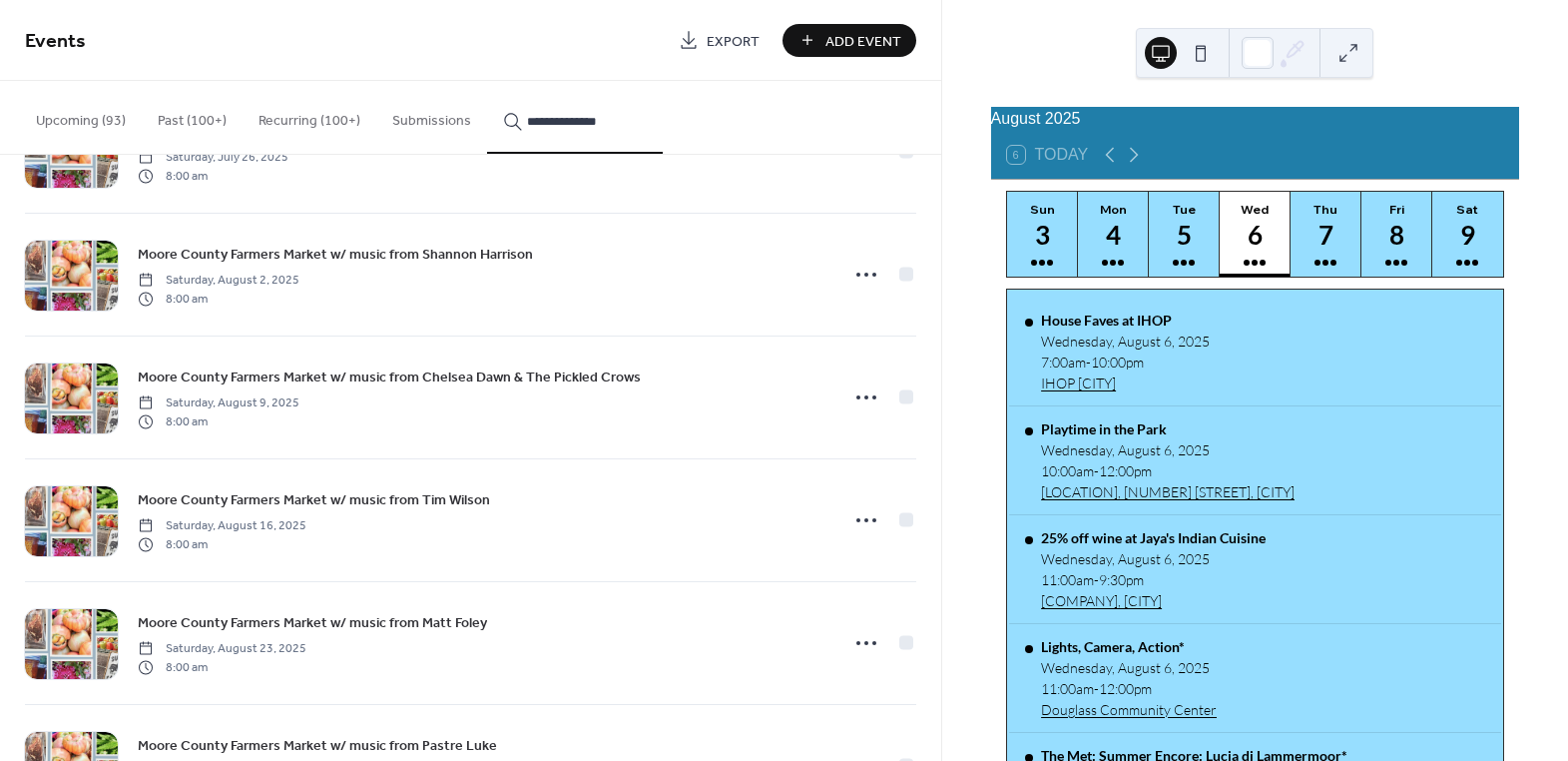 scroll, scrollTop: 6173, scrollLeft: 0, axis: vertical 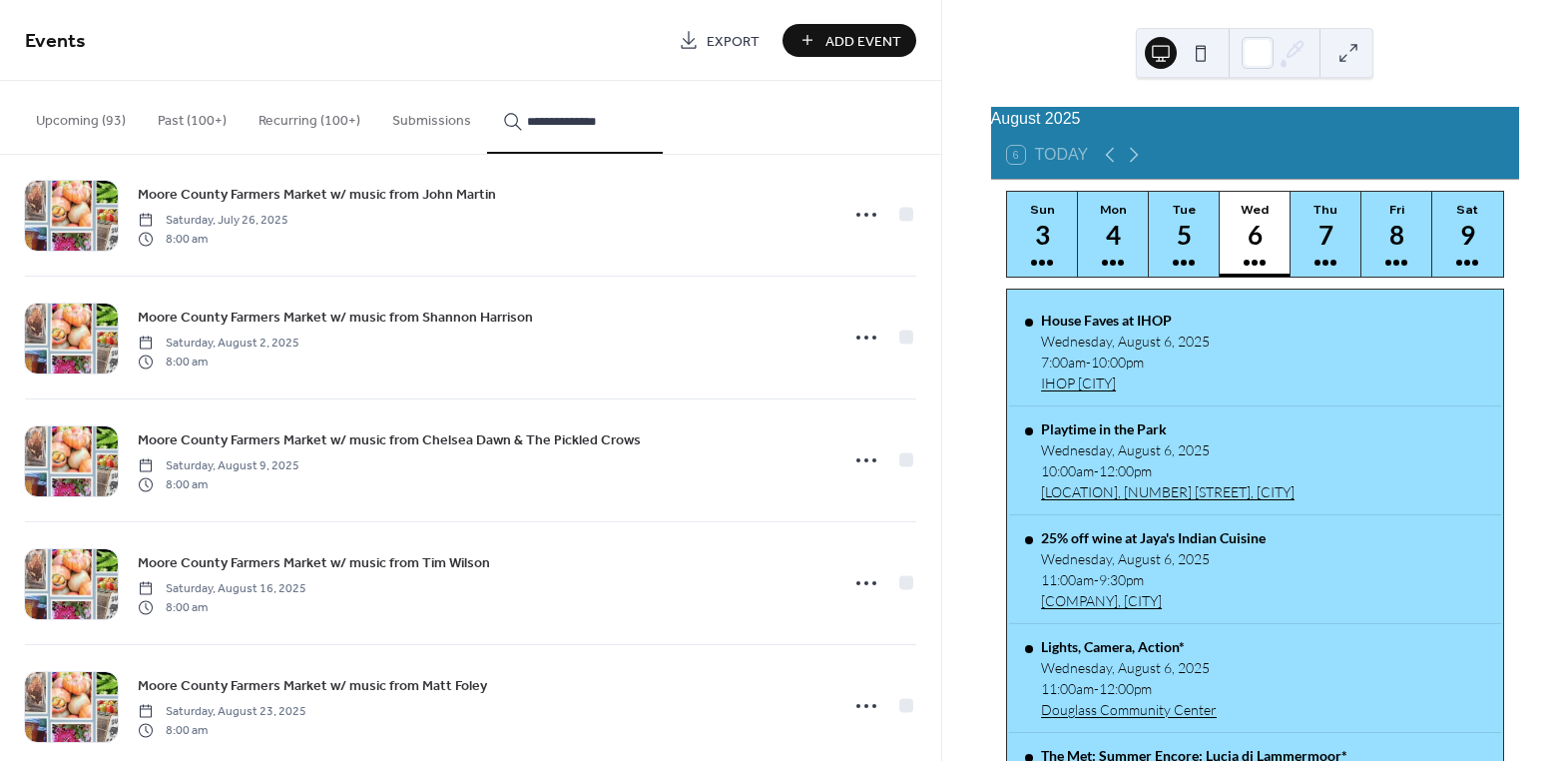 click 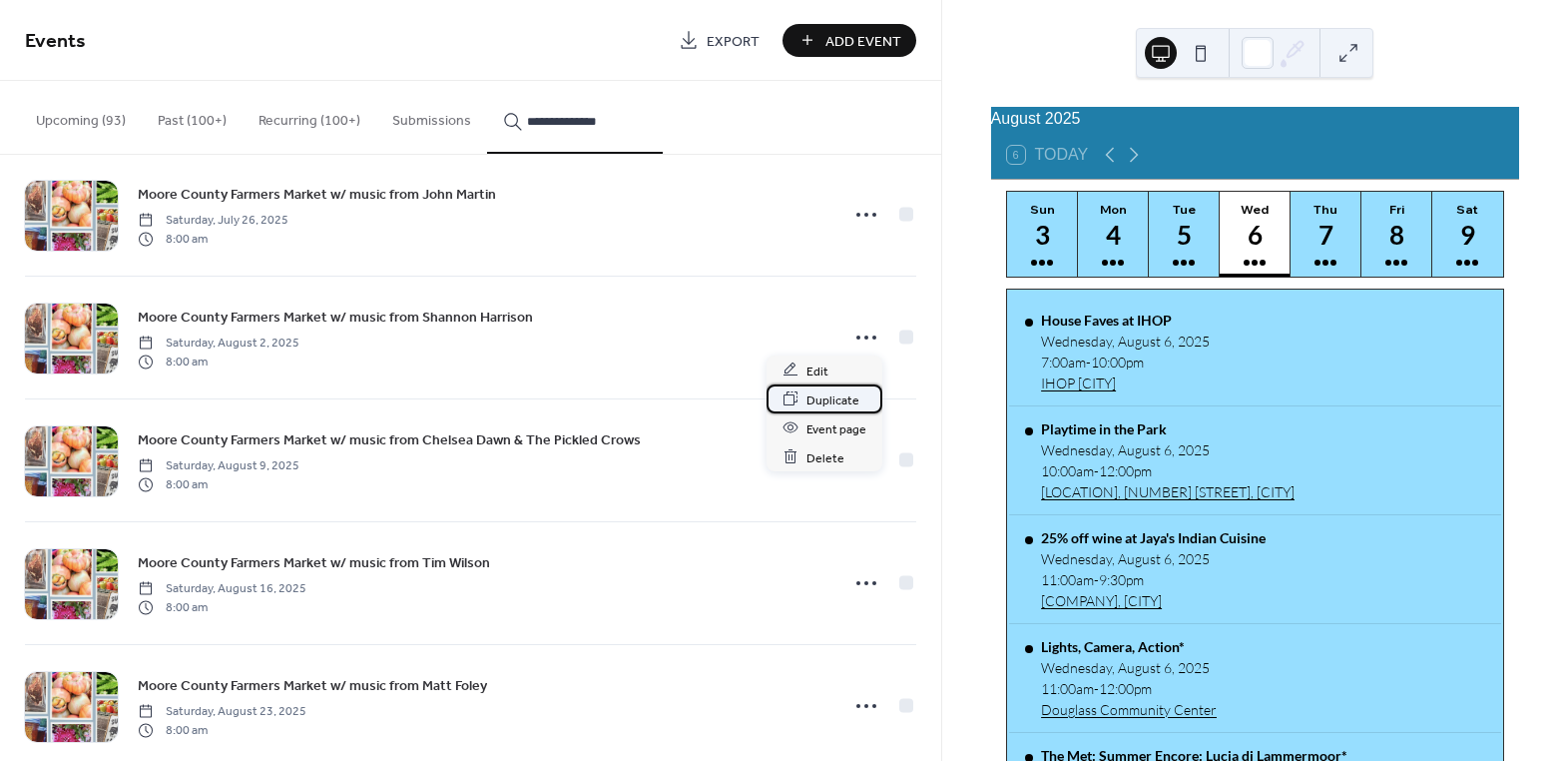 click on "Duplicate" at bounding box center (832, 399) 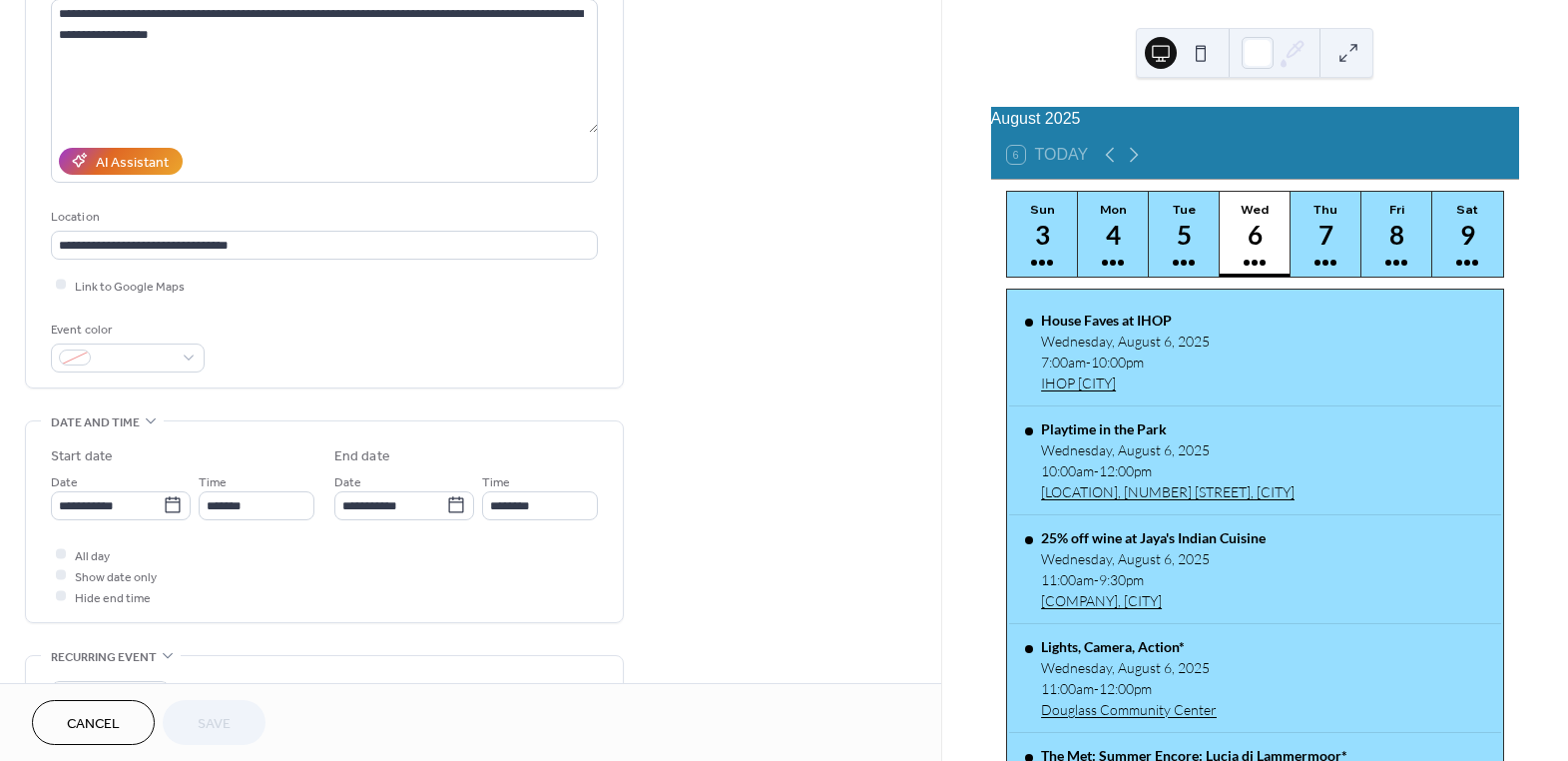 scroll, scrollTop: 272, scrollLeft: 0, axis: vertical 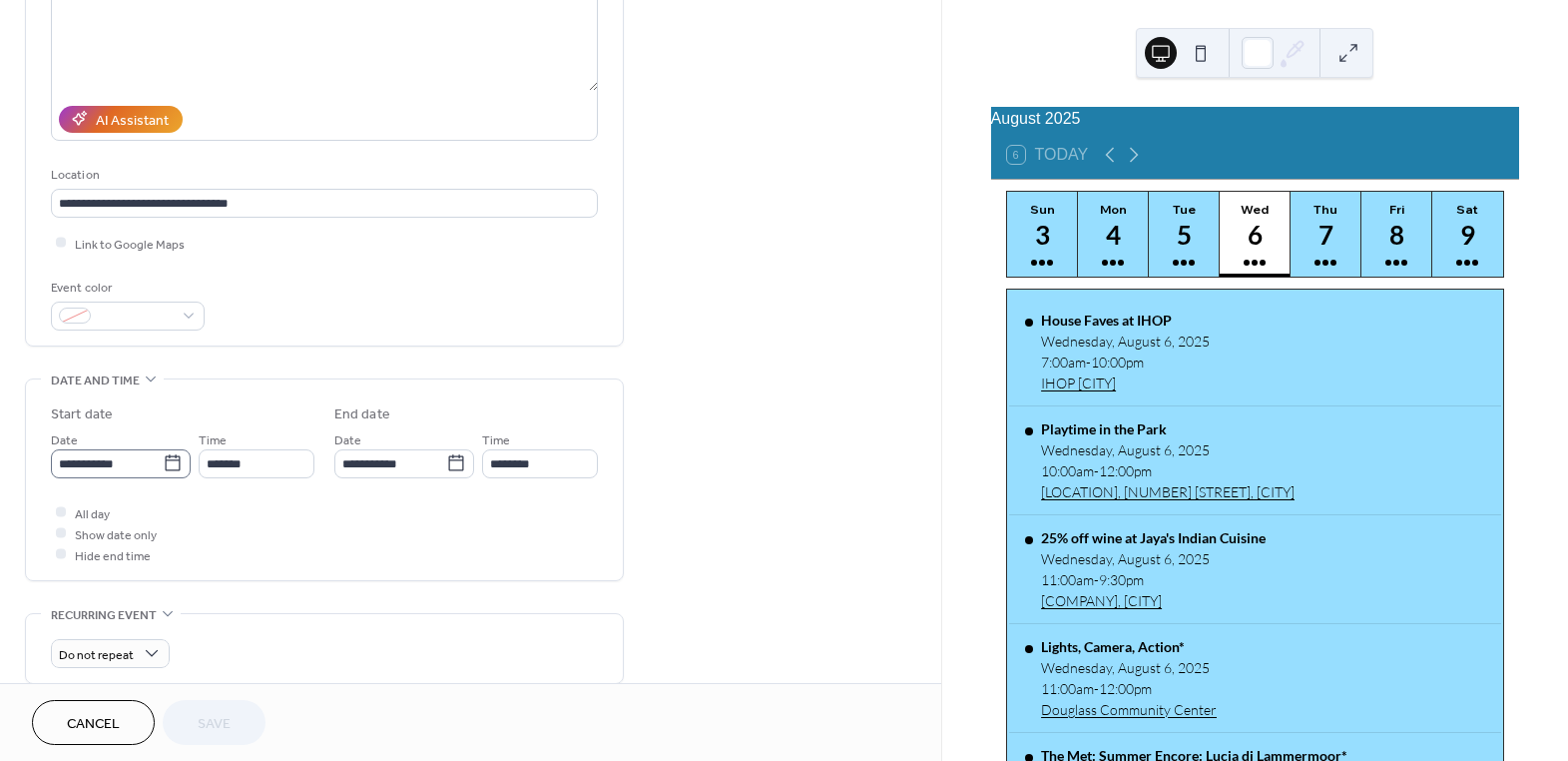 click 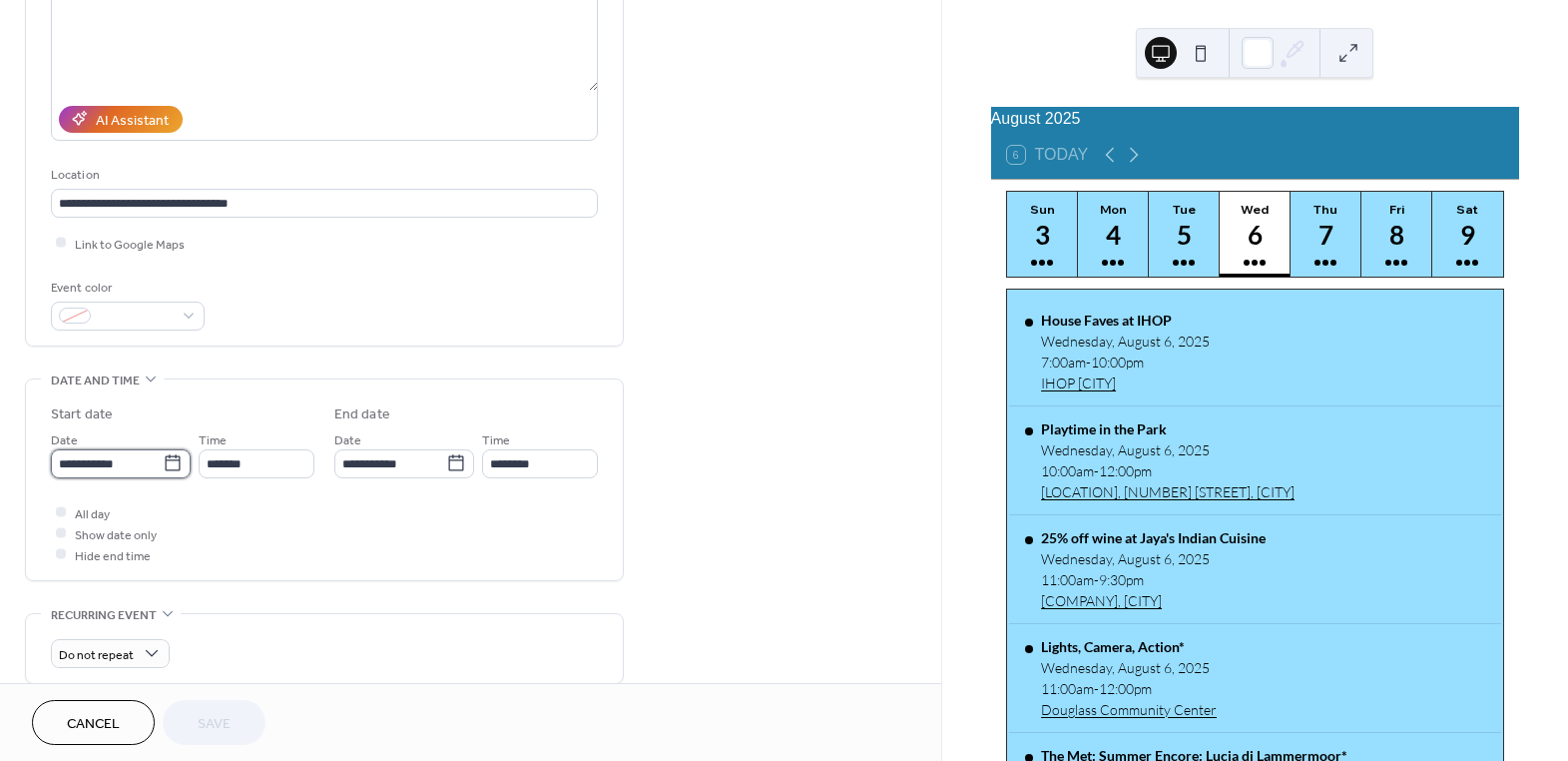 click on "**********" at bounding box center (107, 463) 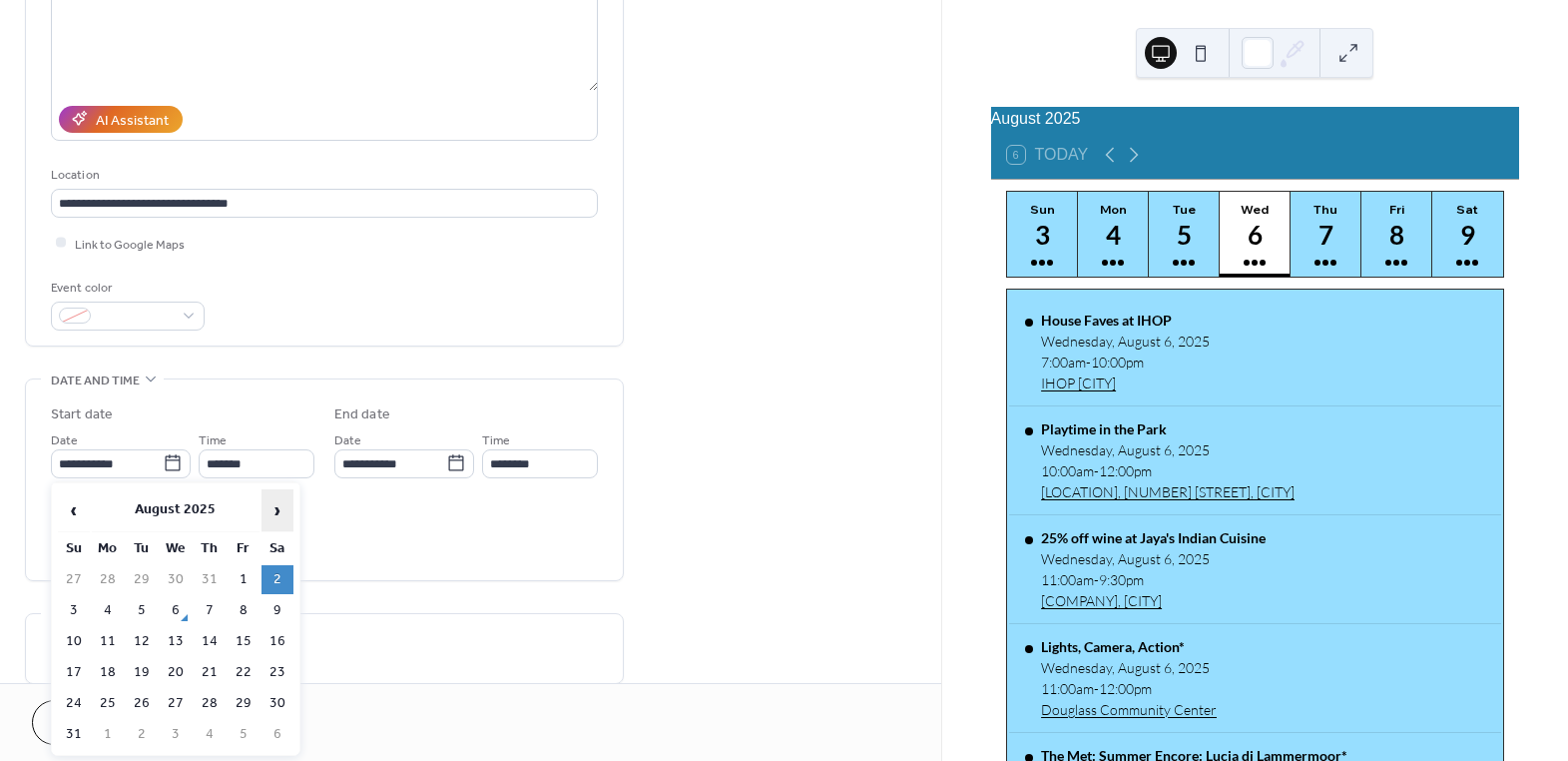 click on "›" at bounding box center (277, 510) 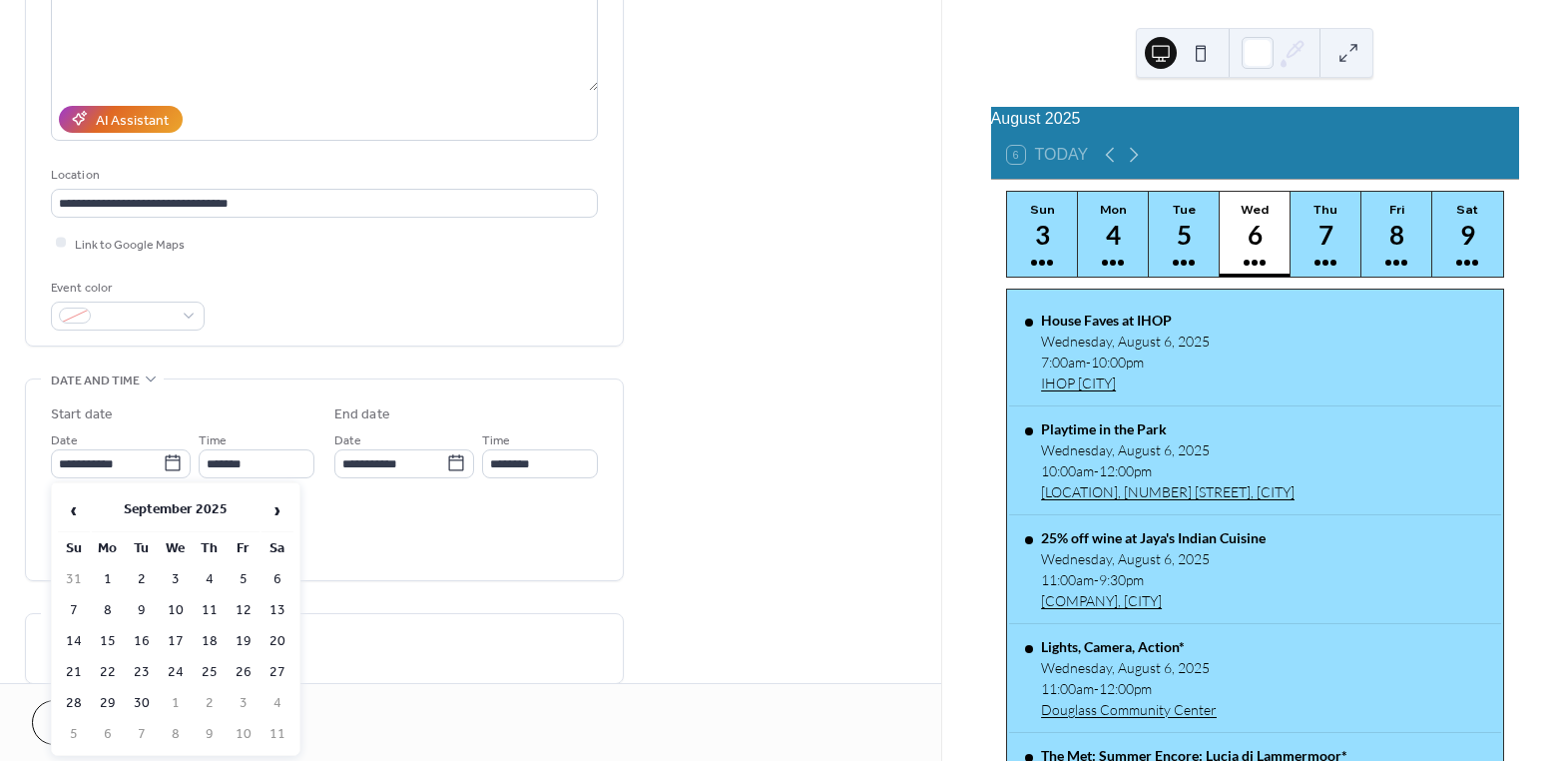 click on "6" at bounding box center [277, 579] 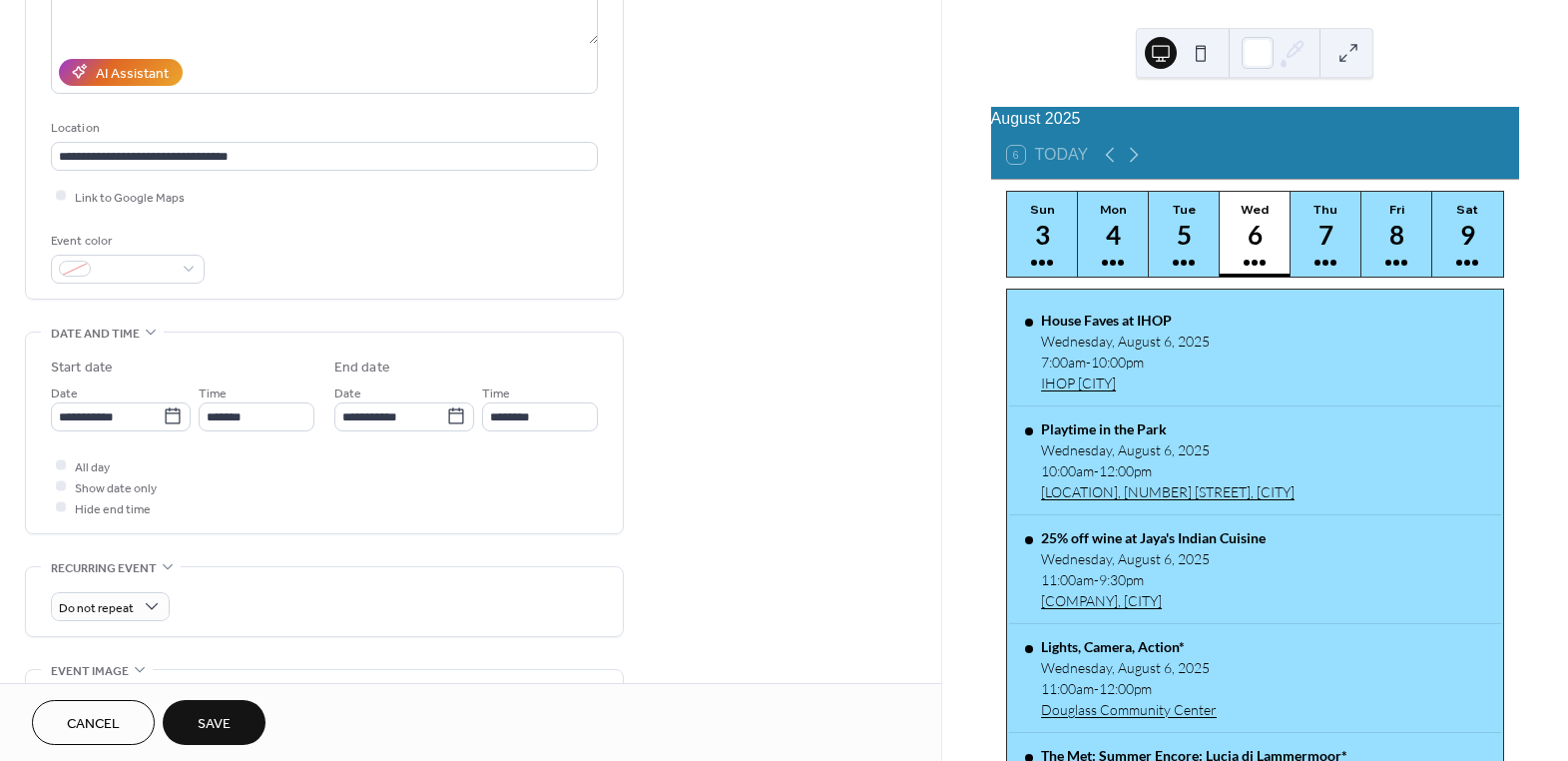 scroll, scrollTop: 453, scrollLeft: 0, axis: vertical 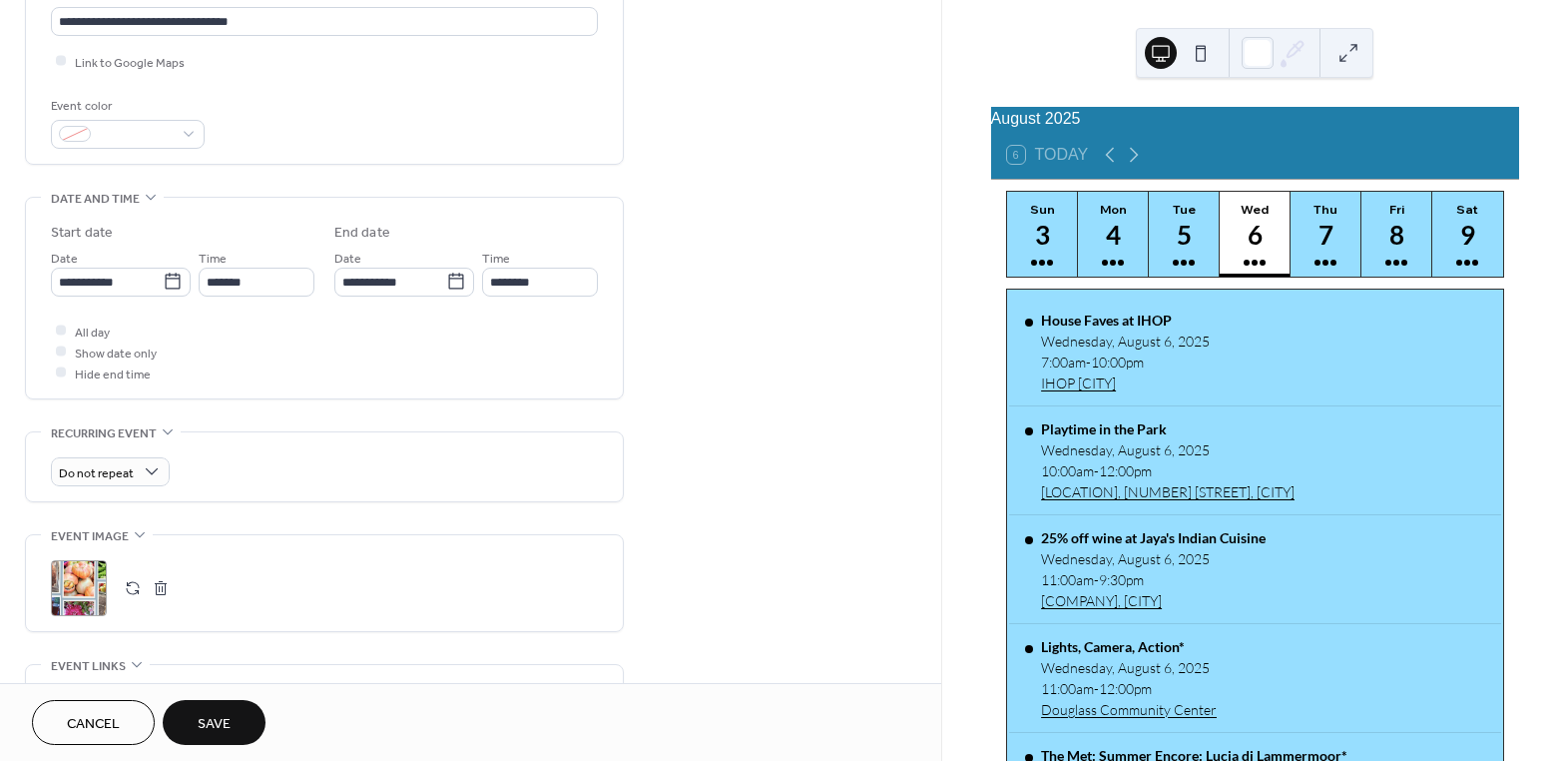 click on "Save" at bounding box center [214, 722] 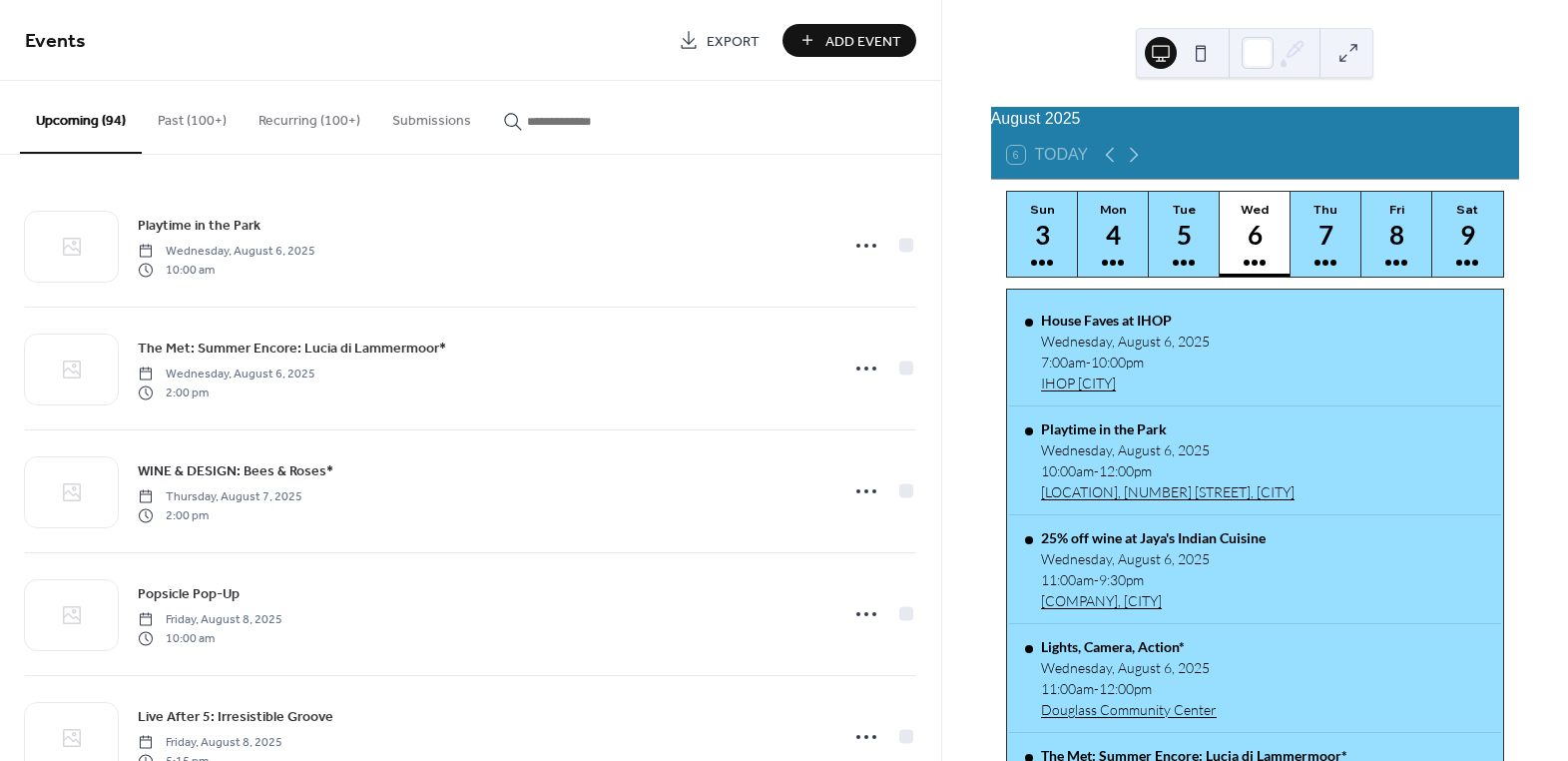 click at bounding box center (587, 121) 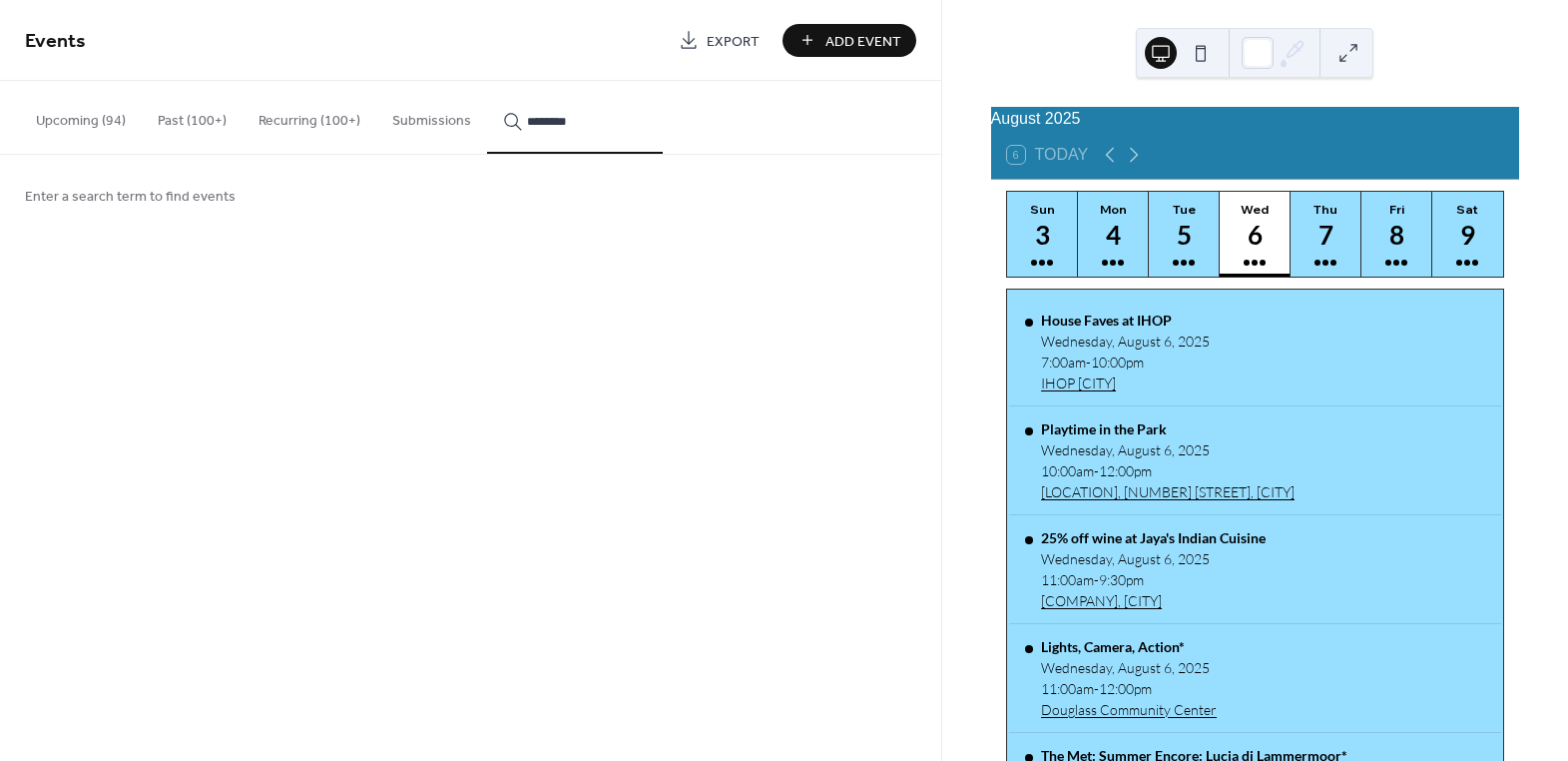 click on "*******" at bounding box center [575, 117] 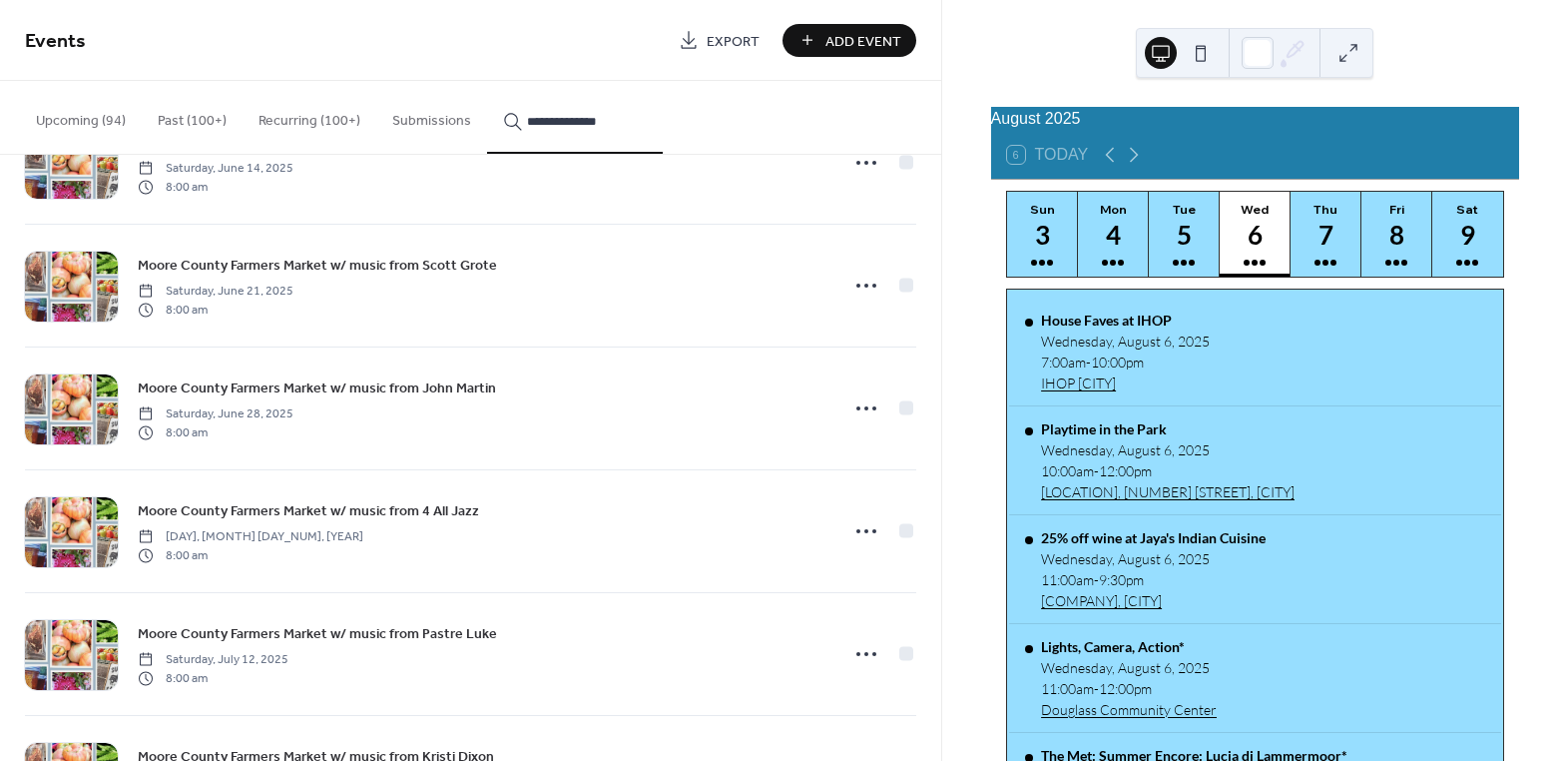 scroll, scrollTop: 1089, scrollLeft: 0, axis: vertical 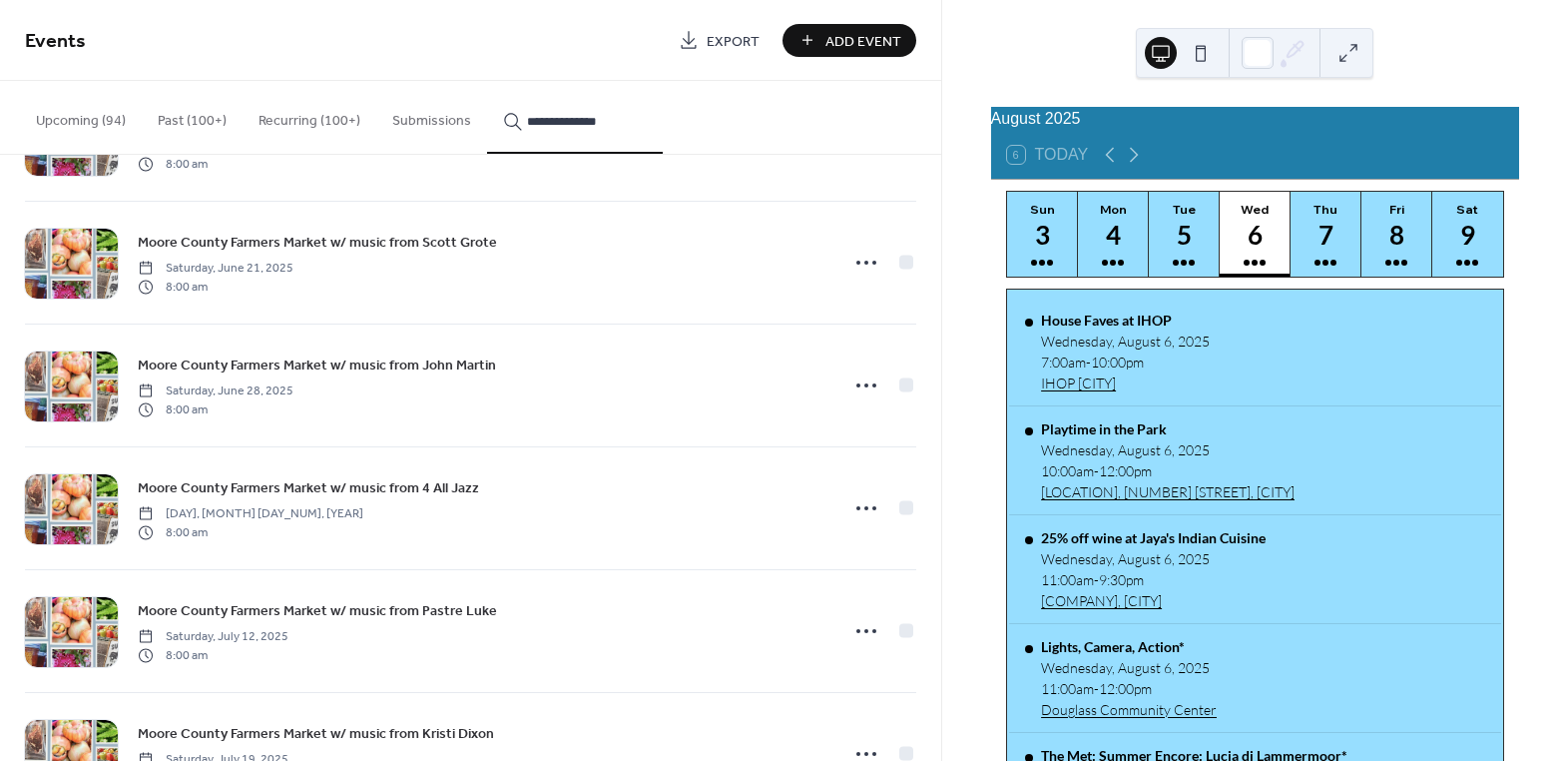 type on "**********" 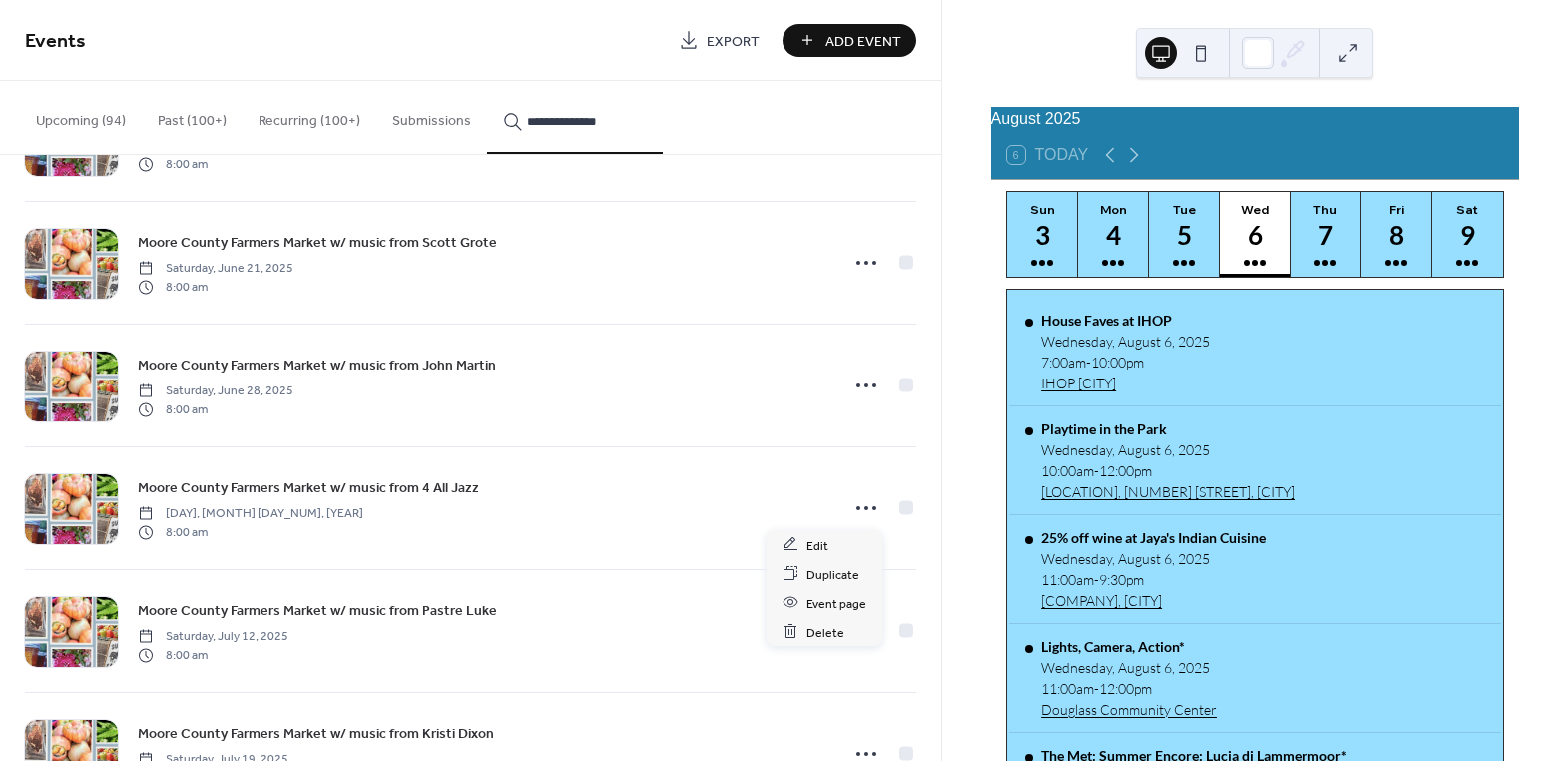 click 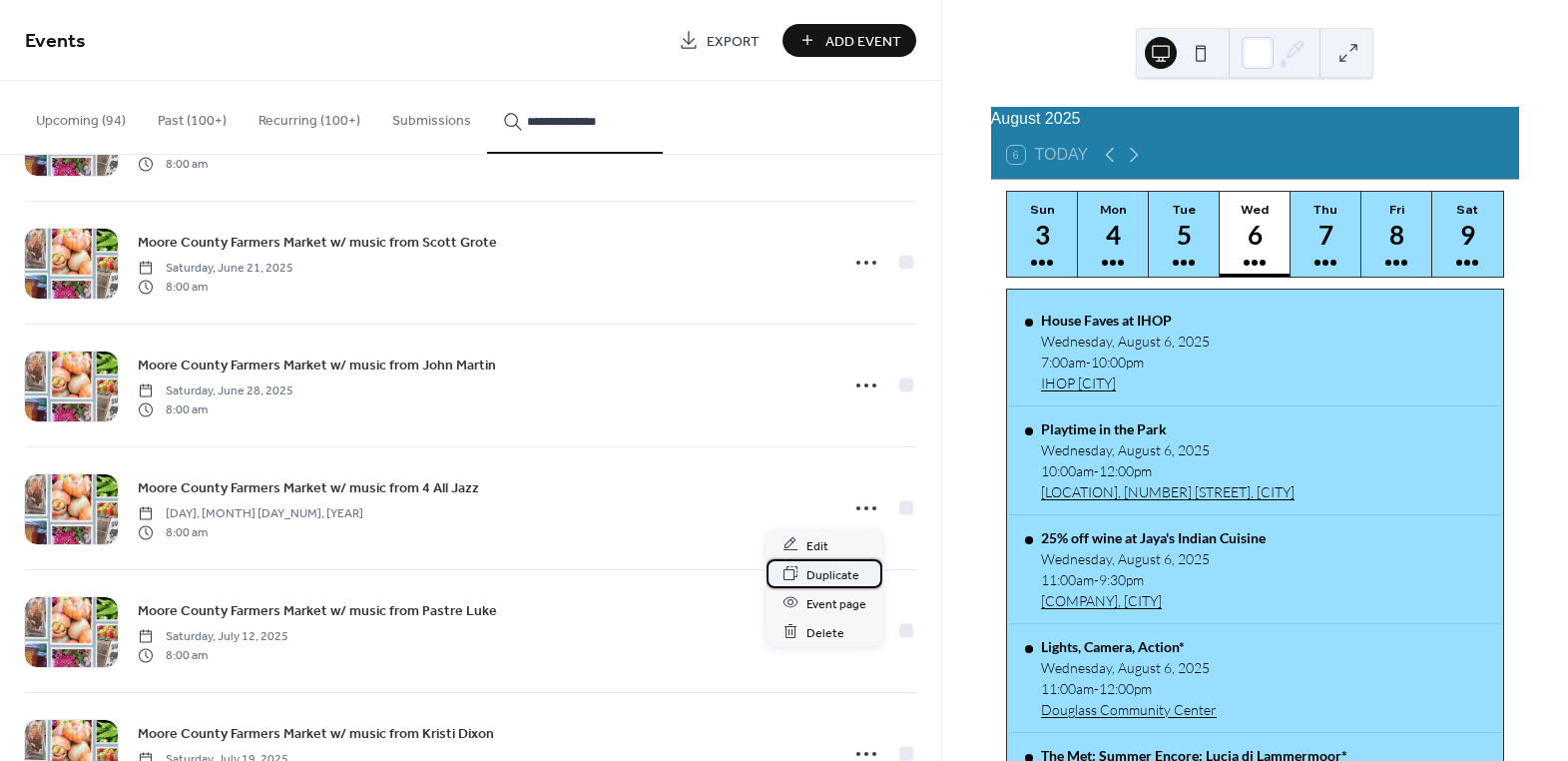 click on "Duplicate" at bounding box center (832, 574) 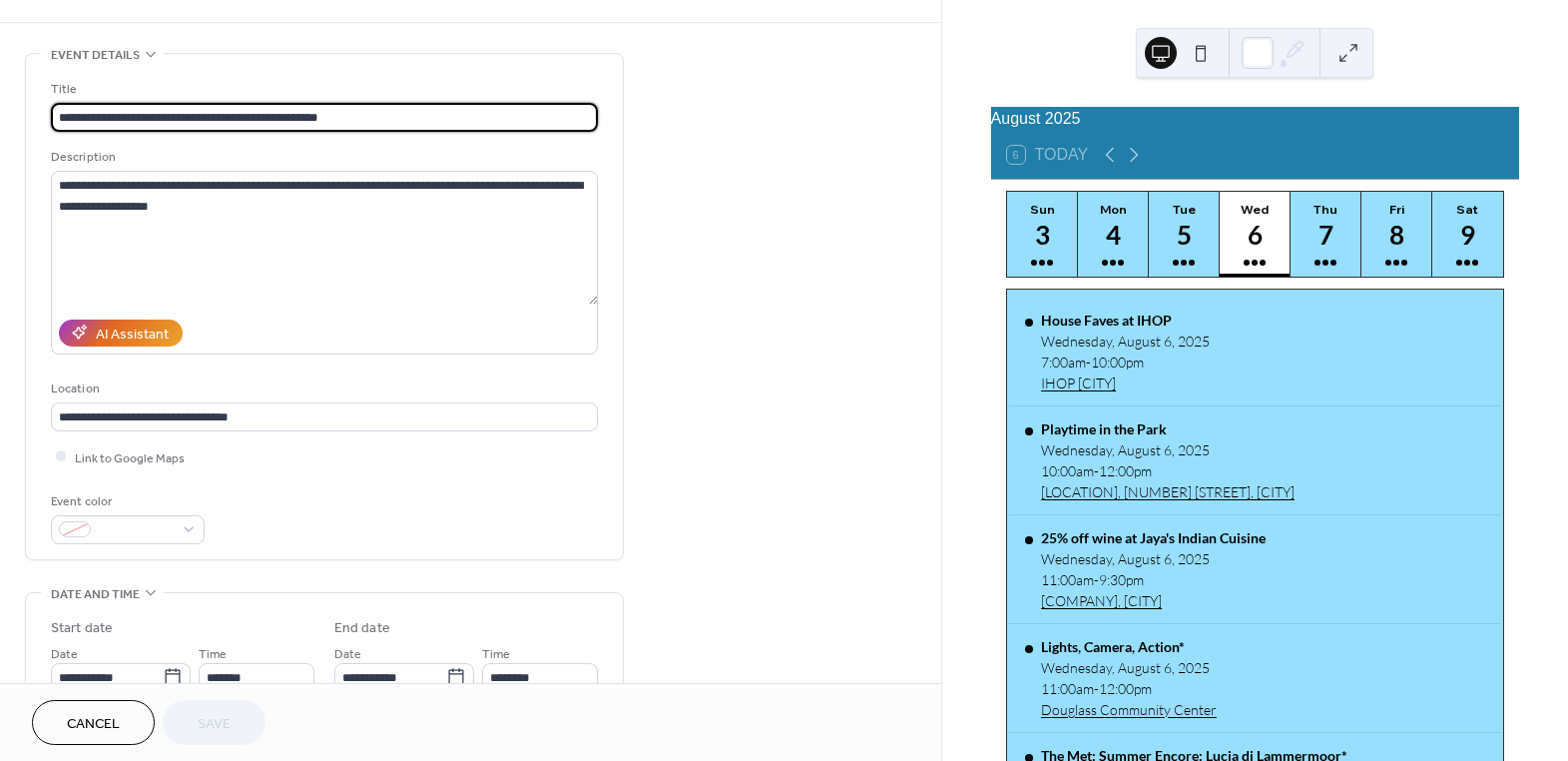 scroll, scrollTop: 363, scrollLeft: 0, axis: vertical 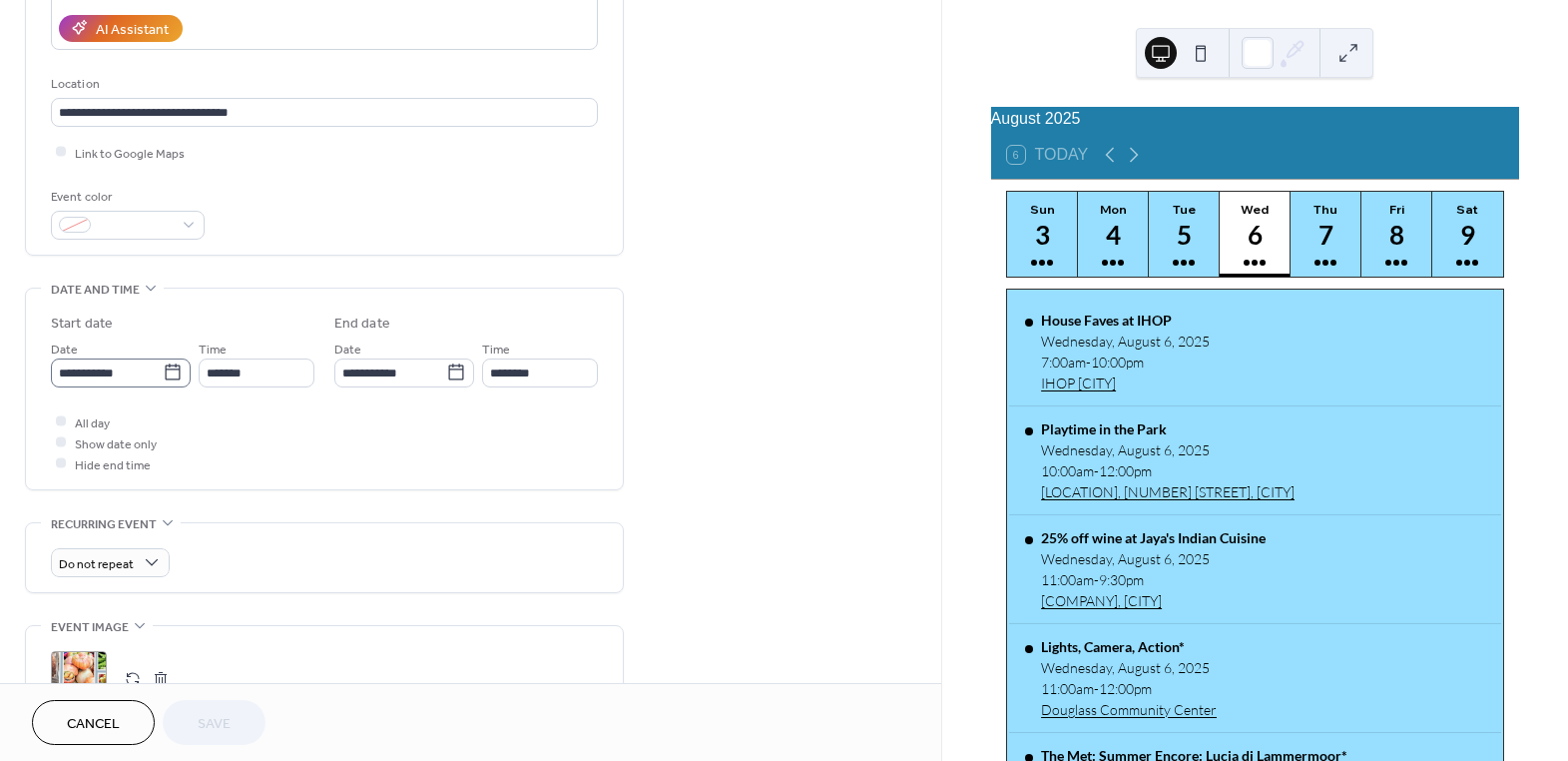 click 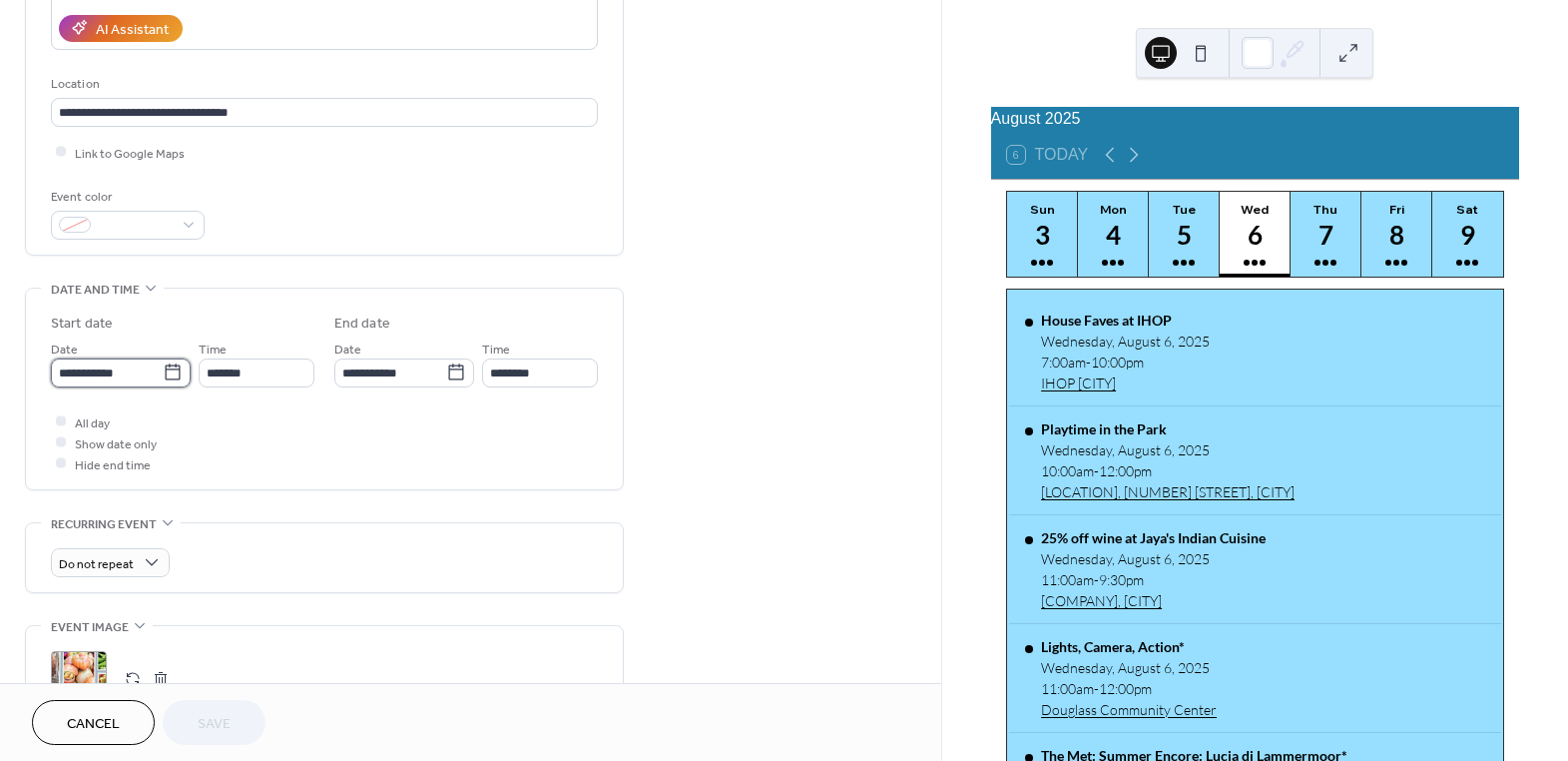 click on "**********" at bounding box center [107, 373] 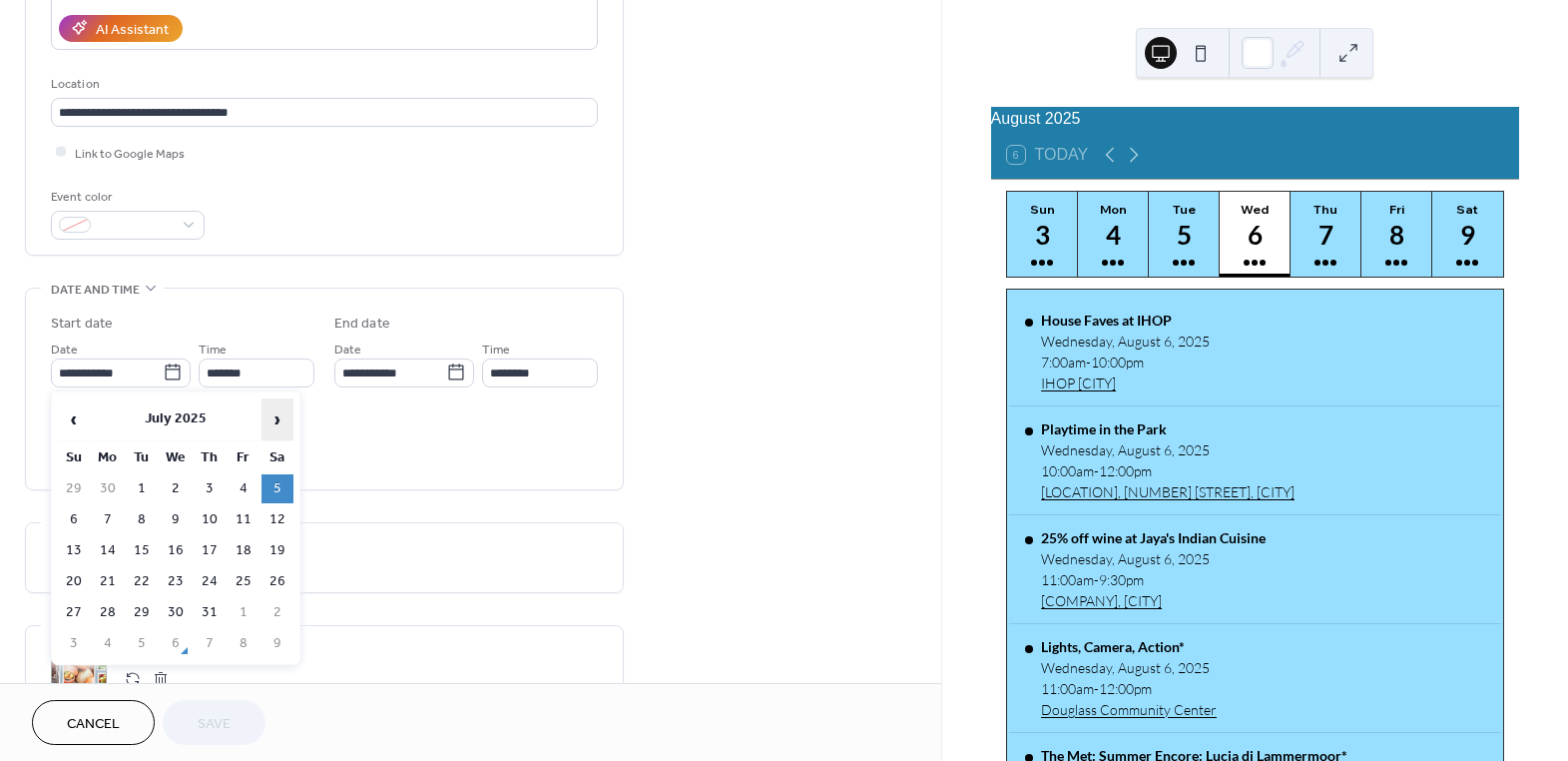click on "›" at bounding box center (277, 419) 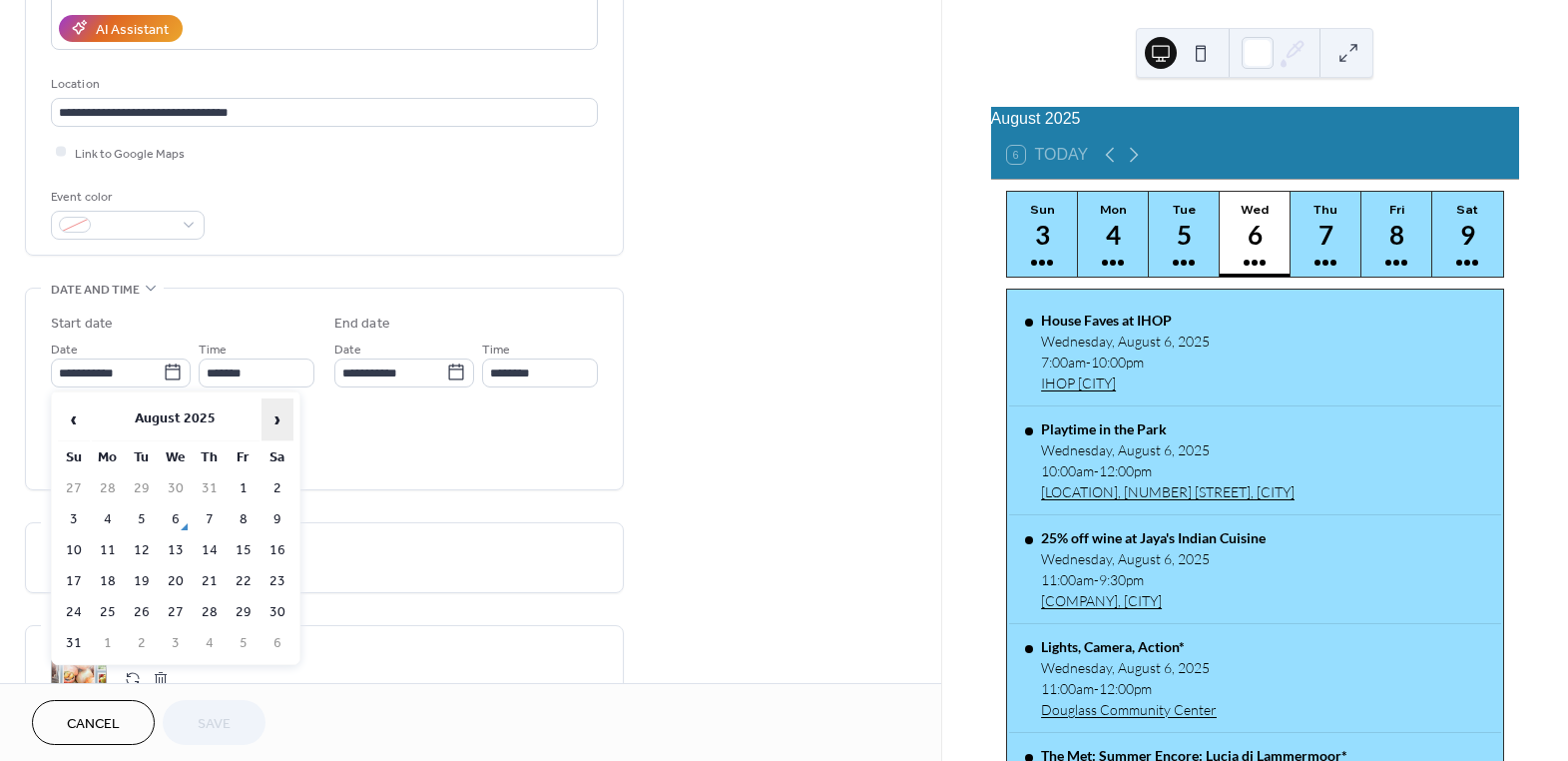 click on "›" at bounding box center (277, 419) 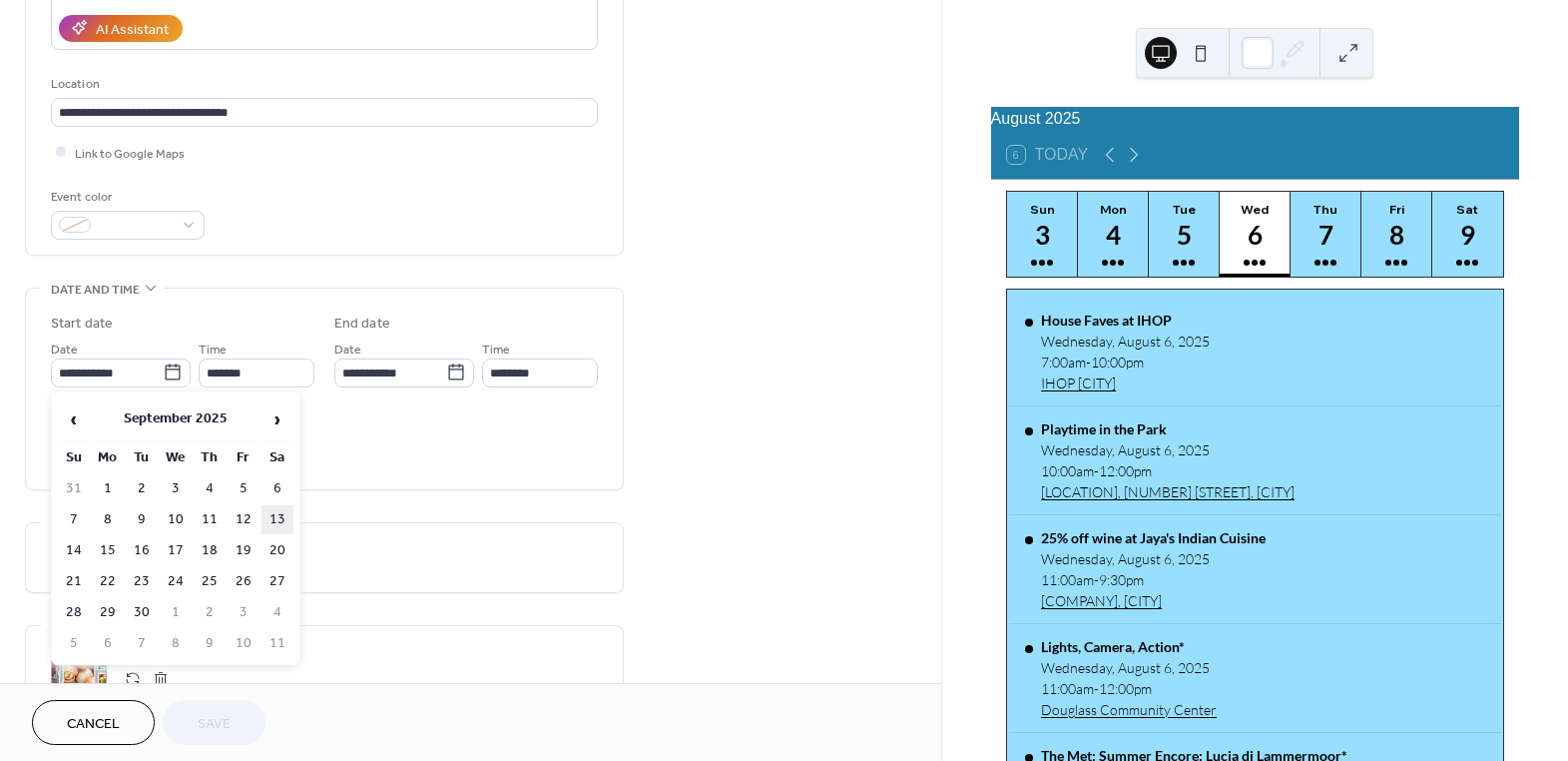 click on "13" at bounding box center (277, 519) 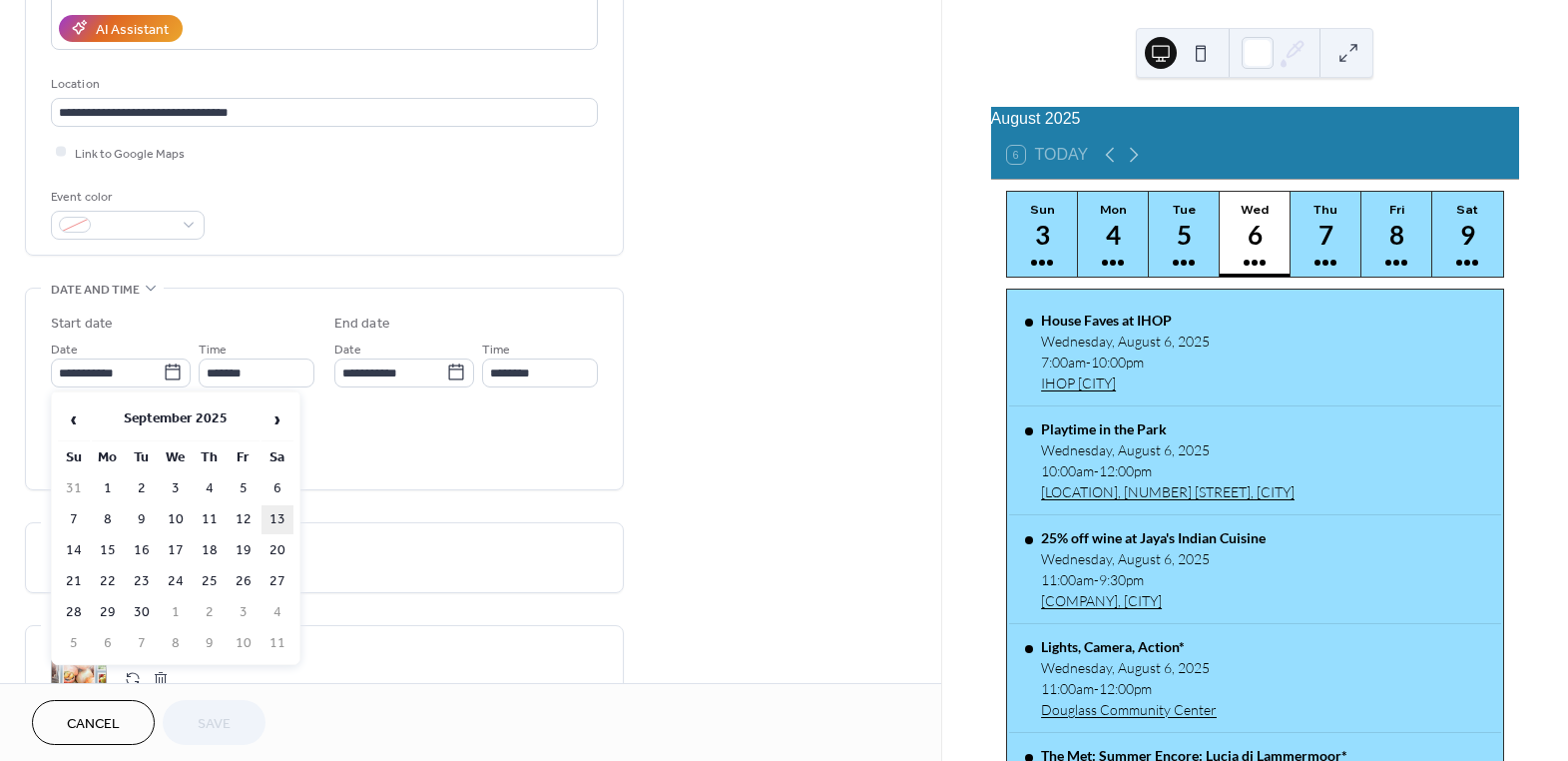 type on "**********" 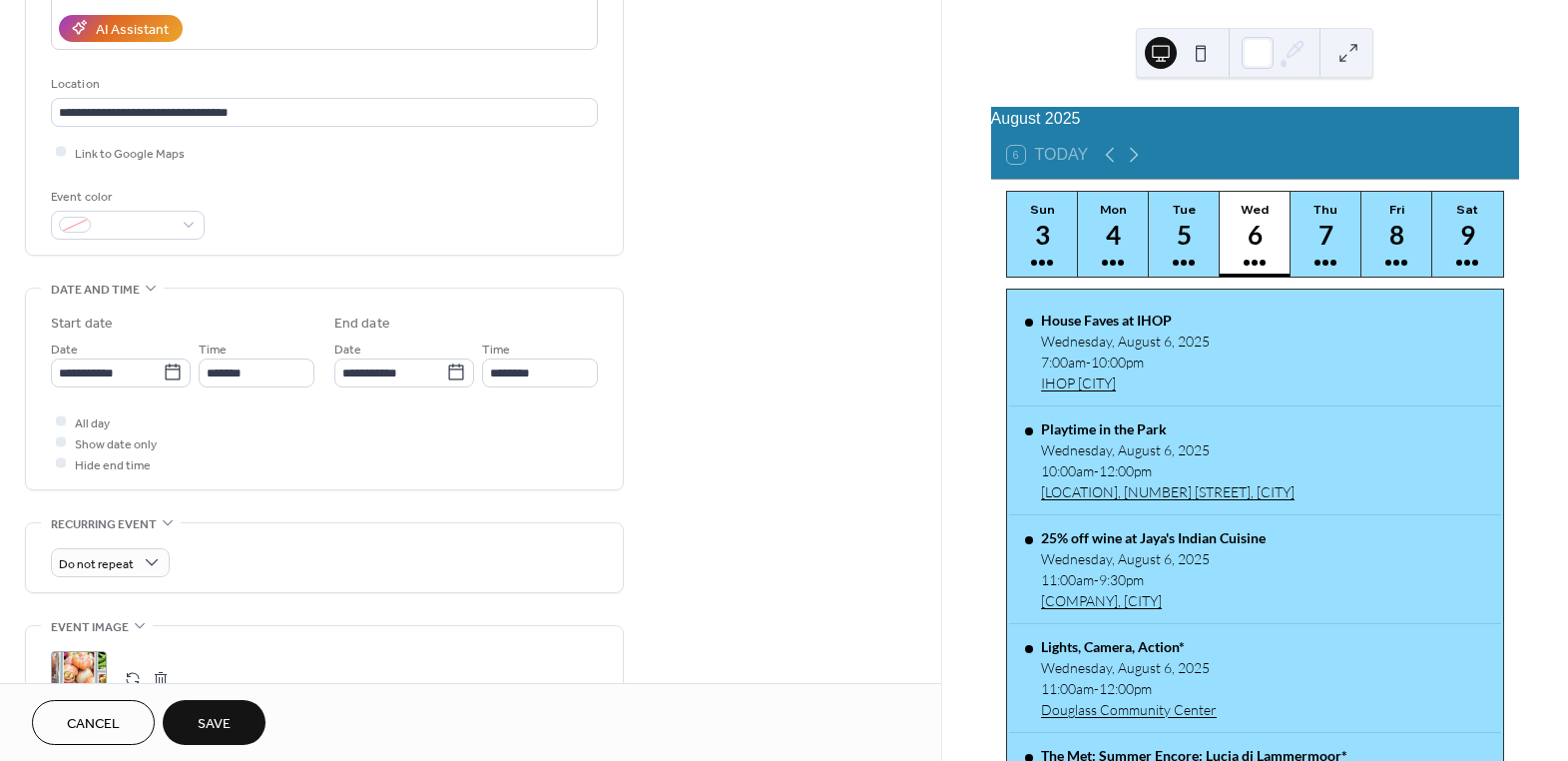 click on "Save" at bounding box center (214, 724) 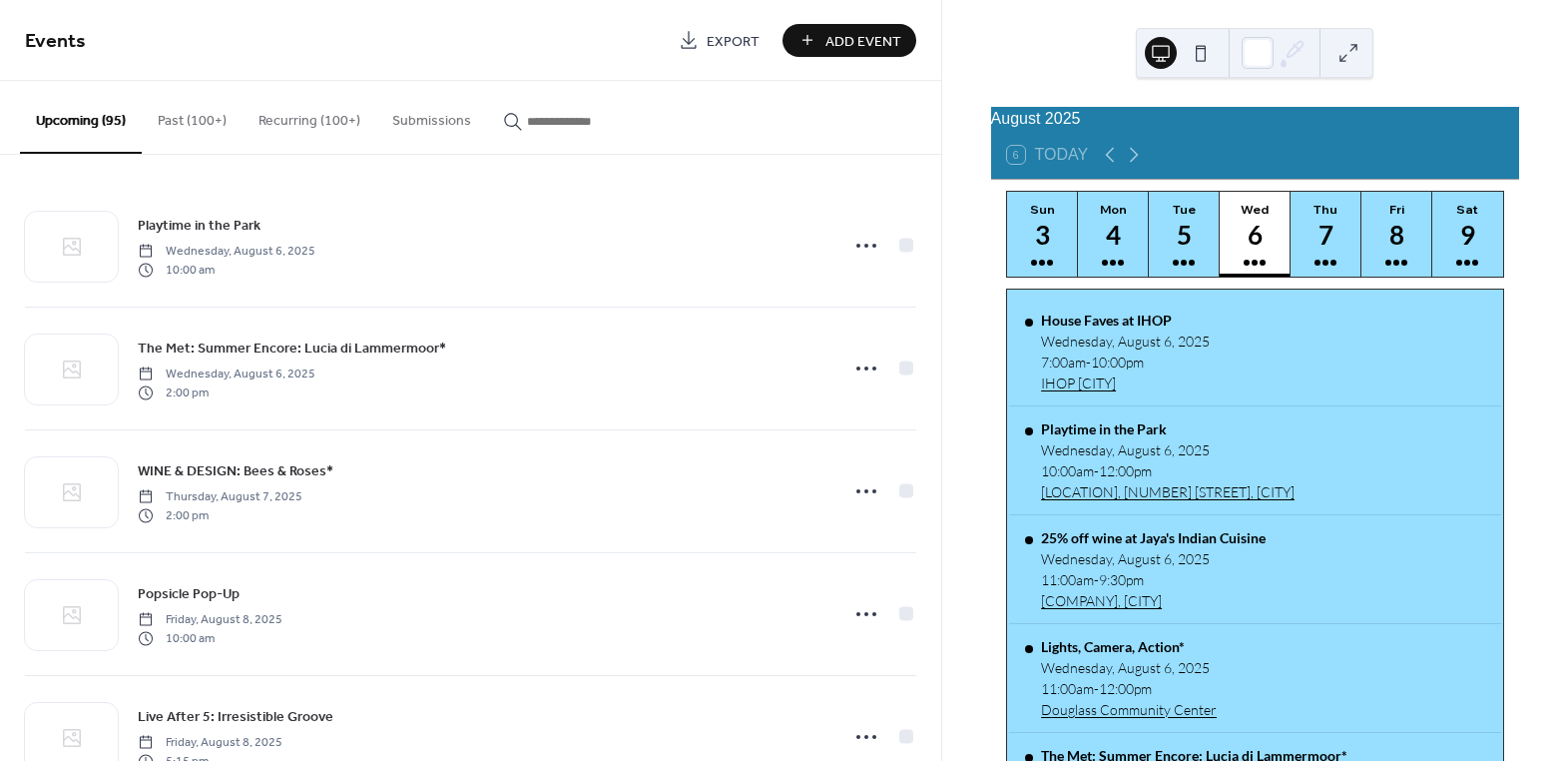 click at bounding box center [587, 121] 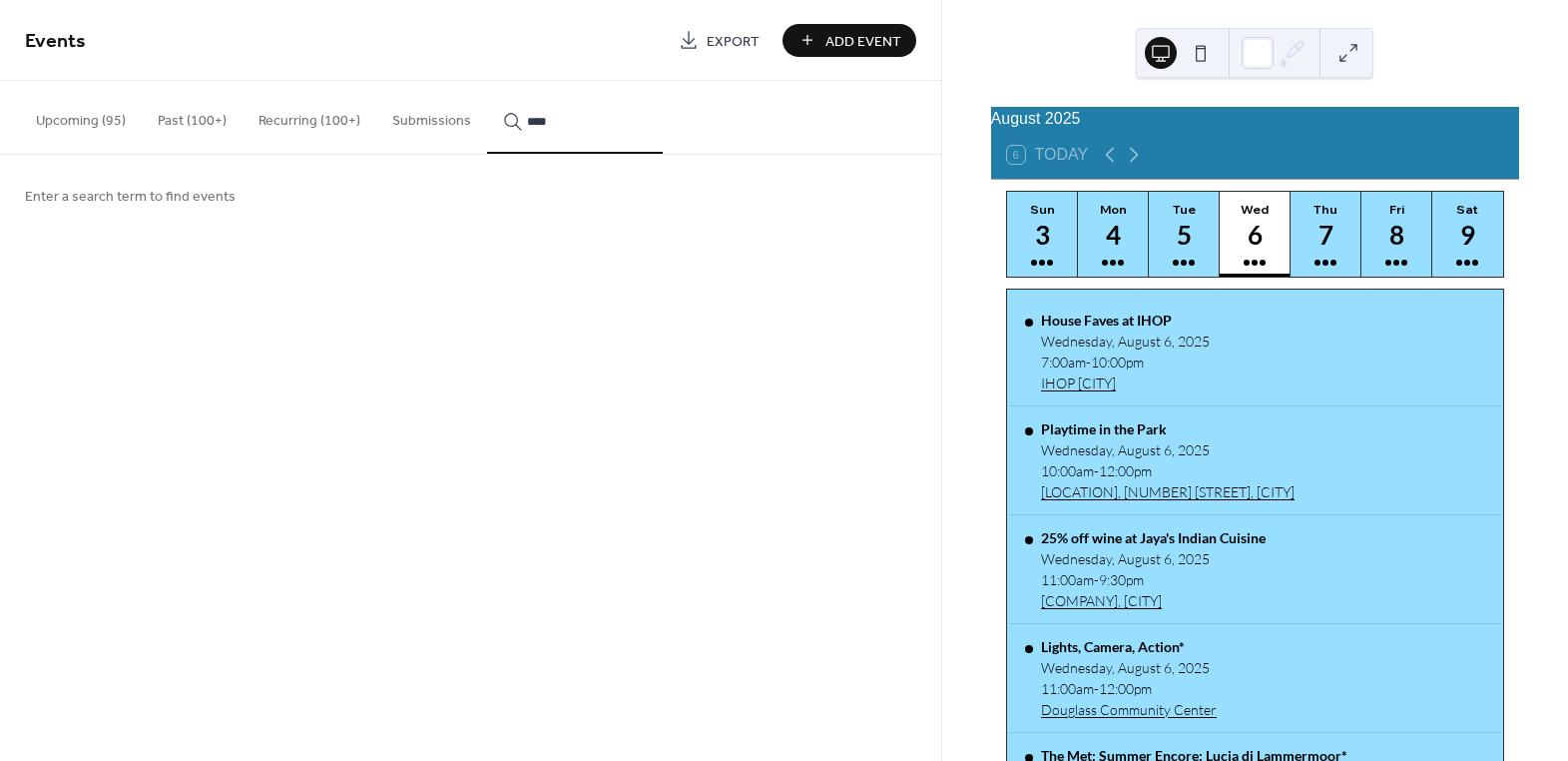 click on "***" at bounding box center (575, 117) 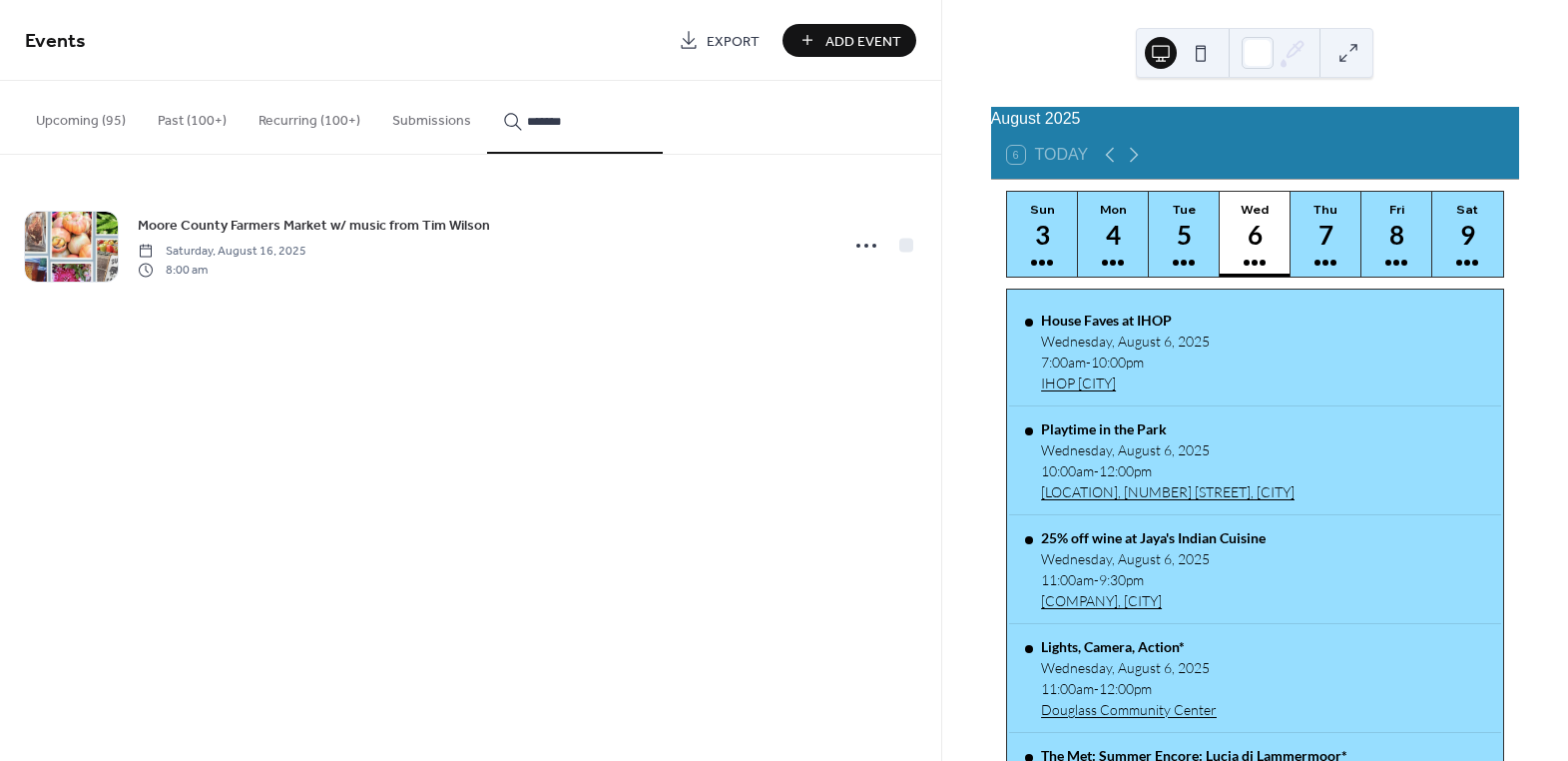 type on "*******" 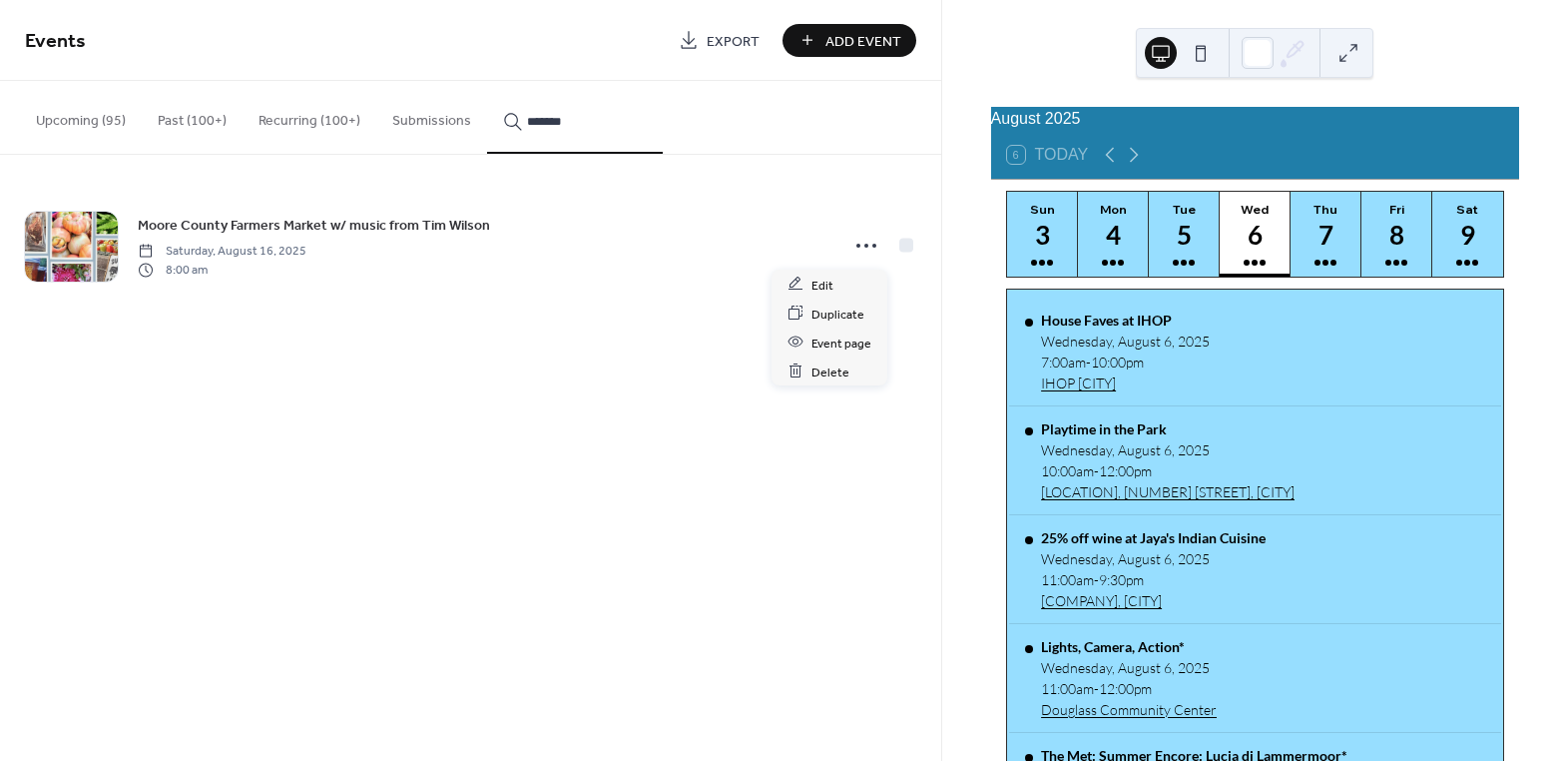 click 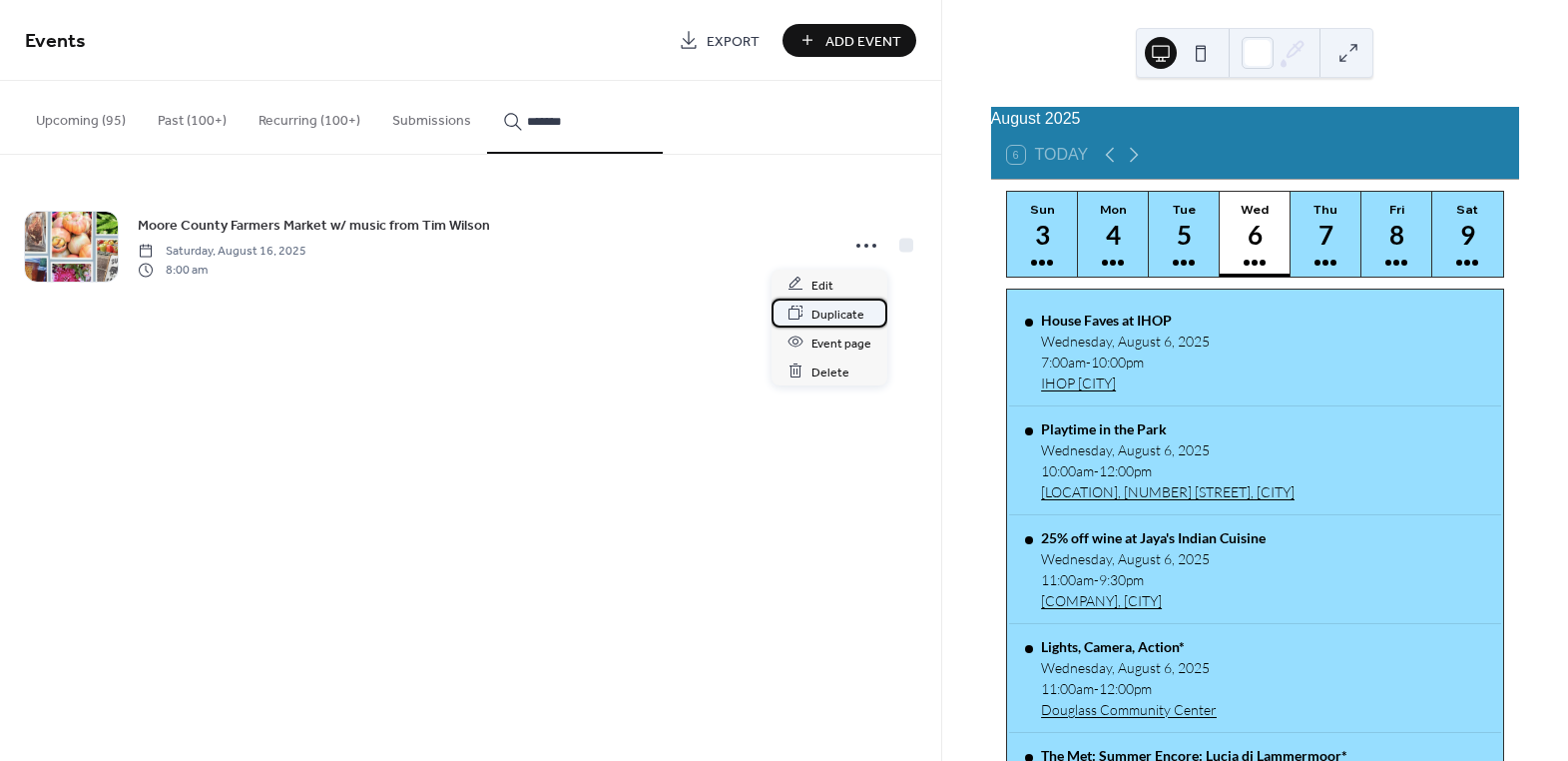 click on "Duplicate" at bounding box center [837, 314] 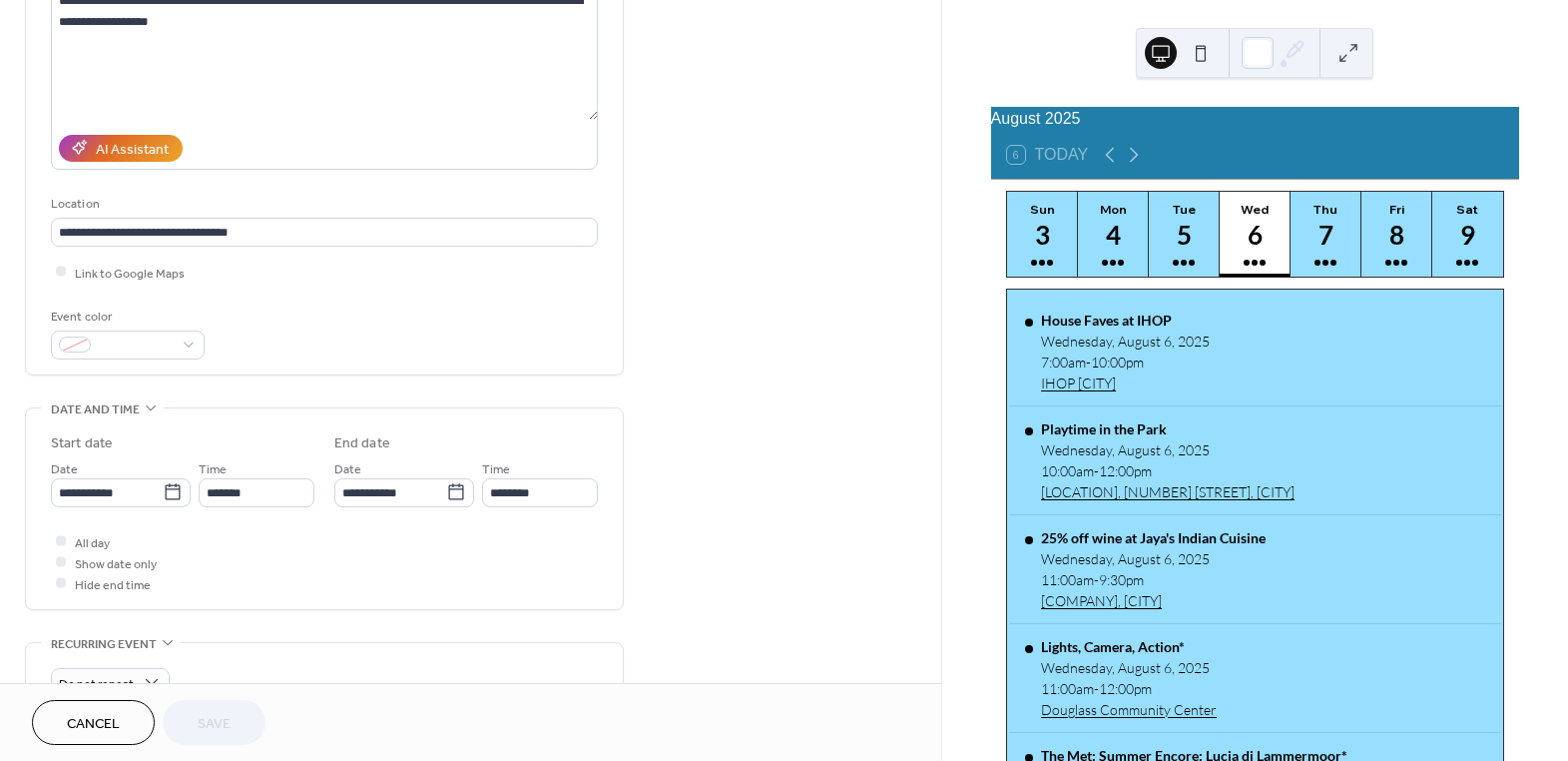 scroll, scrollTop: 363, scrollLeft: 0, axis: vertical 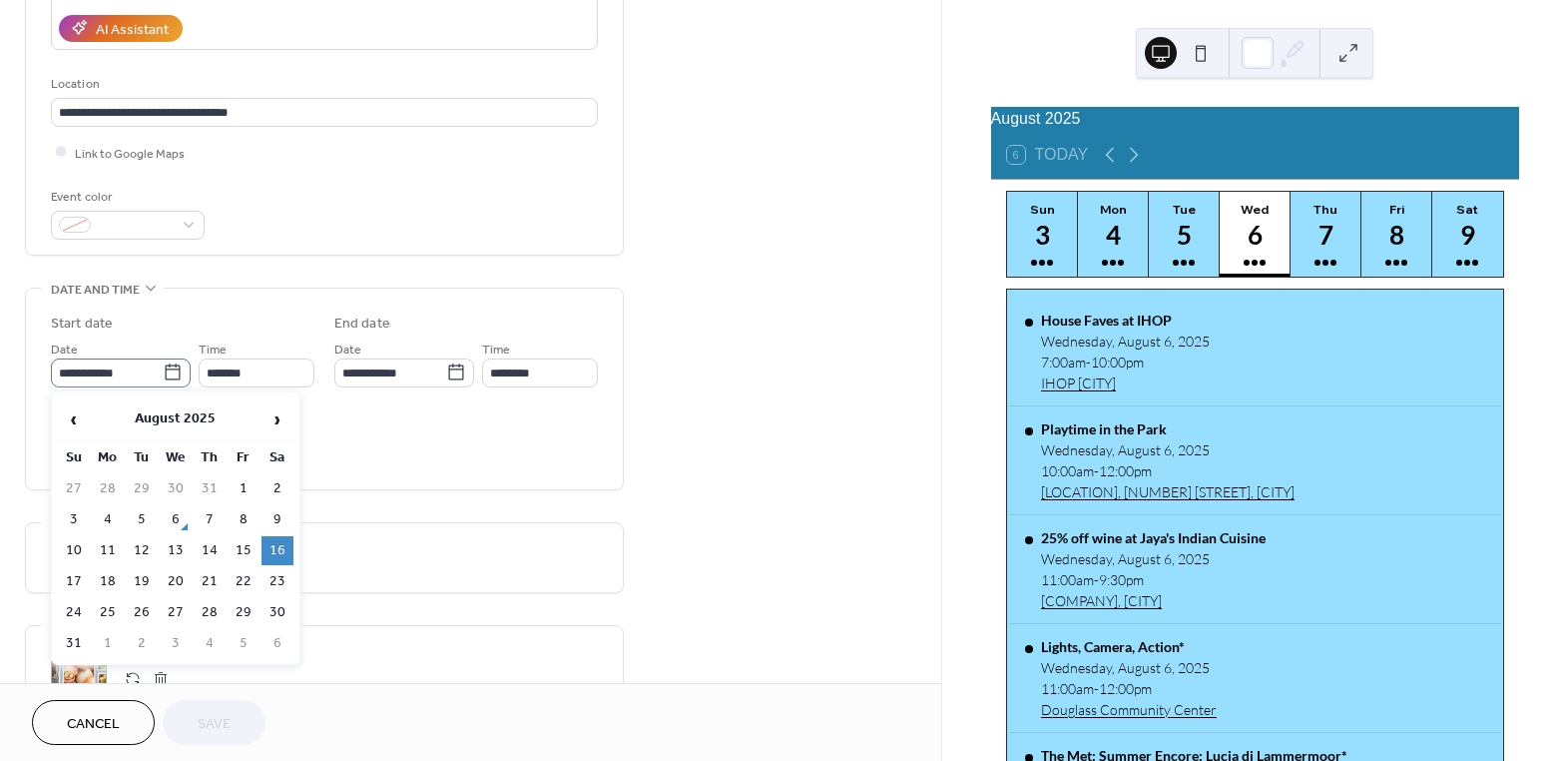 click 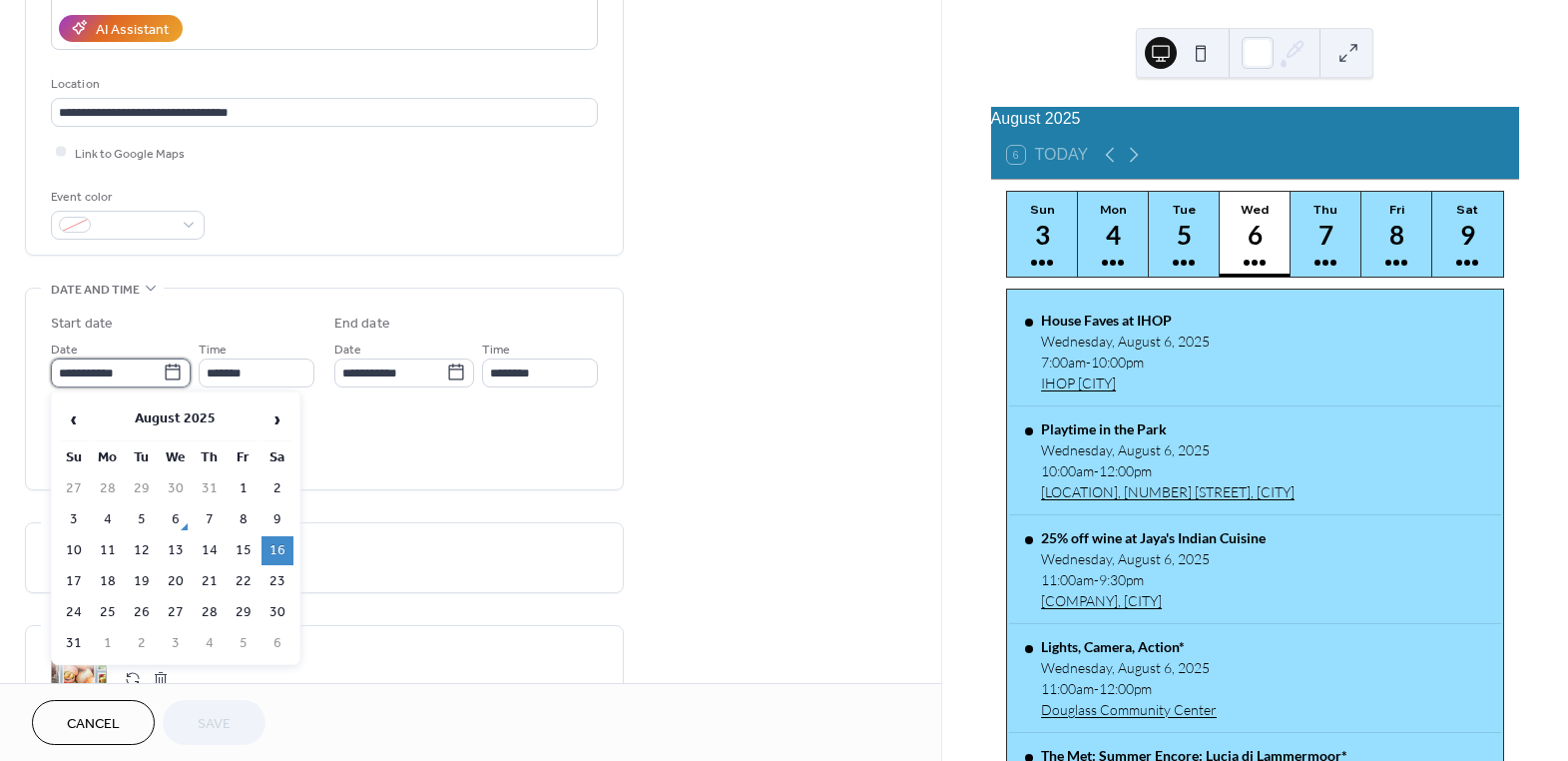 click on "**********" at bounding box center [107, 373] 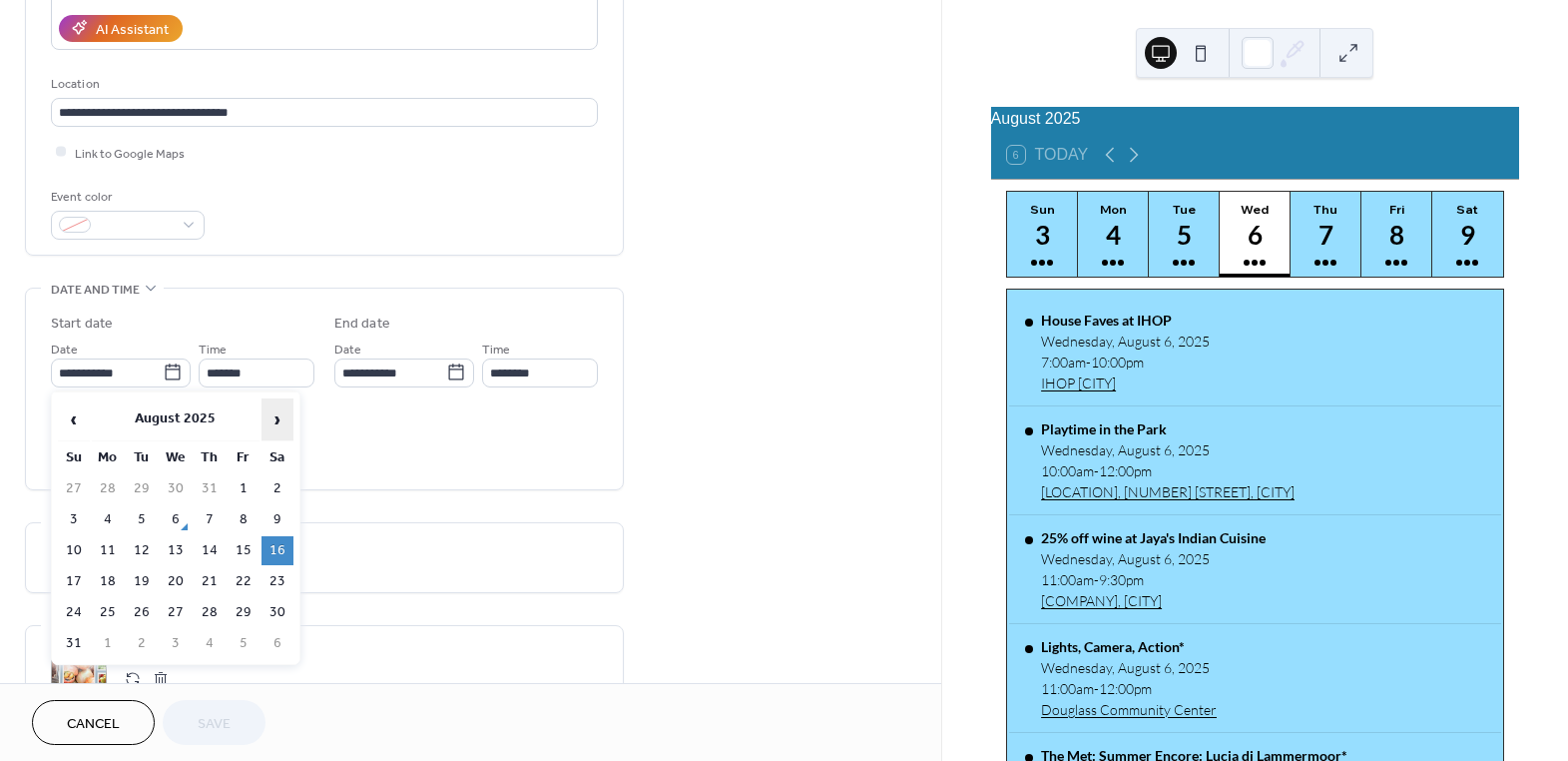 drag, startPoint x: 275, startPoint y: 413, endPoint x: 279, endPoint y: 435, distance: 22.36068 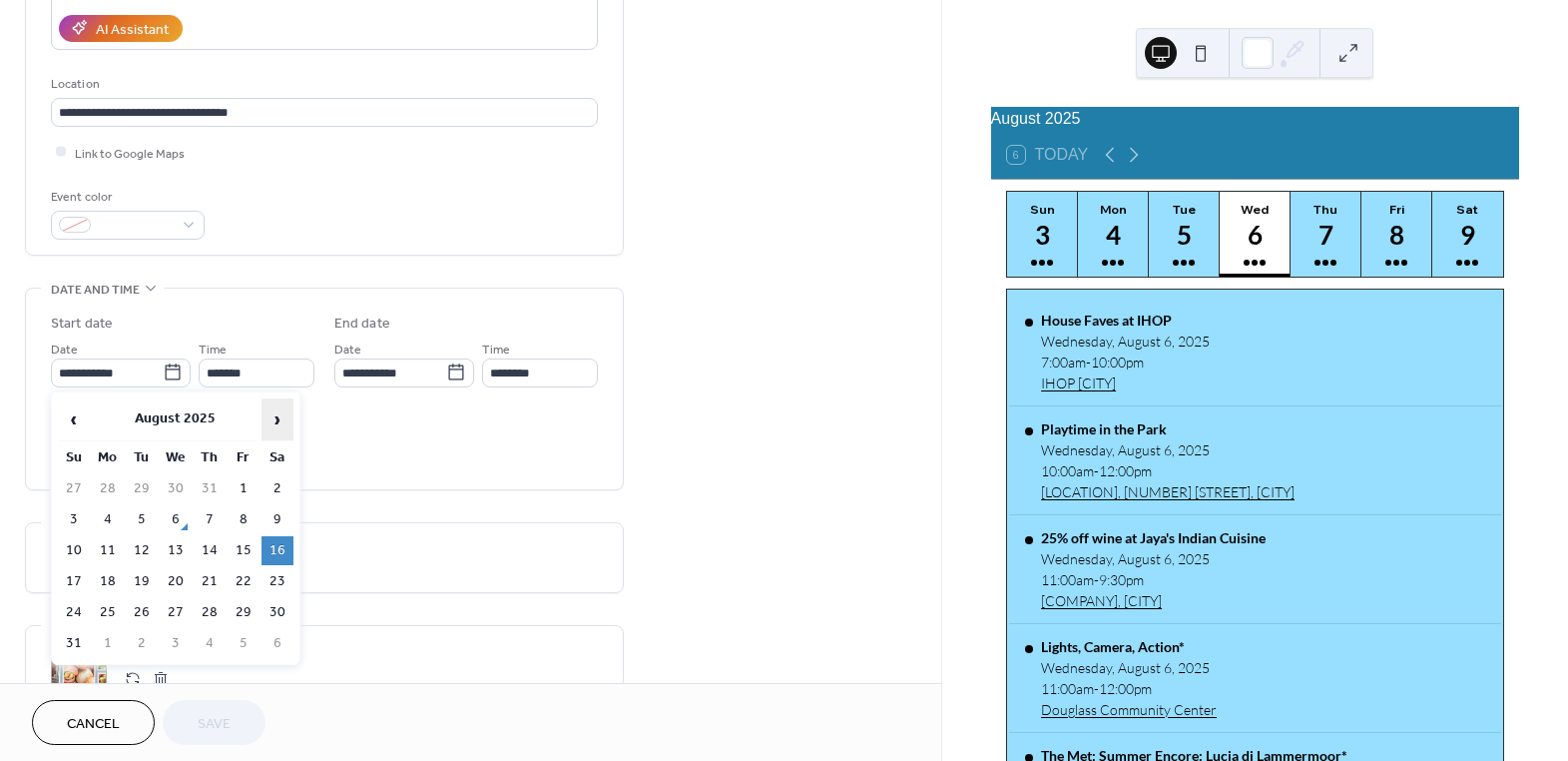 click on "›" at bounding box center [277, 419] 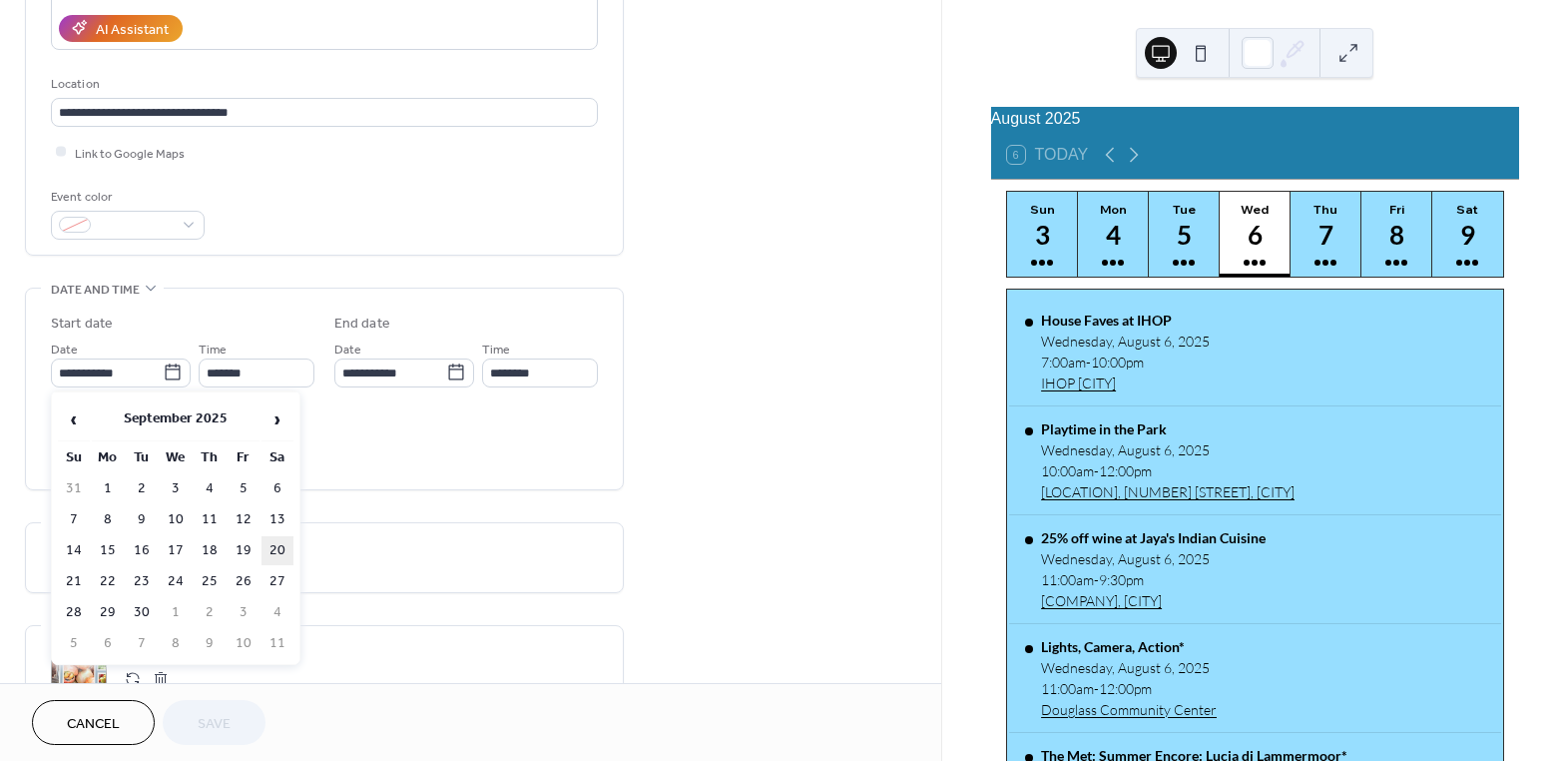 click on "20" at bounding box center (277, 550) 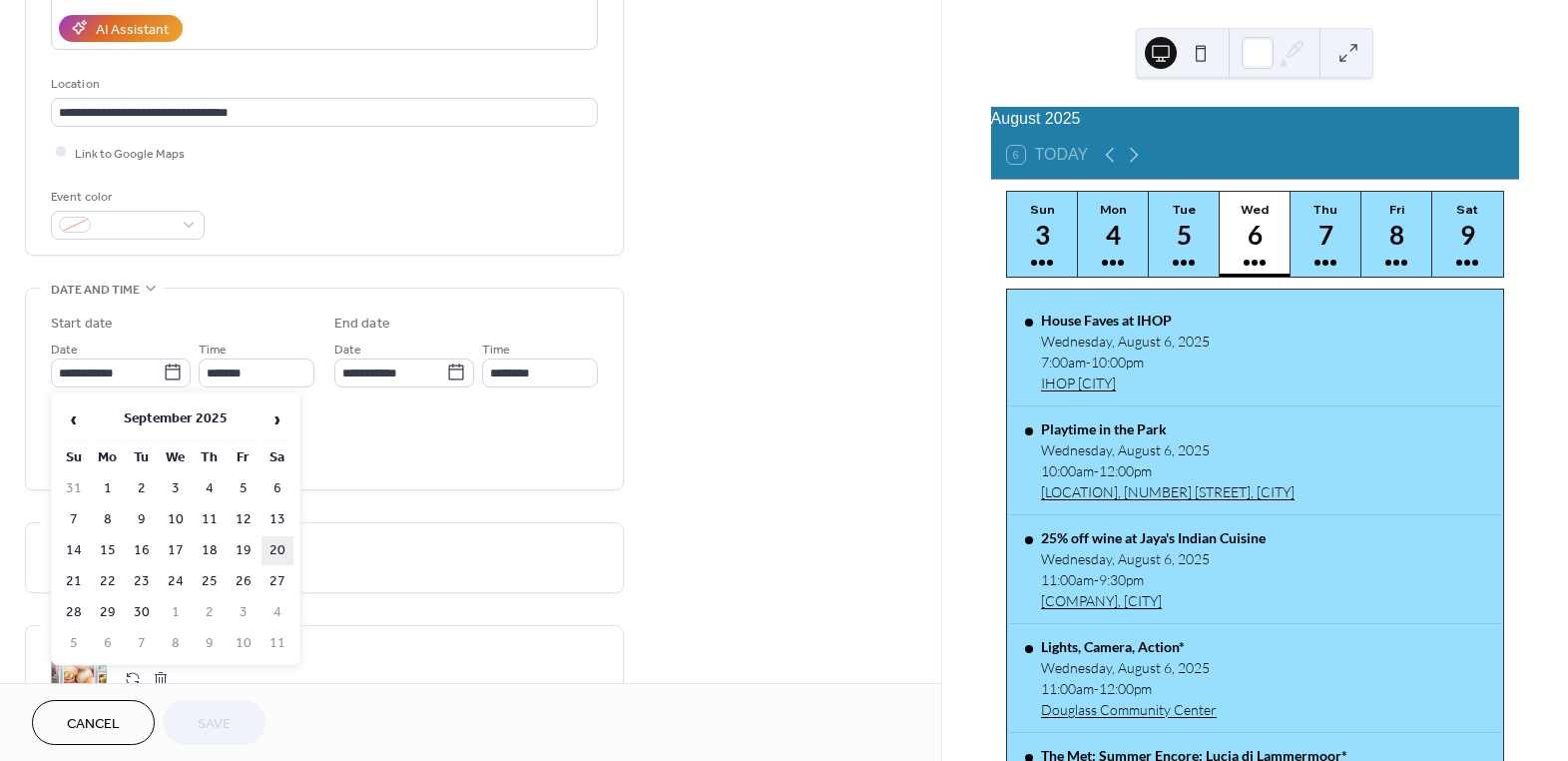 type on "**********" 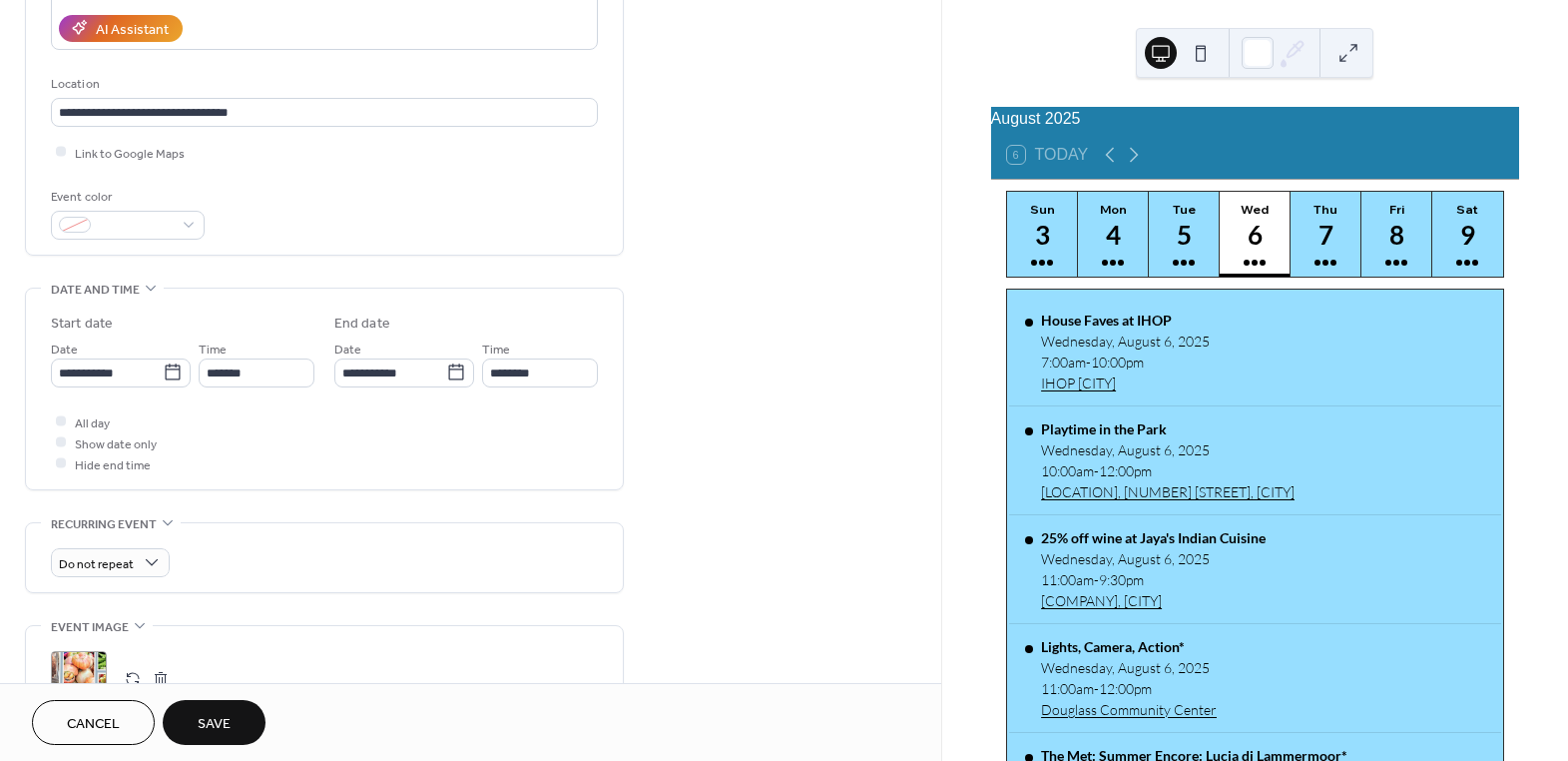 click on "Save" at bounding box center (214, 722) 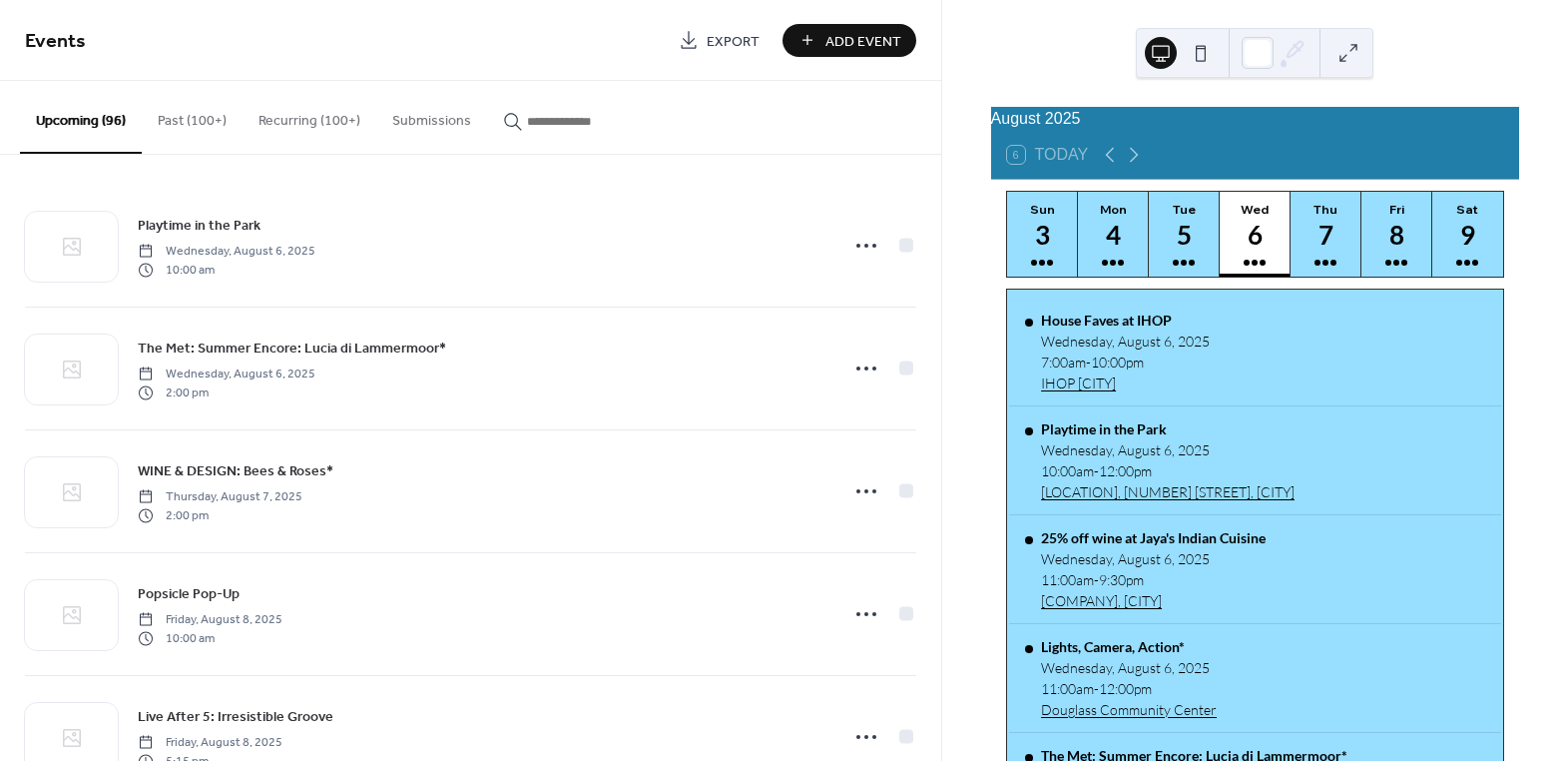 click at bounding box center (587, 121) 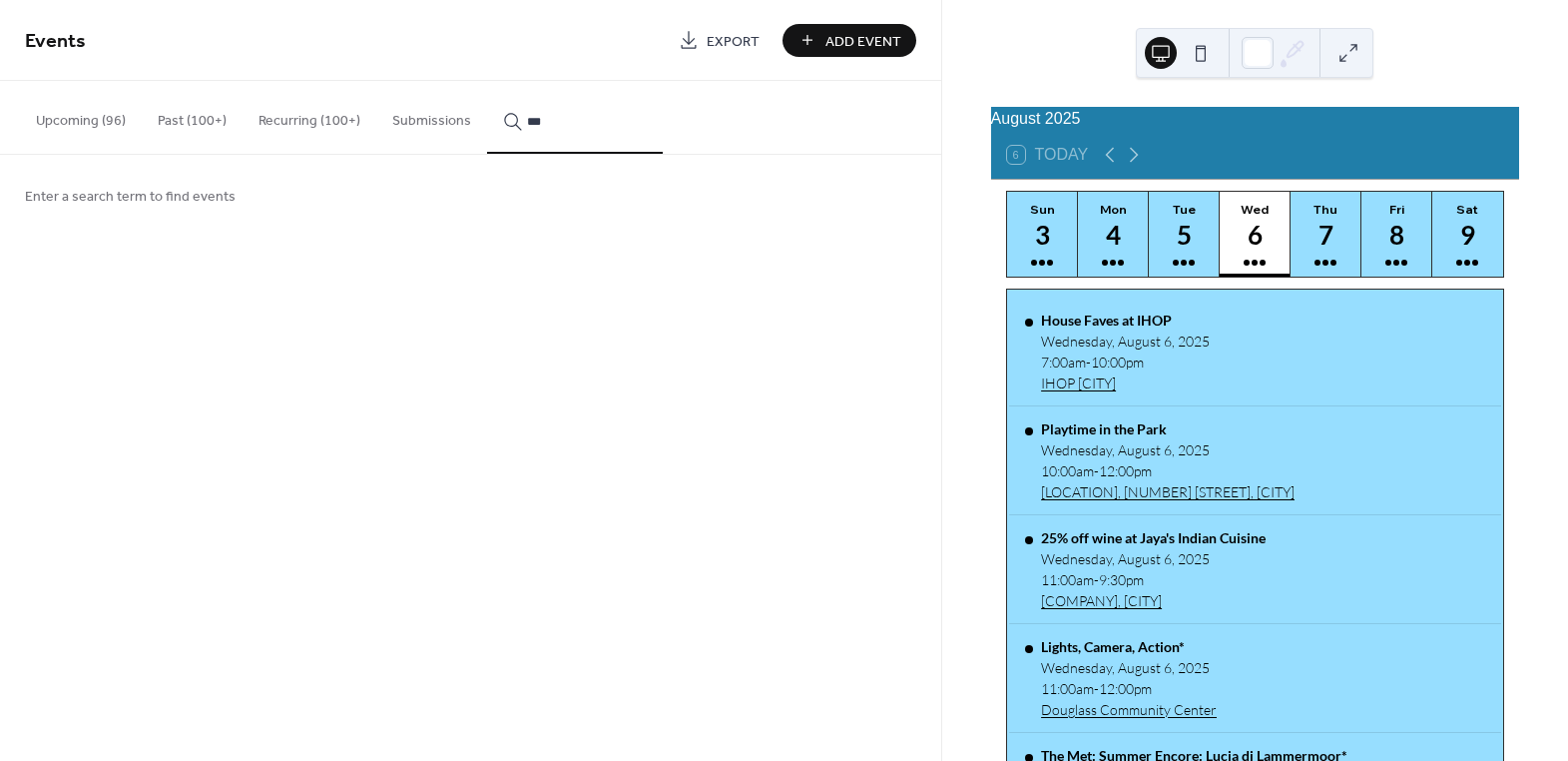 click on "****" at bounding box center (575, 117) 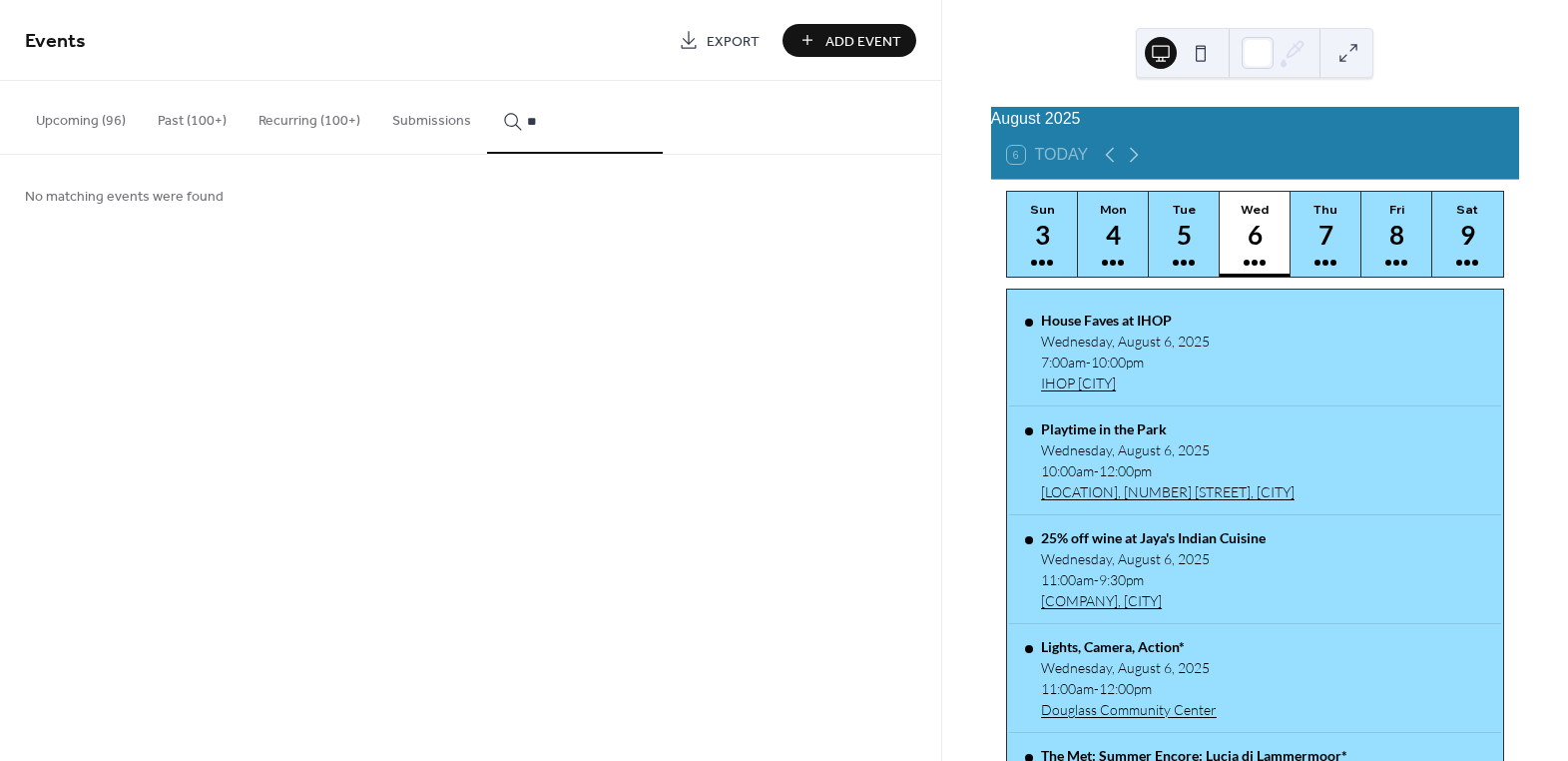 type on "*" 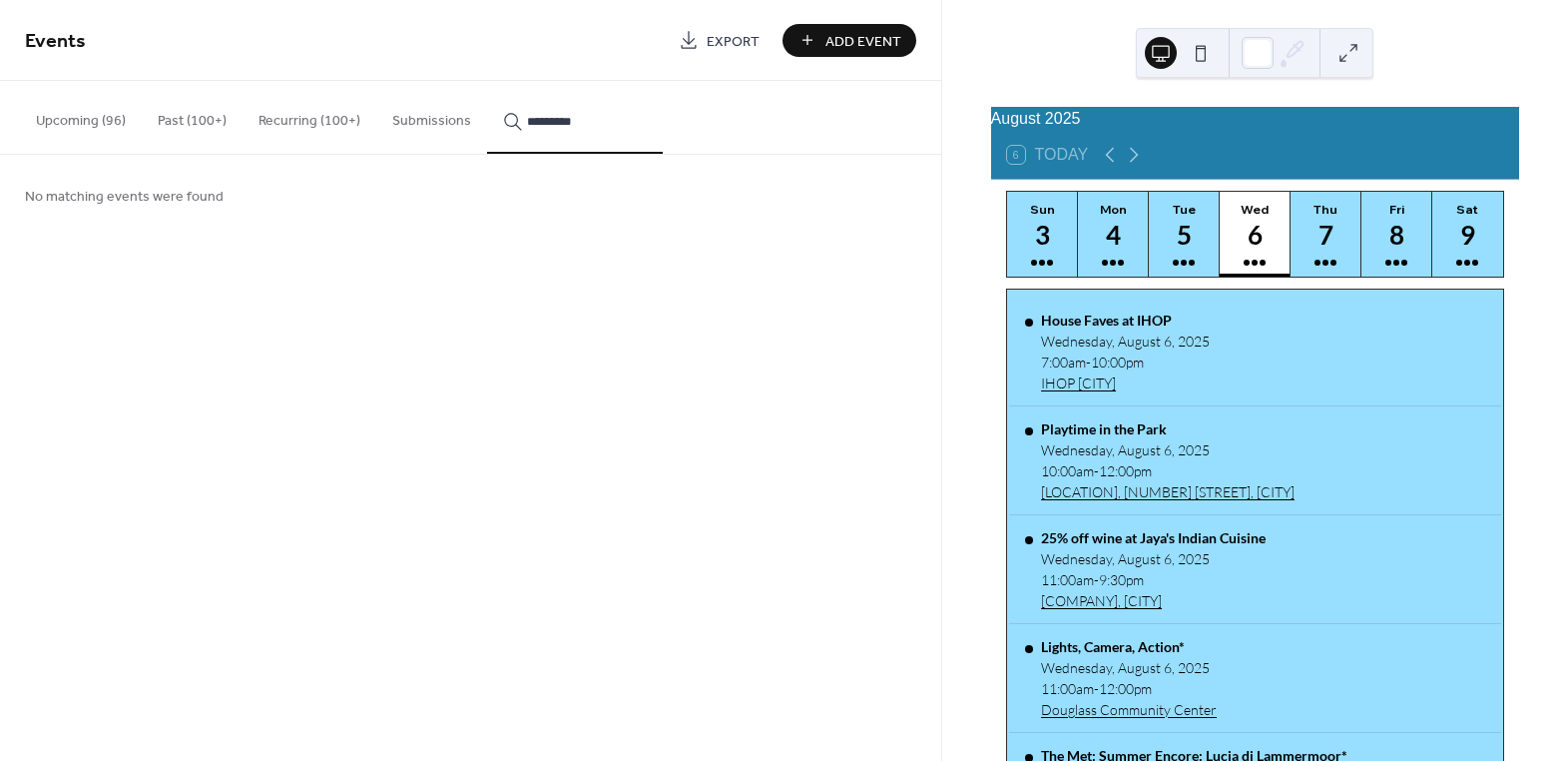 click on "*********" at bounding box center [587, 121] 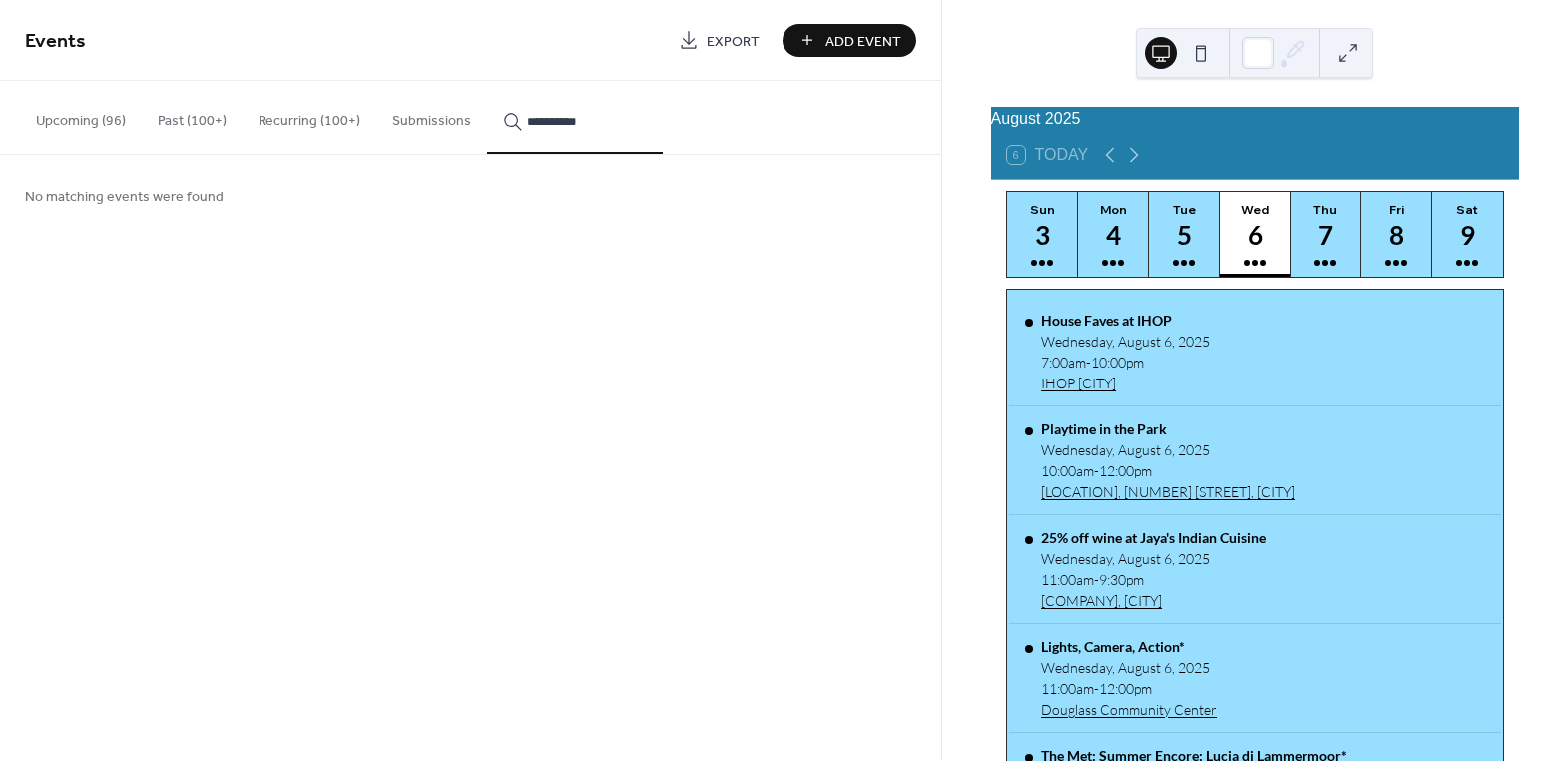click on "**********" at bounding box center [575, 117] 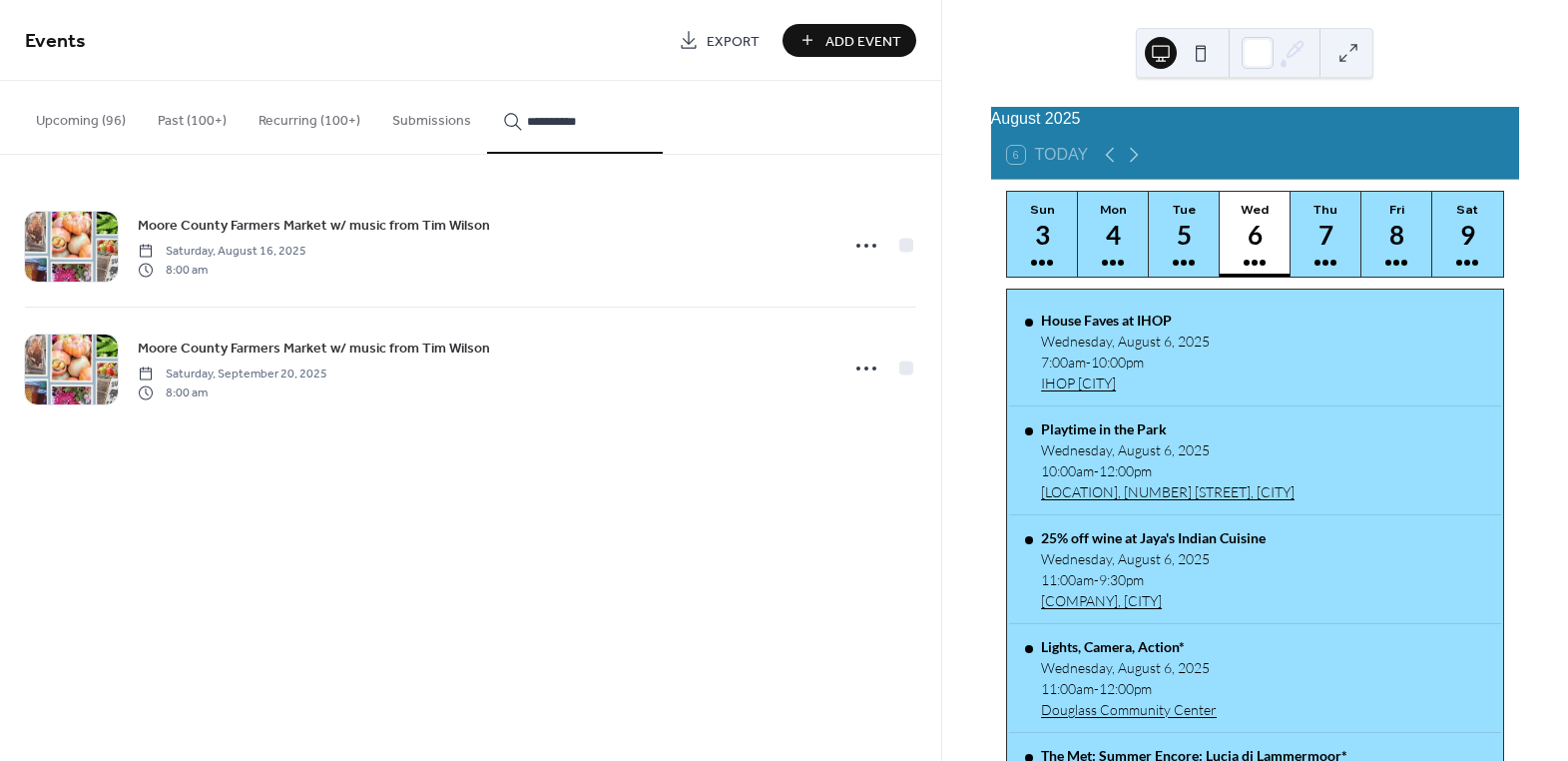type on "**********" 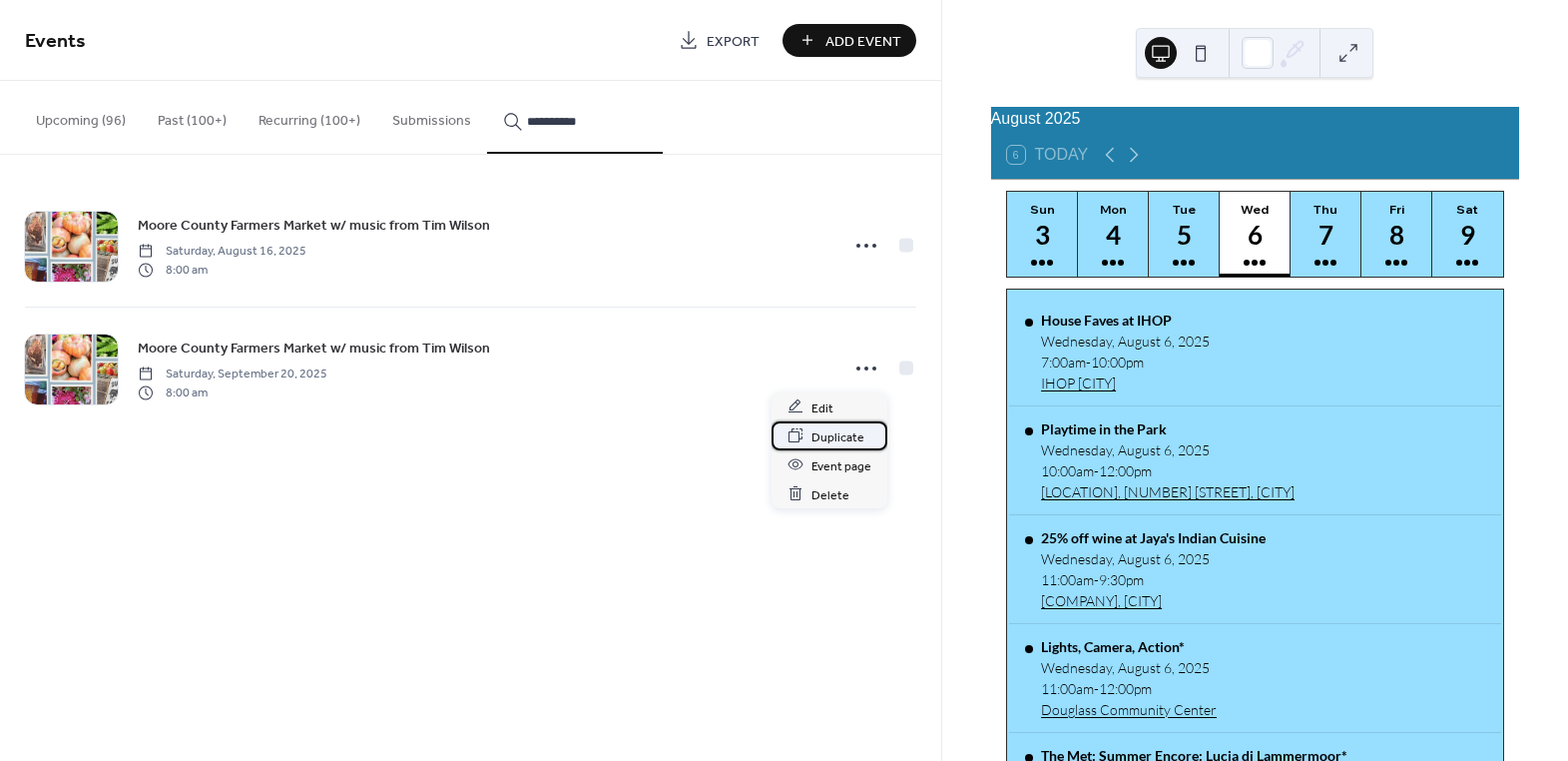 click on "Duplicate" at bounding box center [837, 436] 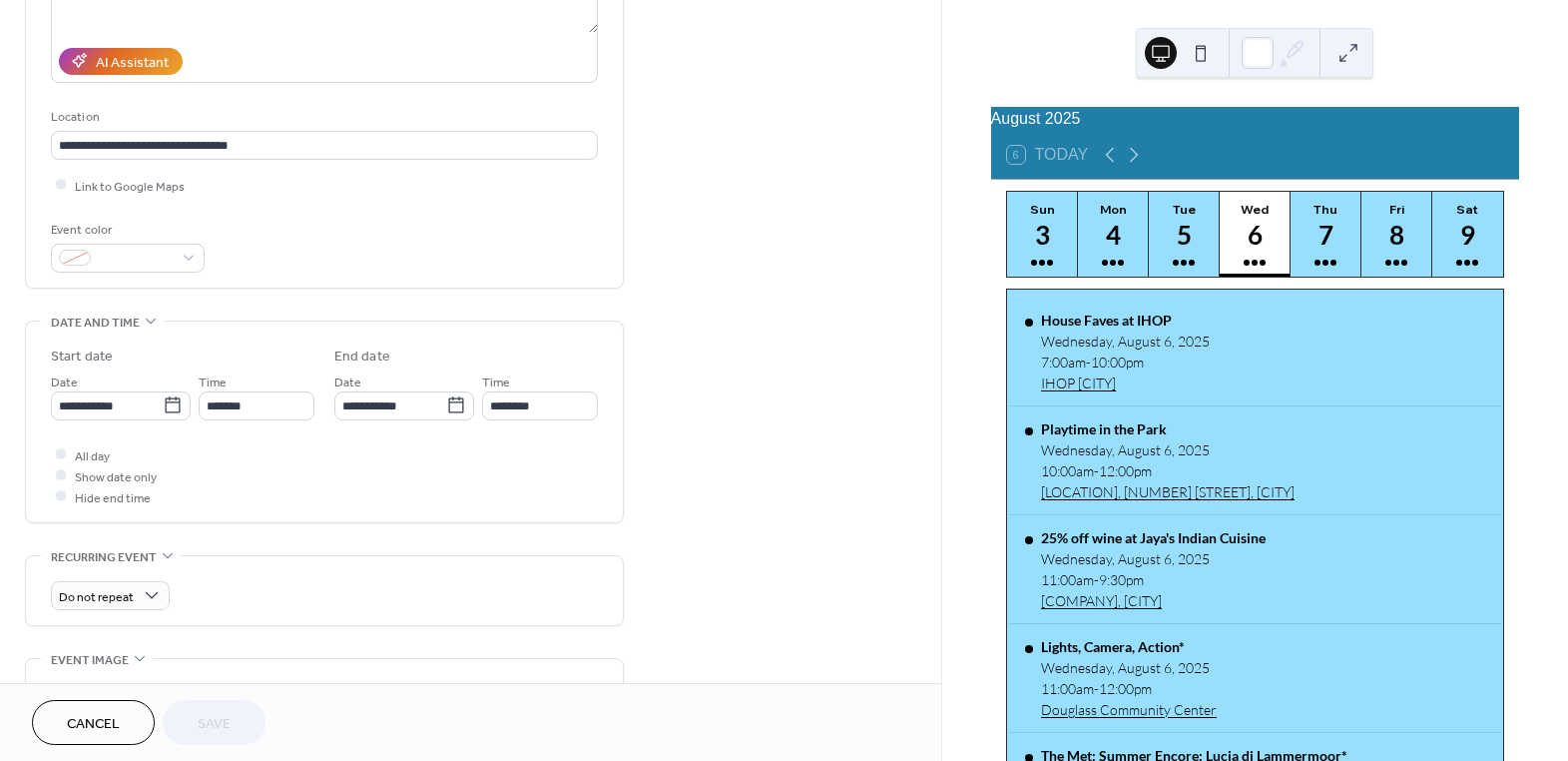 scroll, scrollTop: 363, scrollLeft: 0, axis: vertical 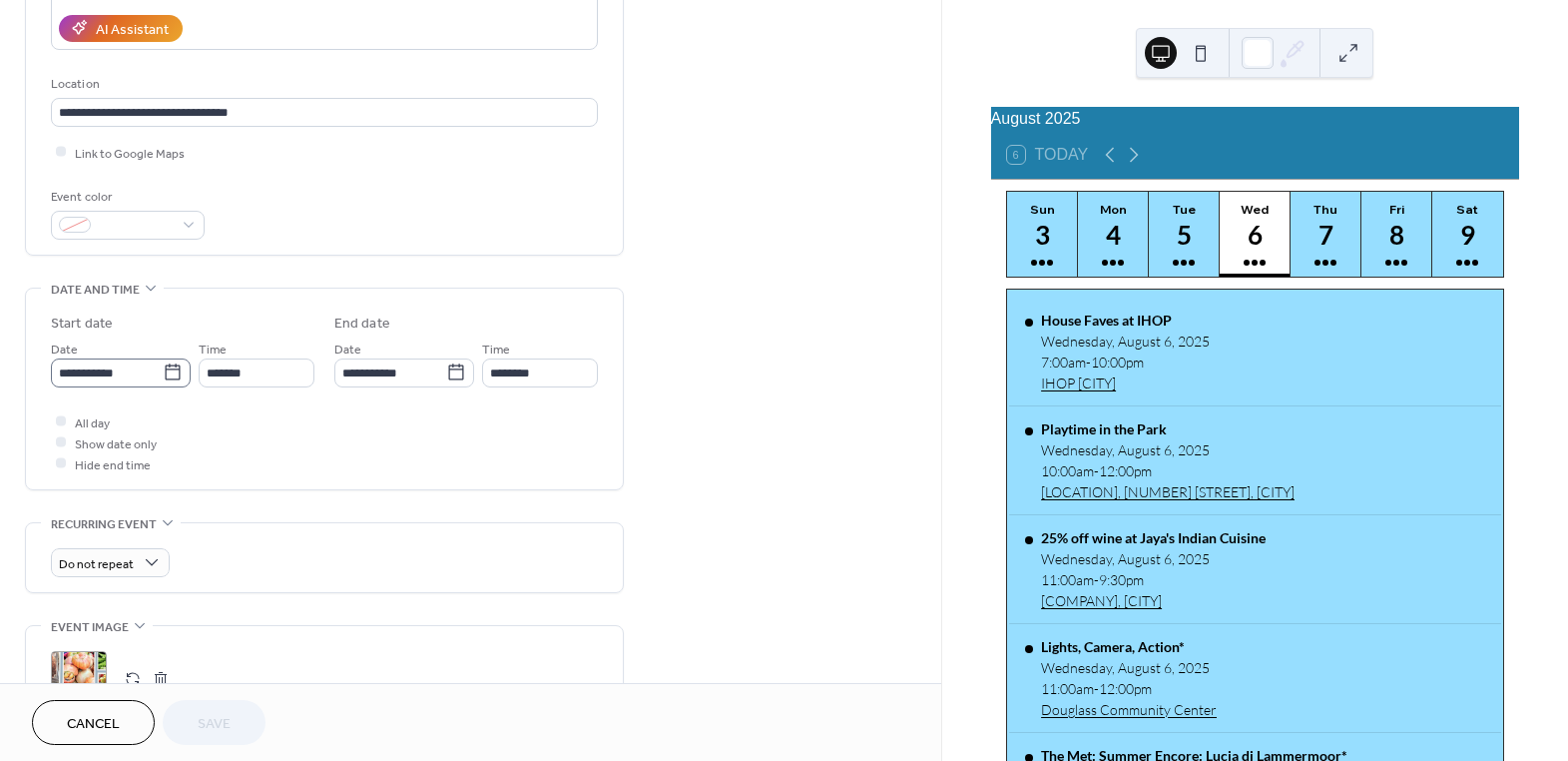 click 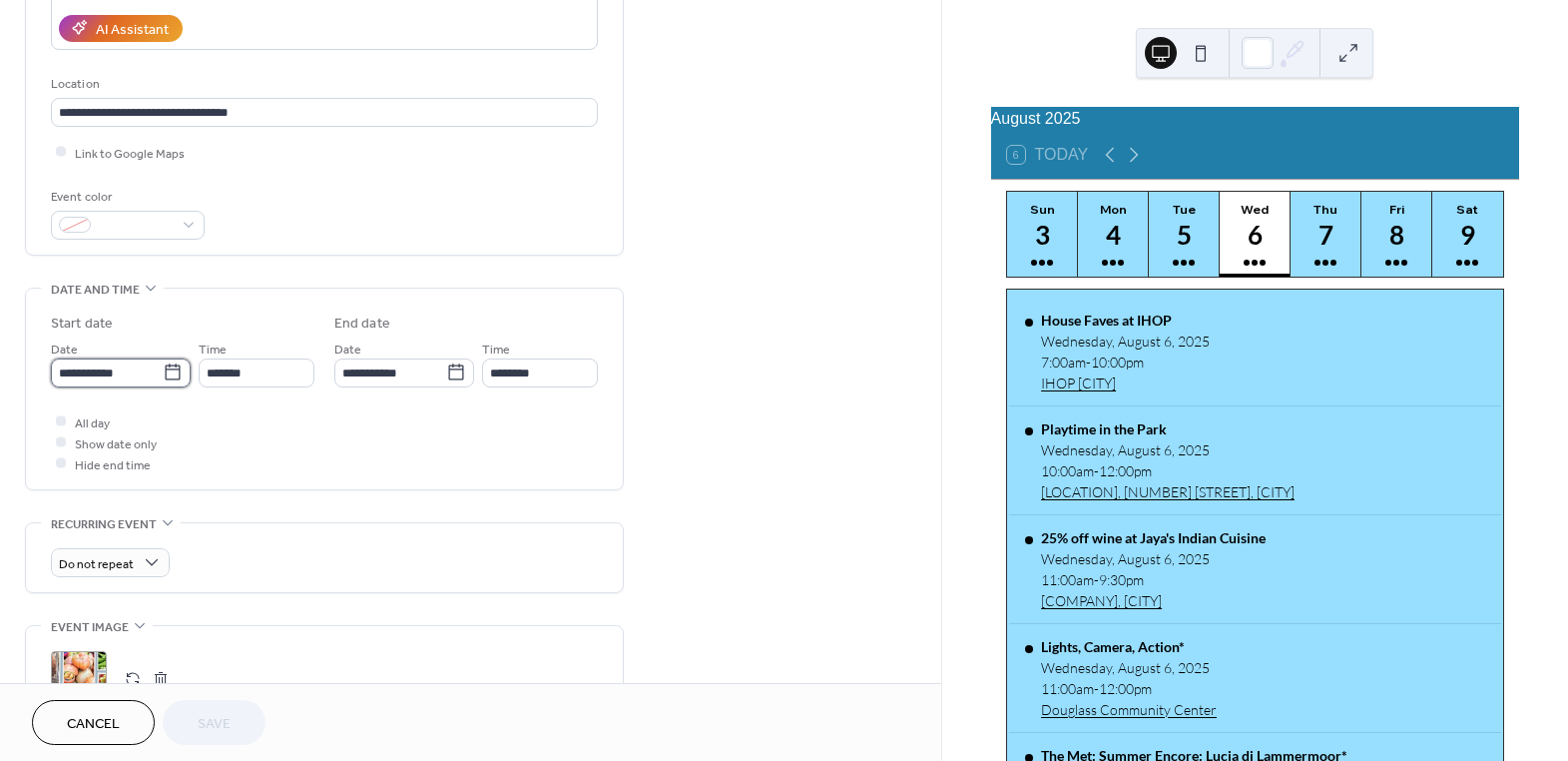 click on "**********" at bounding box center [107, 373] 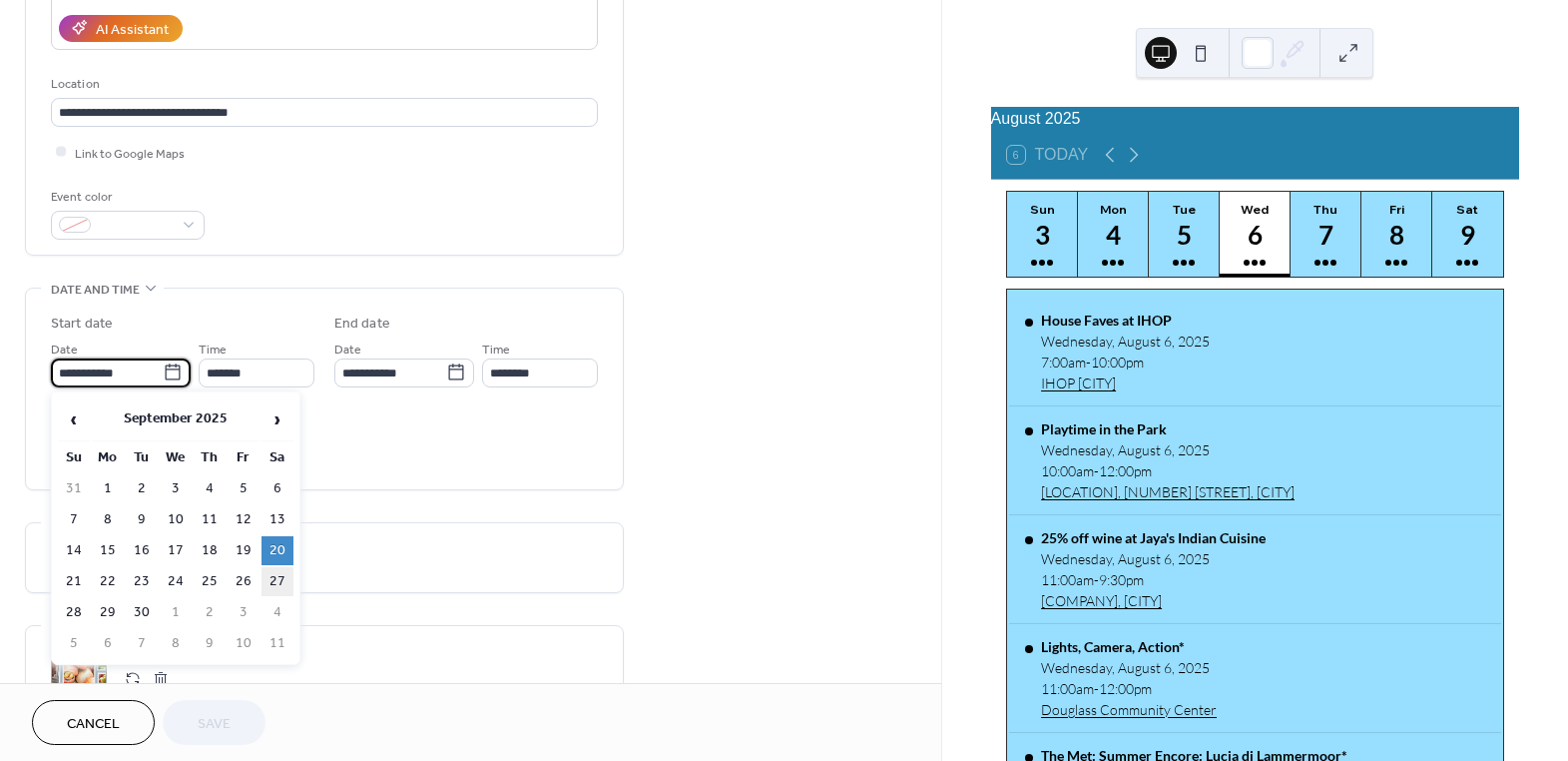 click on "27" at bounding box center [277, 581] 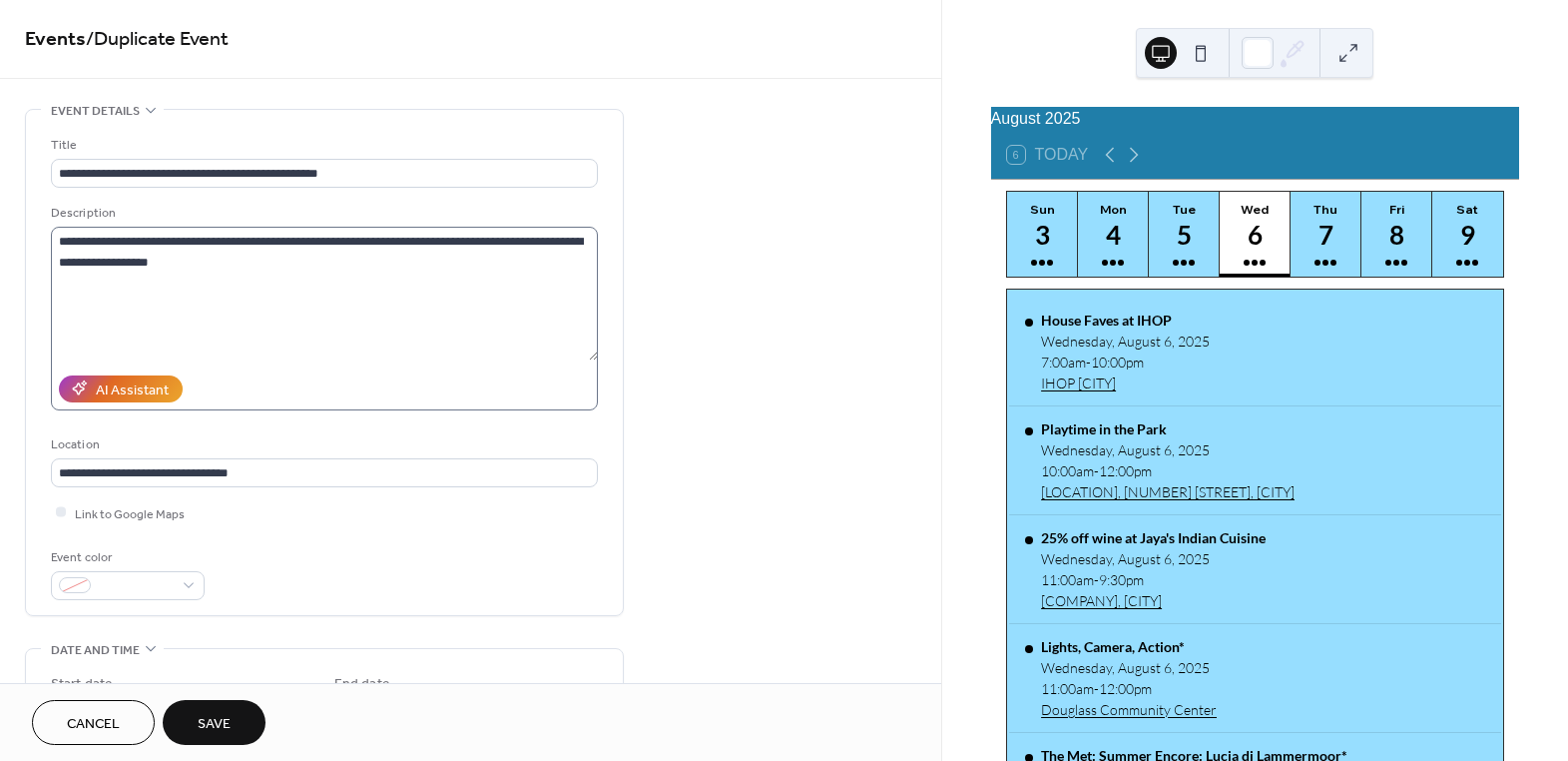 scroll, scrollTop: 0, scrollLeft: 0, axis: both 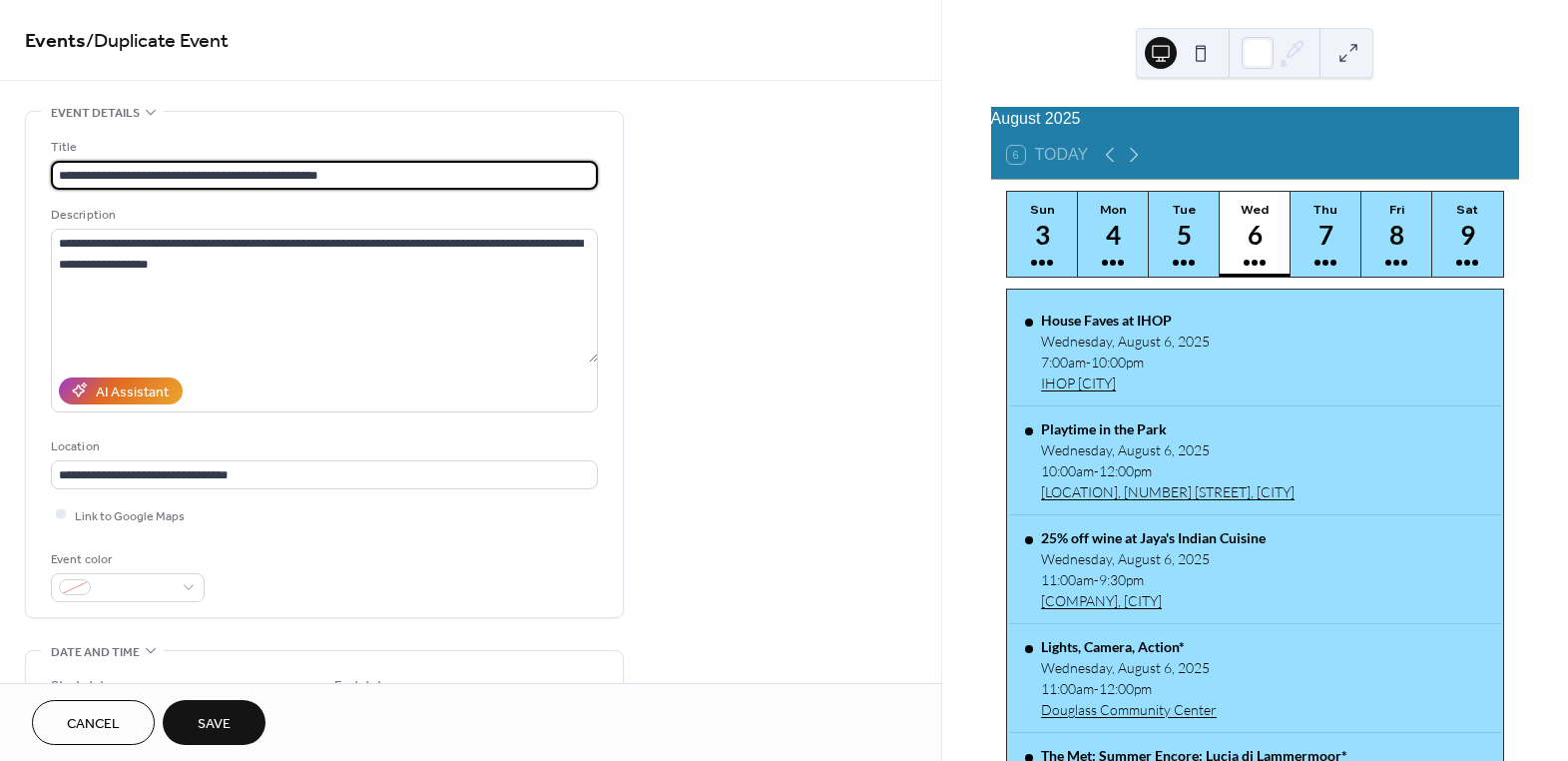 drag, startPoint x: 364, startPoint y: 174, endPoint x: 299, endPoint y: 173, distance: 65.00769 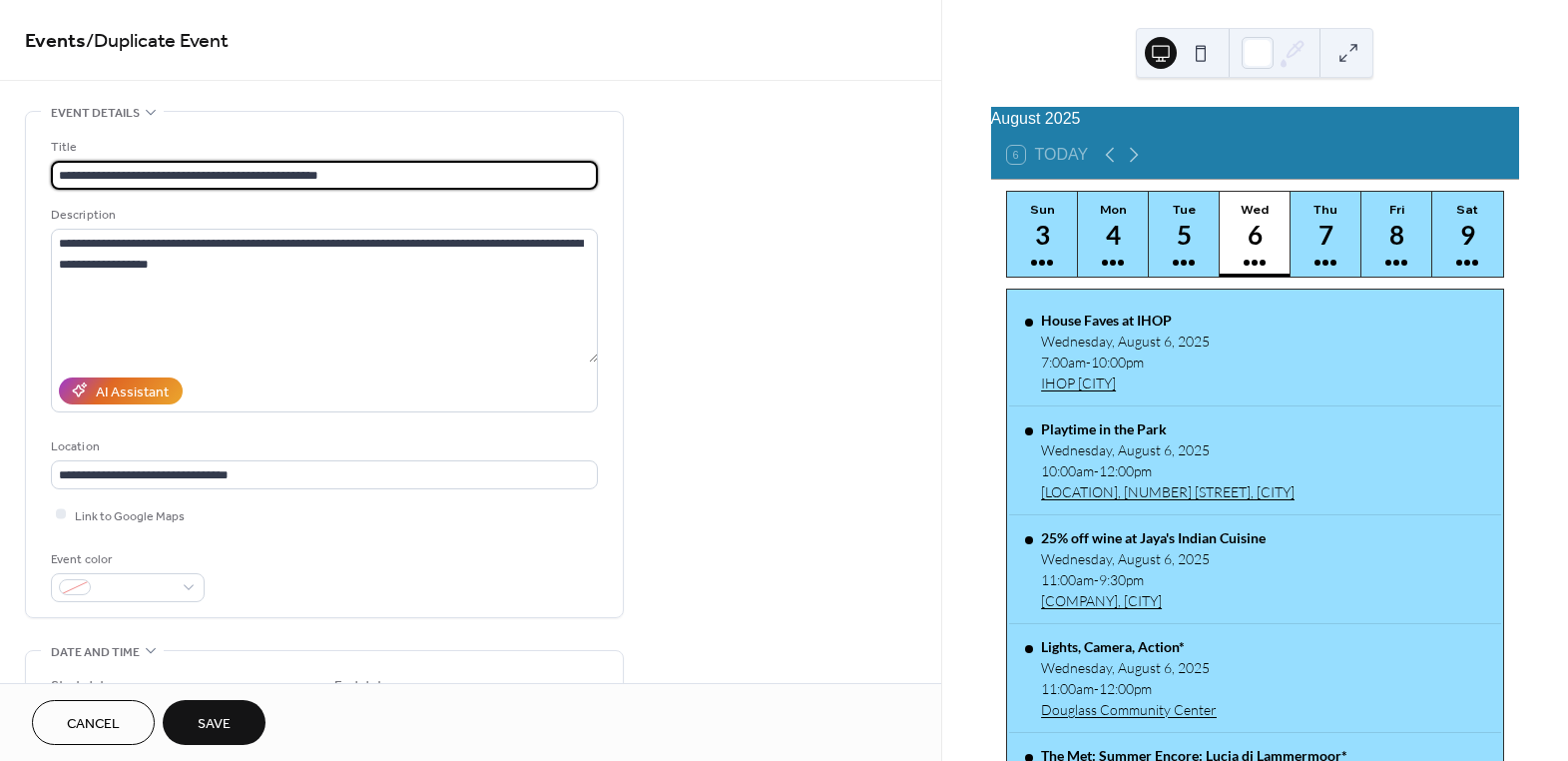 click on "**********" at bounding box center (324, 175) 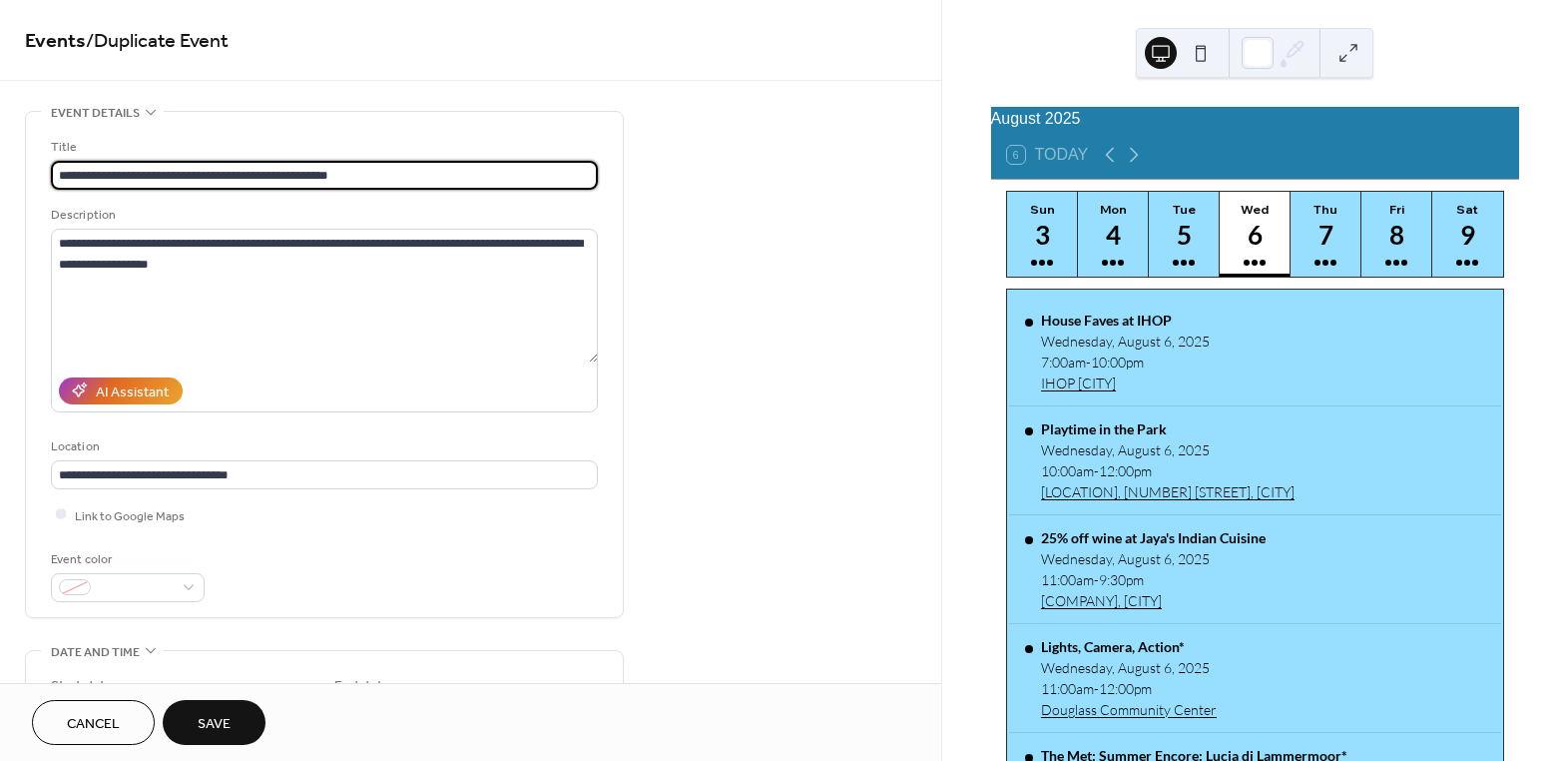 type on "**********" 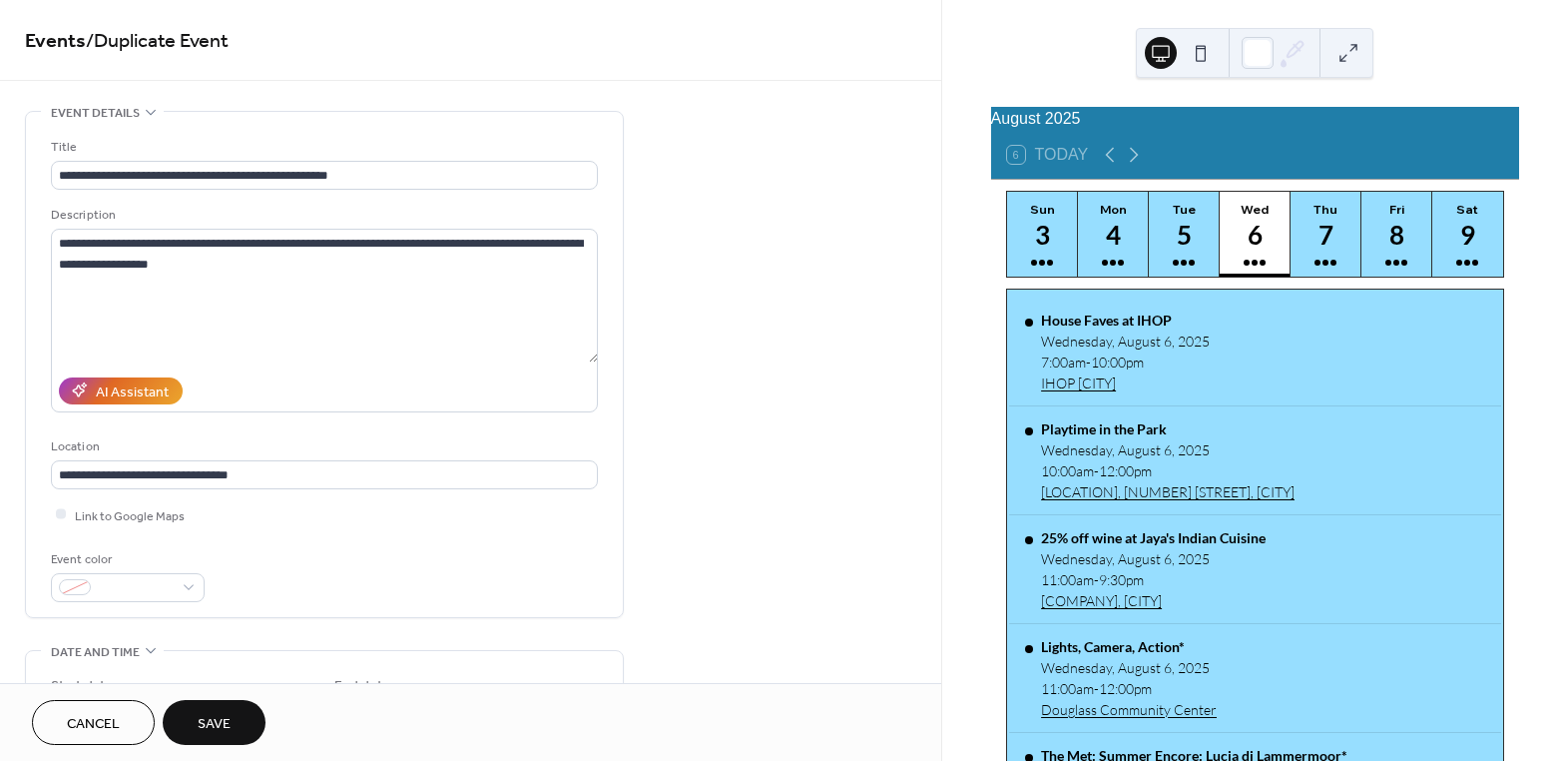 click on "Save" at bounding box center [214, 724] 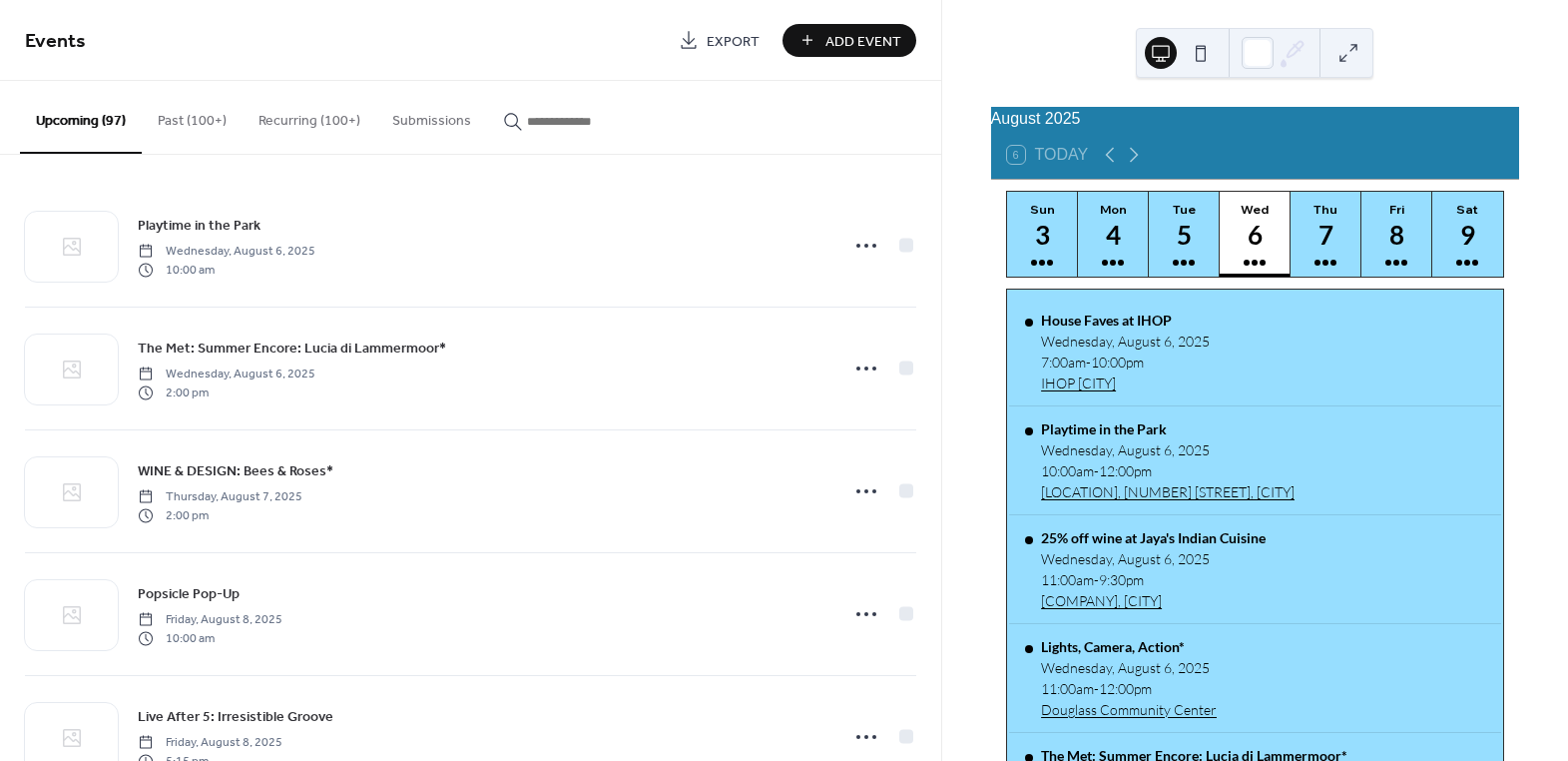 click at bounding box center [587, 121] 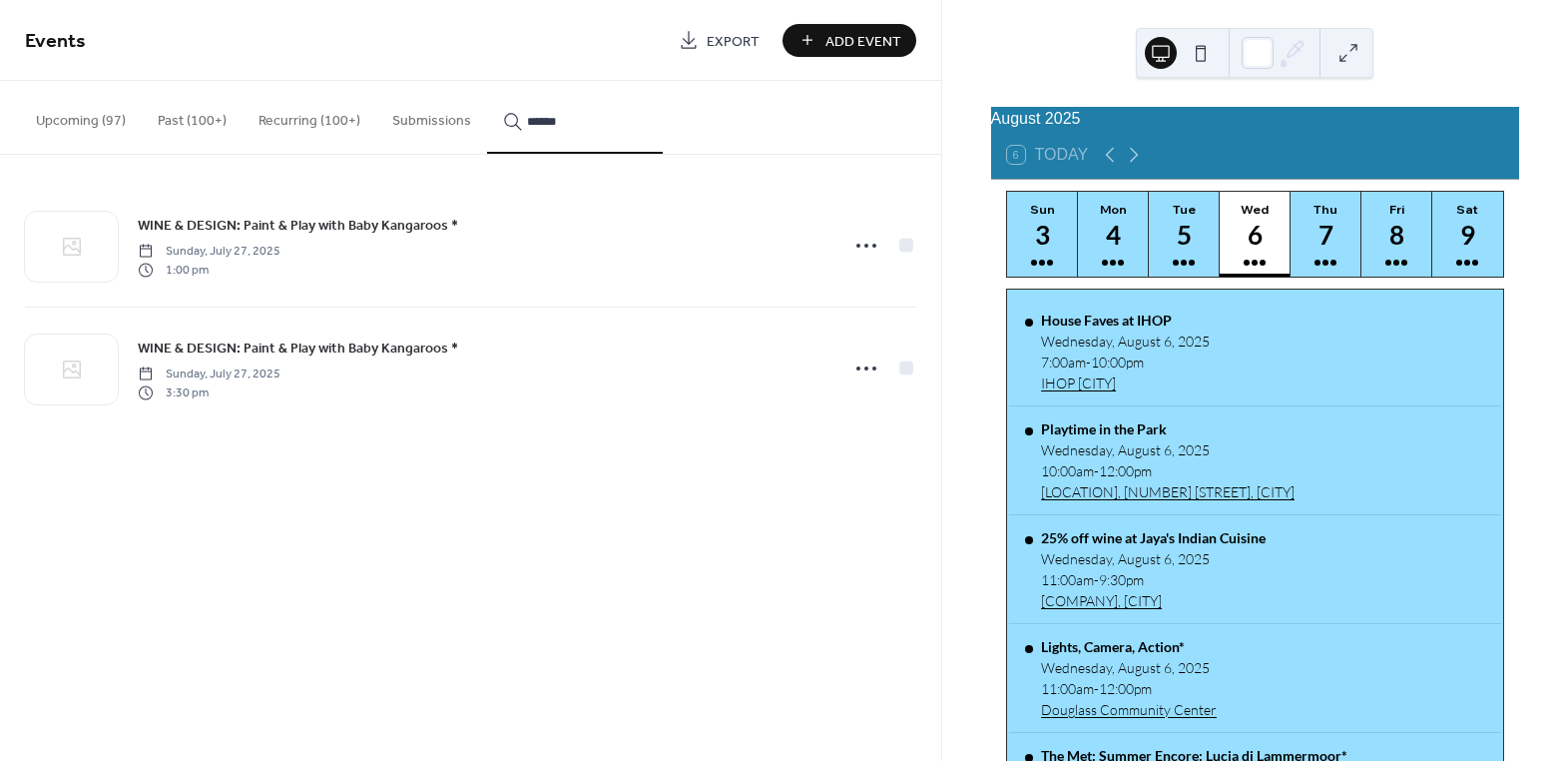 type on "******" 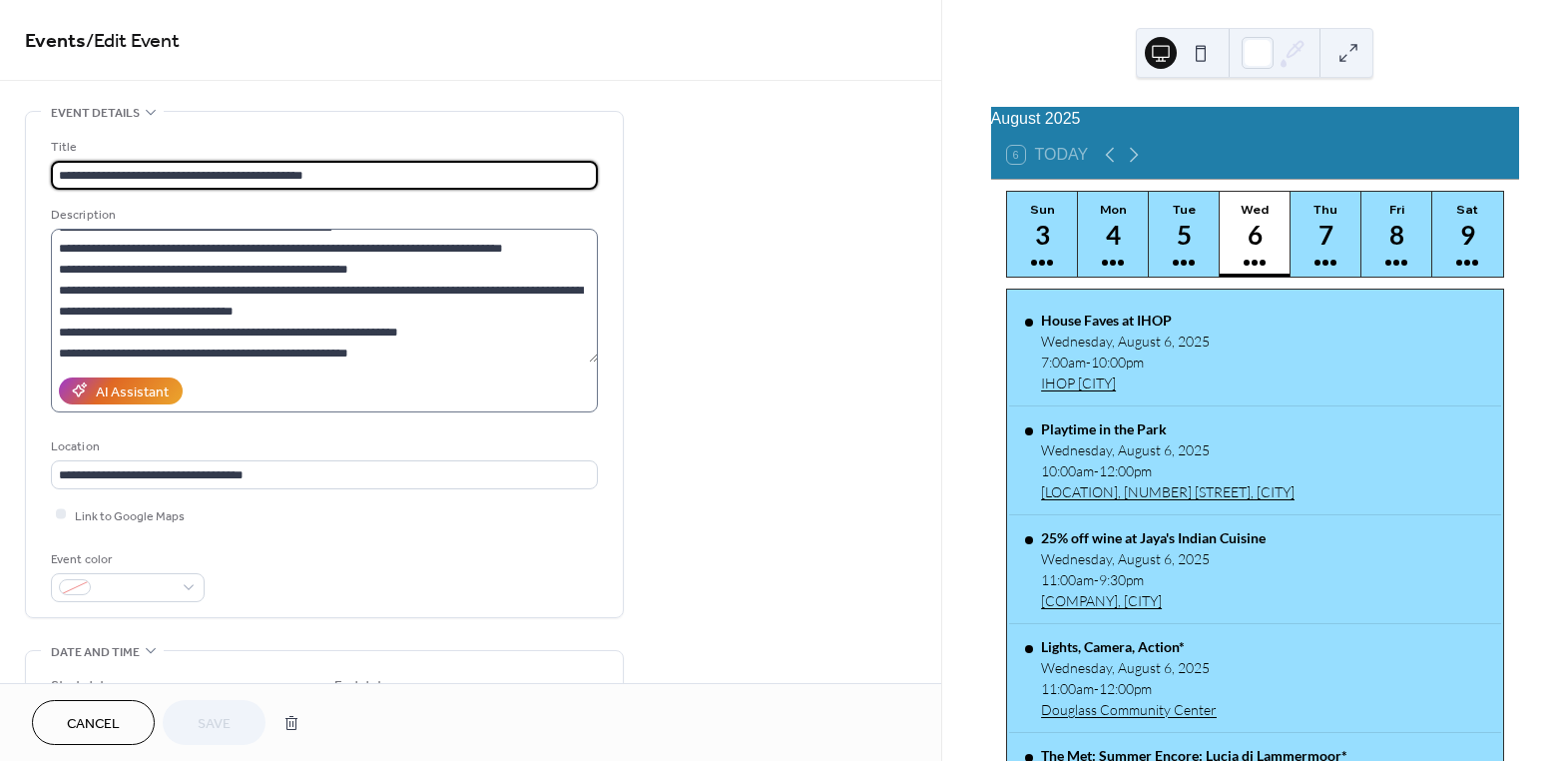 scroll, scrollTop: 0, scrollLeft: 0, axis: both 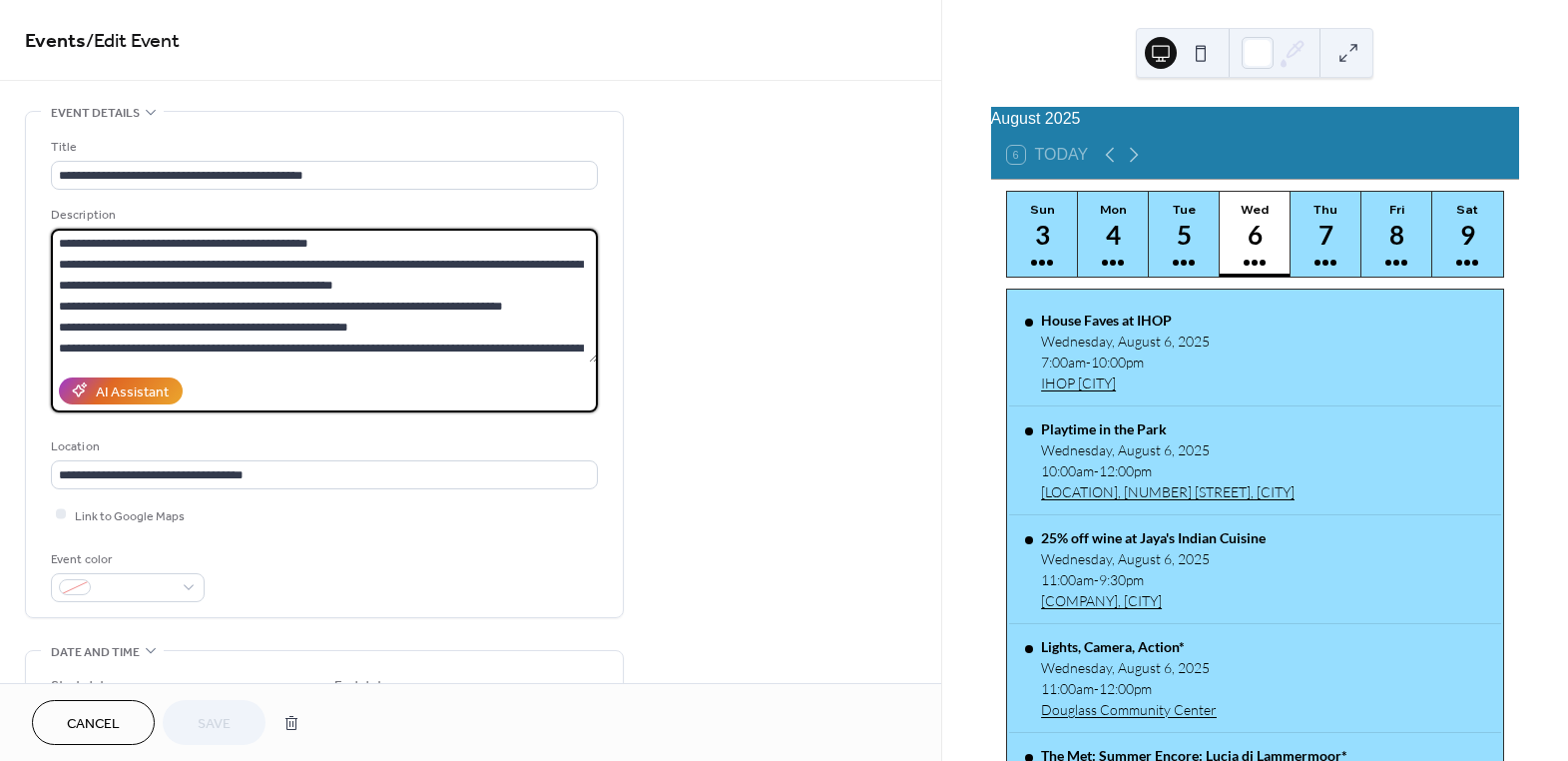 drag, startPoint x: 368, startPoint y: 328, endPoint x: 39, endPoint y: 251, distance: 337.8905 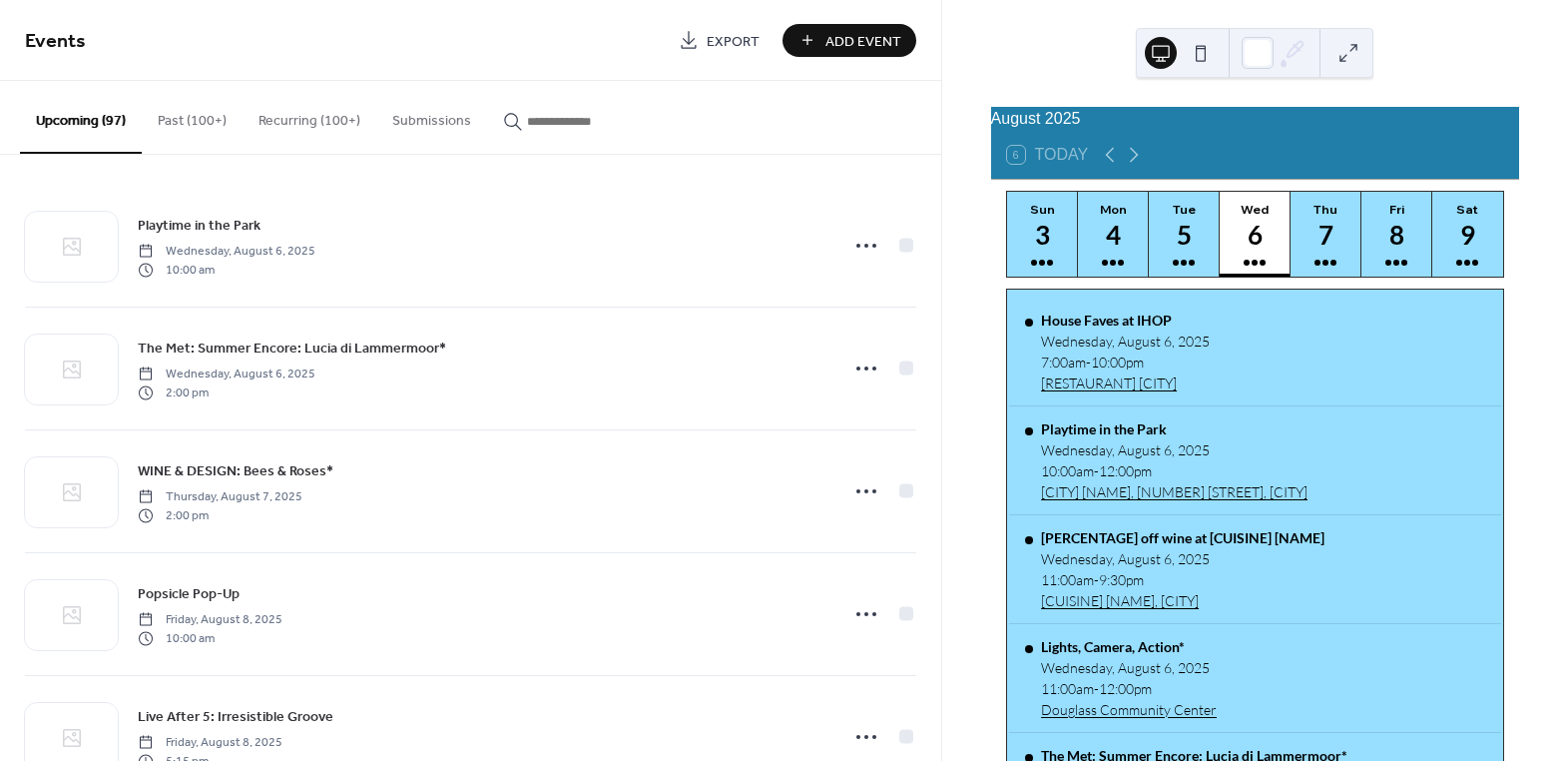 scroll, scrollTop: 0, scrollLeft: 0, axis: both 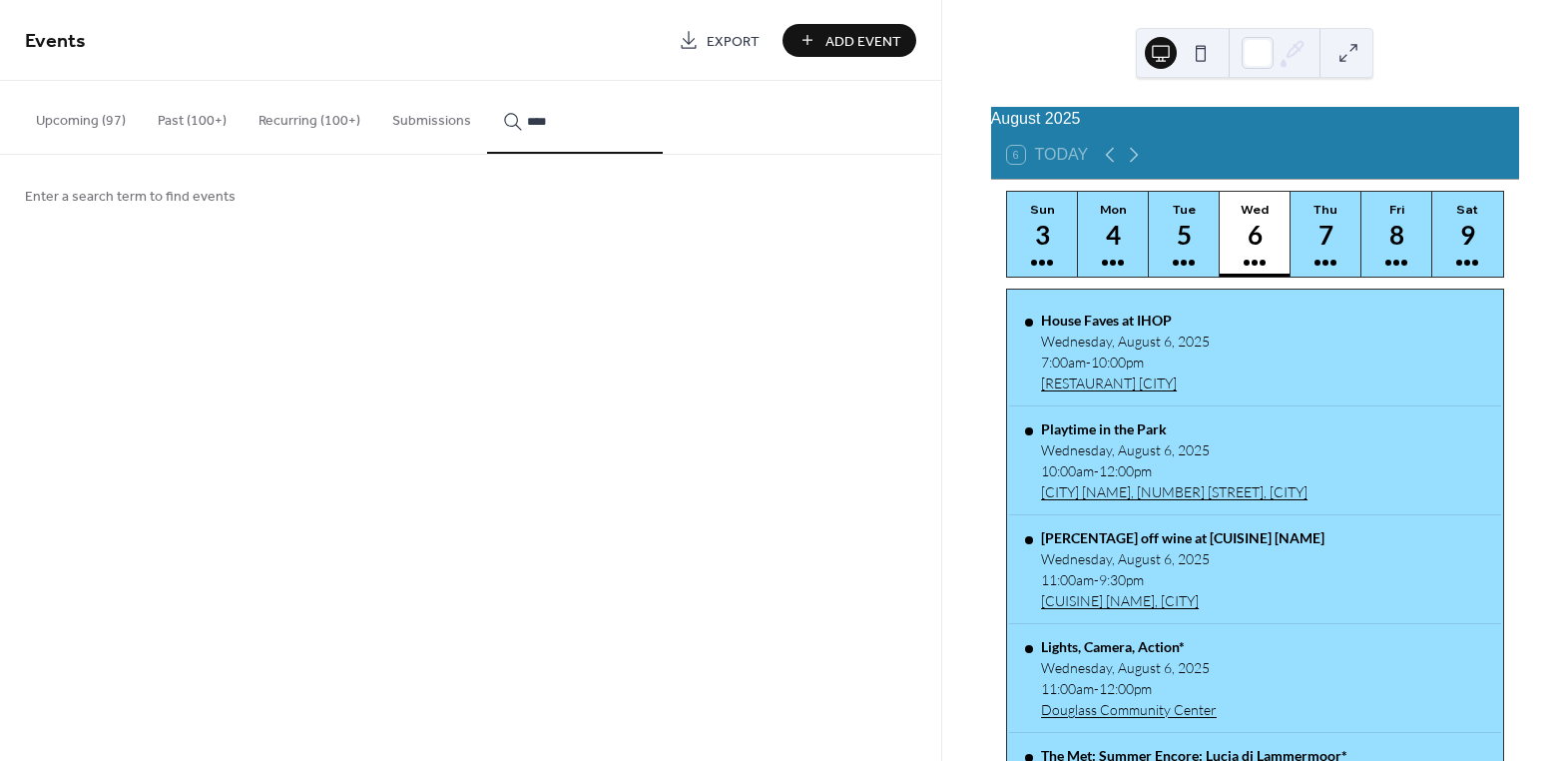 click on "***" at bounding box center [575, 117] 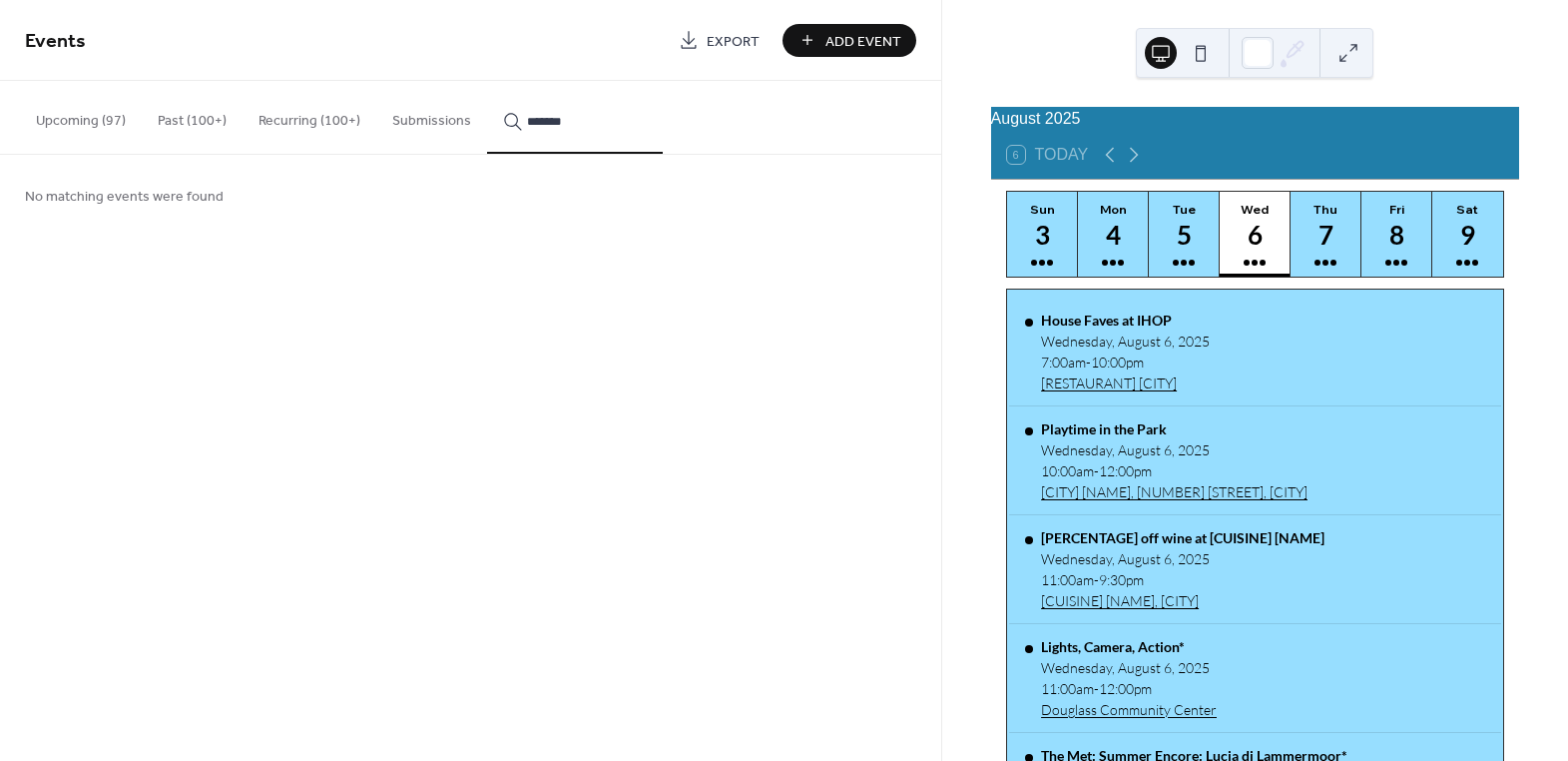 click on "******" at bounding box center [575, 117] 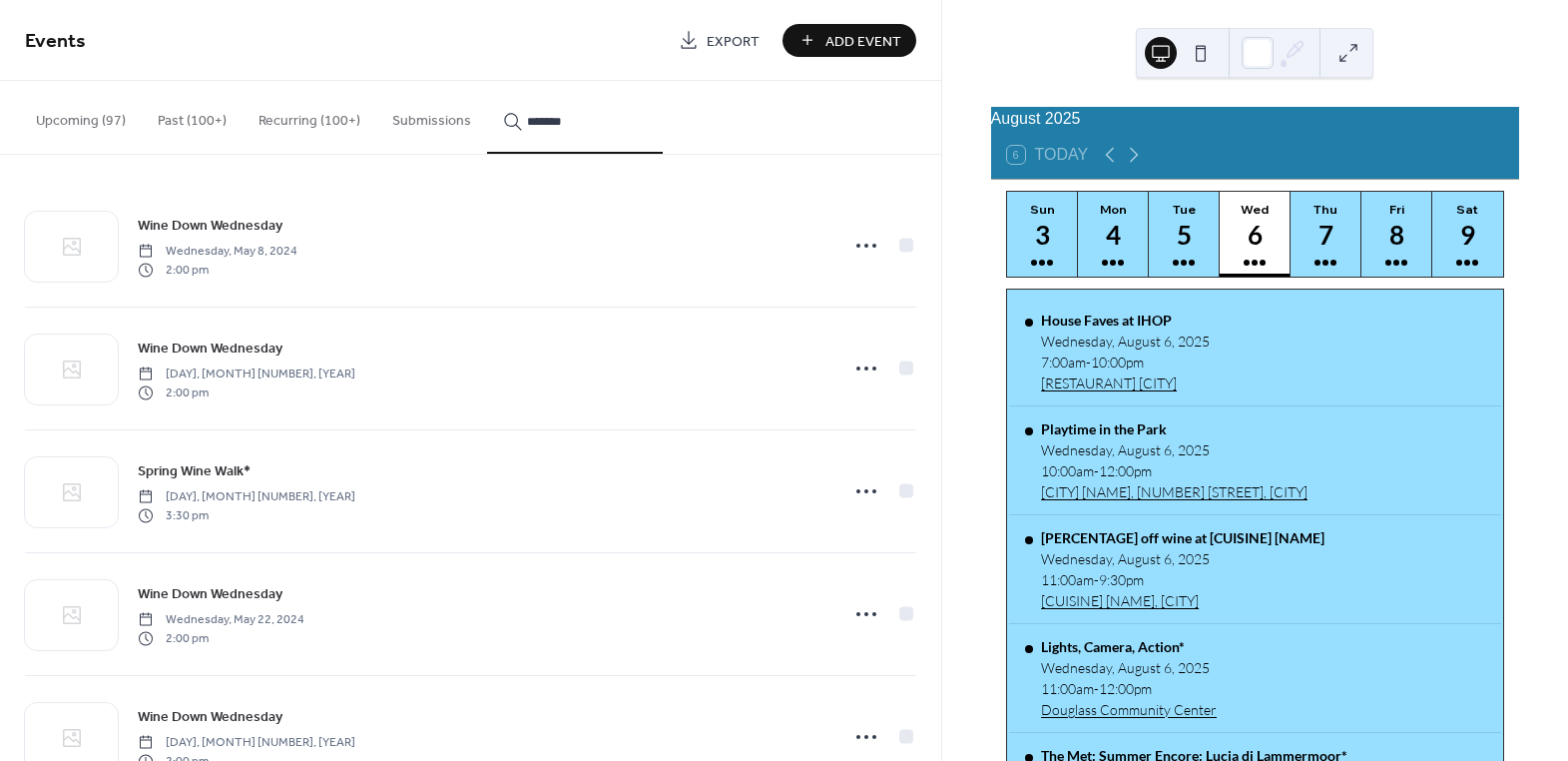click on "******" at bounding box center (575, 117) 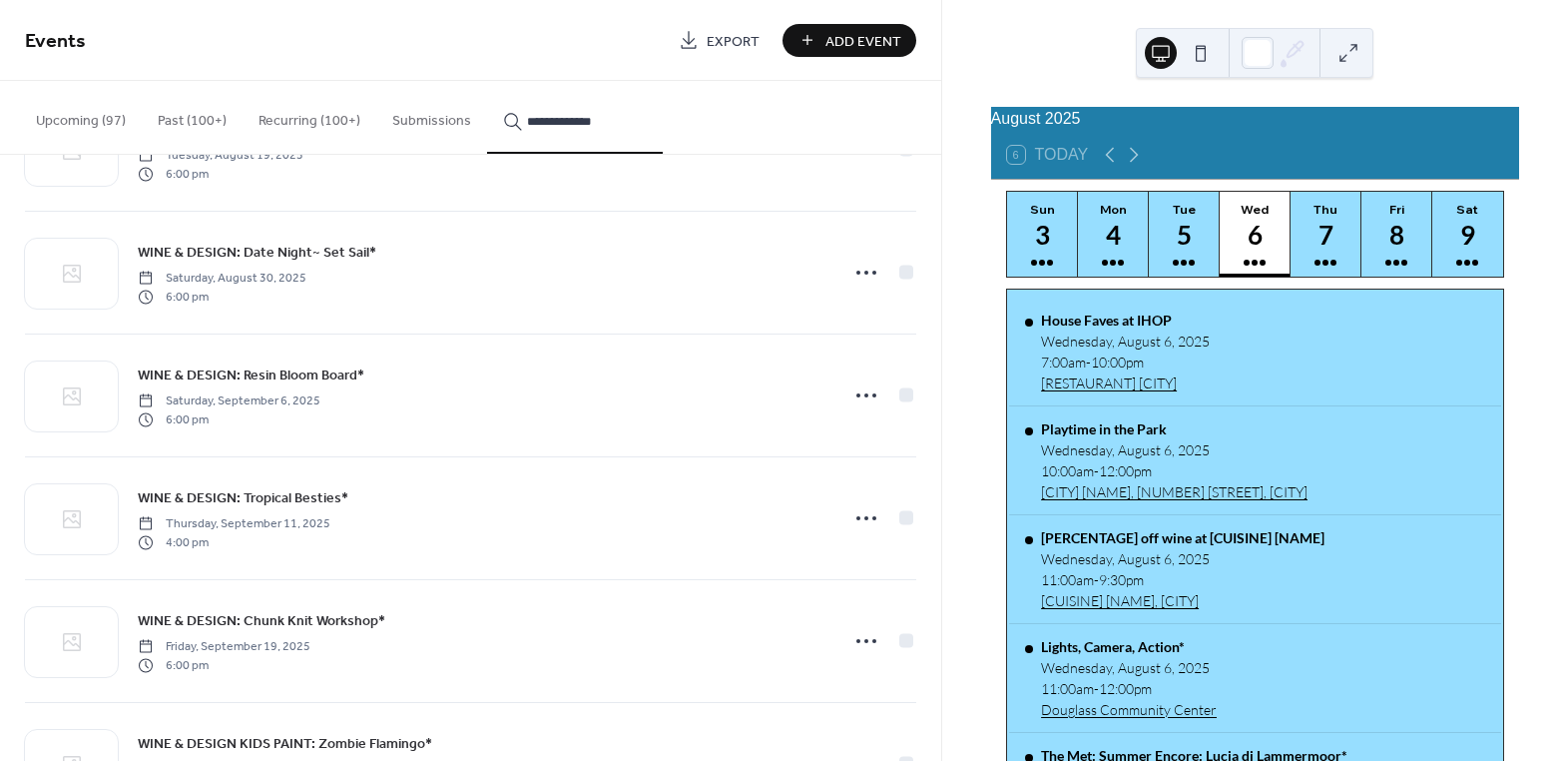 scroll, scrollTop: 6080, scrollLeft: 0, axis: vertical 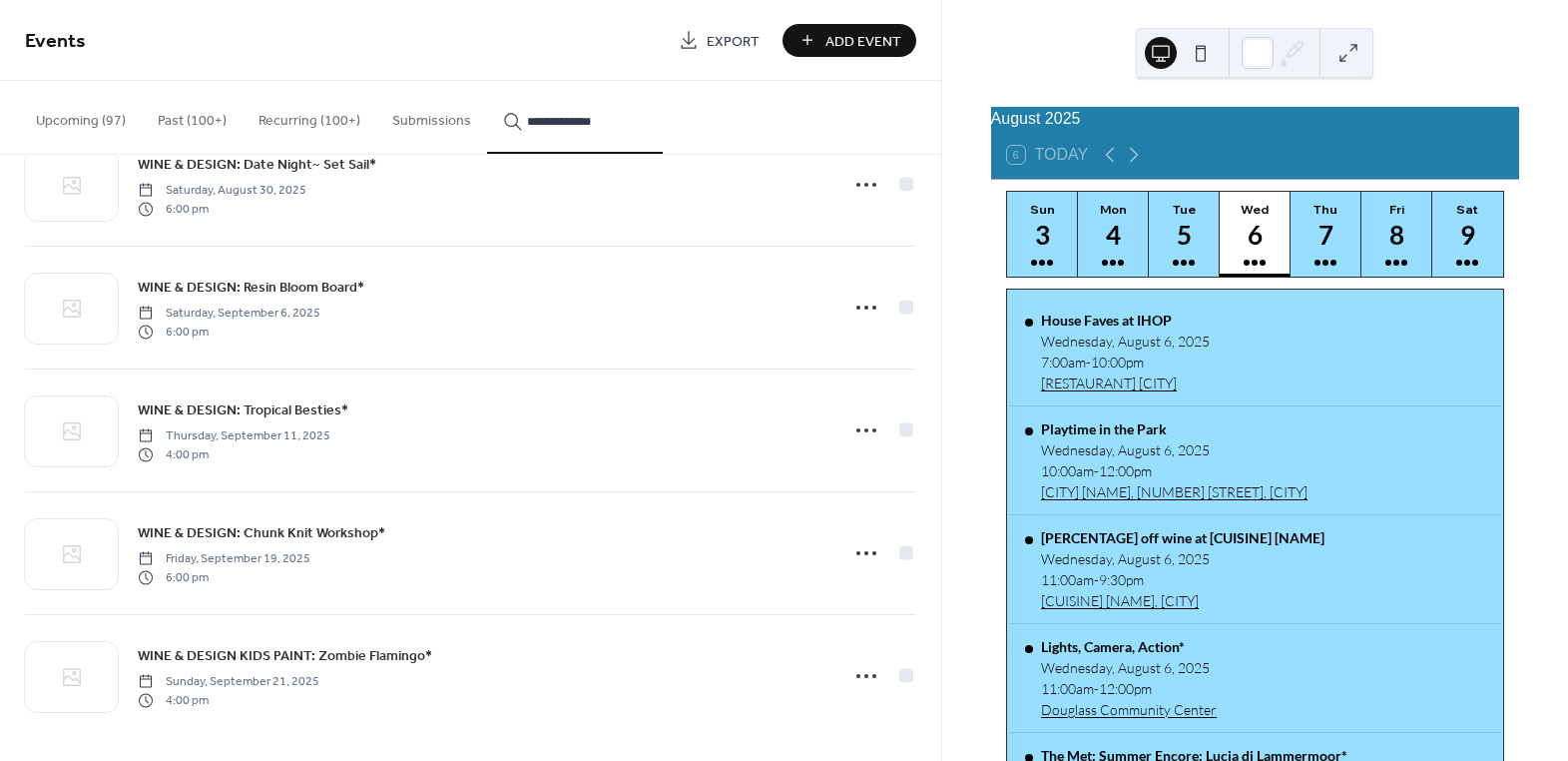 drag, startPoint x: 601, startPoint y: 120, endPoint x: 522, endPoint y: 123, distance: 79.05694 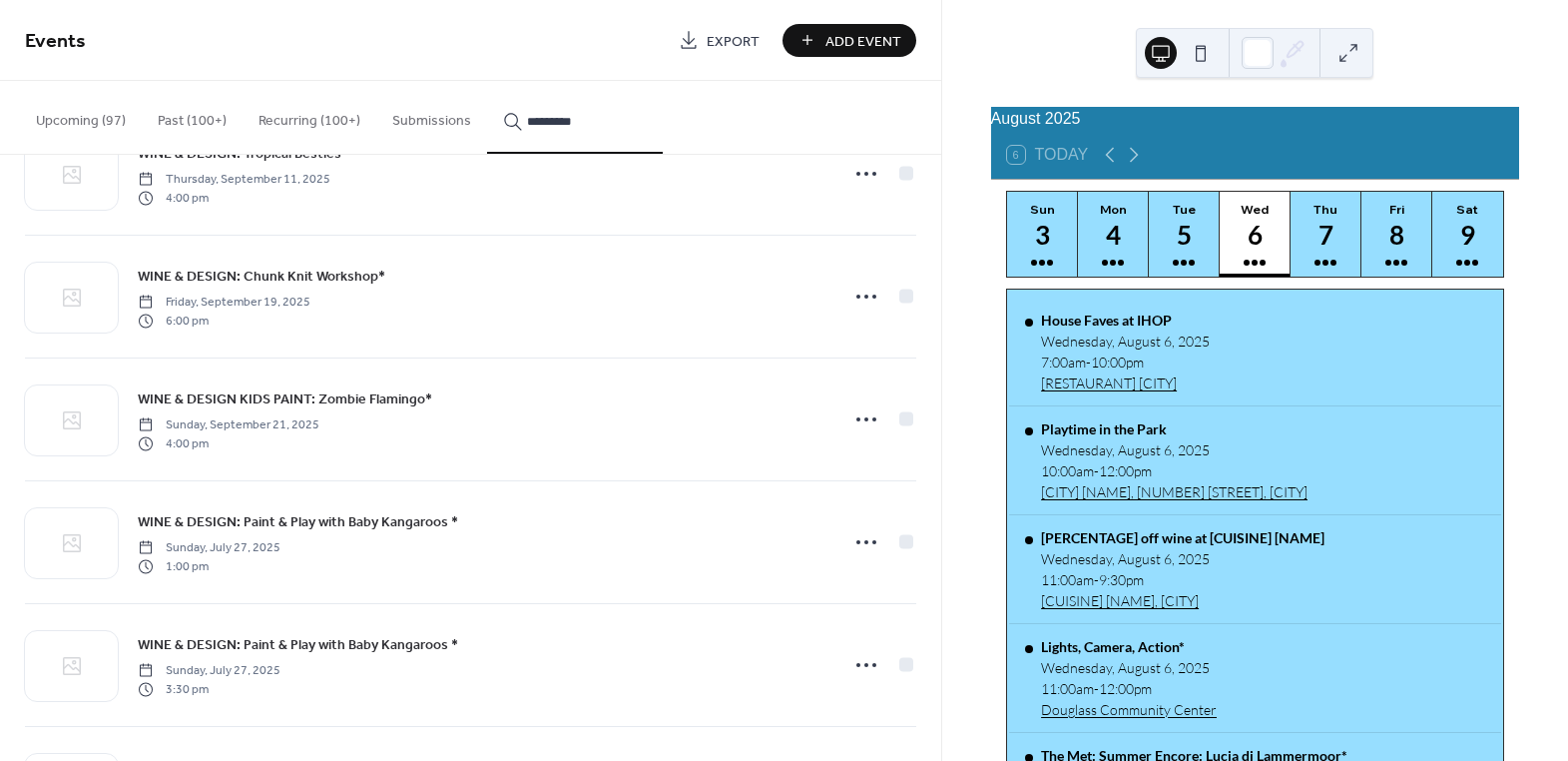 scroll, scrollTop: 6355, scrollLeft: 0, axis: vertical 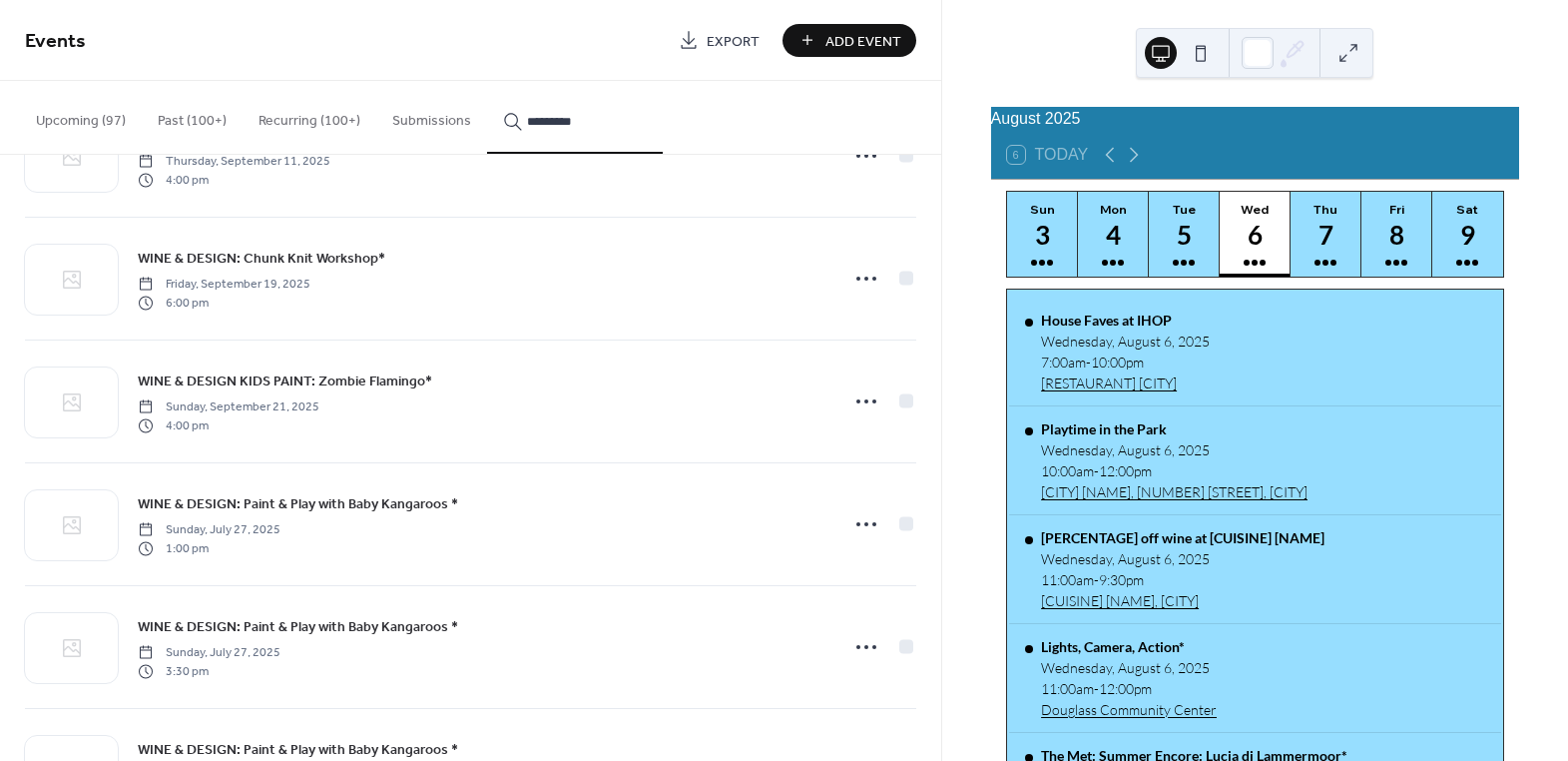 type on "*********" 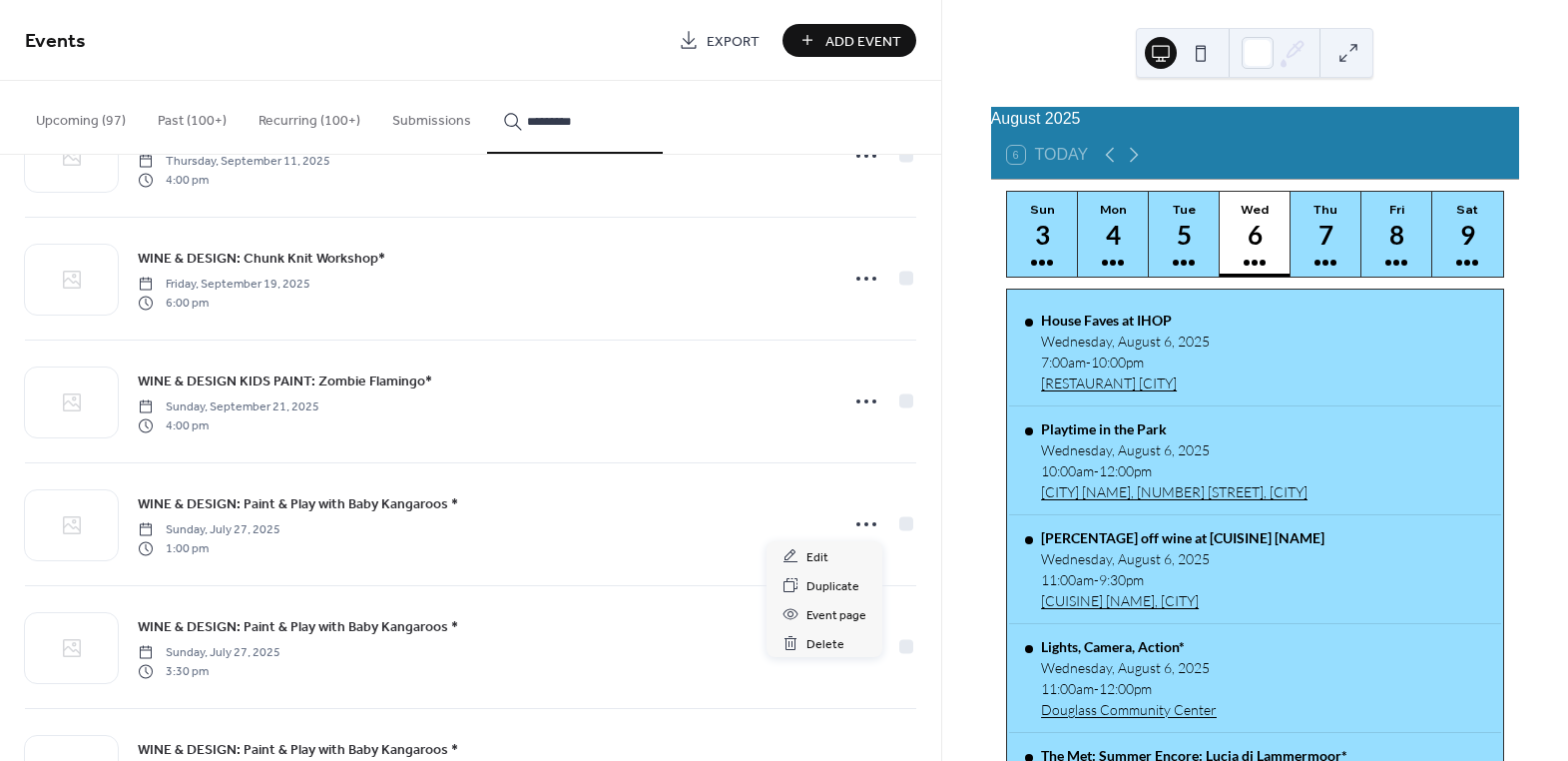 click 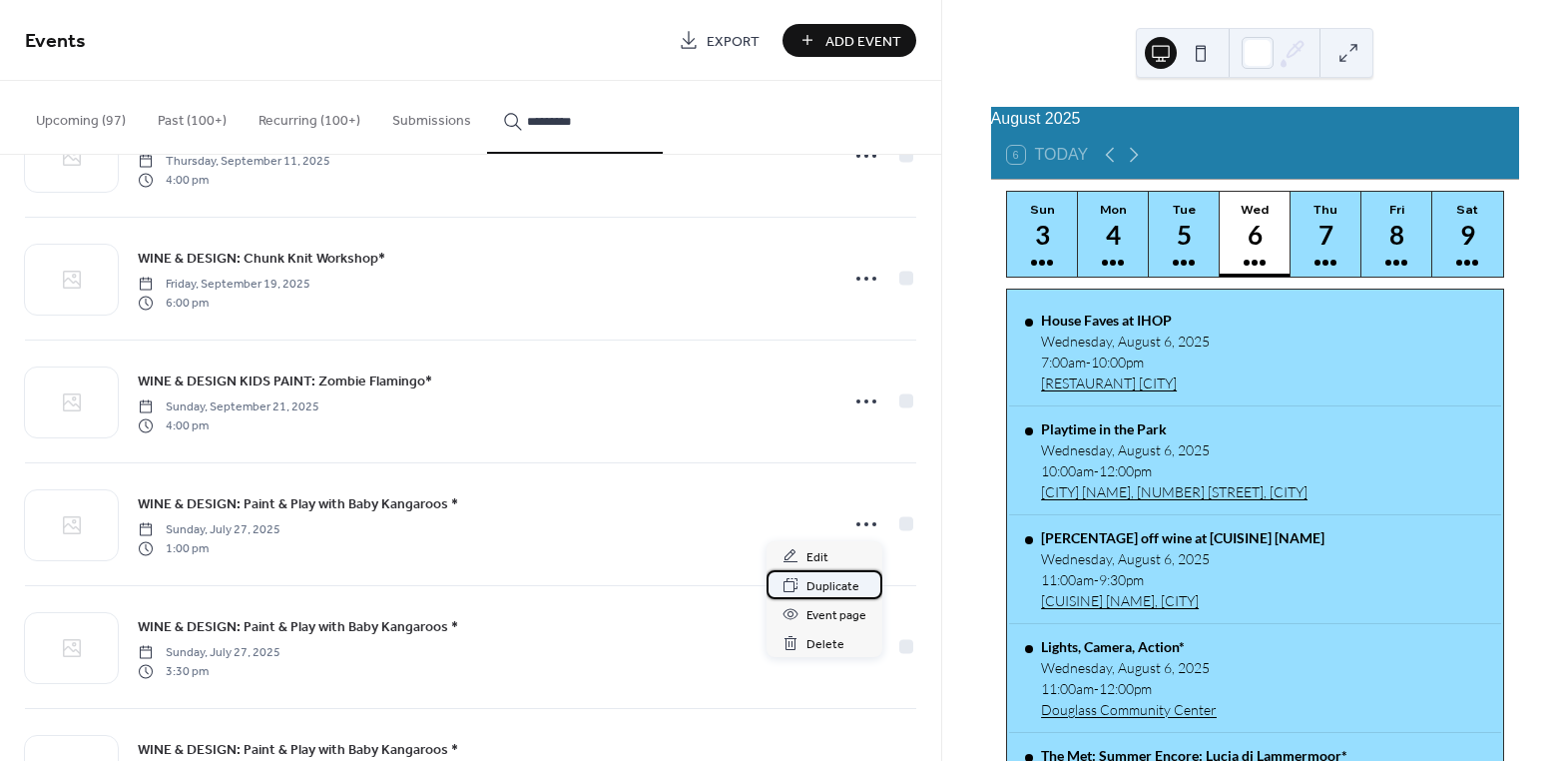 click on "Duplicate" at bounding box center (832, 586) 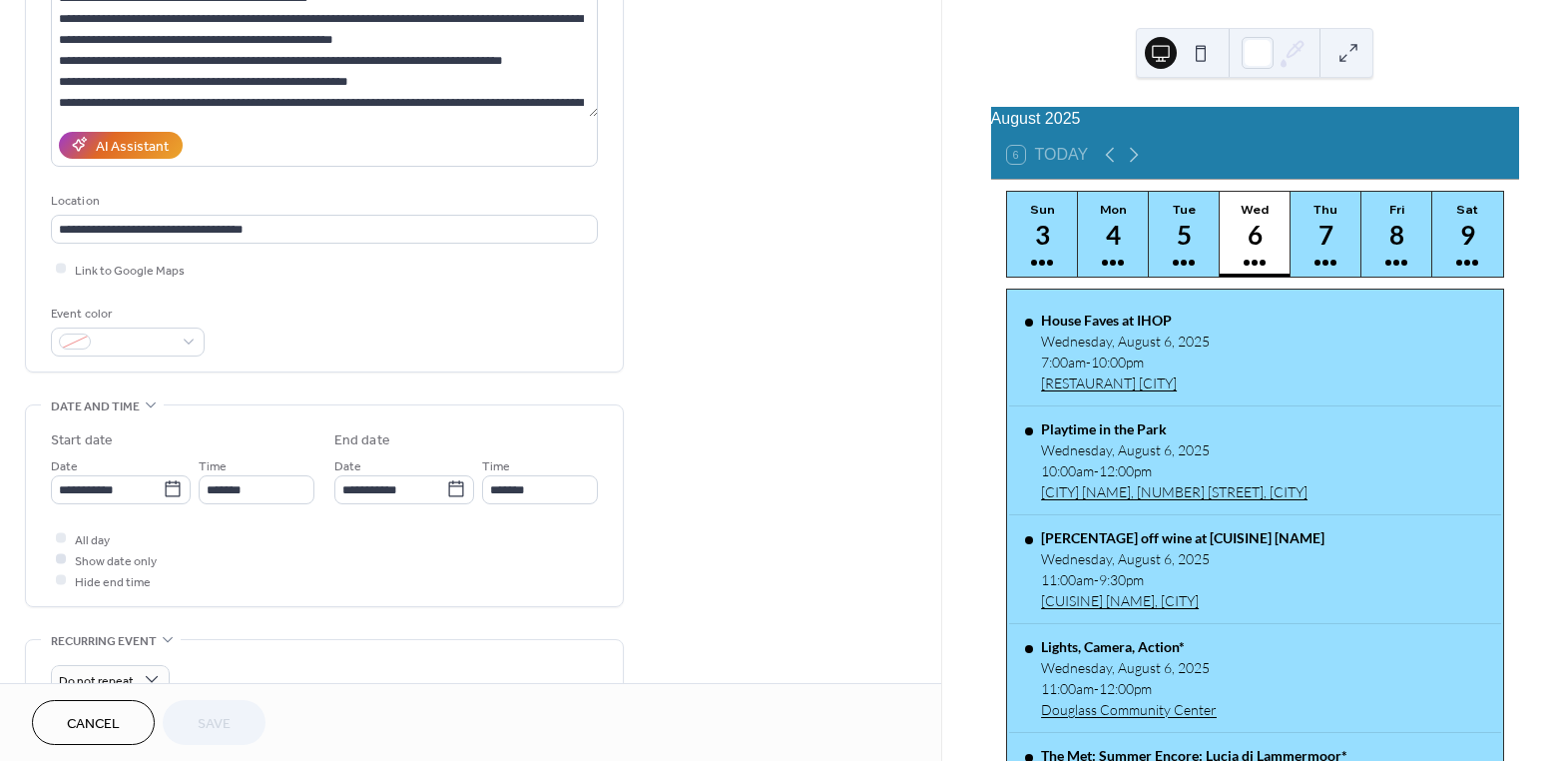 scroll, scrollTop: 272, scrollLeft: 0, axis: vertical 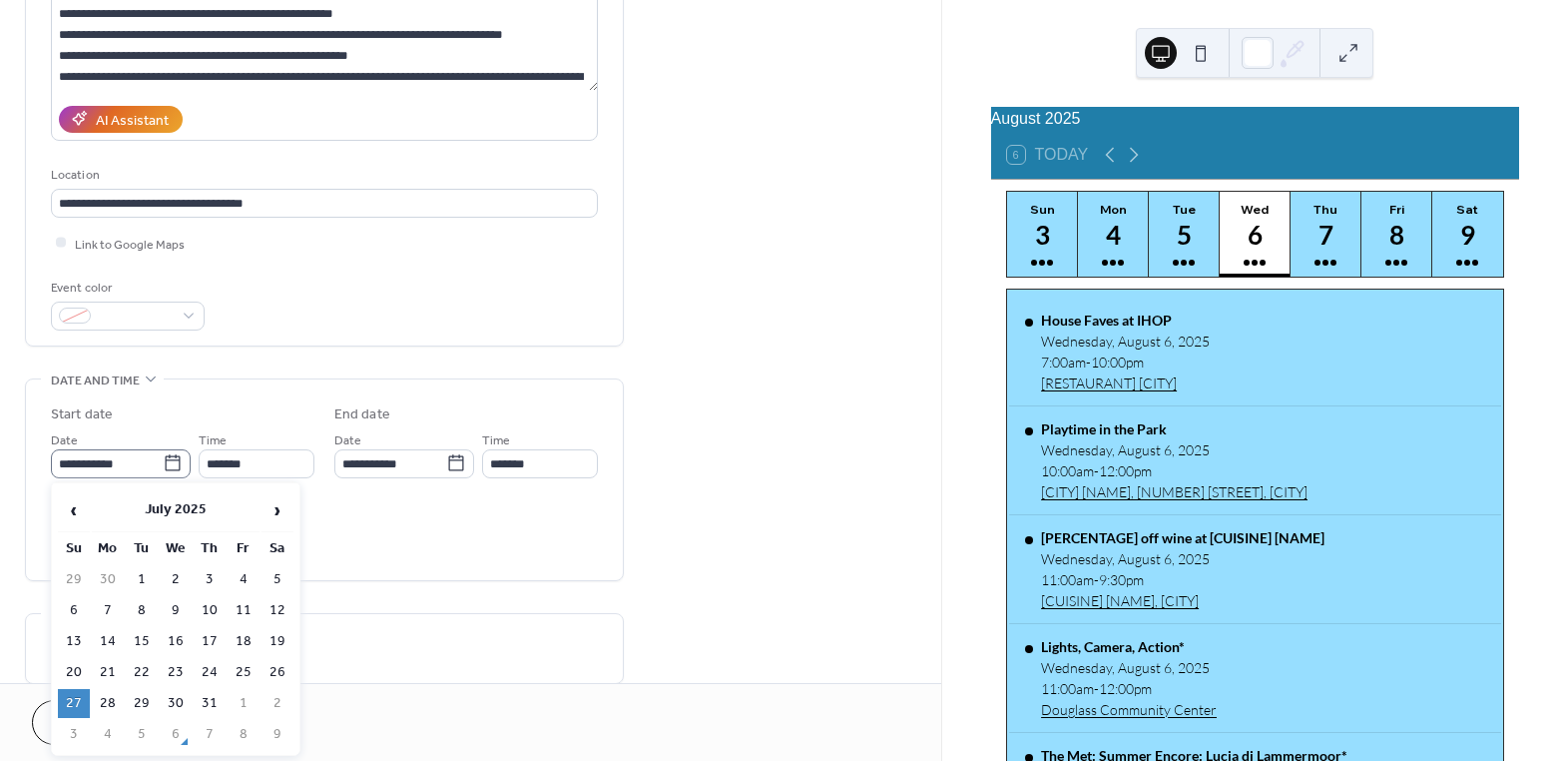 click 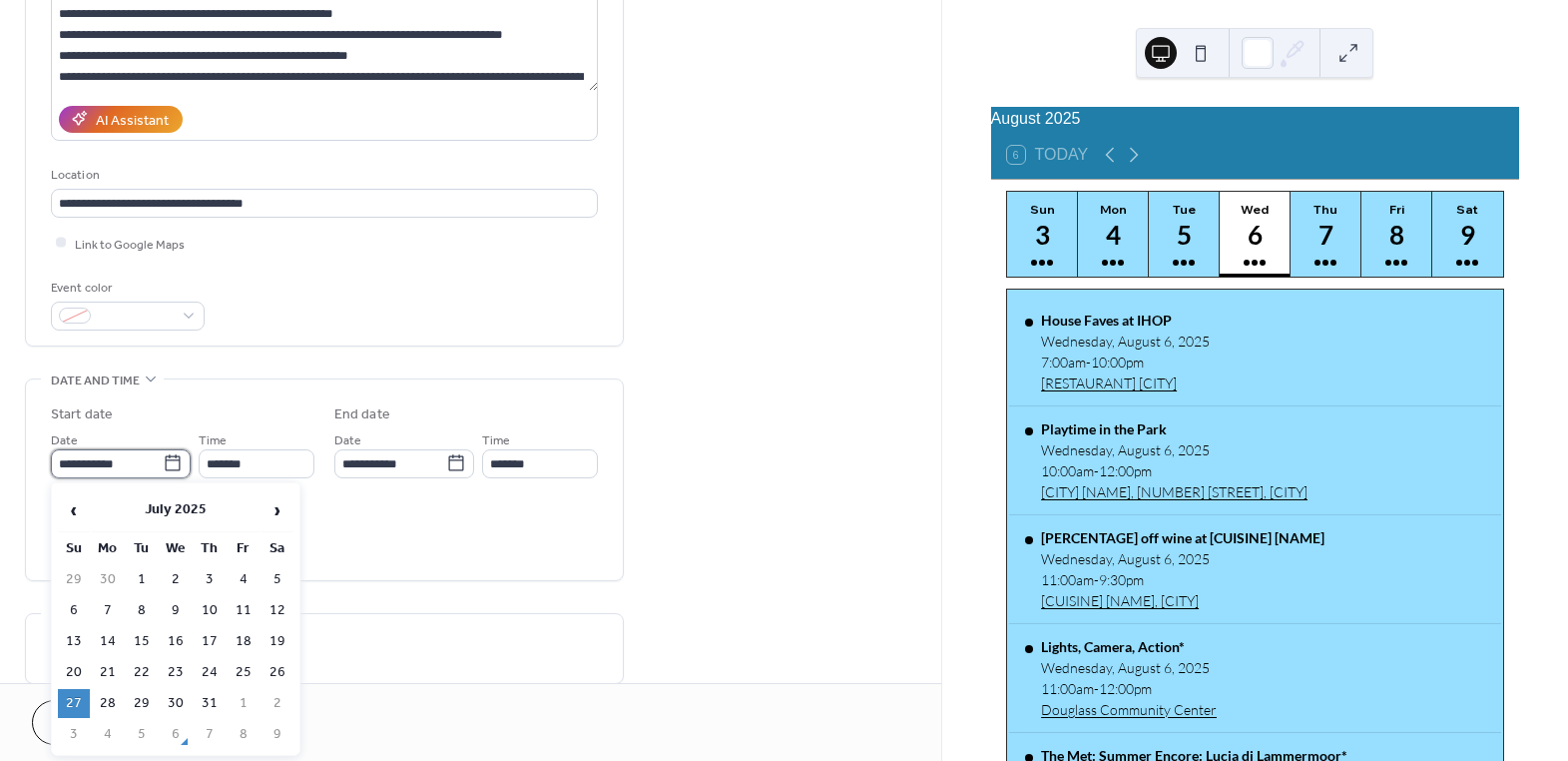 click on "**********" at bounding box center [107, 463] 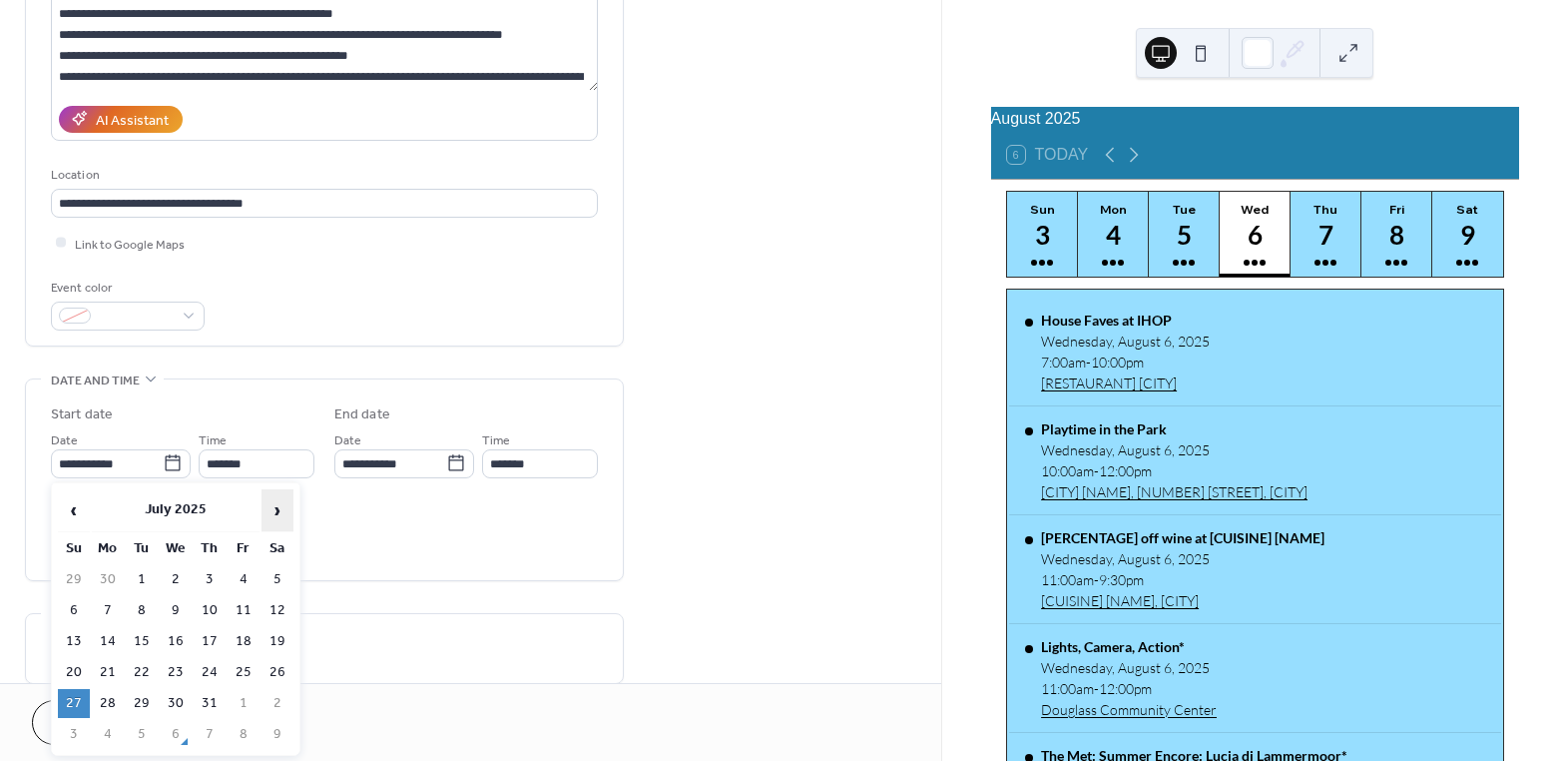 click on "›" at bounding box center [277, 510] 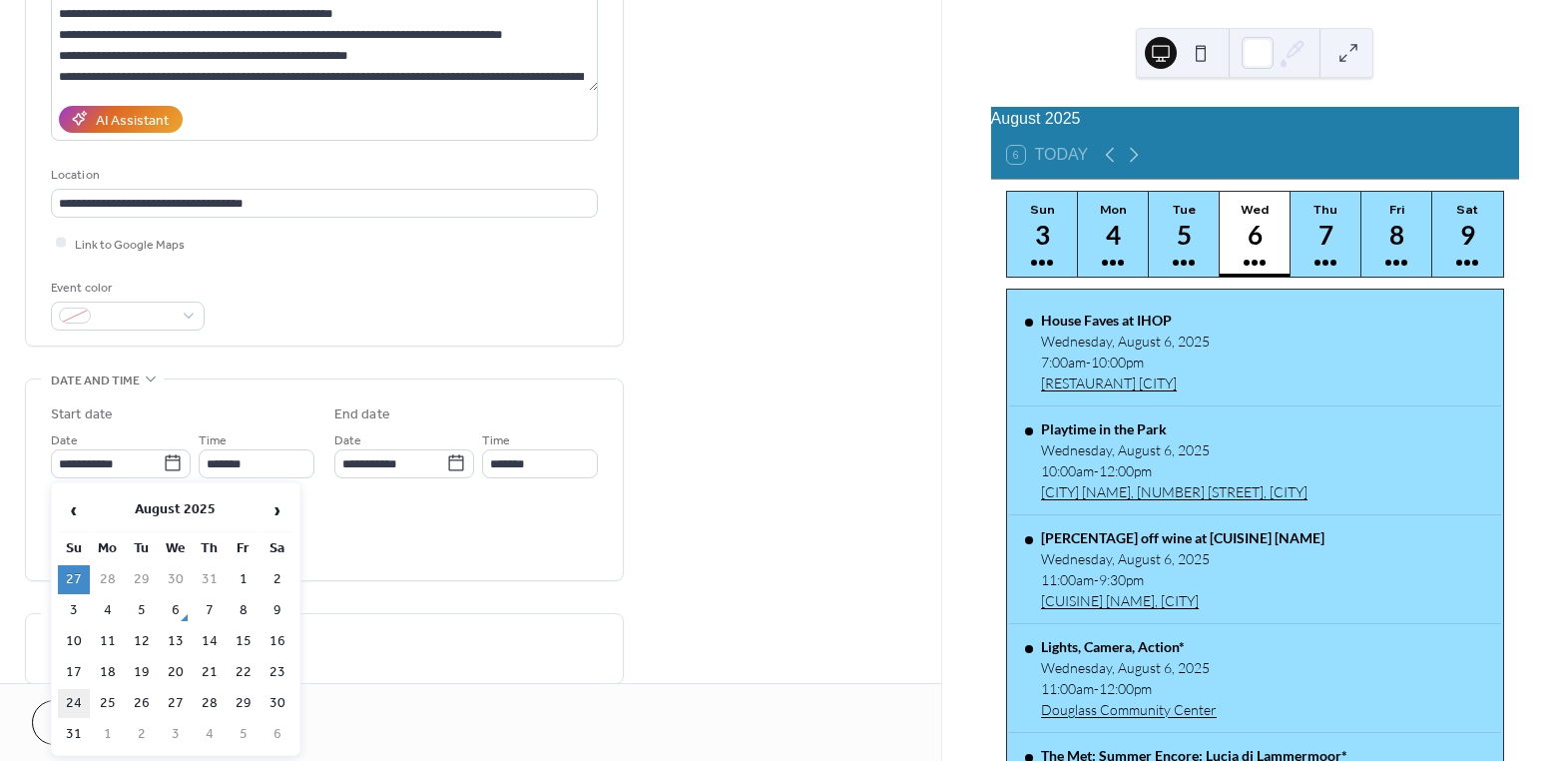 click on "24" at bounding box center [74, 703] 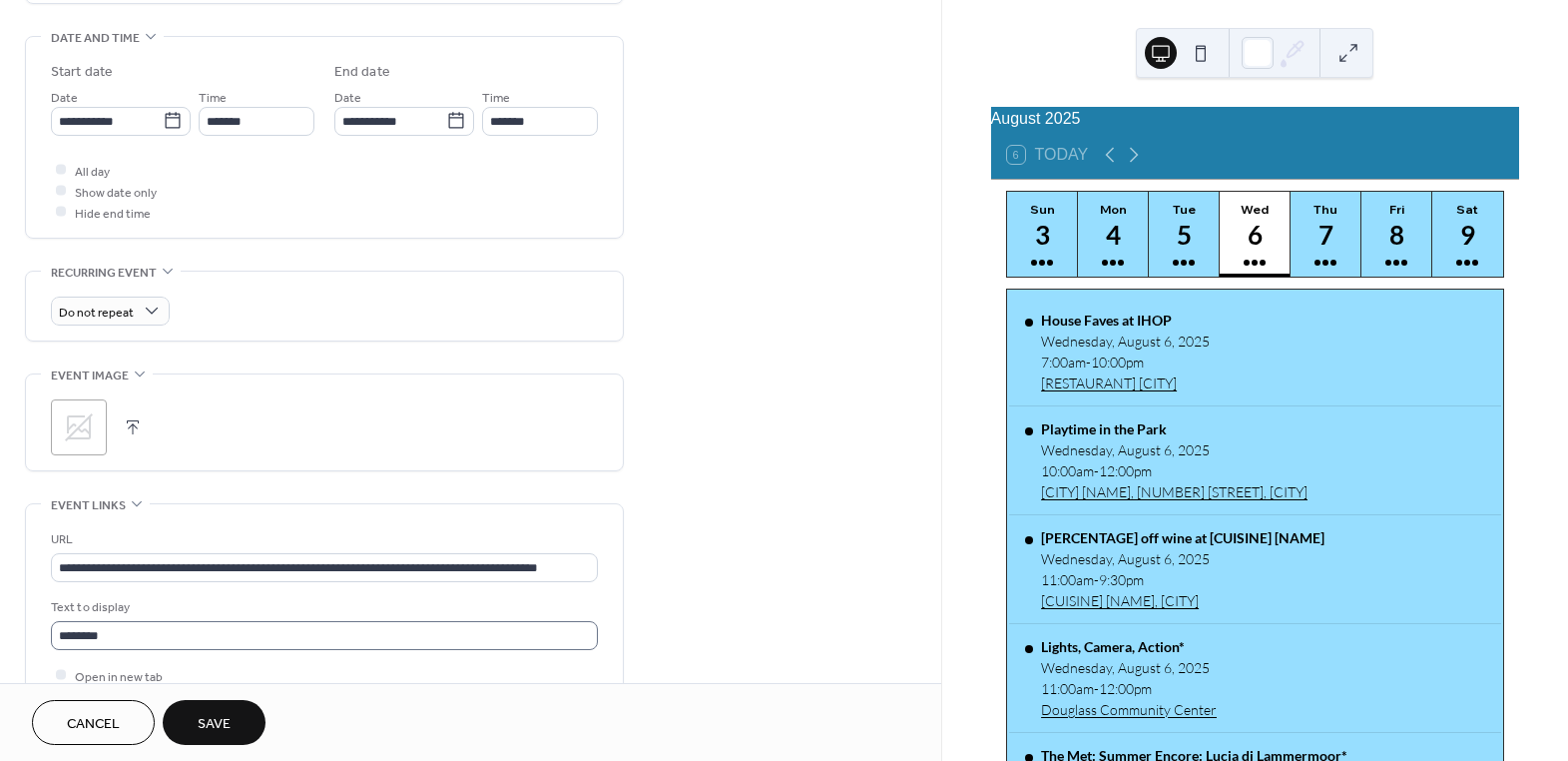 scroll, scrollTop: 726, scrollLeft: 0, axis: vertical 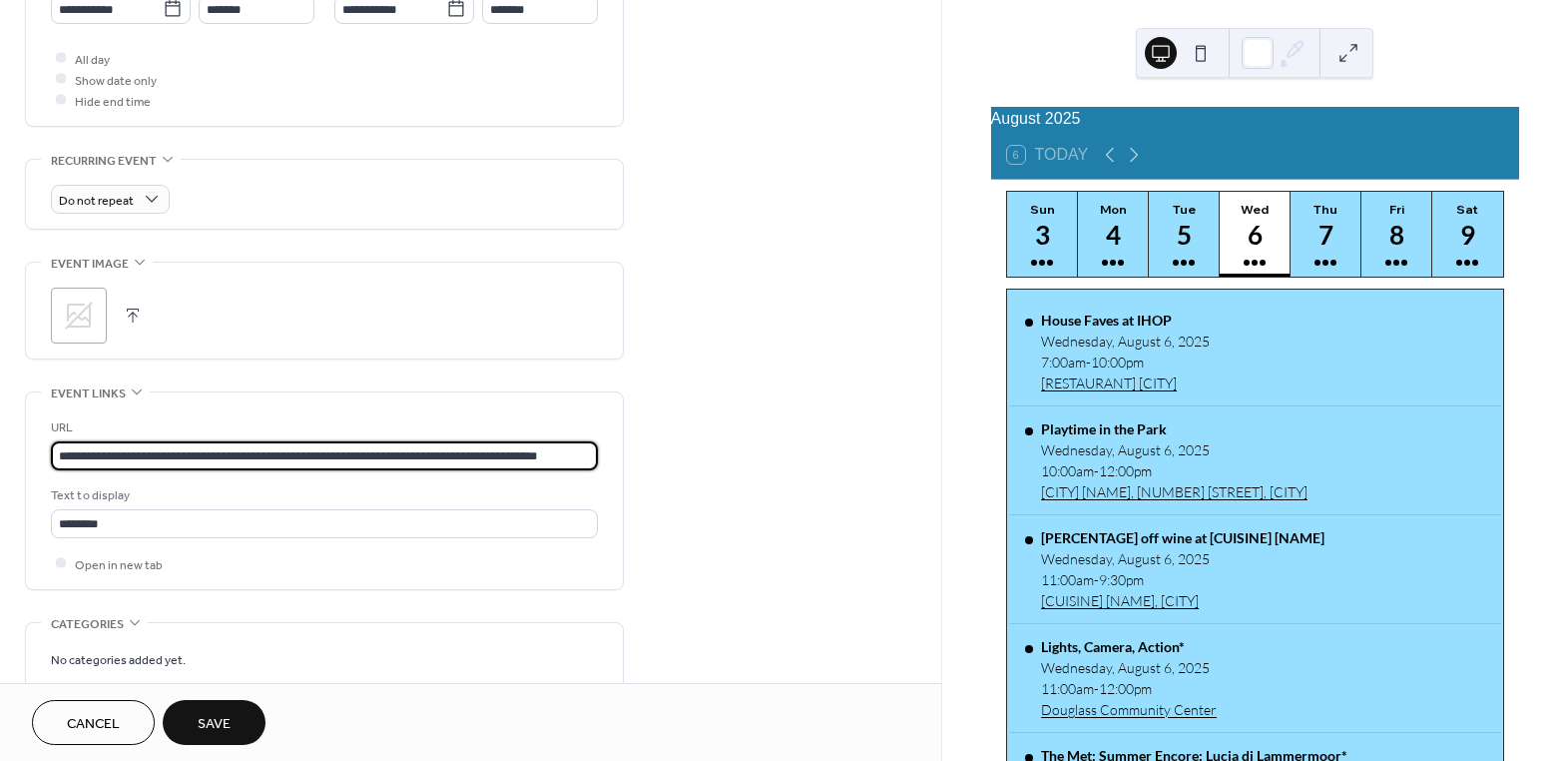 drag, startPoint x: 55, startPoint y: 455, endPoint x: 795, endPoint y: 450, distance: 740.01689 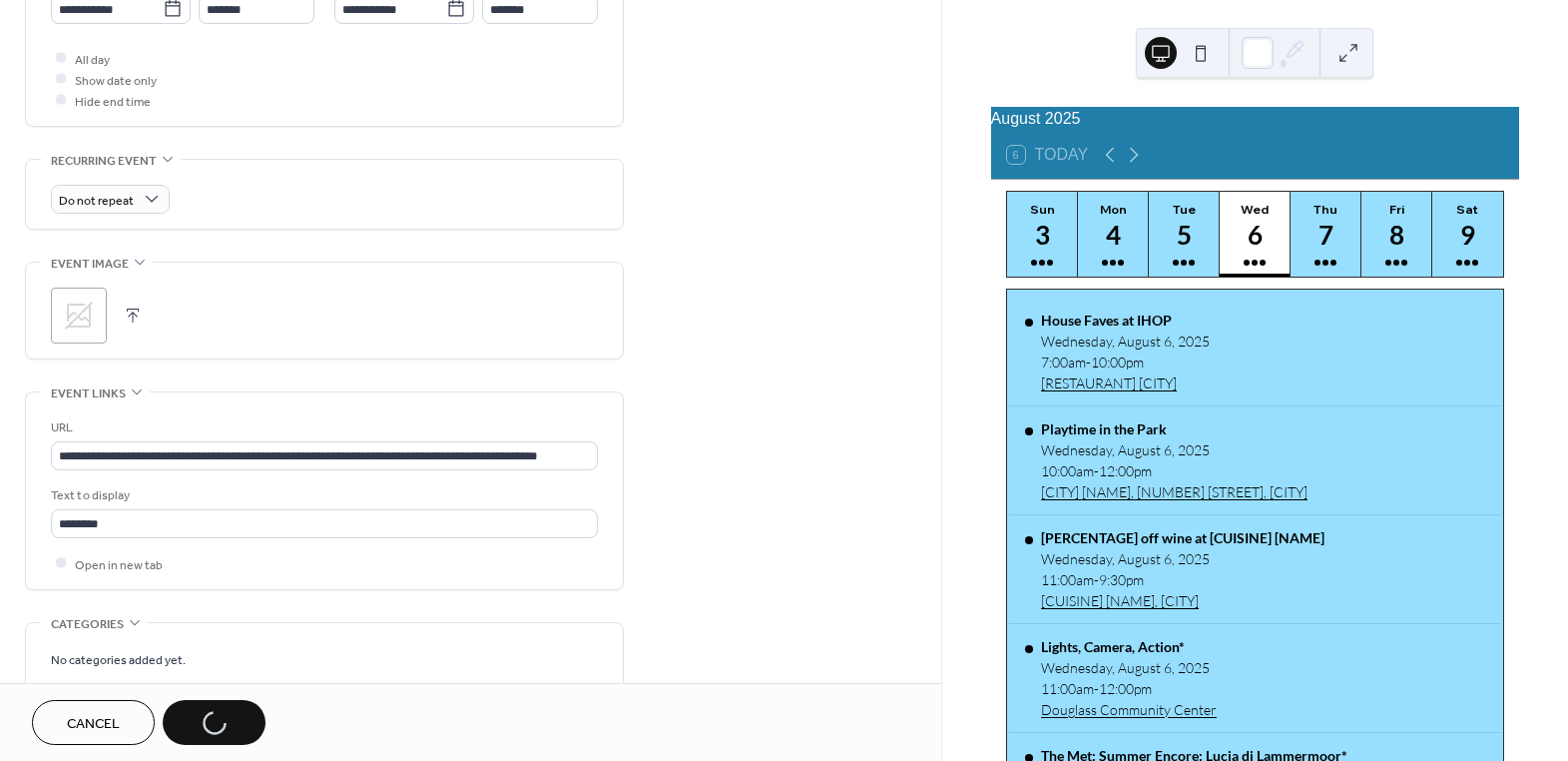 scroll, scrollTop: 0, scrollLeft: 0, axis: both 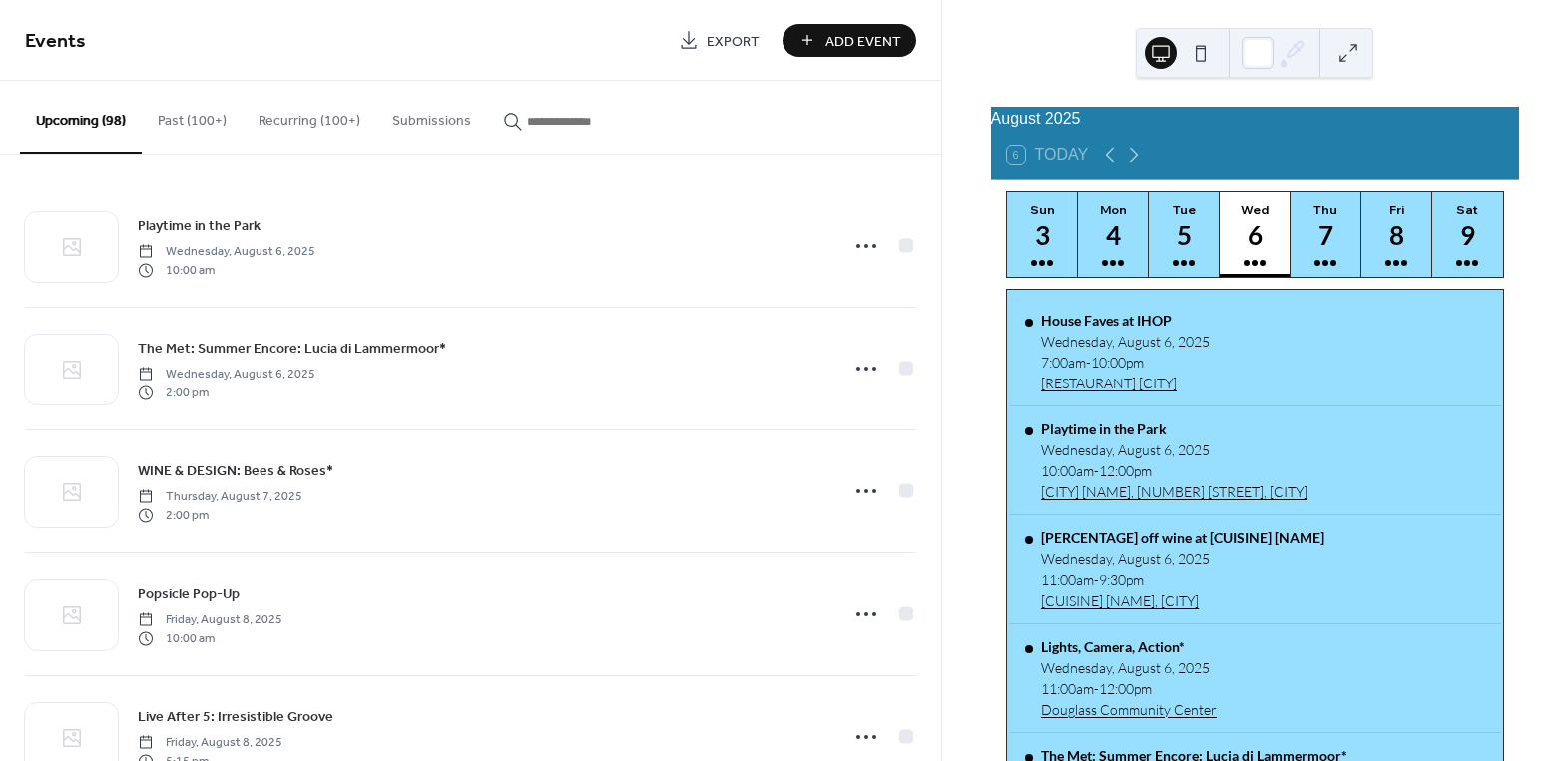 click at bounding box center [587, 121] 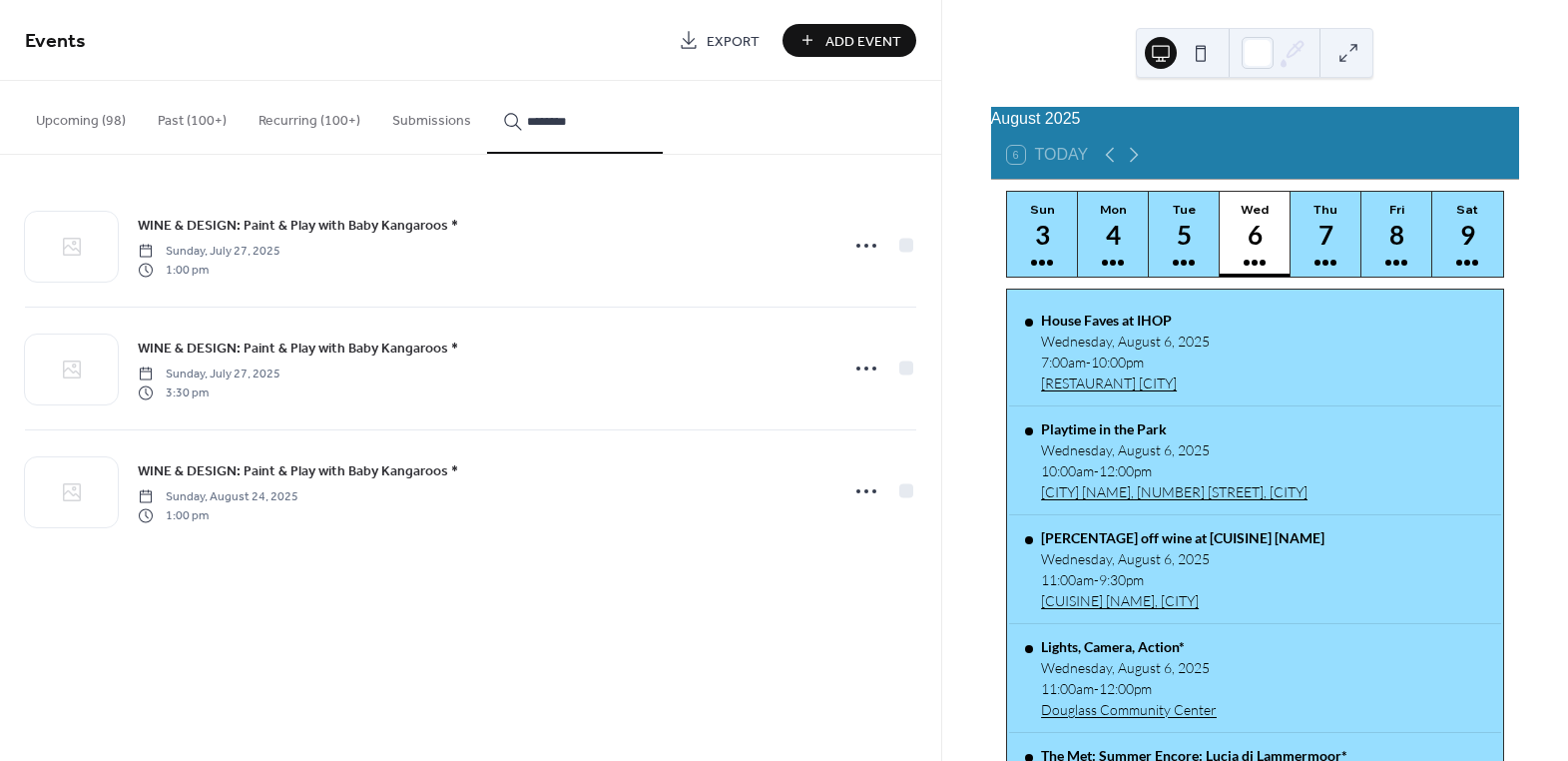 type on "********" 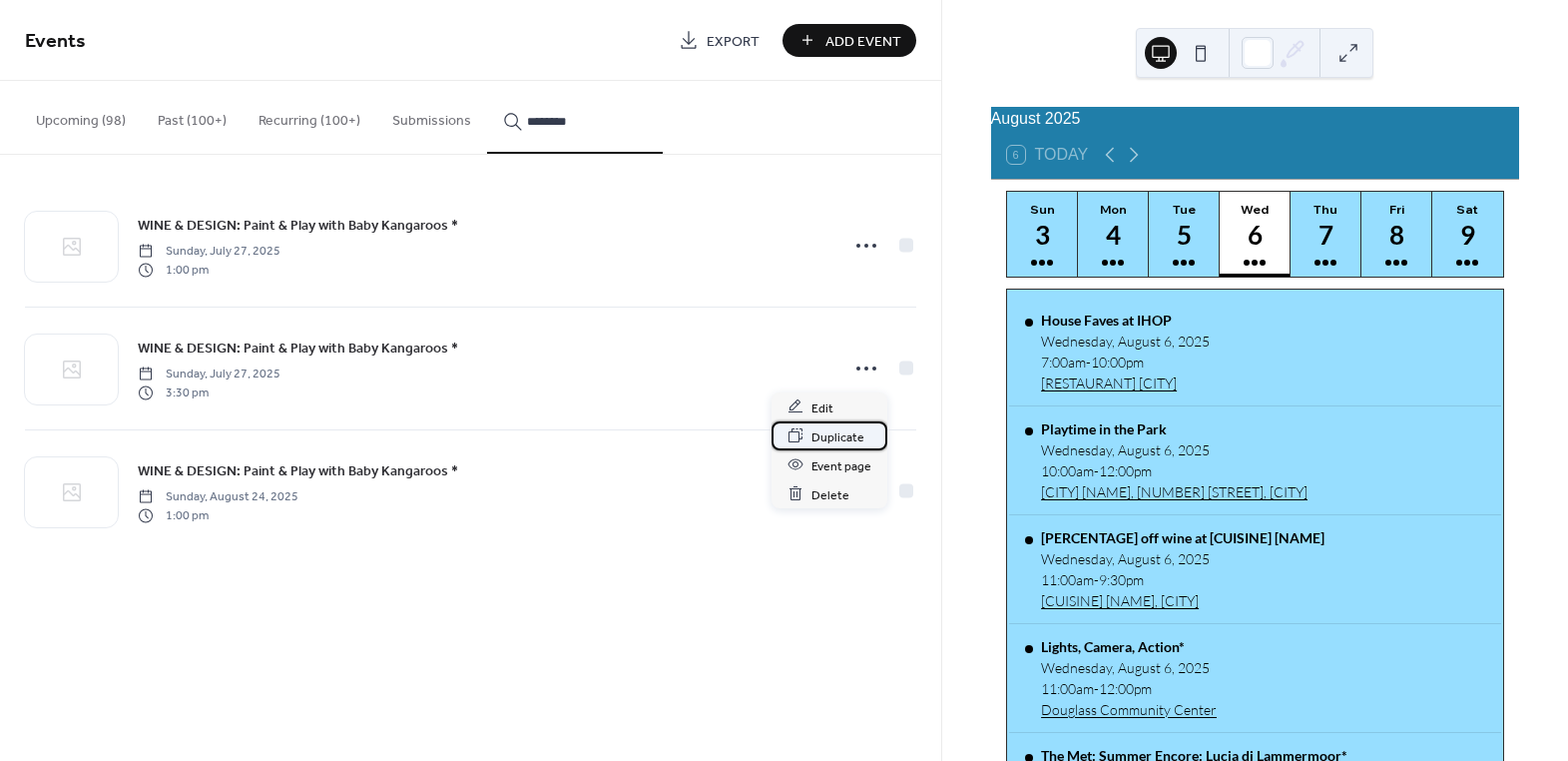 click on "Duplicate" at bounding box center (837, 436) 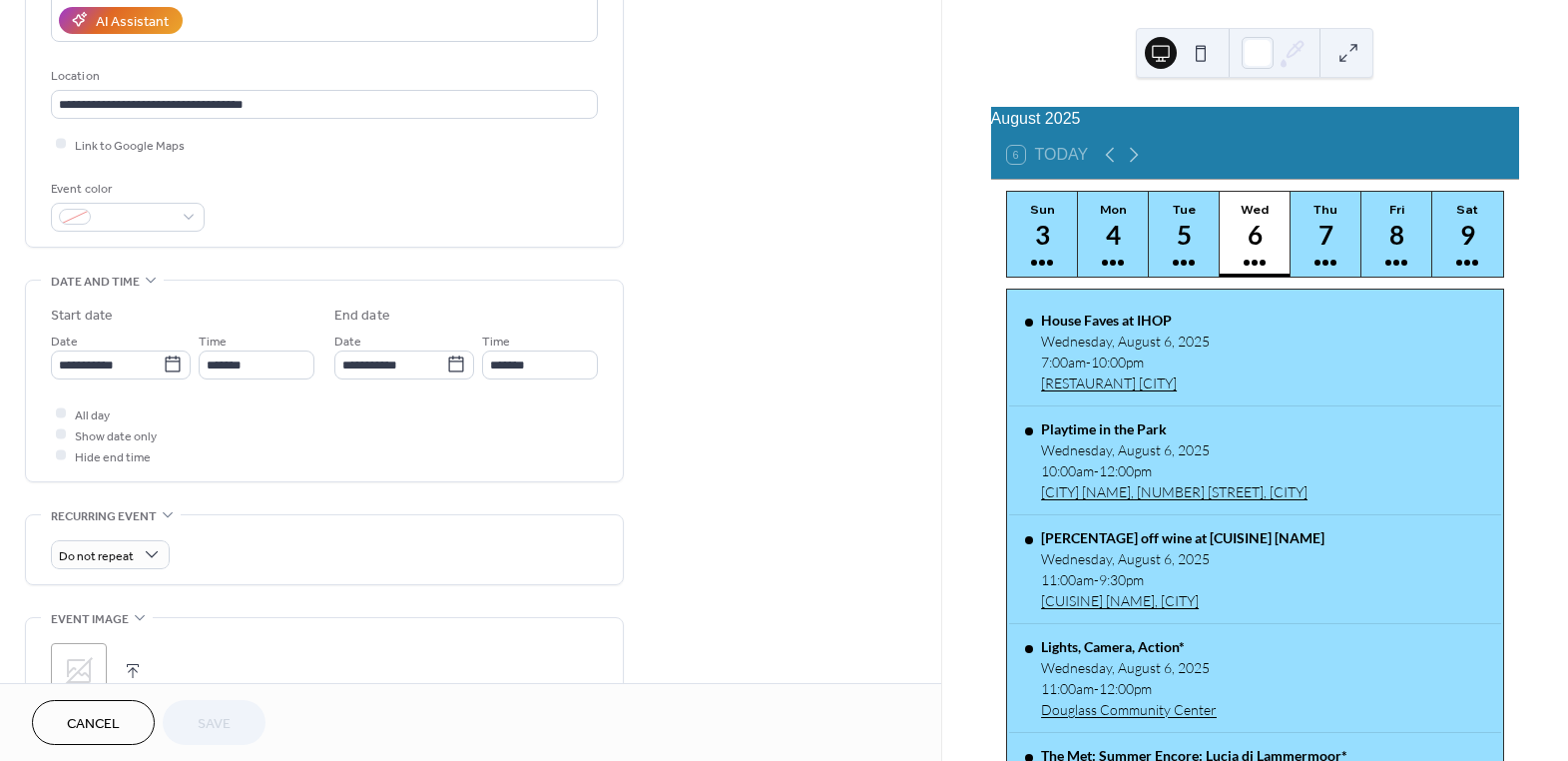 scroll, scrollTop: 453, scrollLeft: 0, axis: vertical 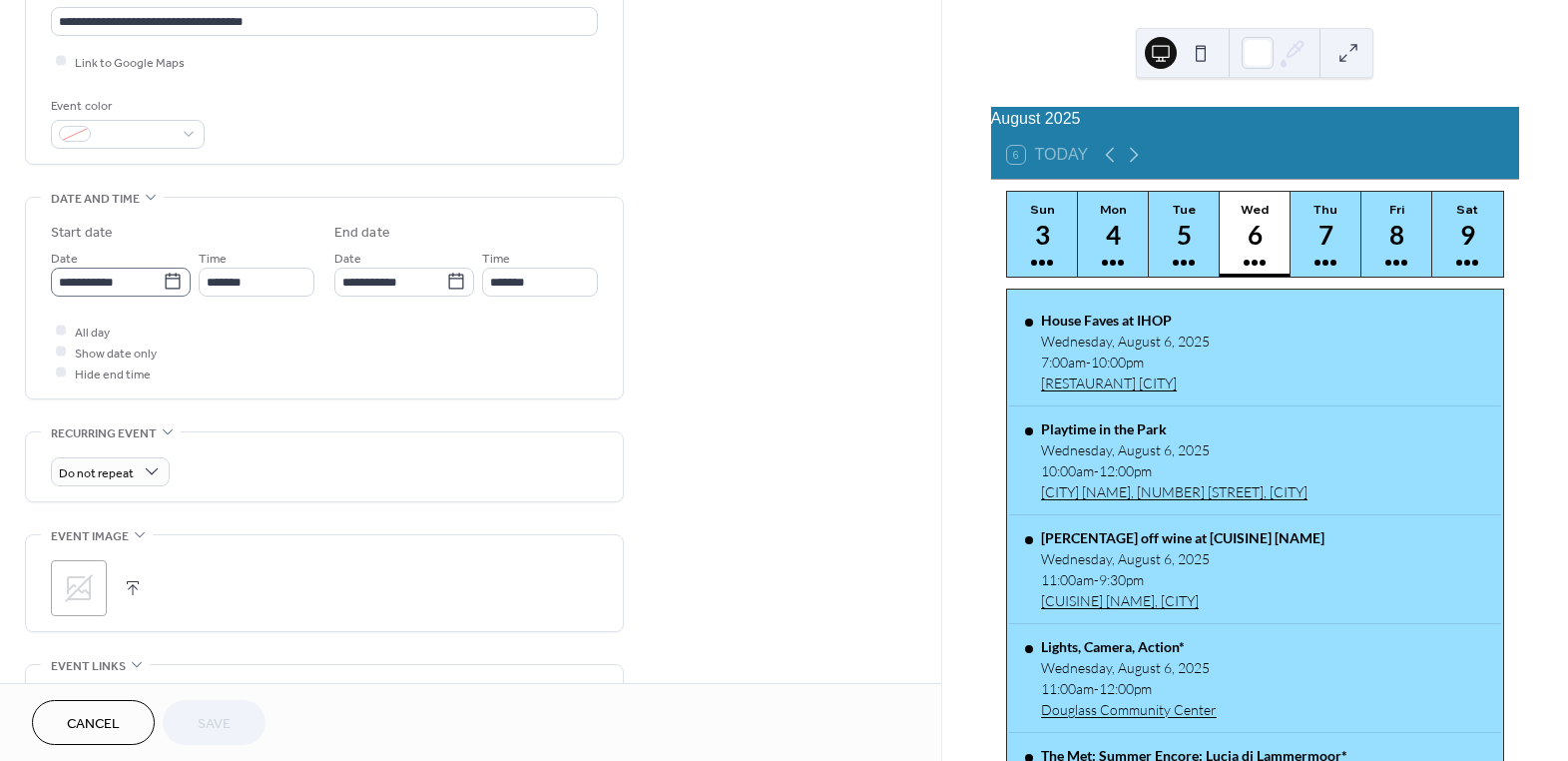 click 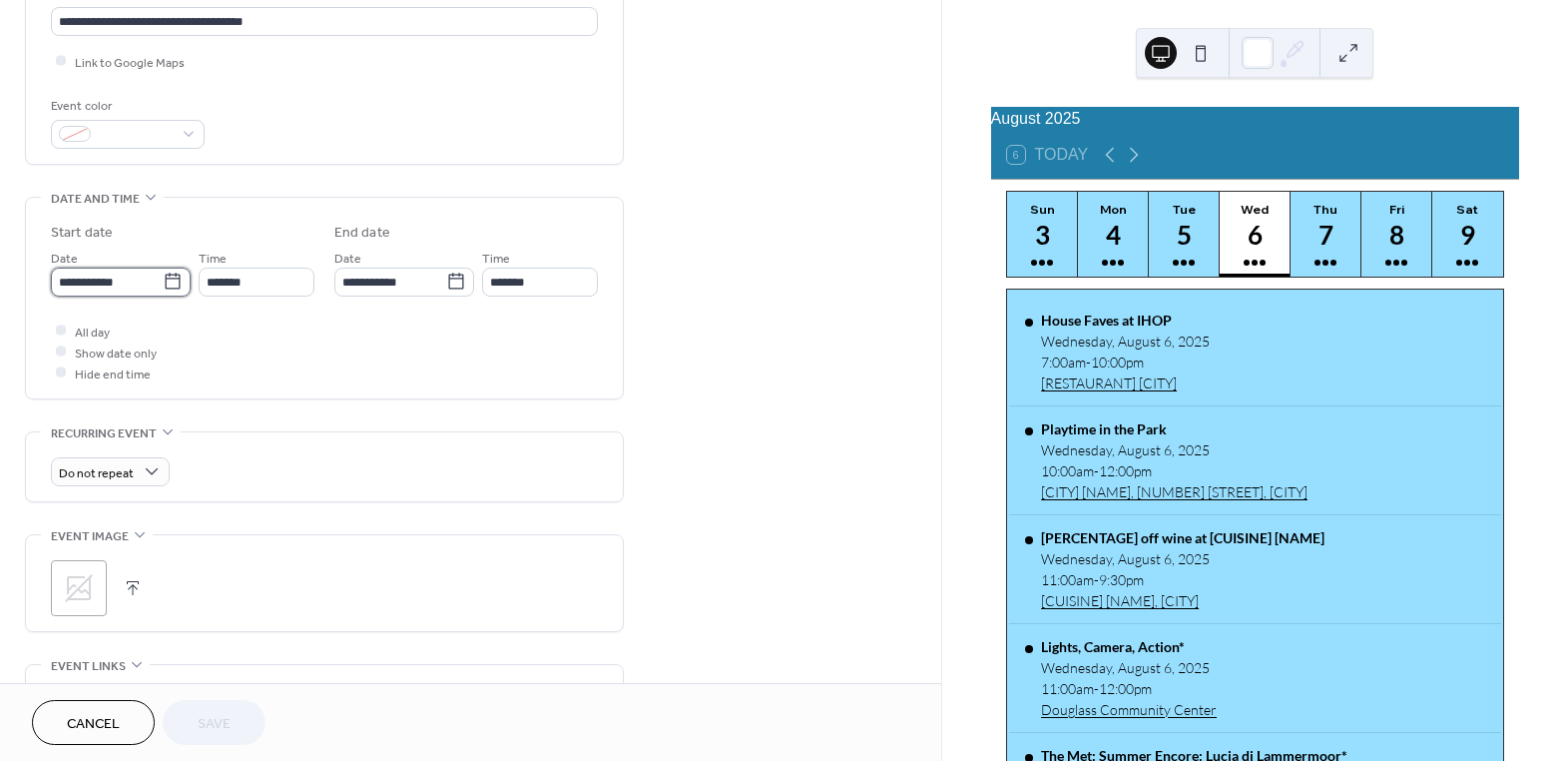 click on "**********" at bounding box center (107, 282) 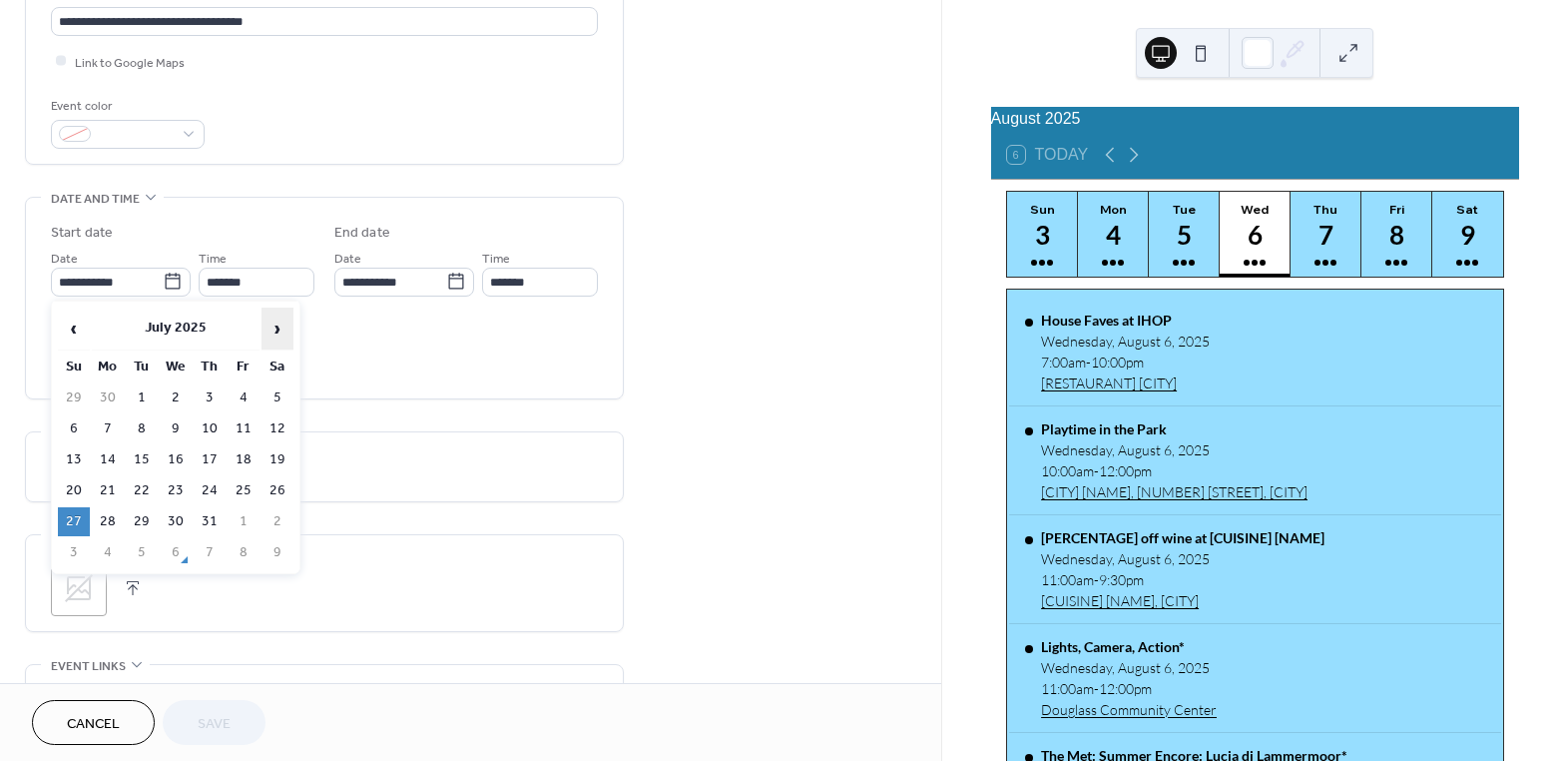 click on "›" at bounding box center [277, 329] 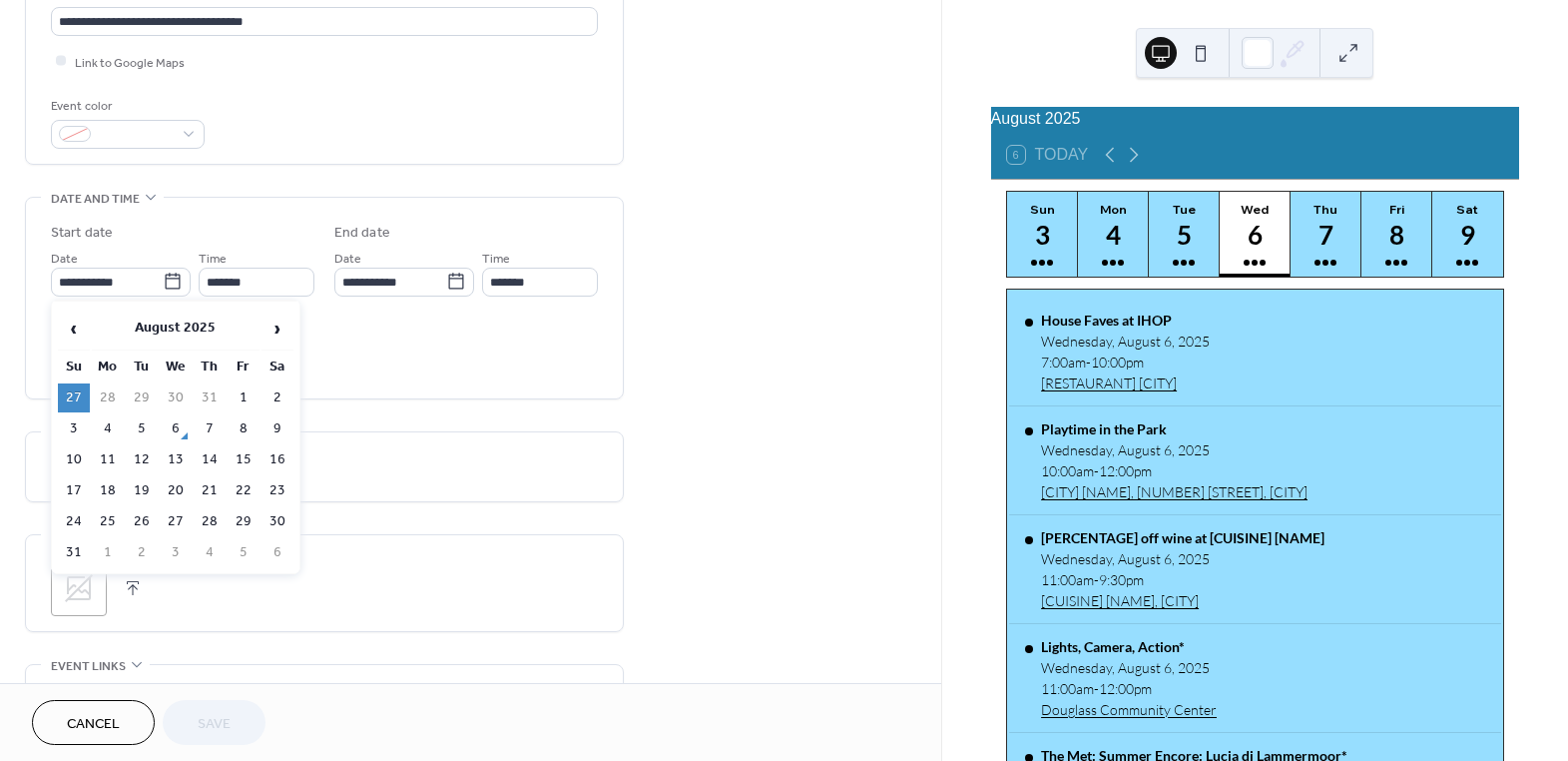 click on "24" at bounding box center [74, 521] 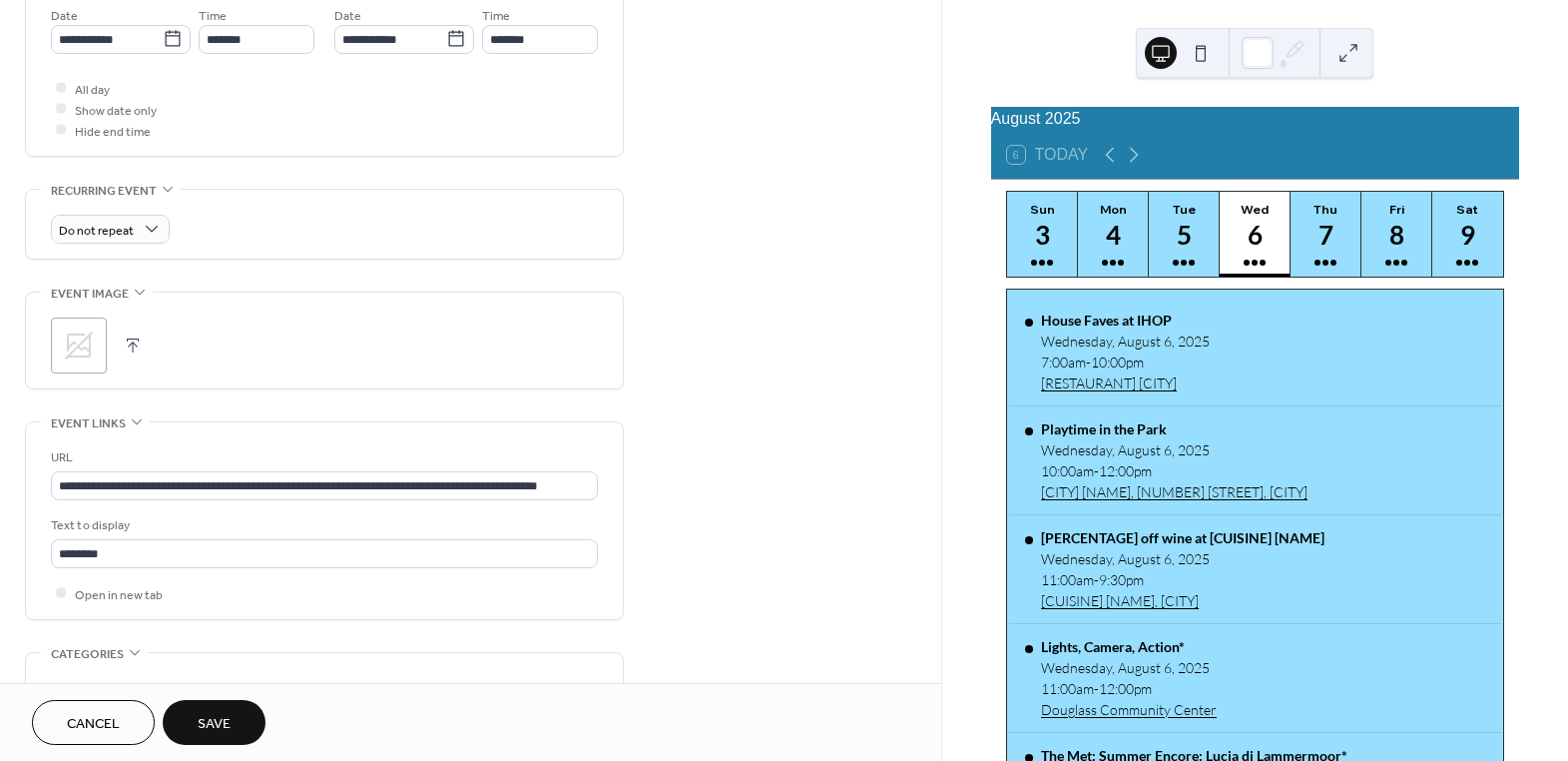 scroll, scrollTop: 817, scrollLeft: 0, axis: vertical 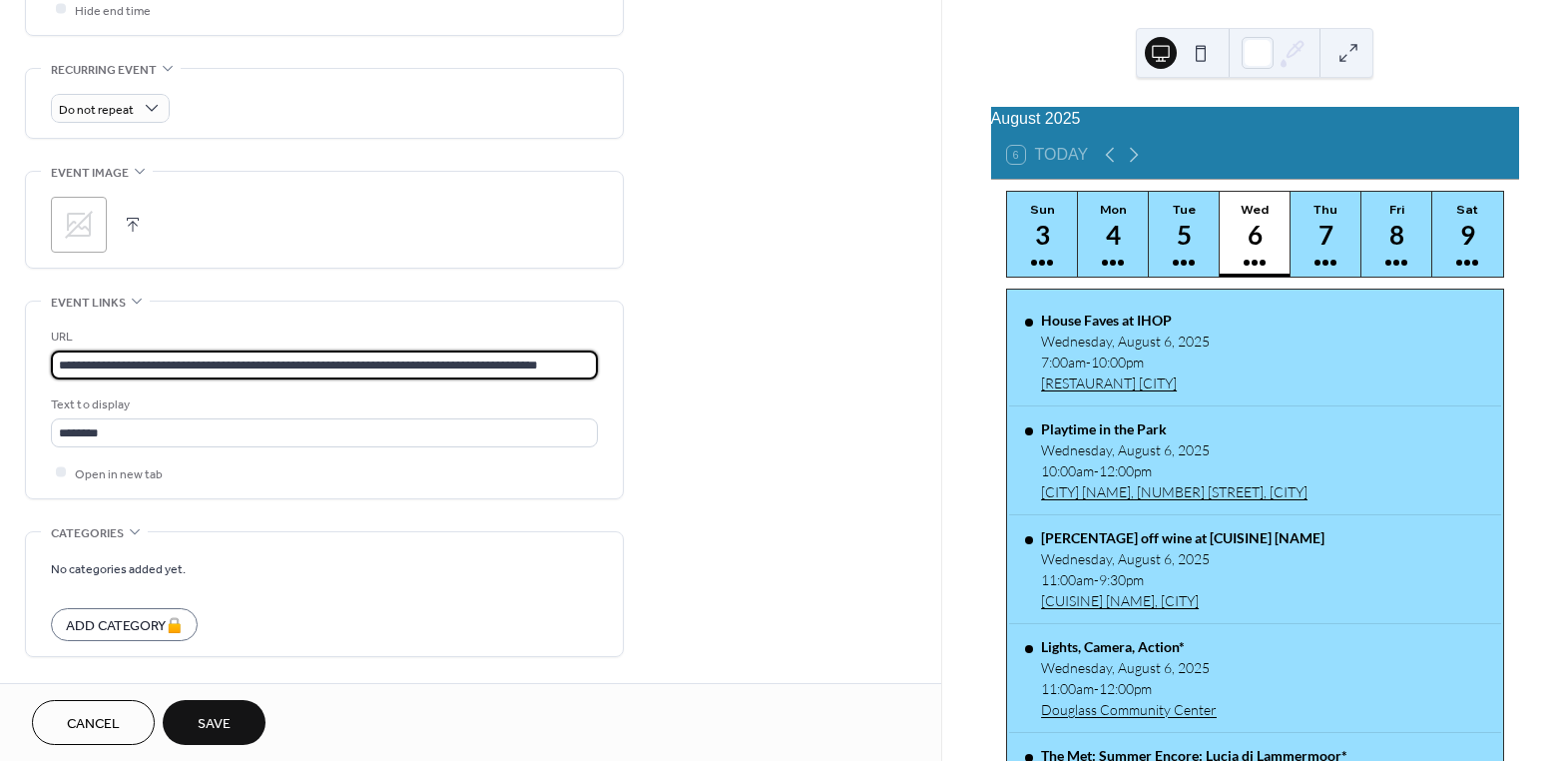 drag, startPoint x: 54, startPoint y: 363, endPoint x: 742, endPoint y: 362, distance: 688.00073 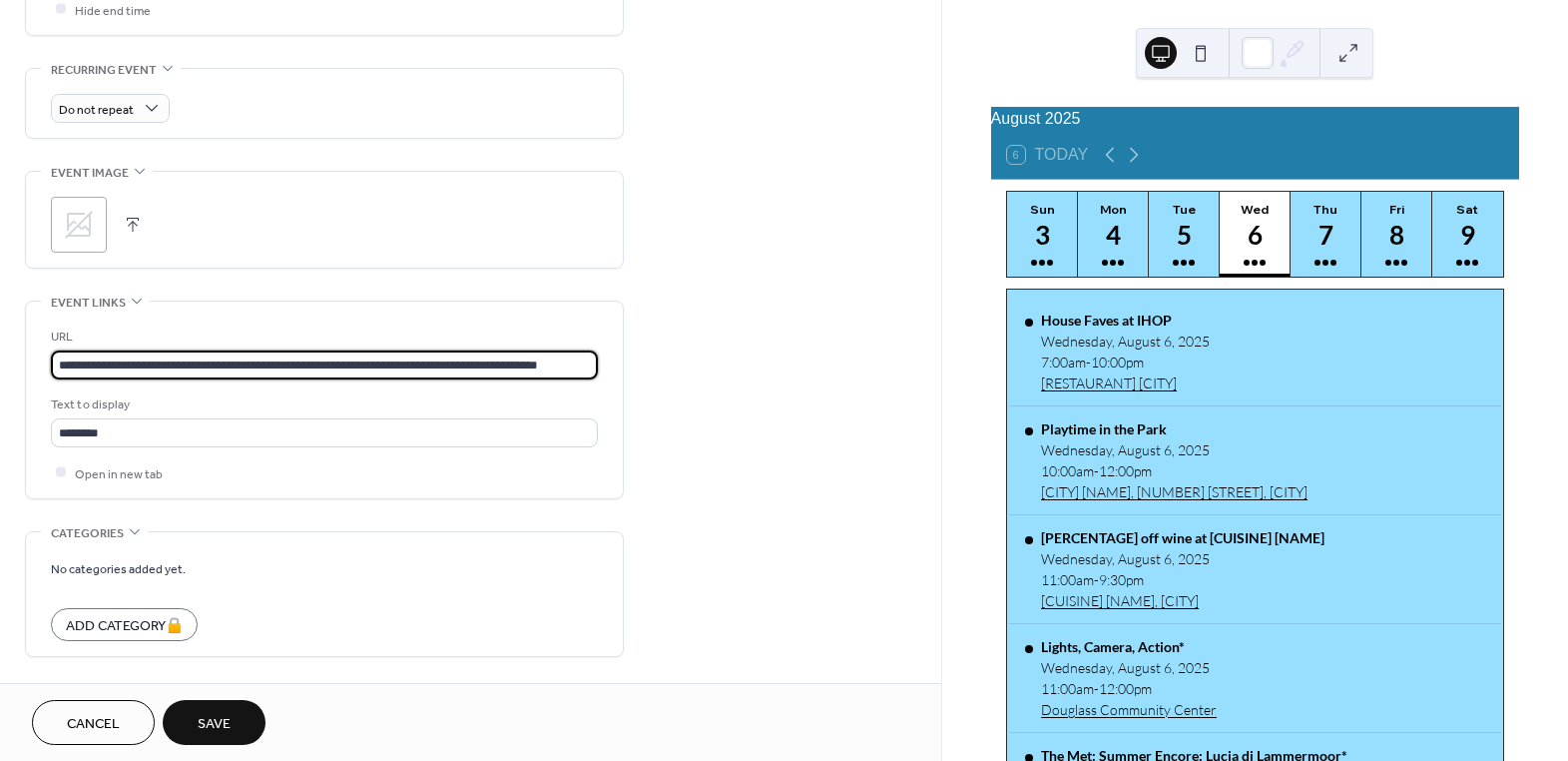 click on "**********" at bounding box center [470, 22] 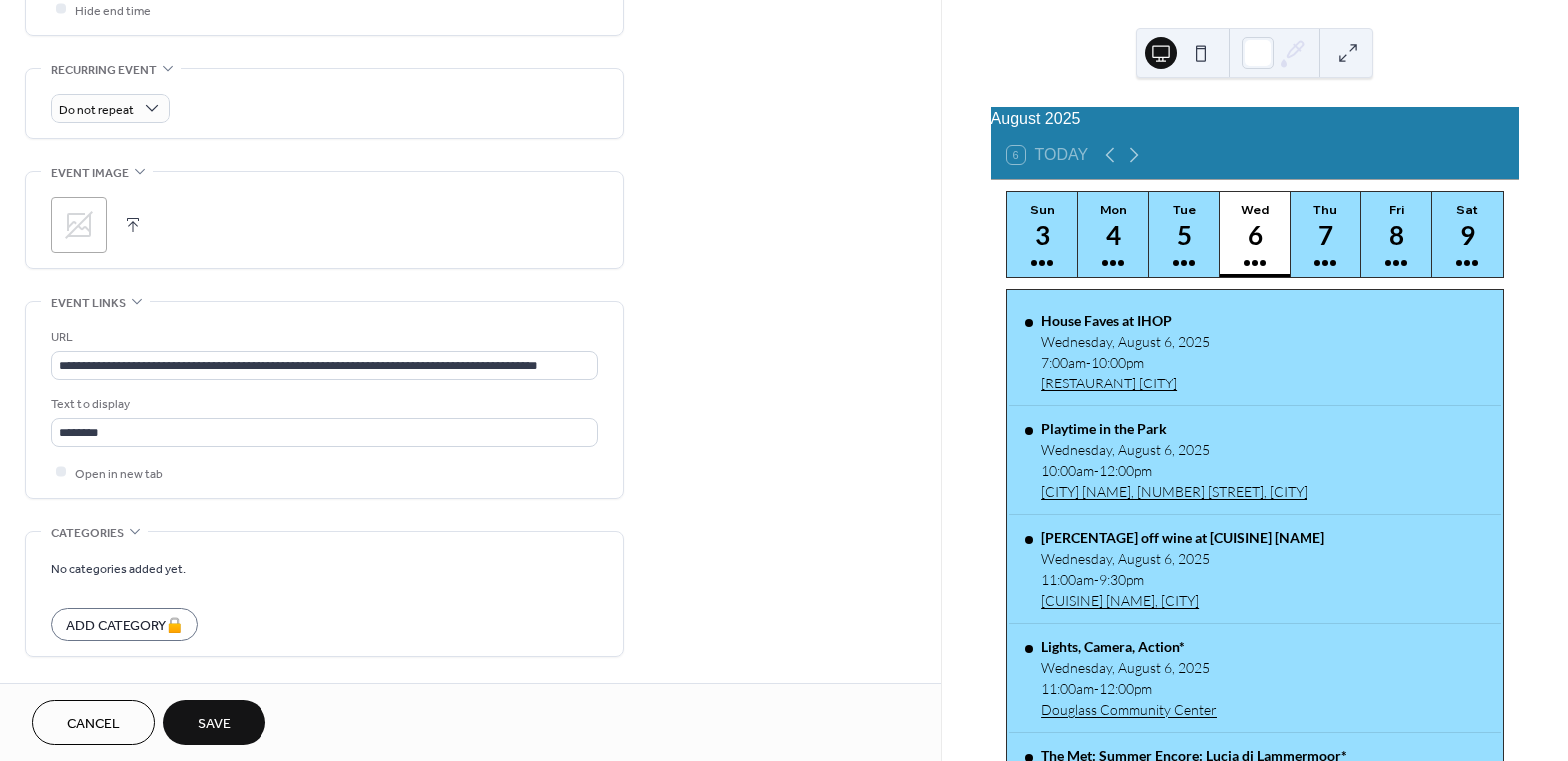click on "Save" at bounding box center (214, 724) 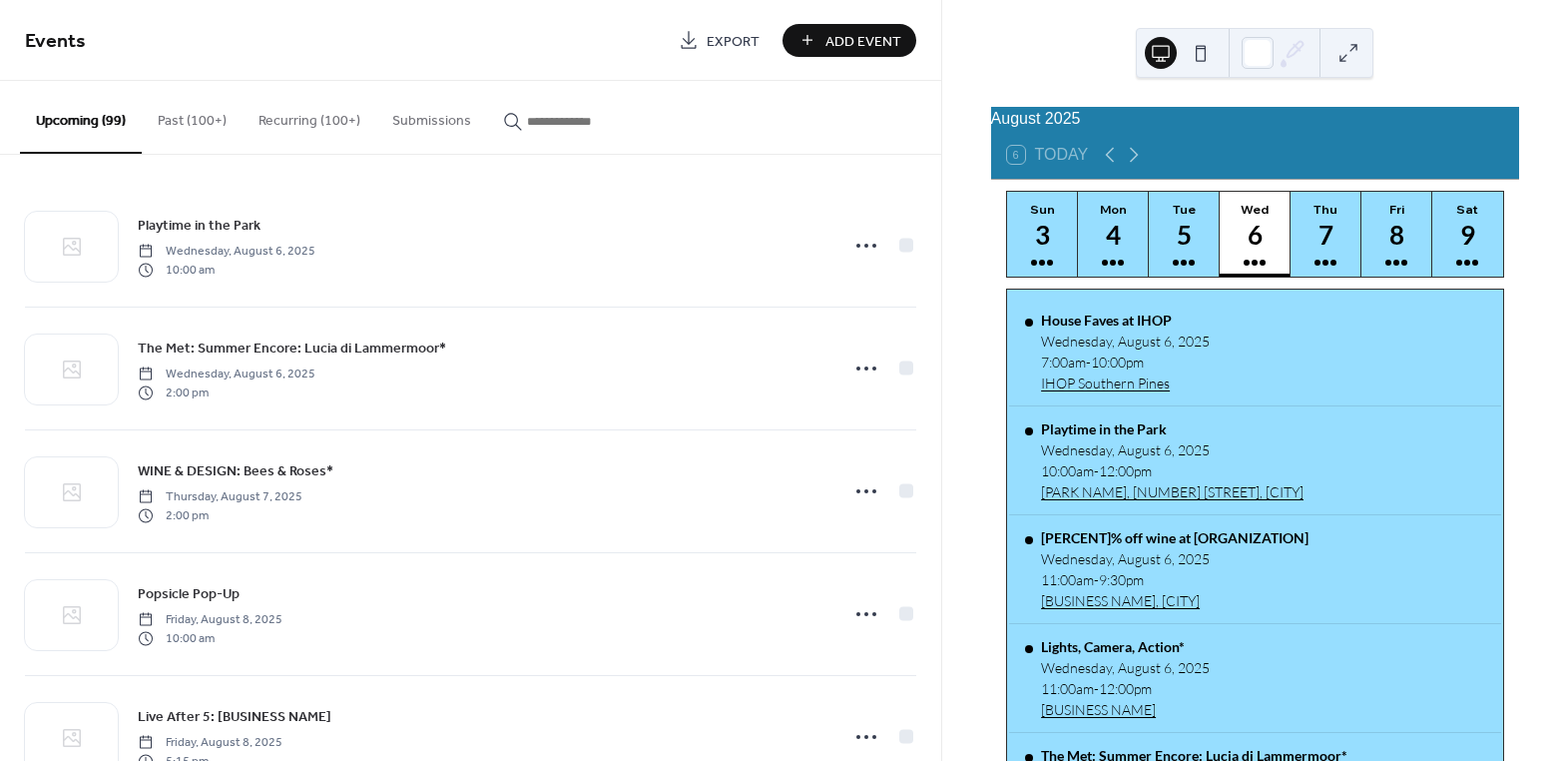 scroll, scrollTop: 0, scrollLeft: 0, axis: both 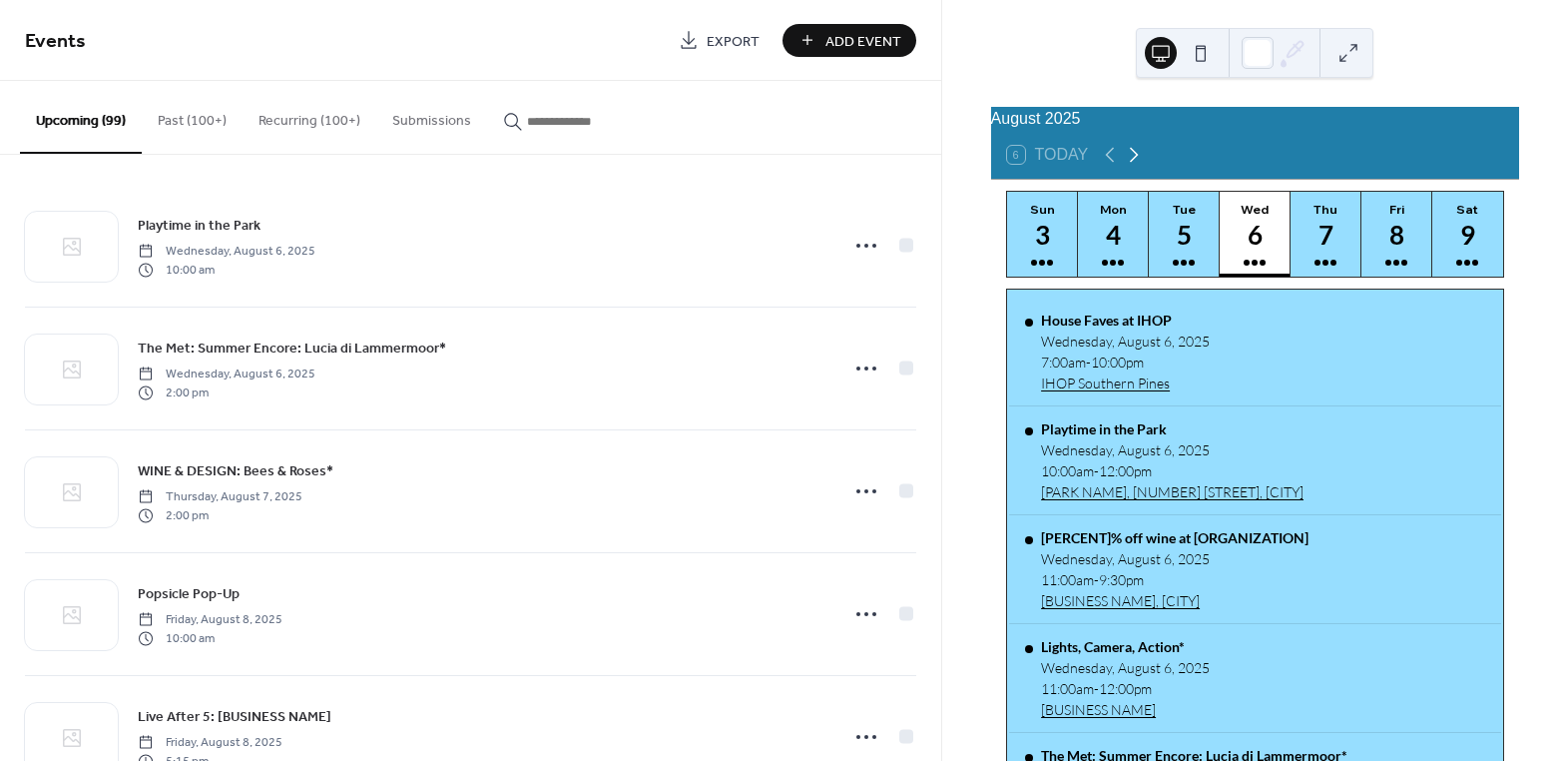click 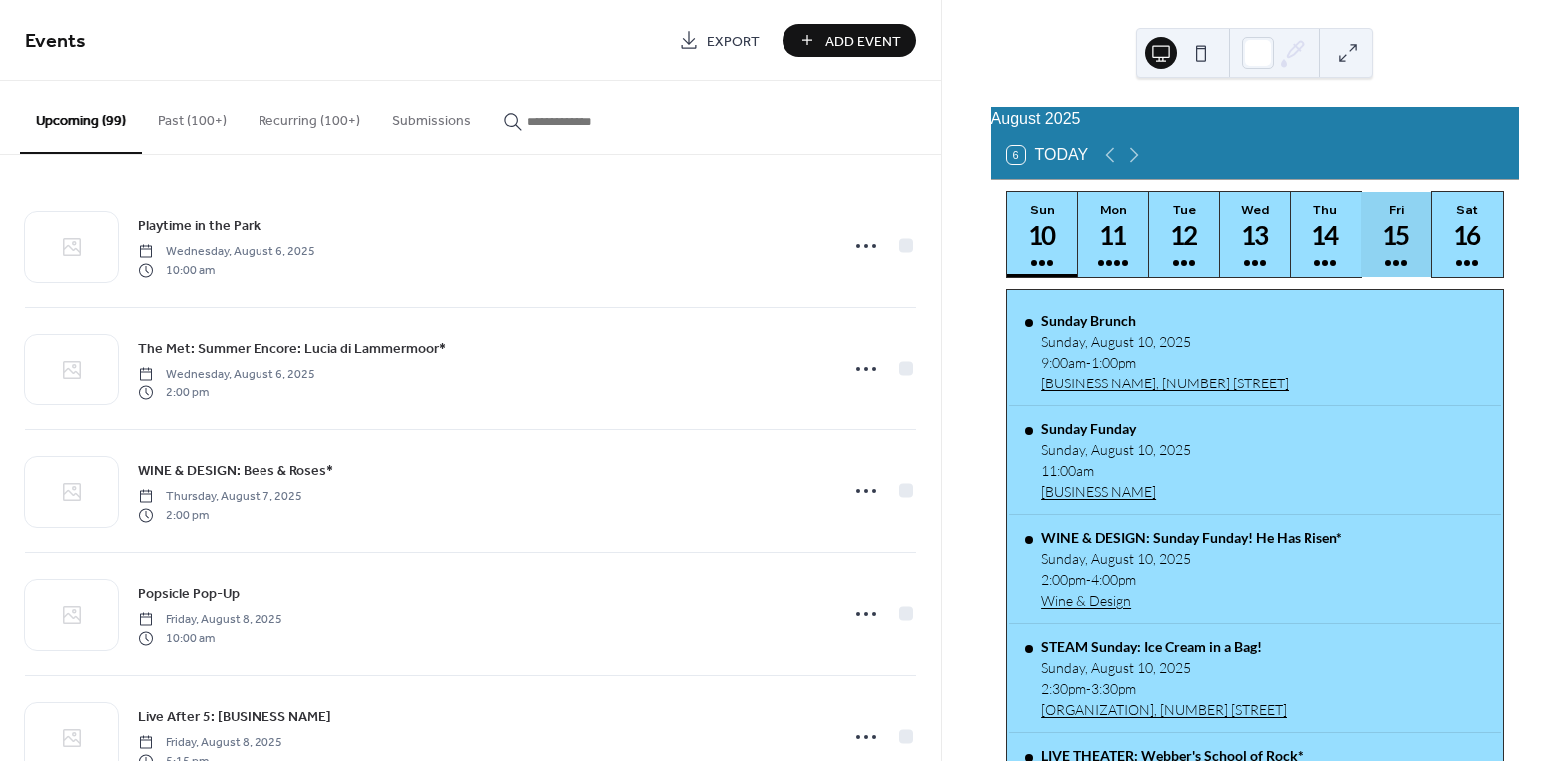 click on "15" at bounding box center [1395, 235] 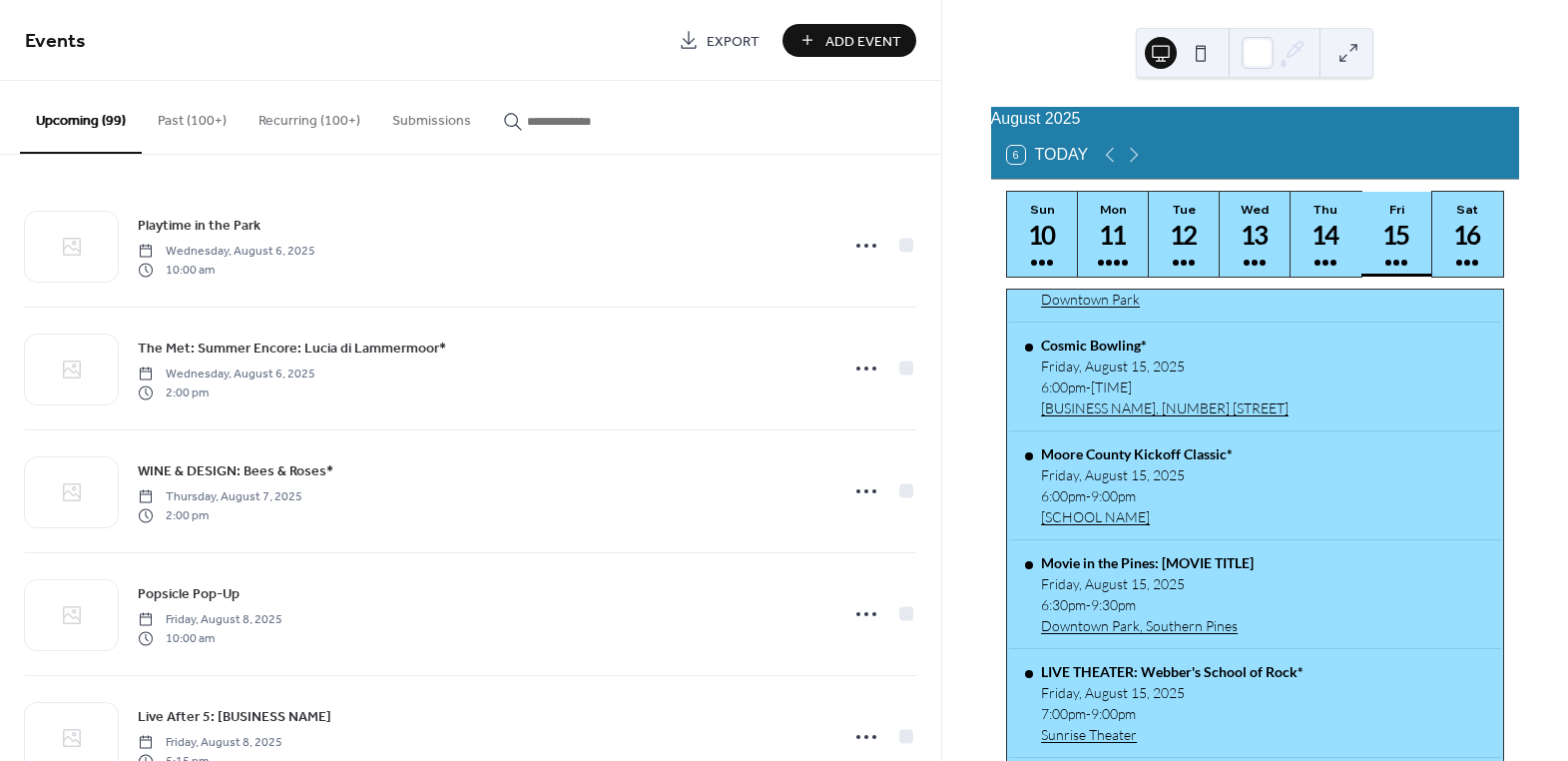 scroll, scrollTop: 523, scrollLeft: 0, axis: vertical 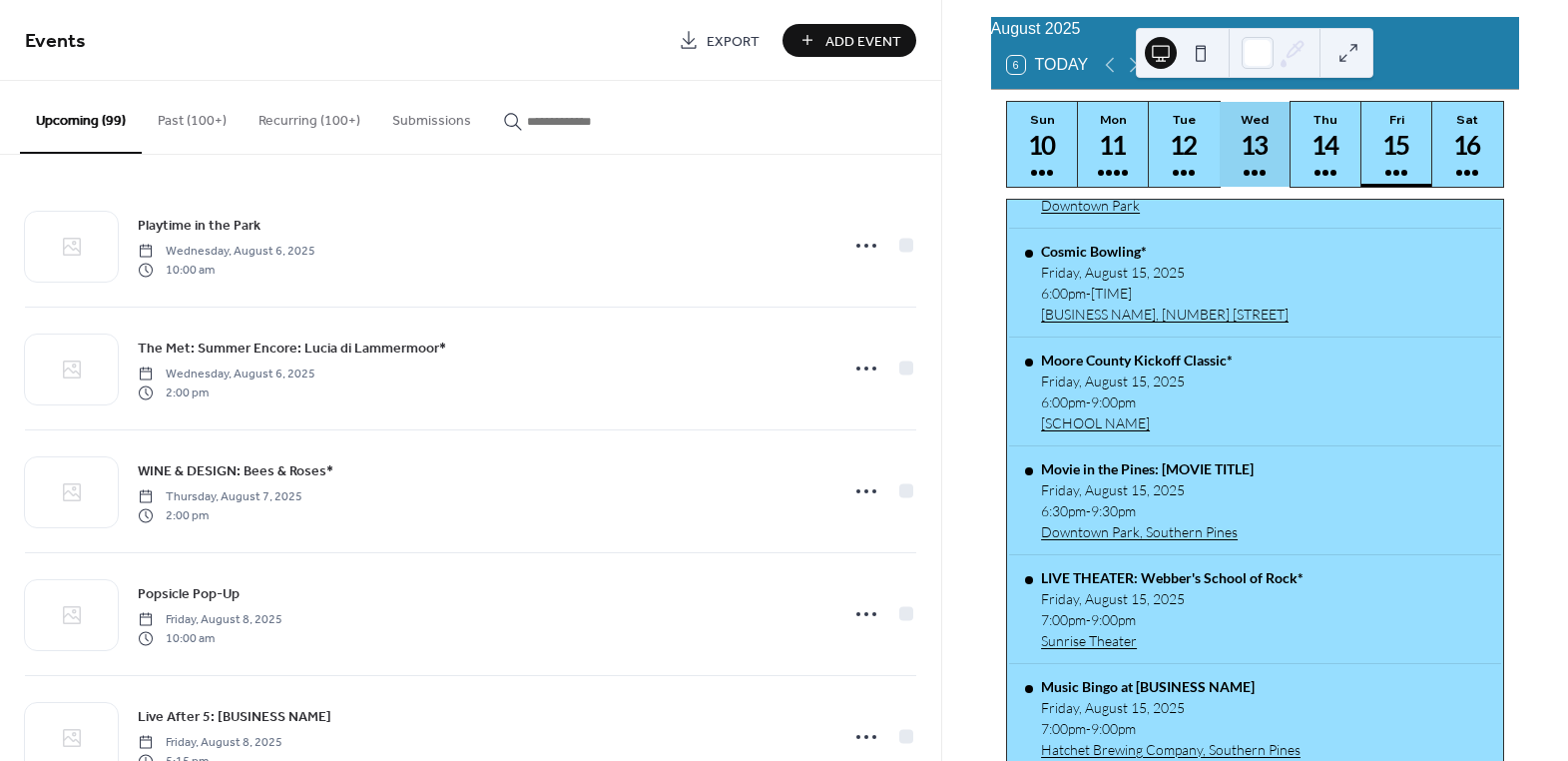 click at bounding box center [1255, 173] 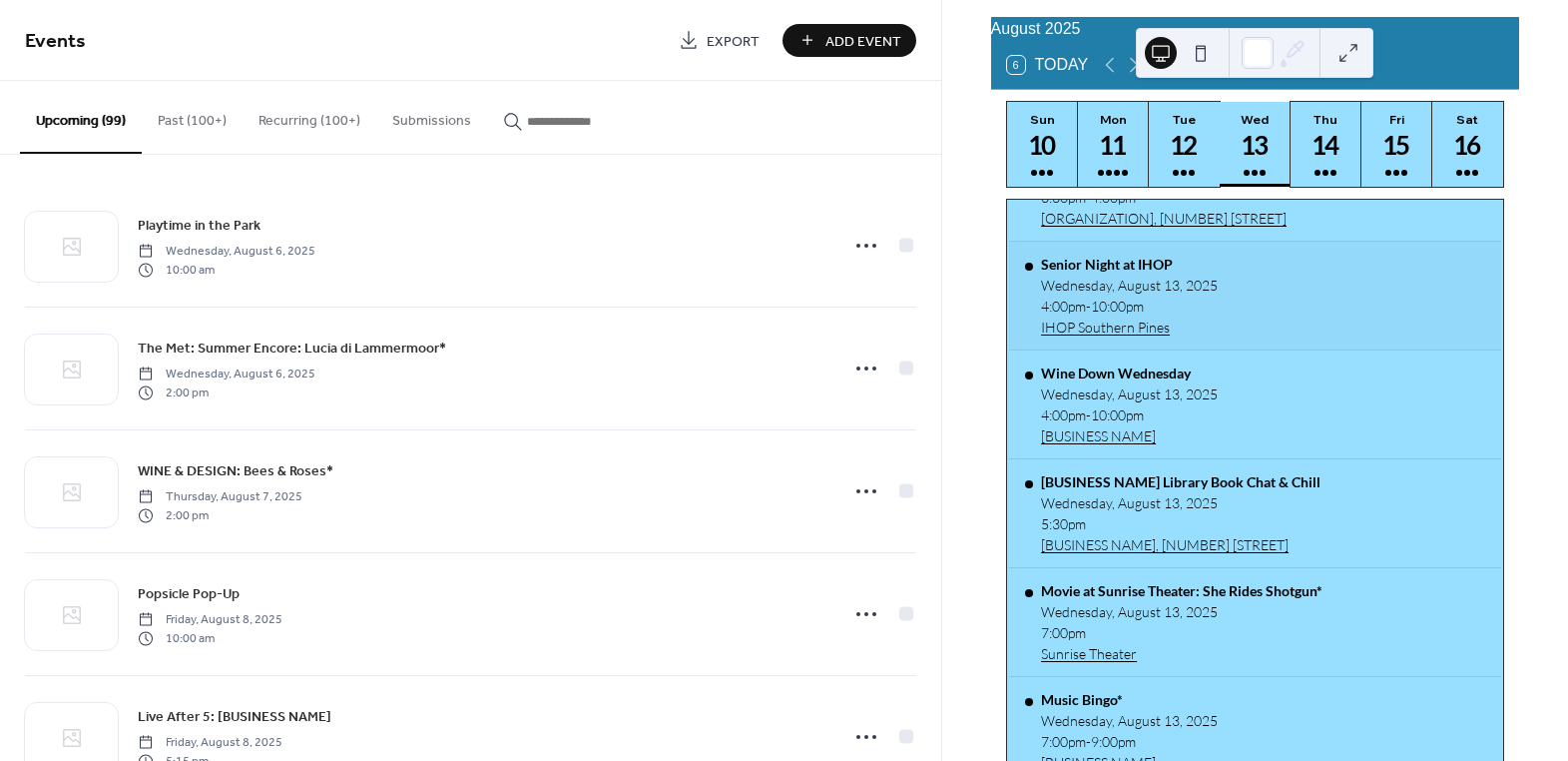 scroll, scrollTop: 842, scrollLeft: 0, axis: vertical 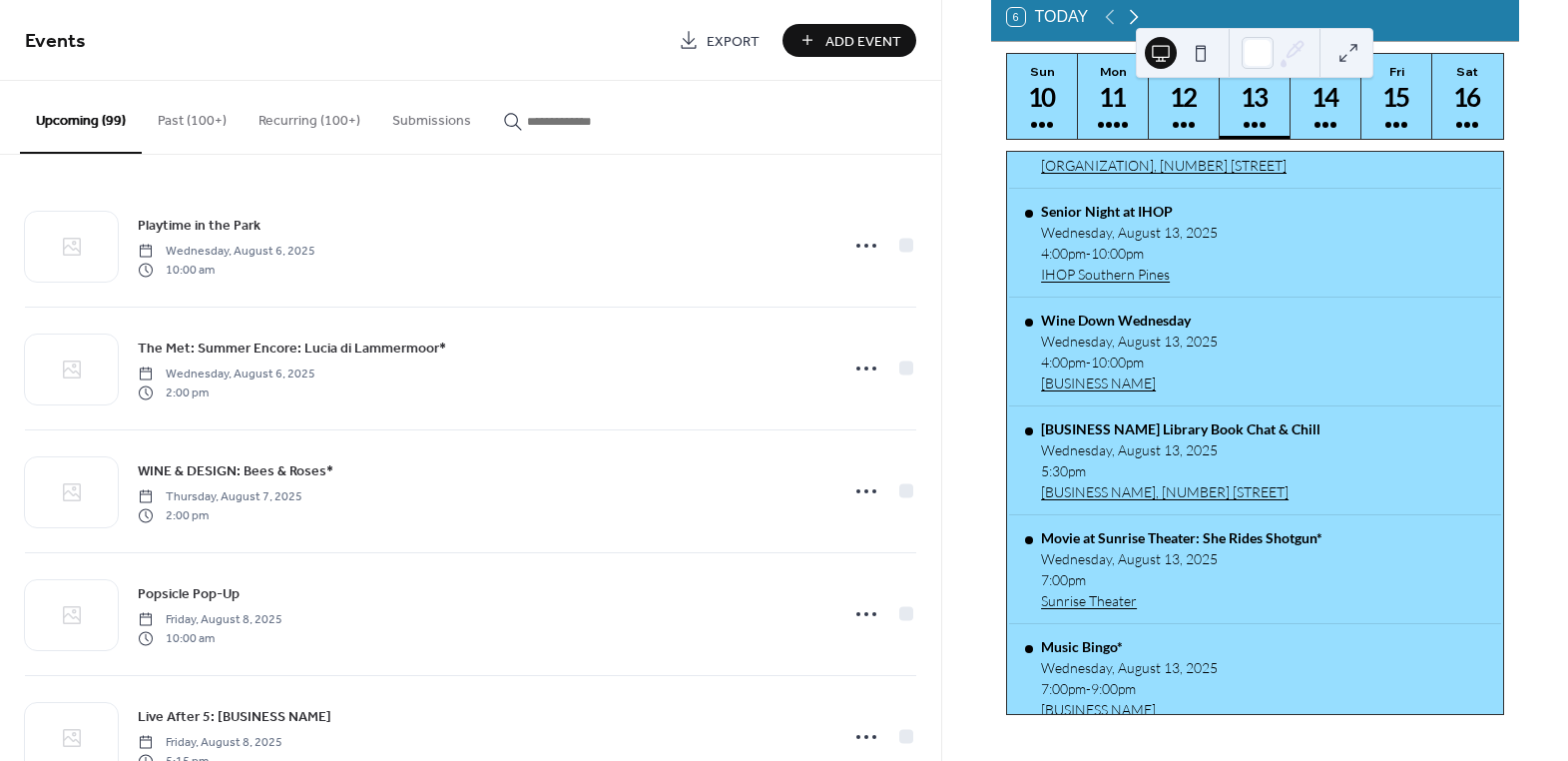 click 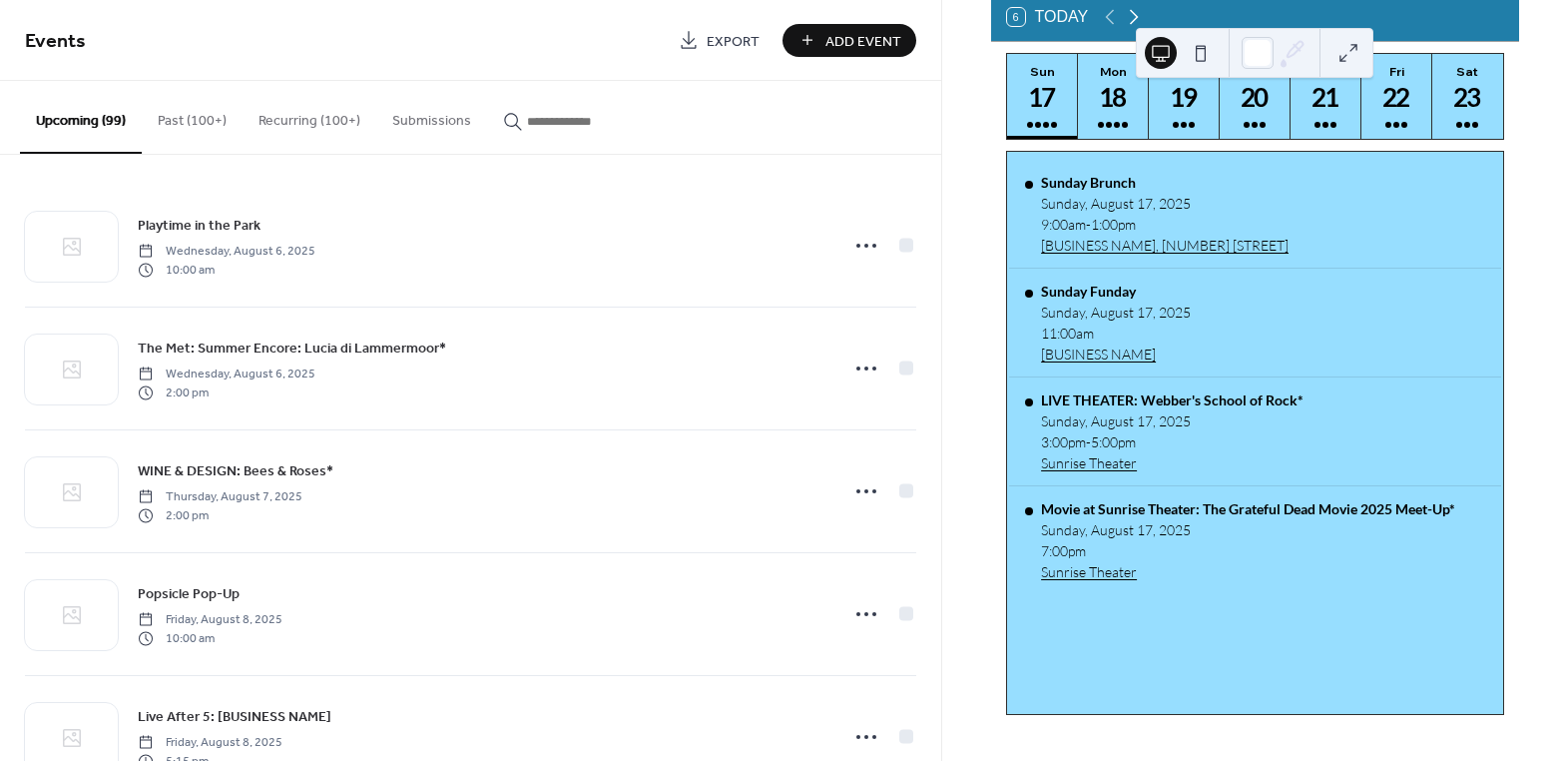 scroll, scrollTop: 0, scrollLeft: 0, axis: both 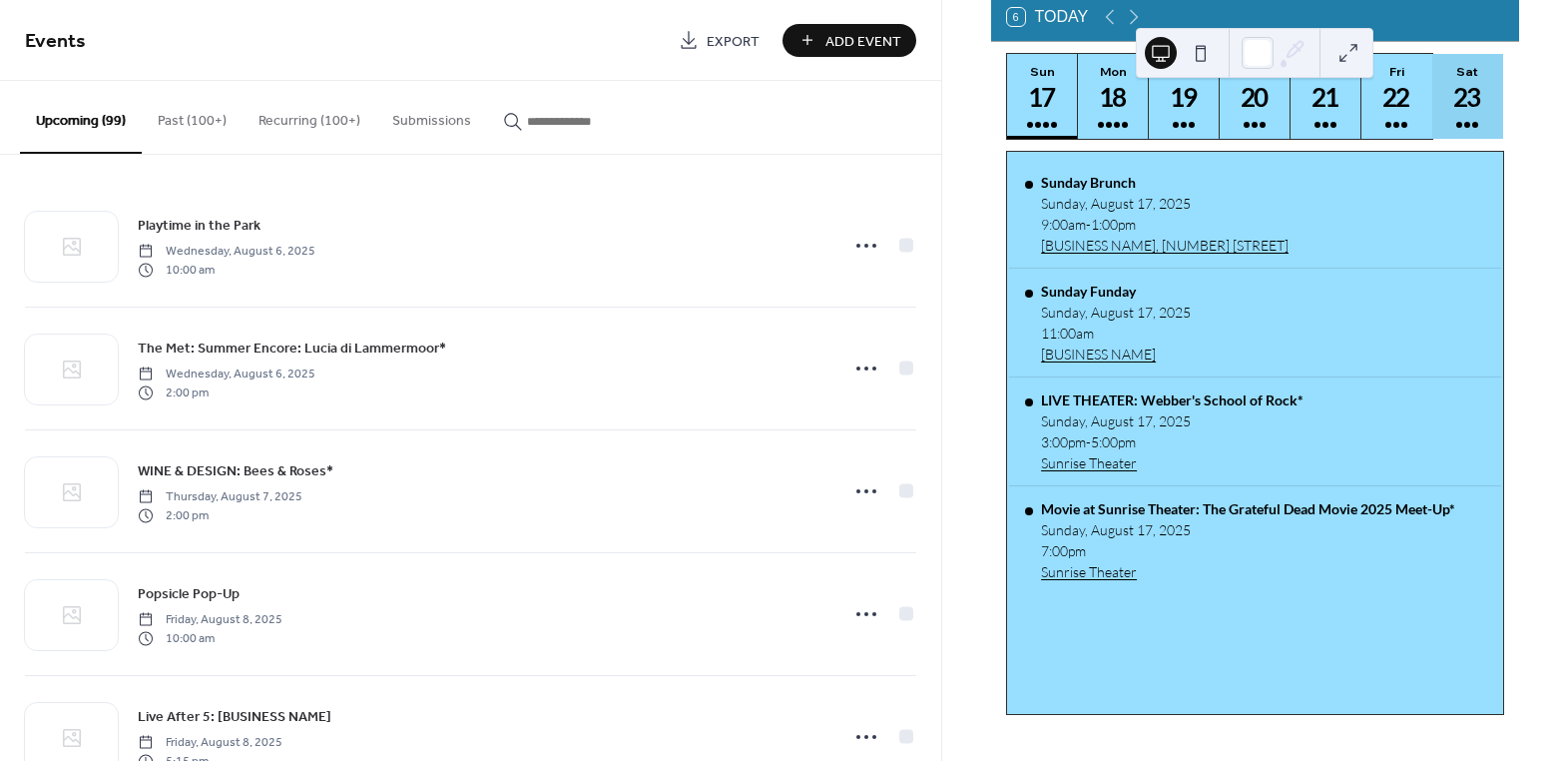 click on "23" at bounding box center (1466, 97) 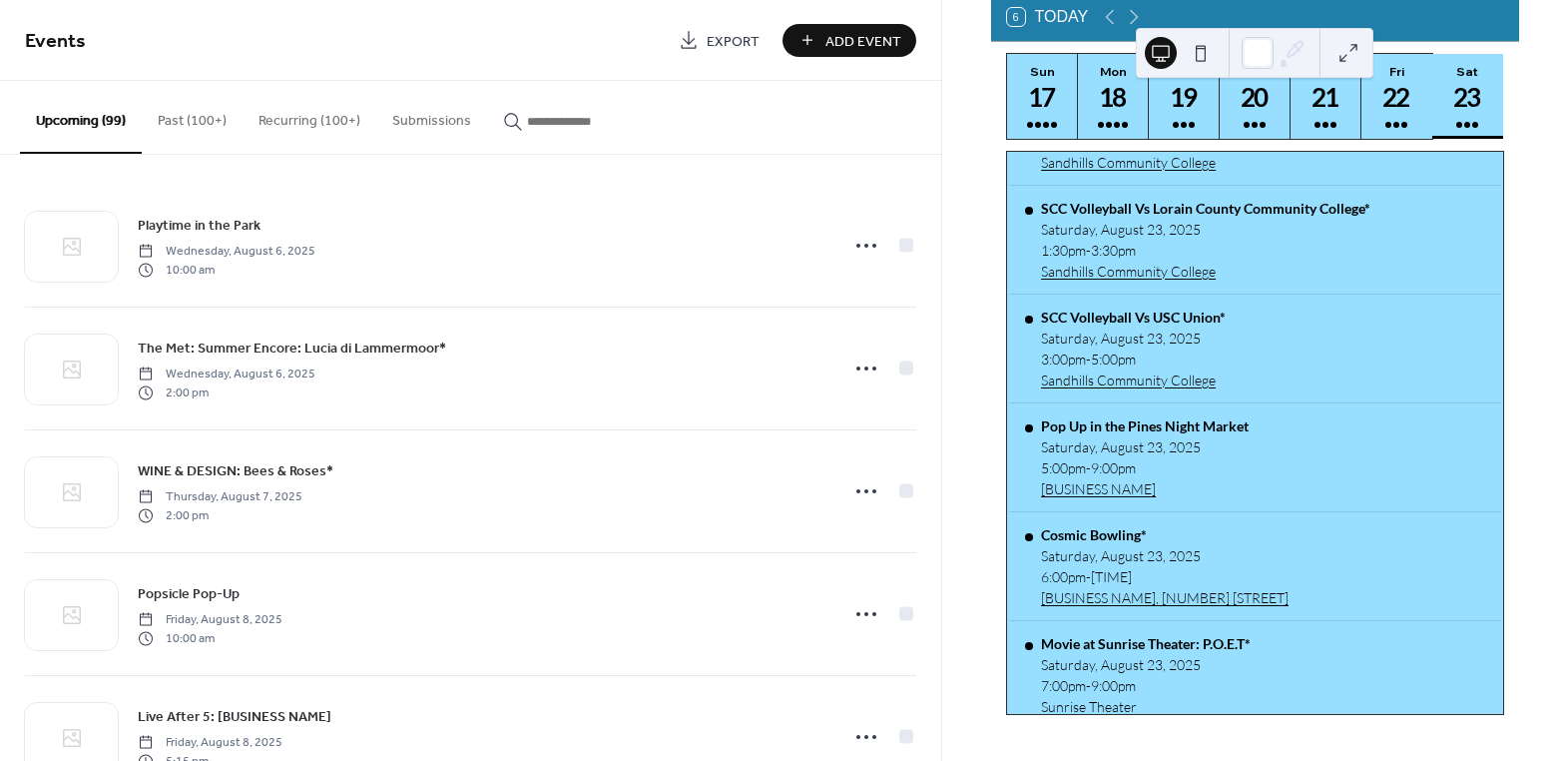 scroll, scrollTop: 629, scrollLeft: 0, axis: vertical 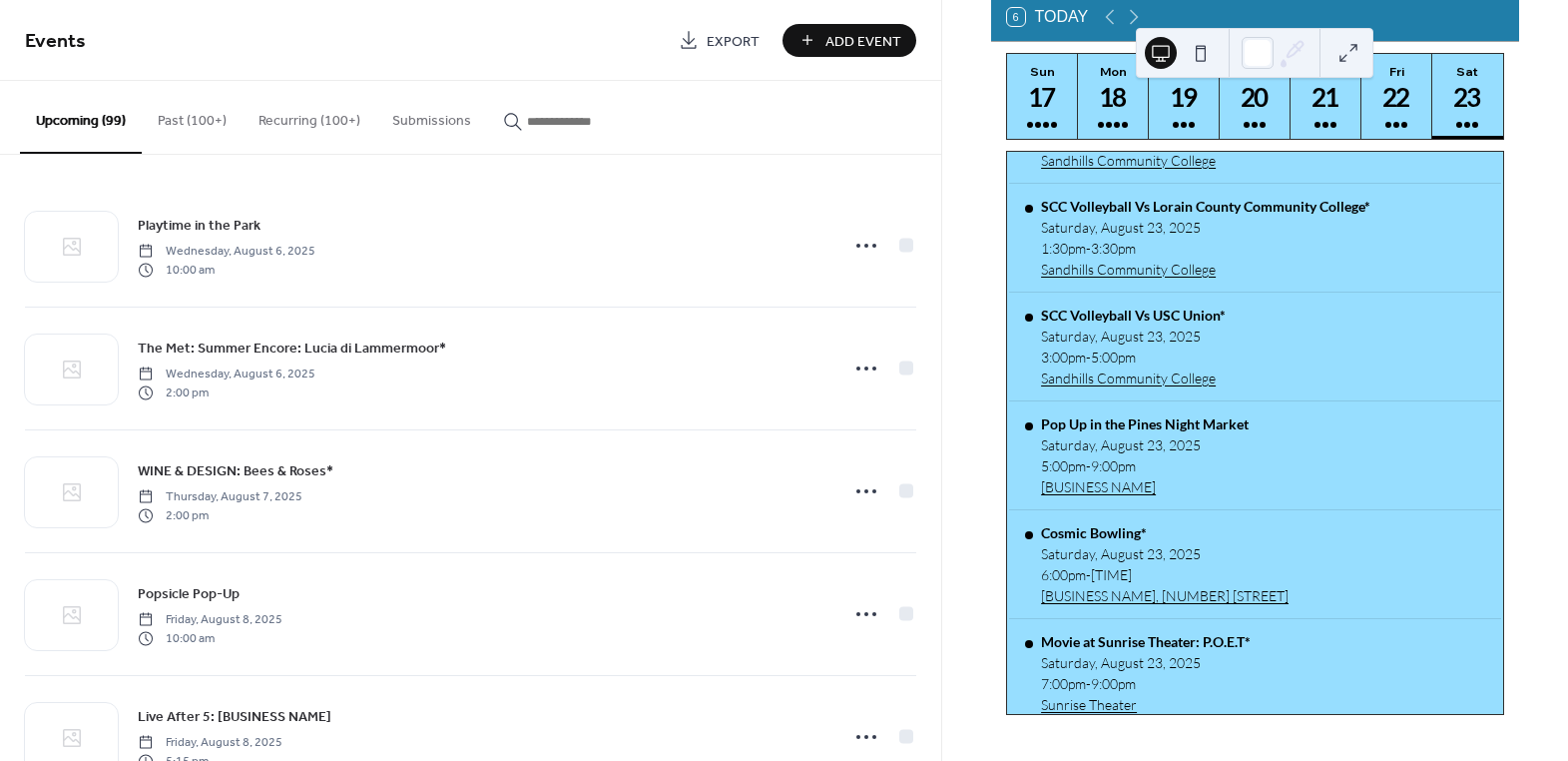 click at bounding box center [587, 121] 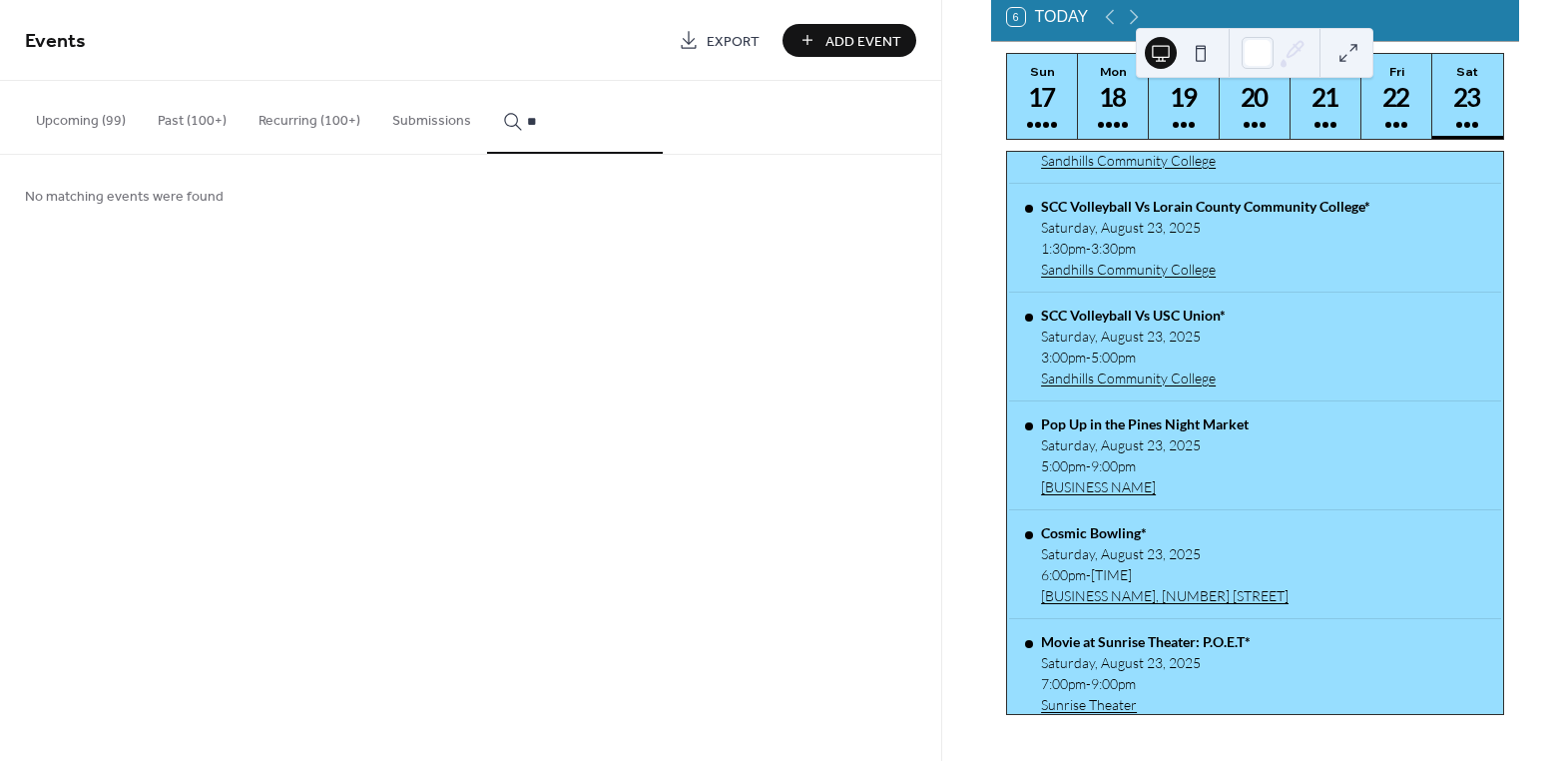 type on "*" 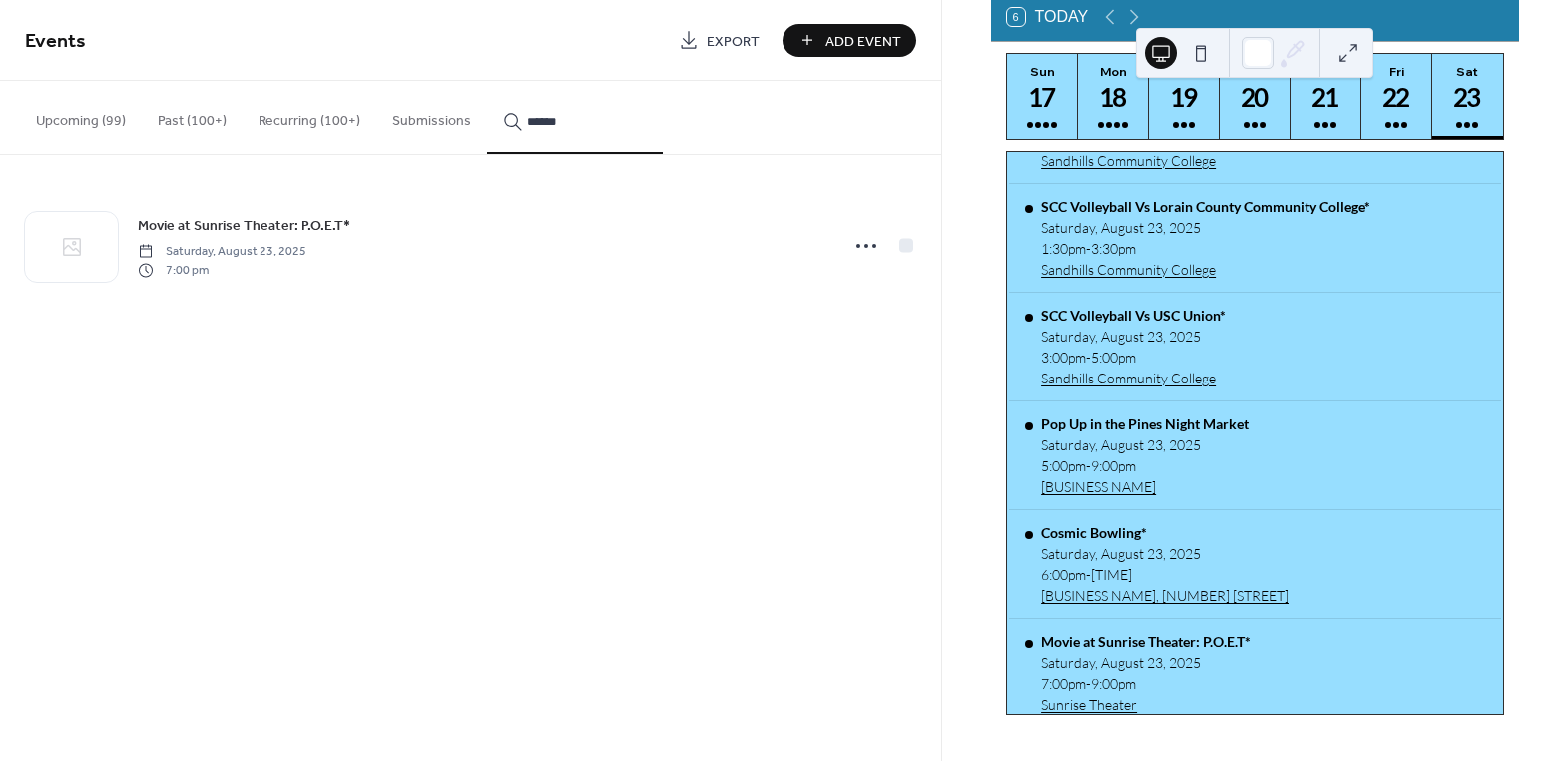 type on "******" 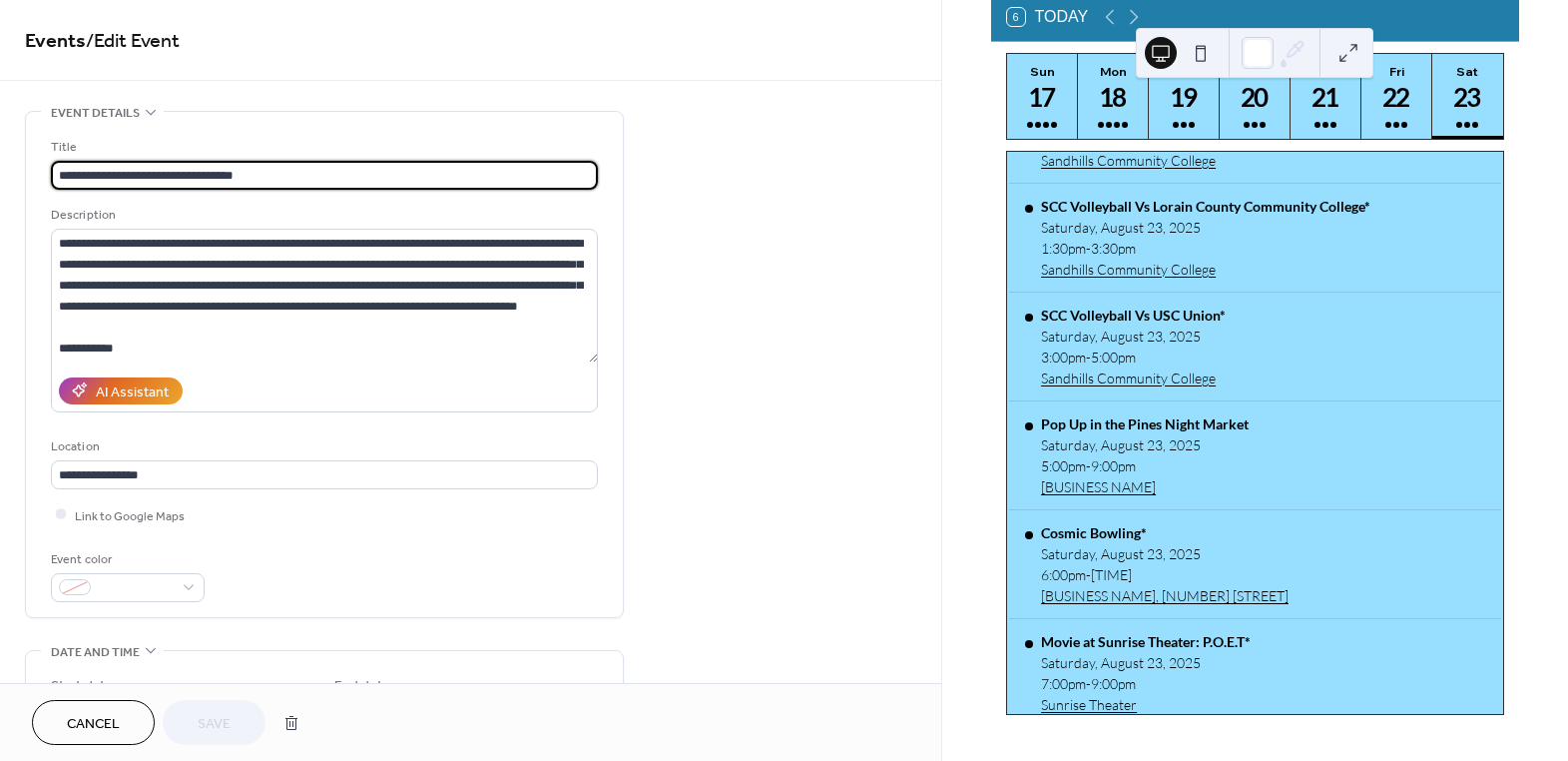 drag, startPoint x: 231, startPoint y: 173, endPoint x: 208, endPoint y: 173, distance: 23 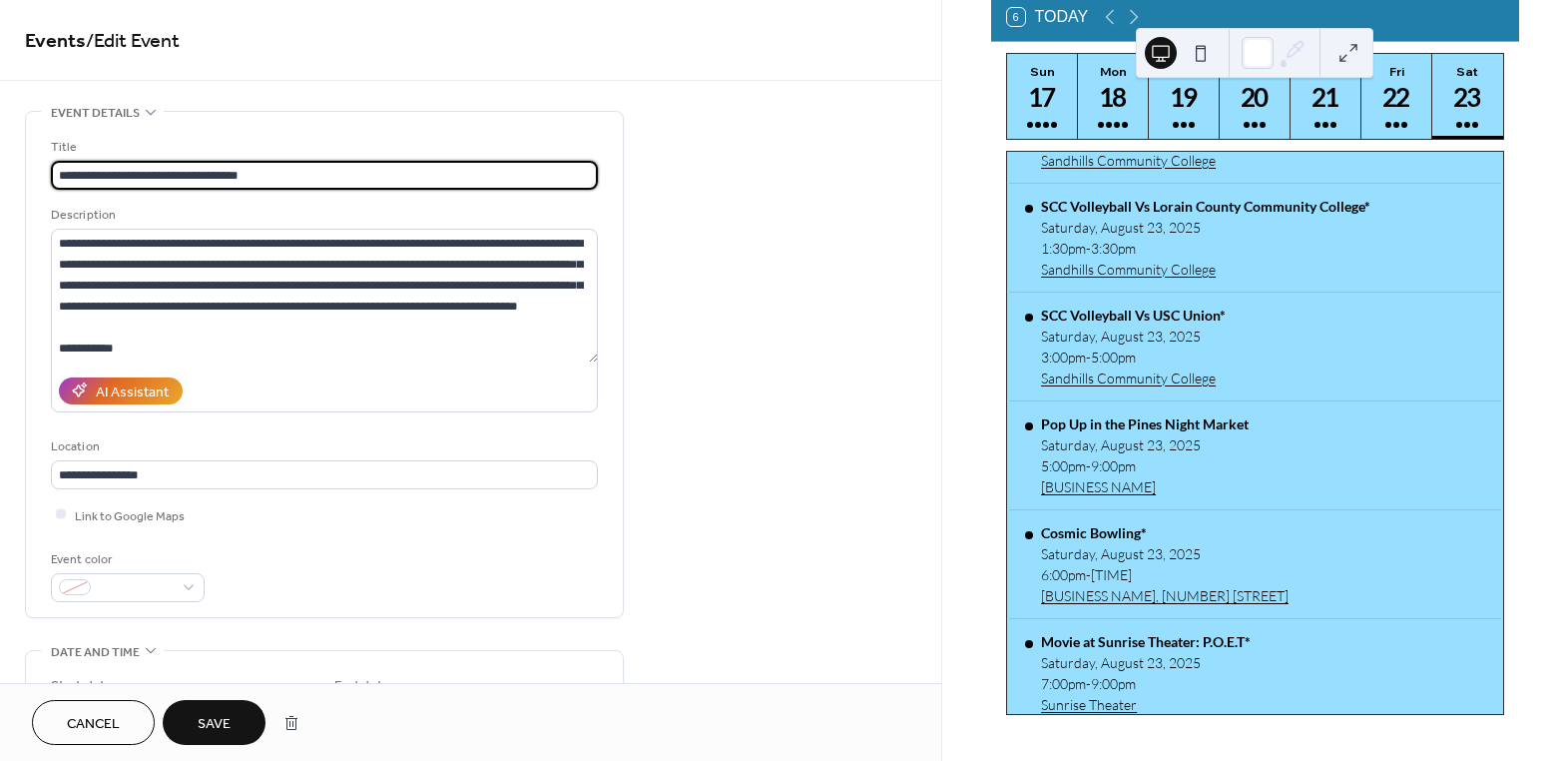 type on "**********" 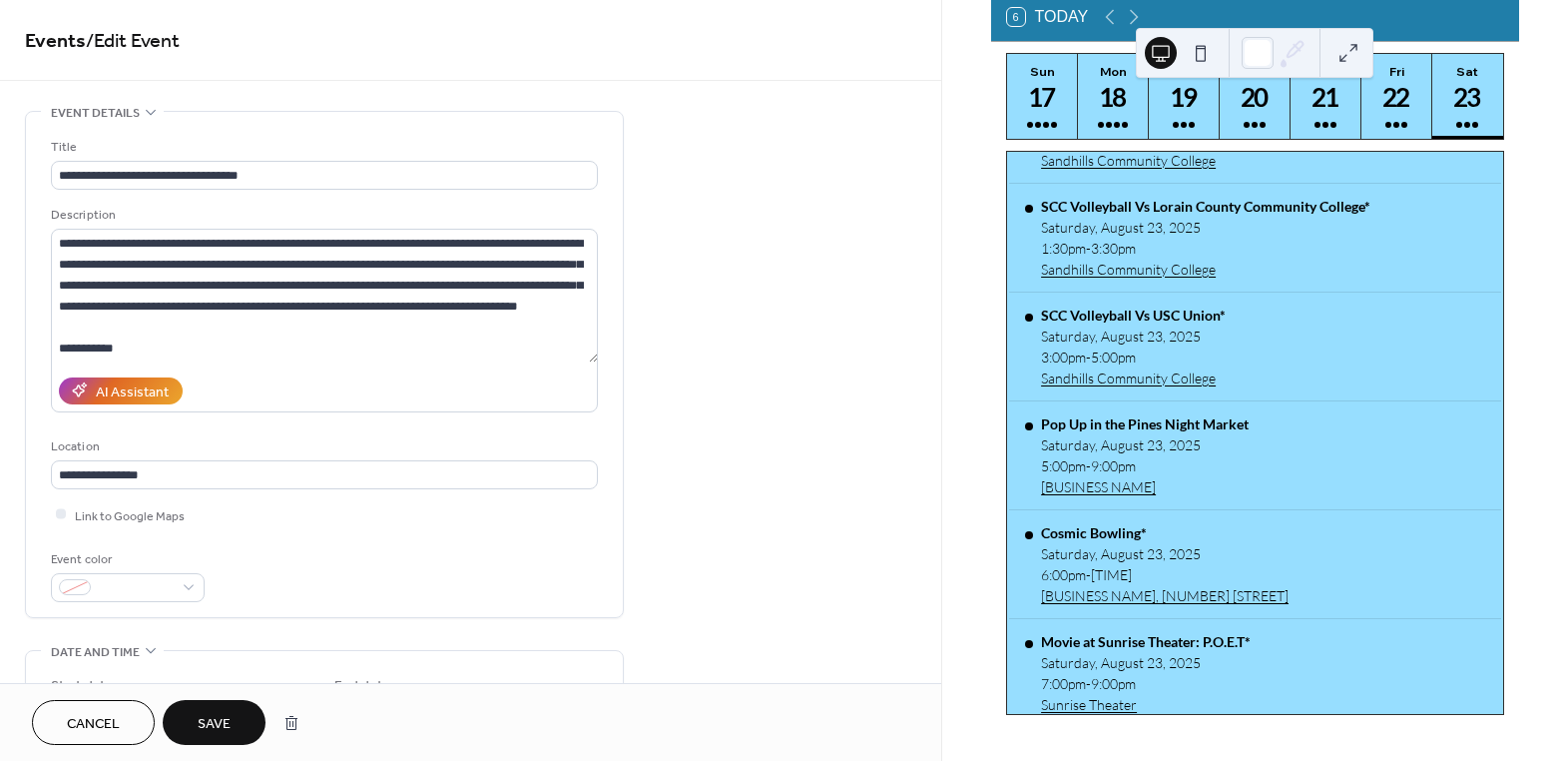 click on "Save" at bounding box center [214, 724] 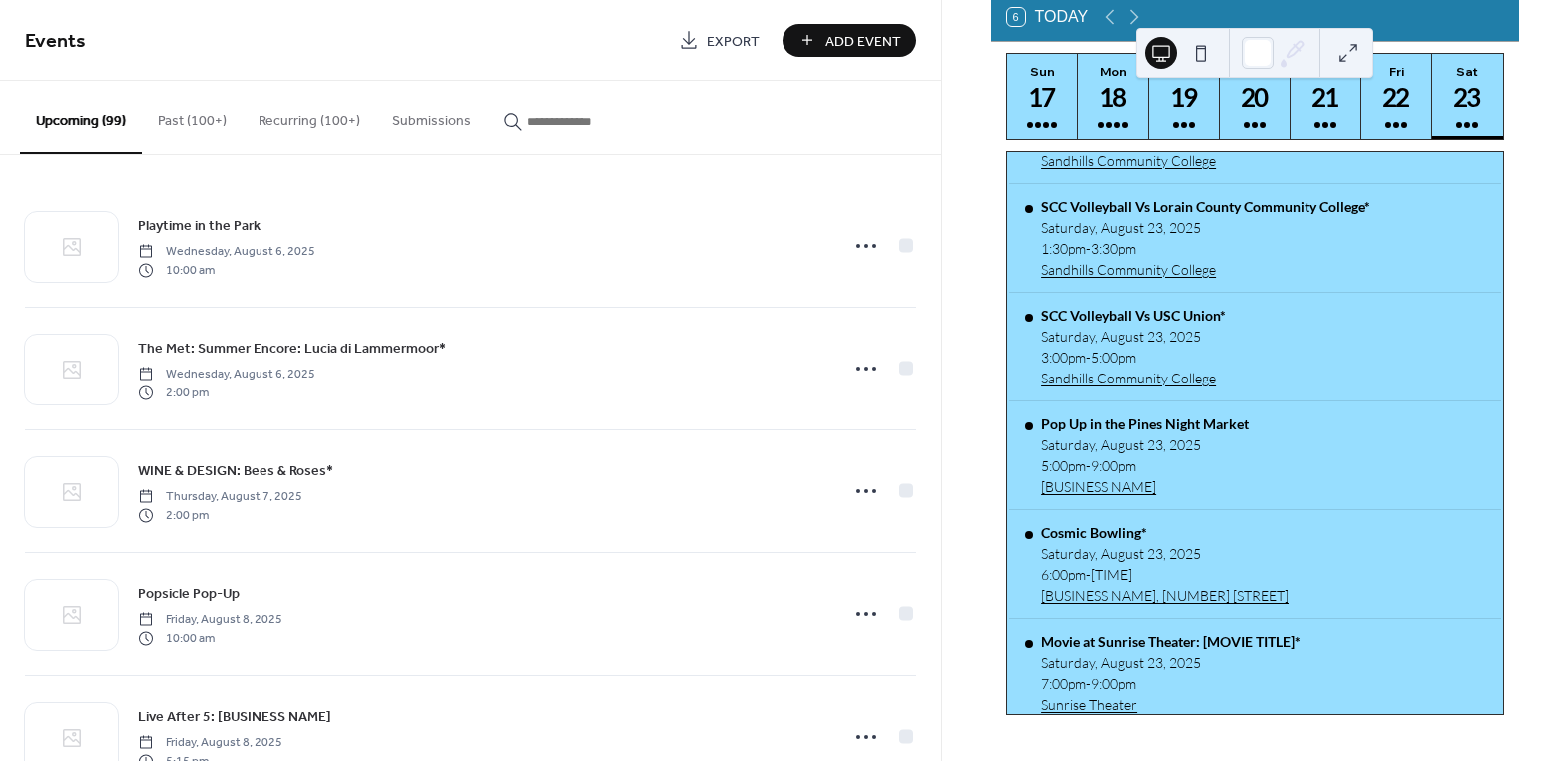 click at bounding box center (587, 121) 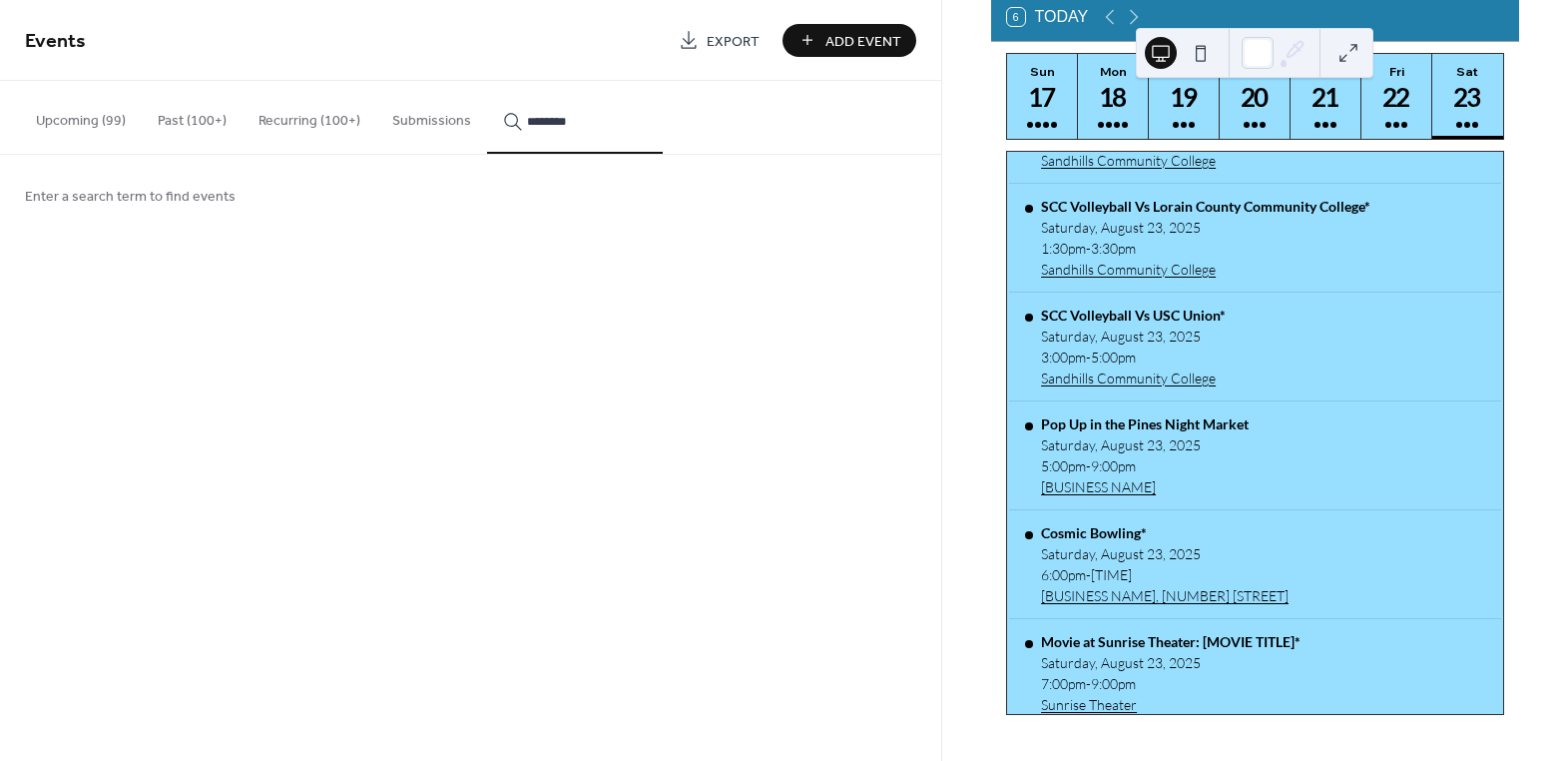 click on "*******" at bounding box center (575, 117) 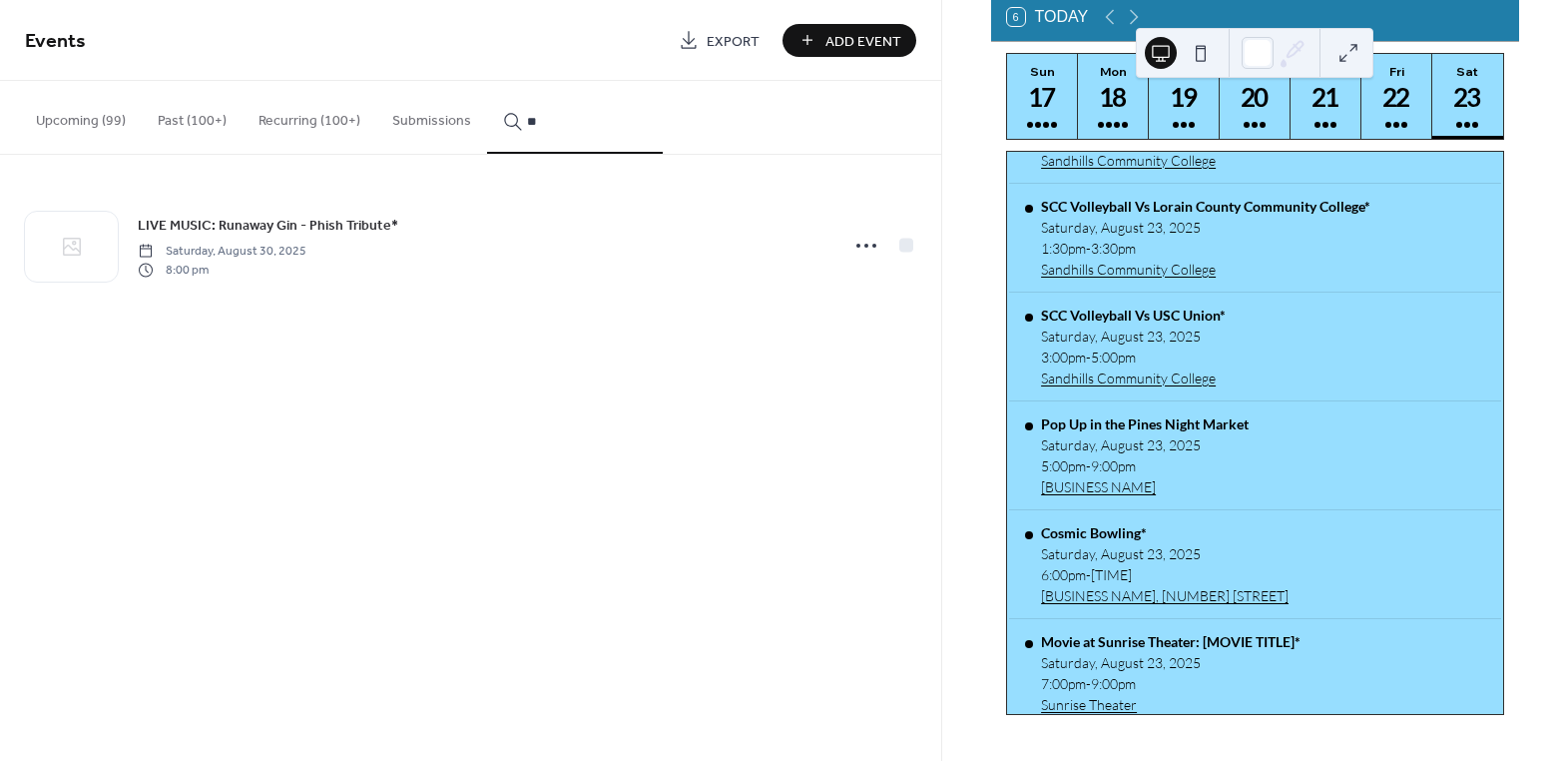 type on "*" 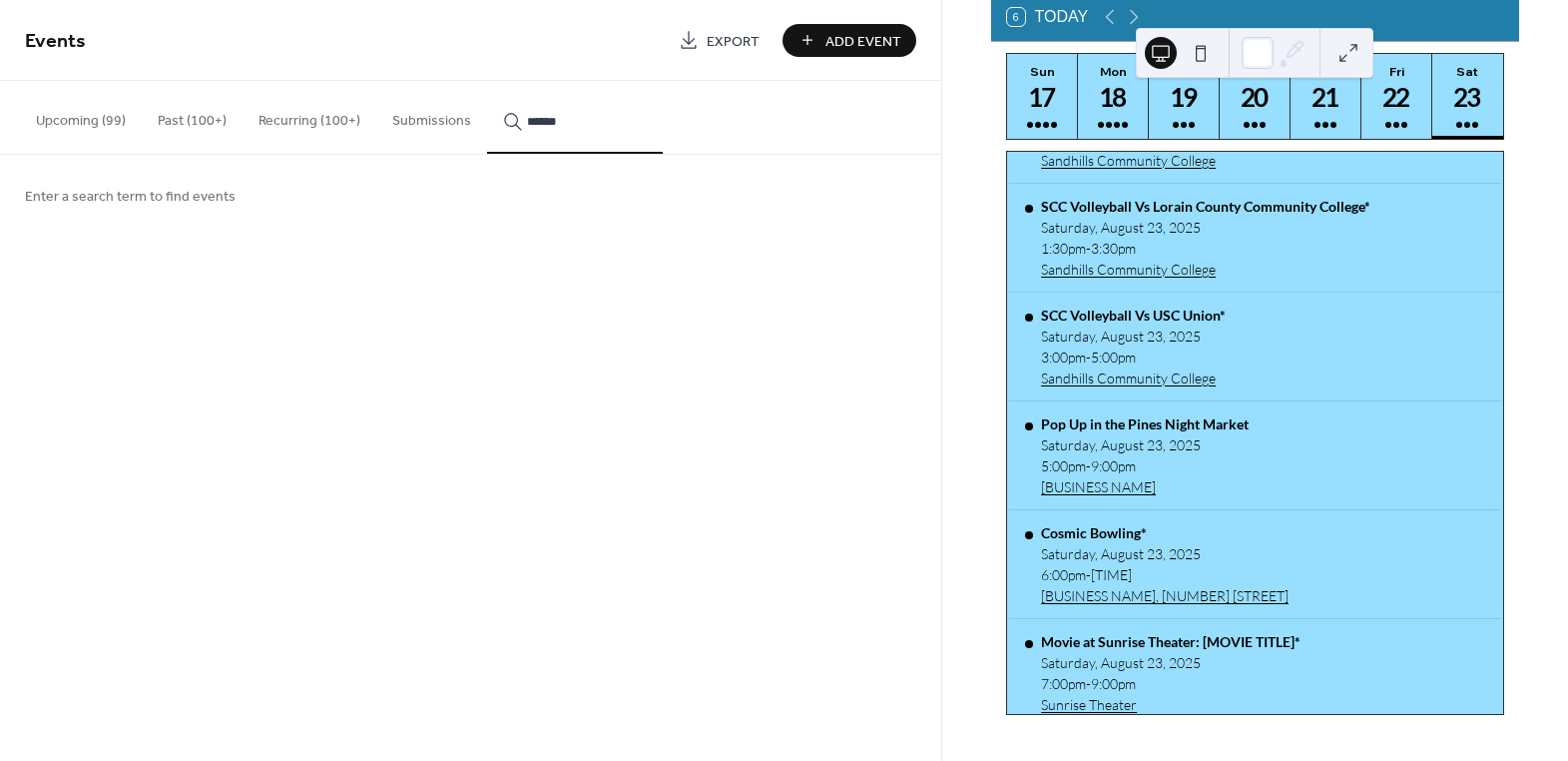click on "*******" at bounding box center (575, 117) 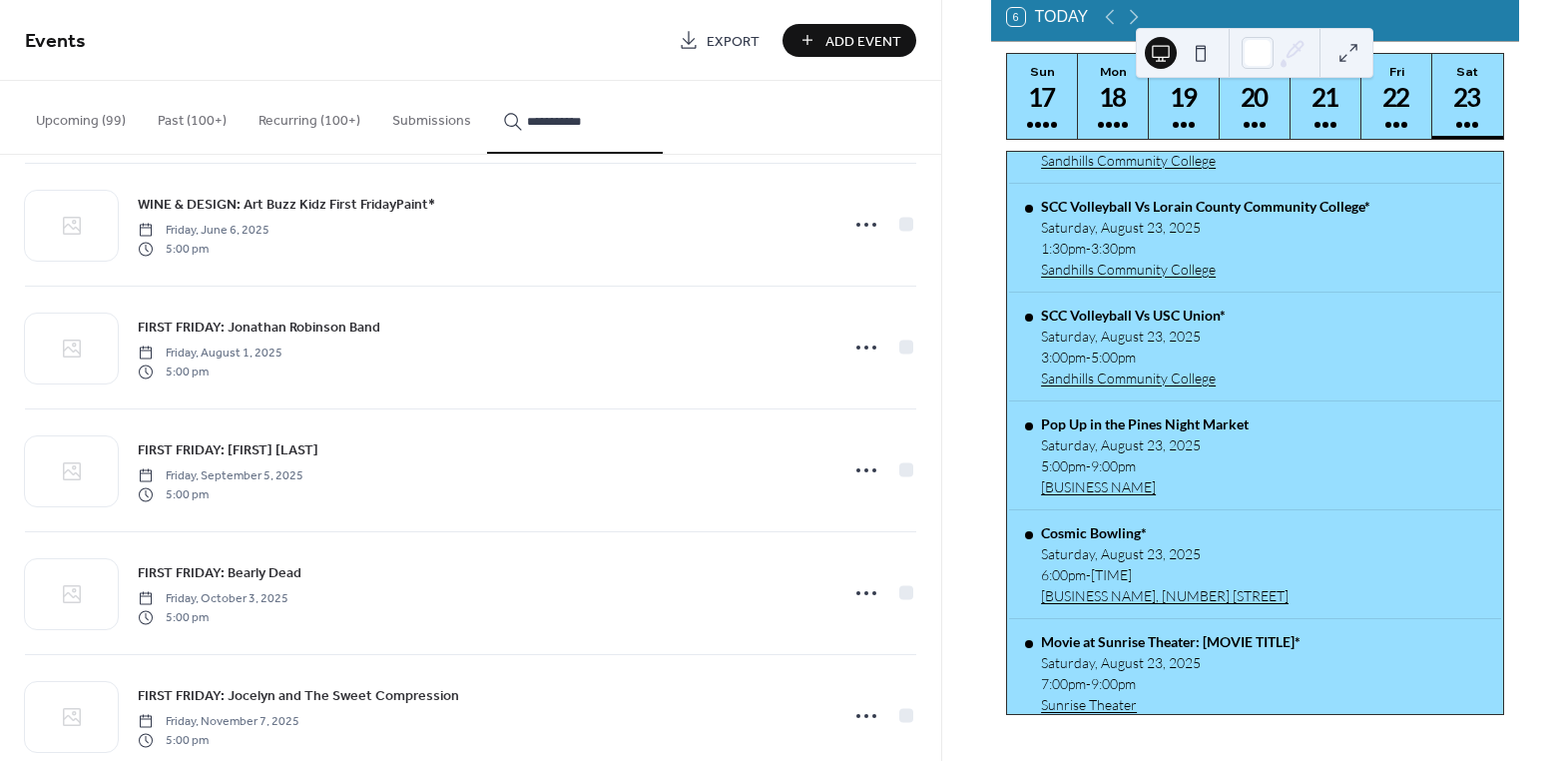 scroll, scrollTop: 311, scrollLeft: 0, axis: vertical 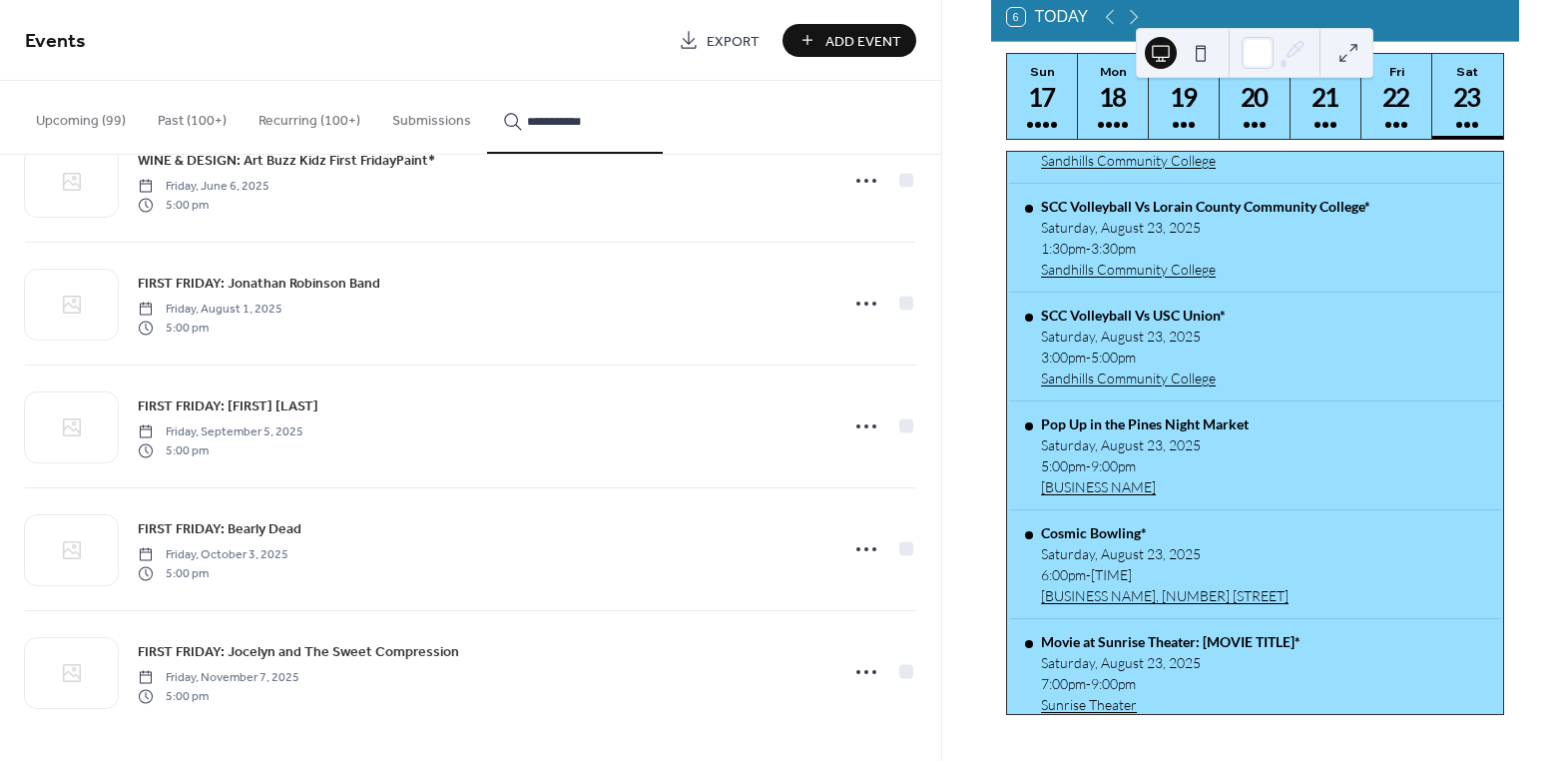 click on "**********" at bounding box center (587, 121) 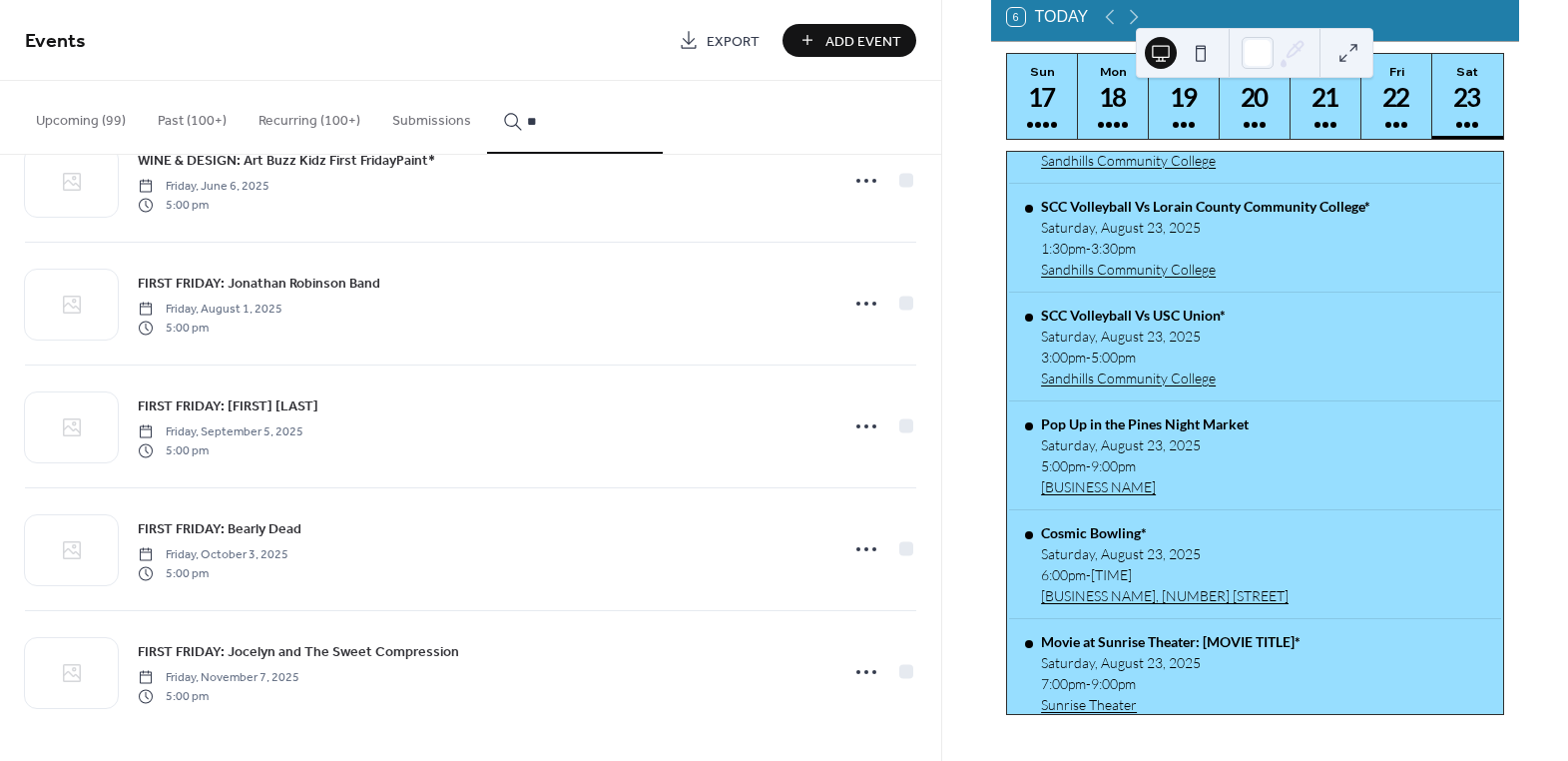 type on "*" 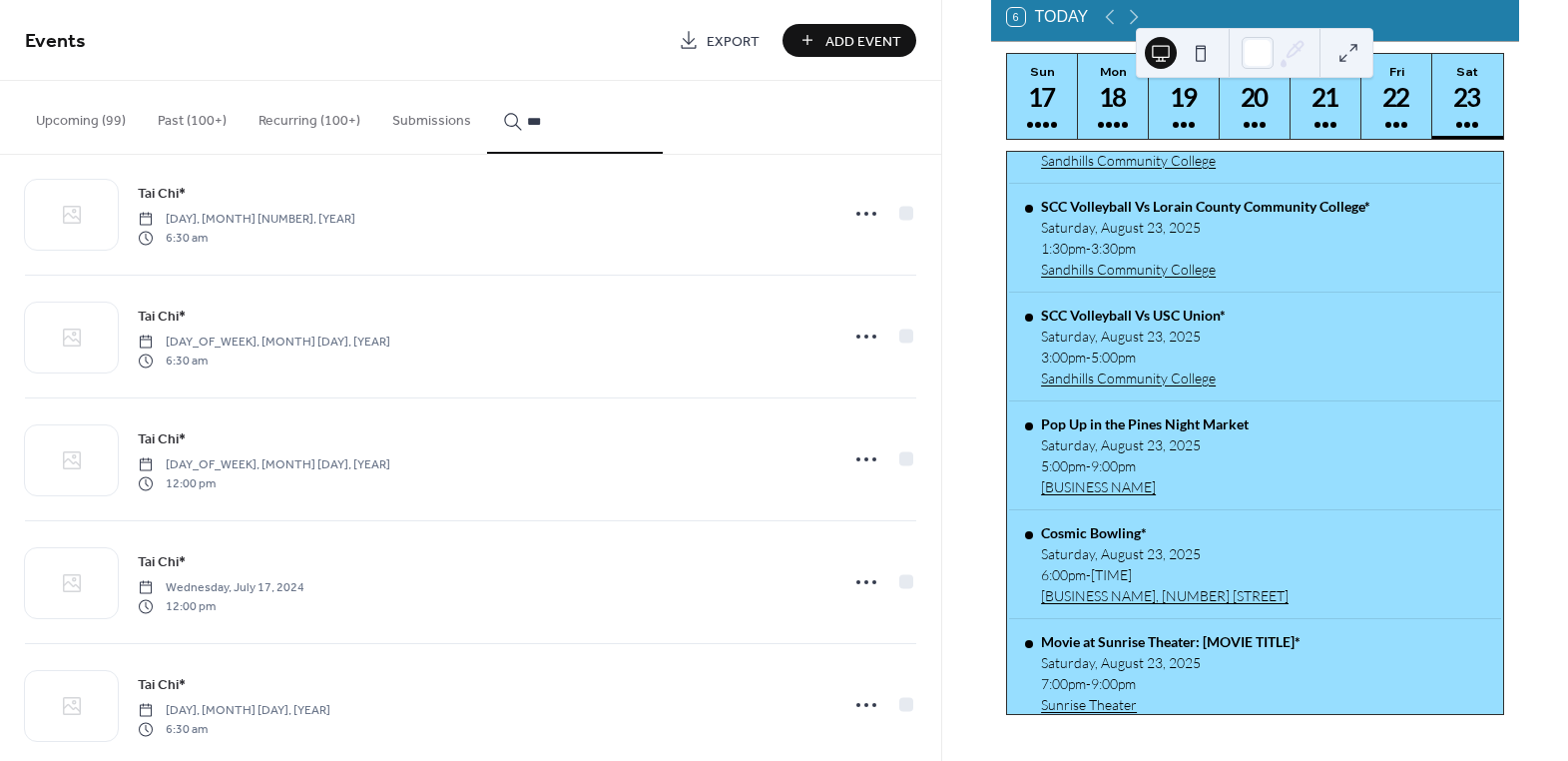 scroll, scrollTop: 1997, scrollLeft: 0, axis: vertical 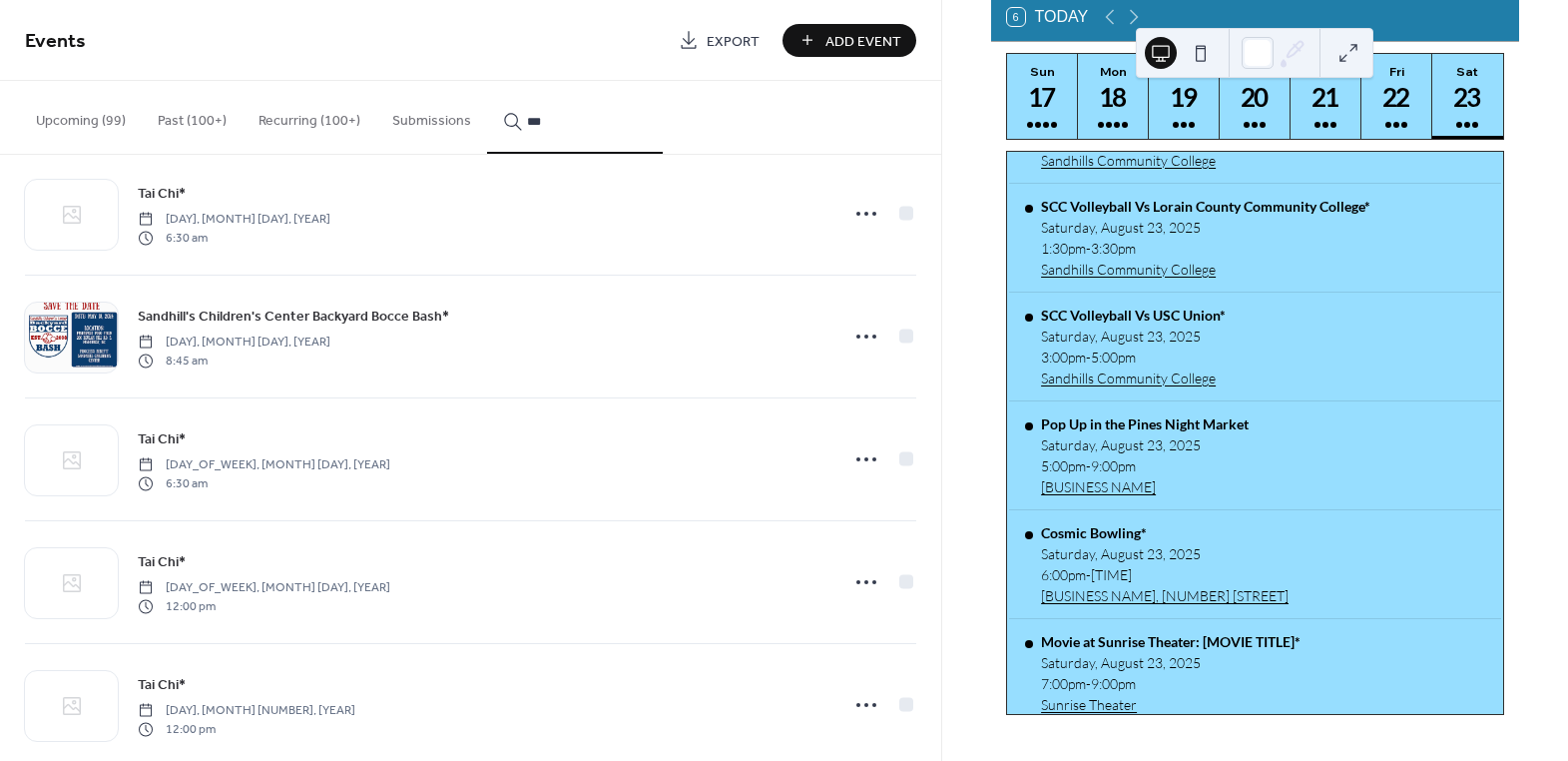 click on "***" at bounding box center (587, 121) 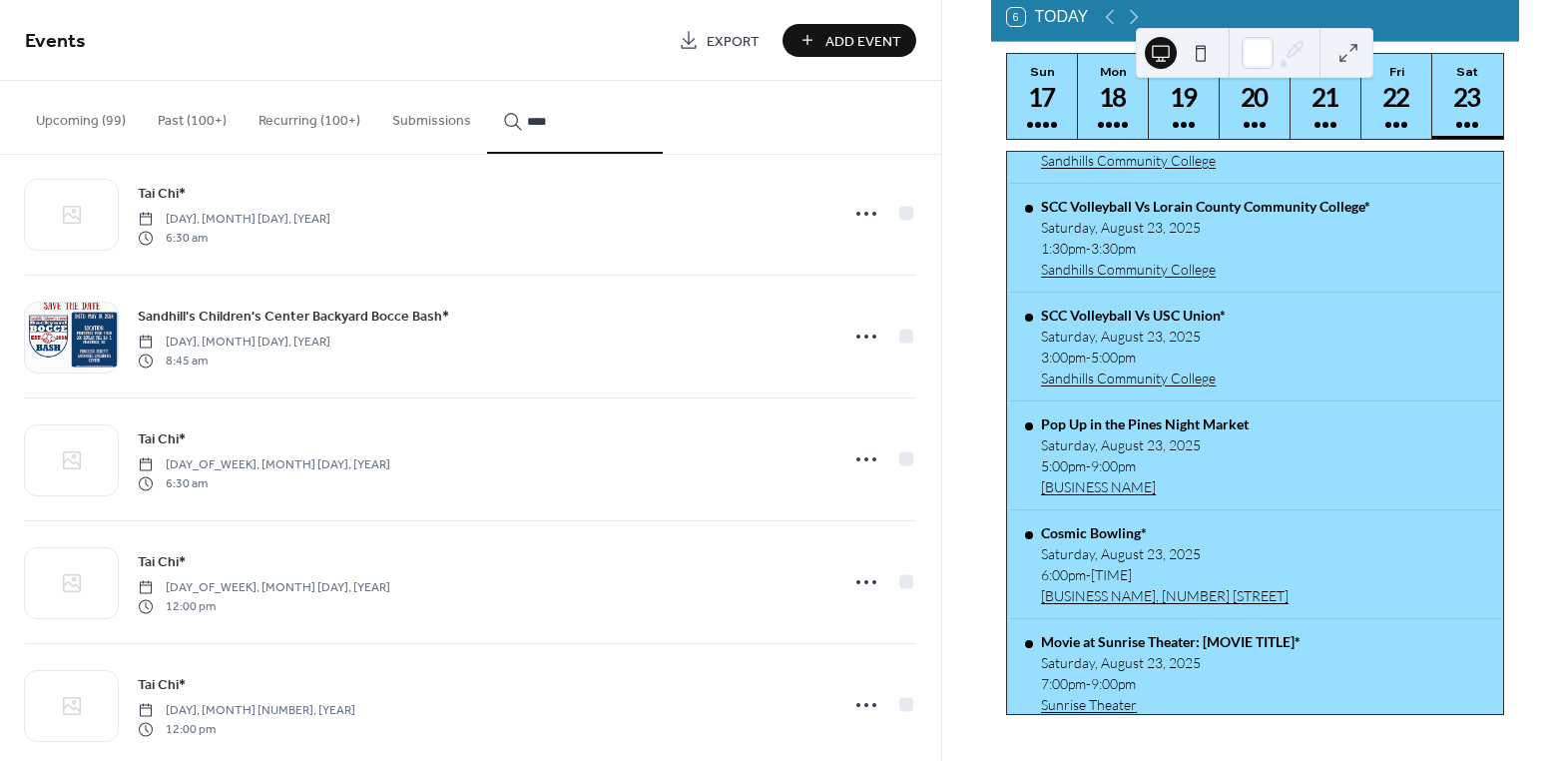 click on "***" at bounding box center [575, 117] 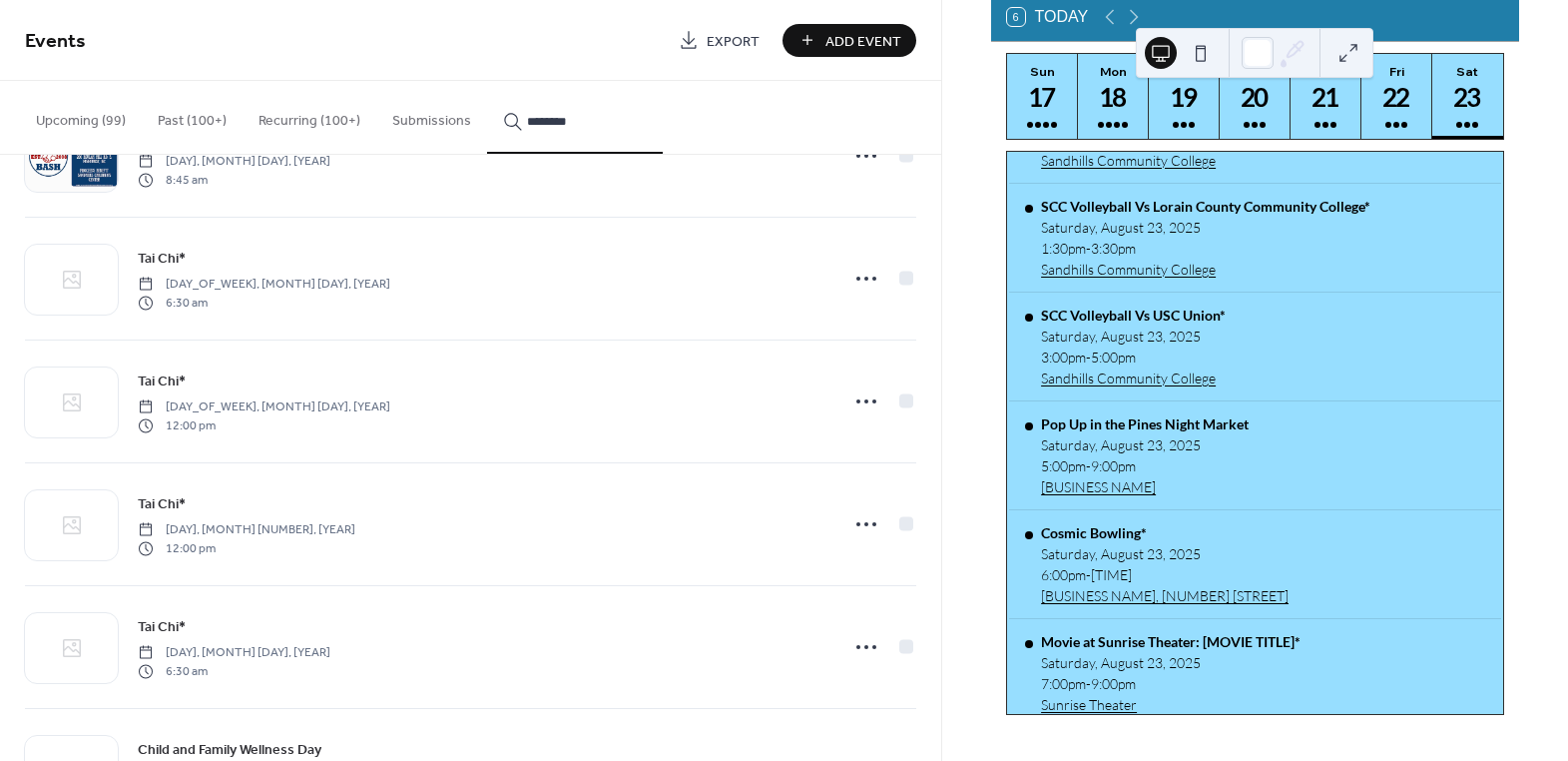 scroll, scrollTop: 2905, scrollLeft: 0, axis: vertical 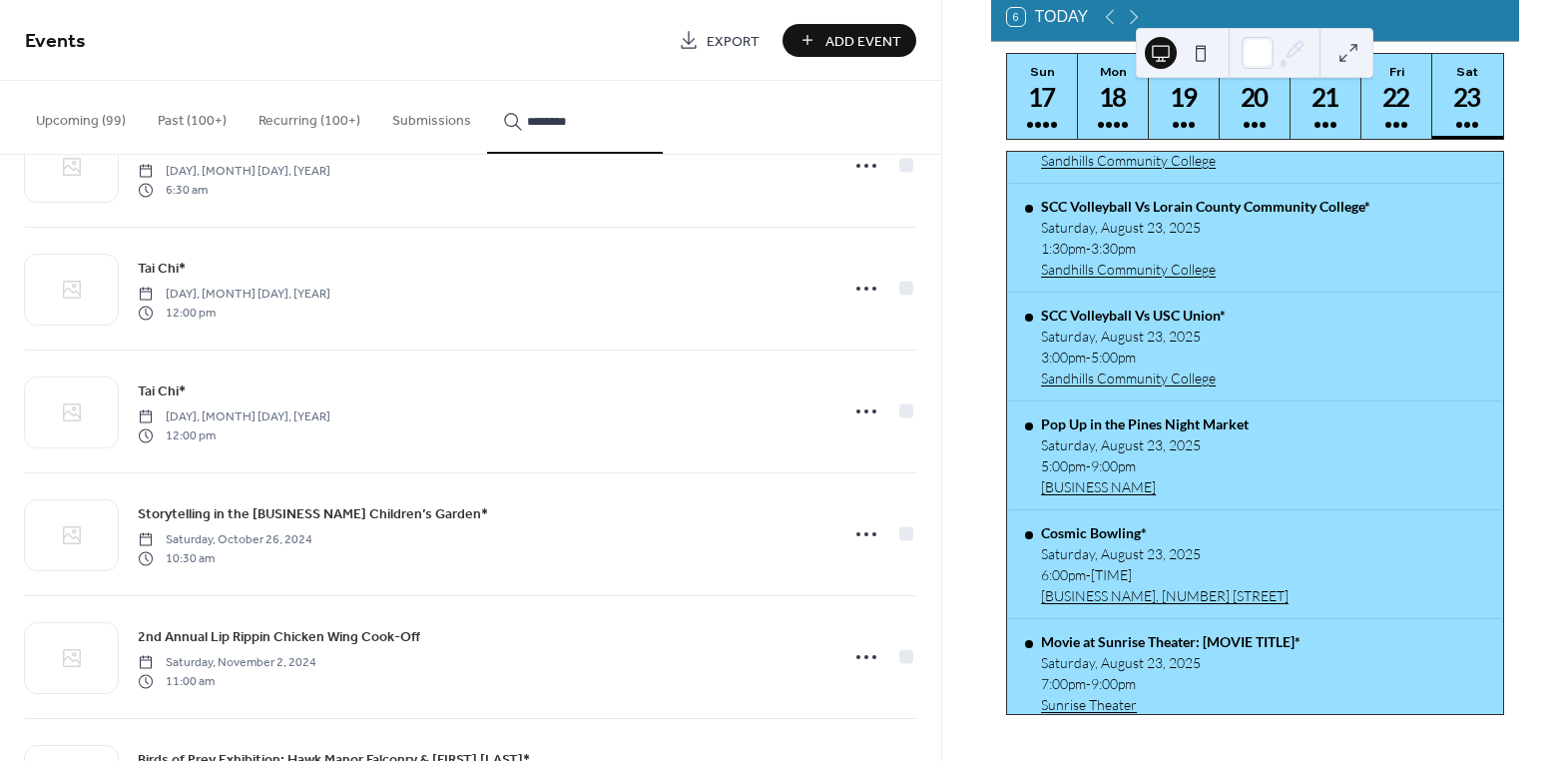 drag, startPoint x: 571, startPoint y: 122, endPoint x: 519, endPoint y: 121, distance: 52.009614 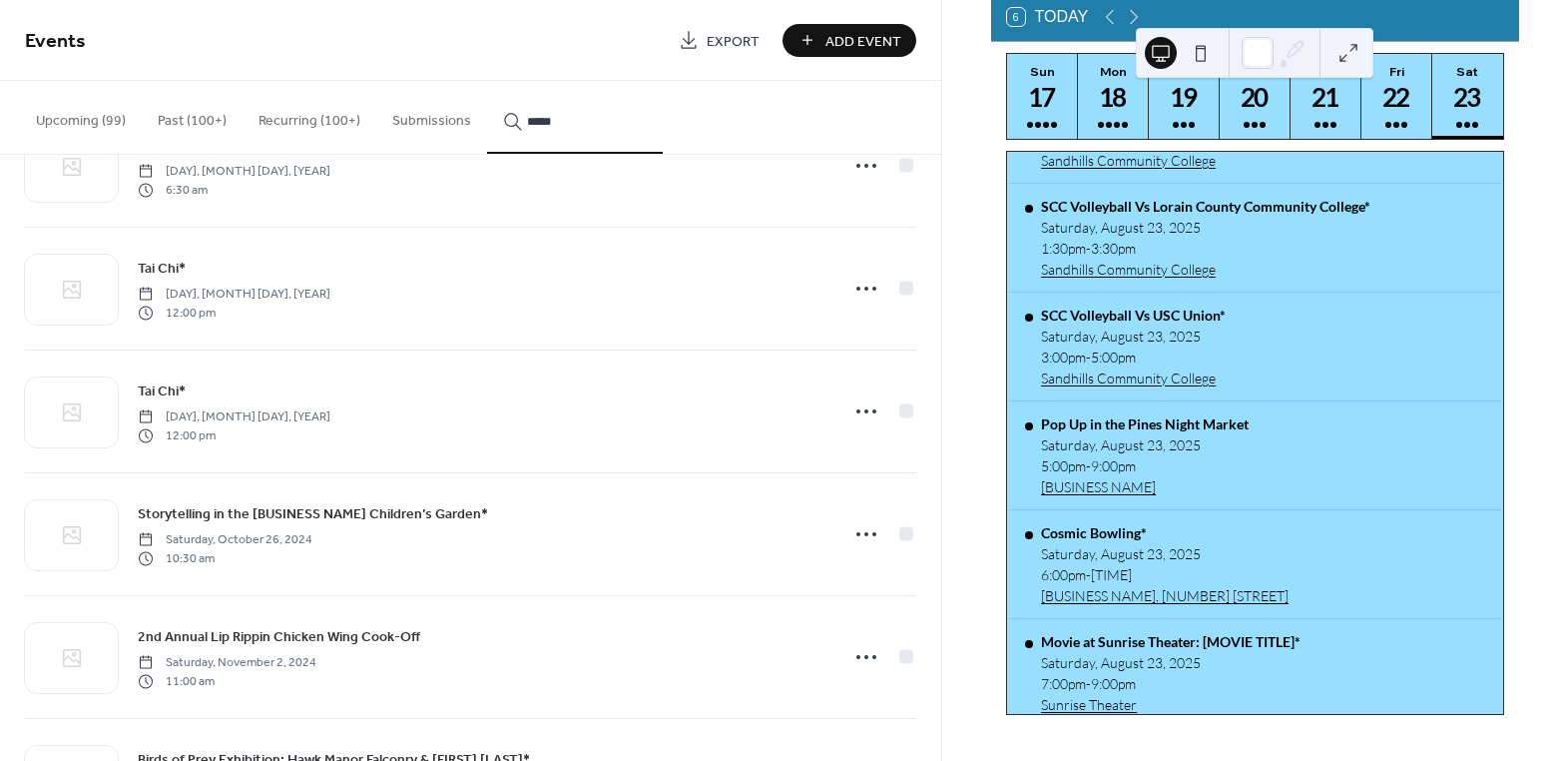 click on "******" at bounding box center (575, 117) 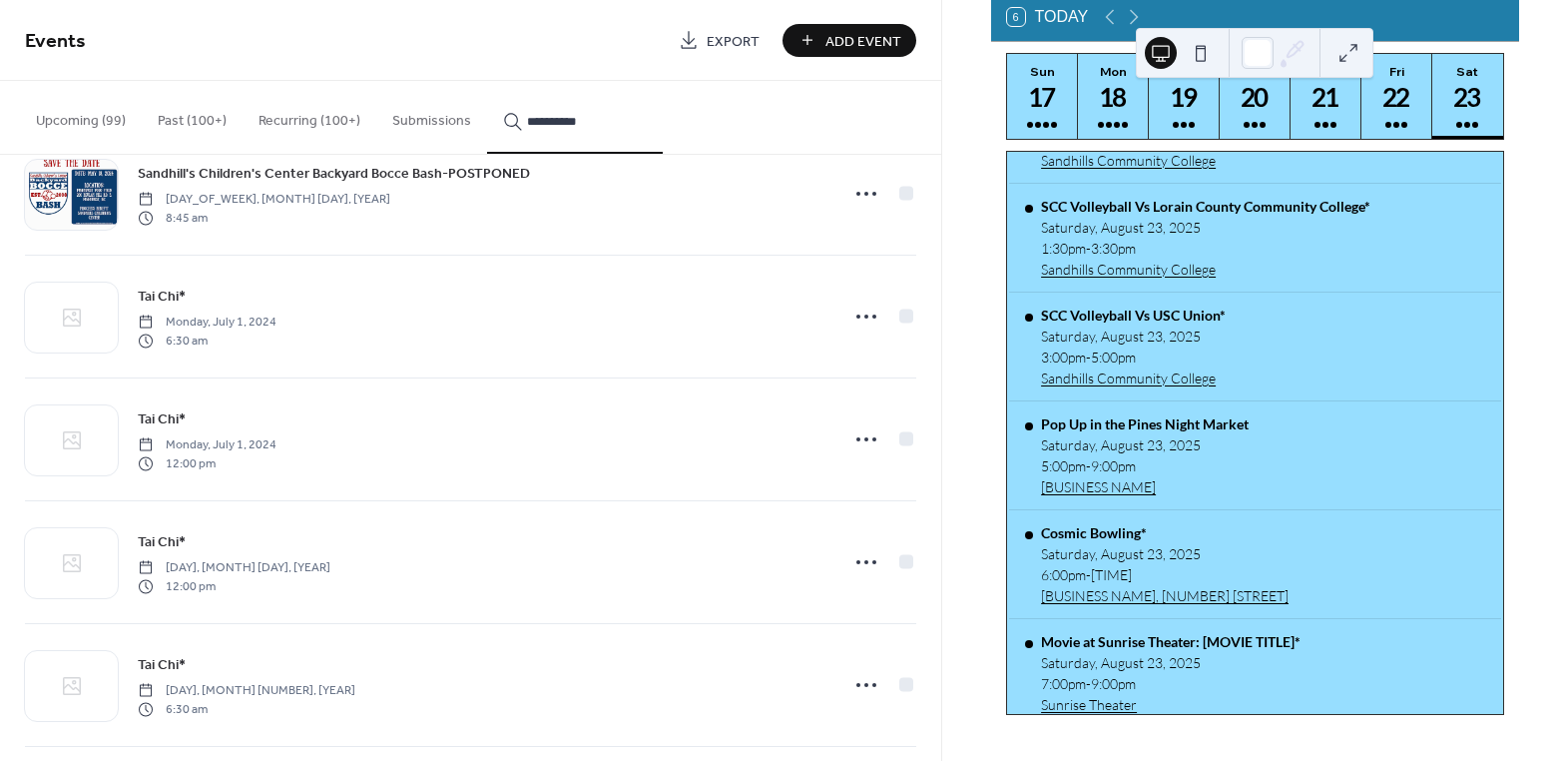 scroll, scrollTop: 544, scrollLeft: 0, axis: vertical 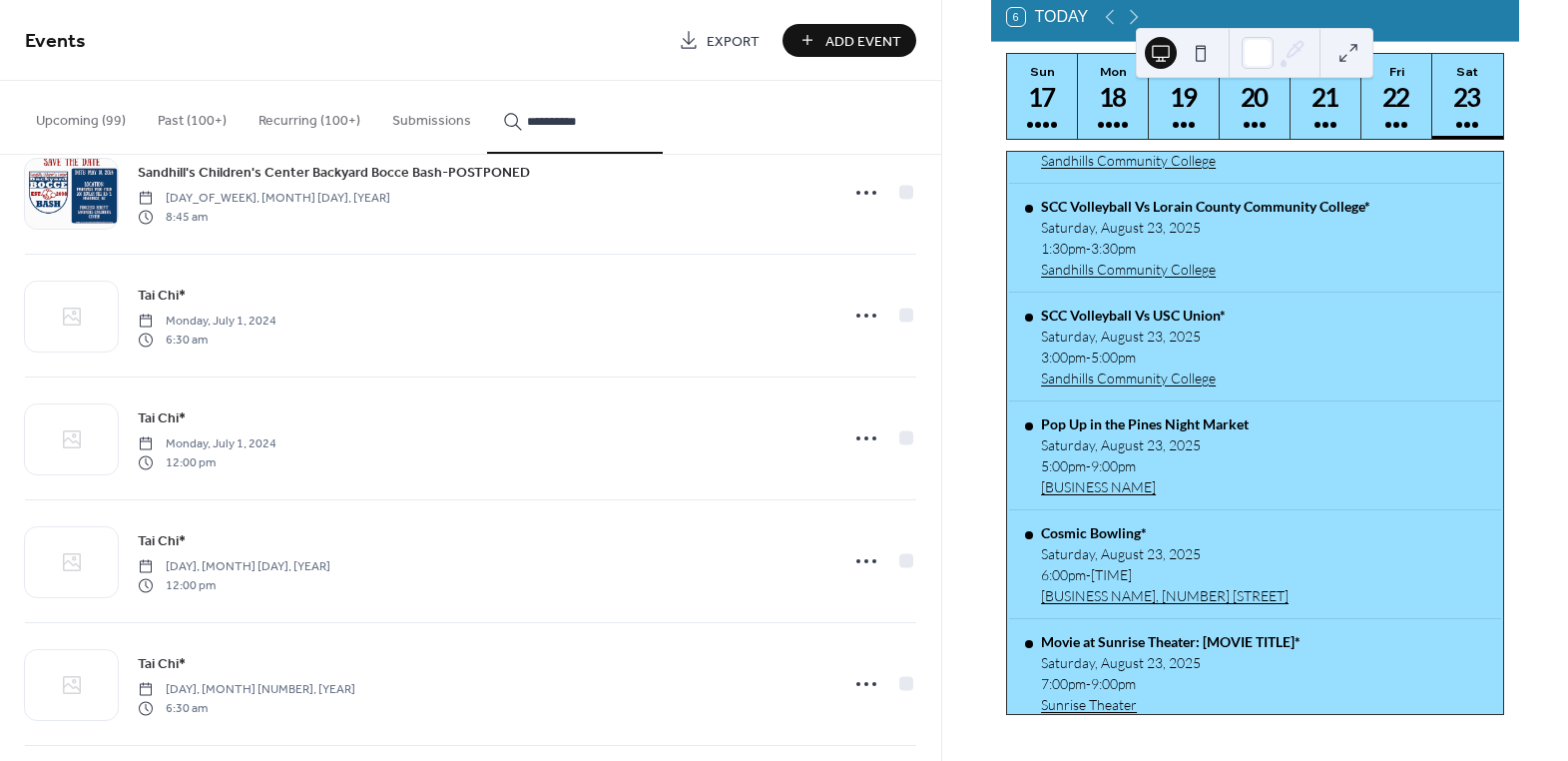type on "**********" 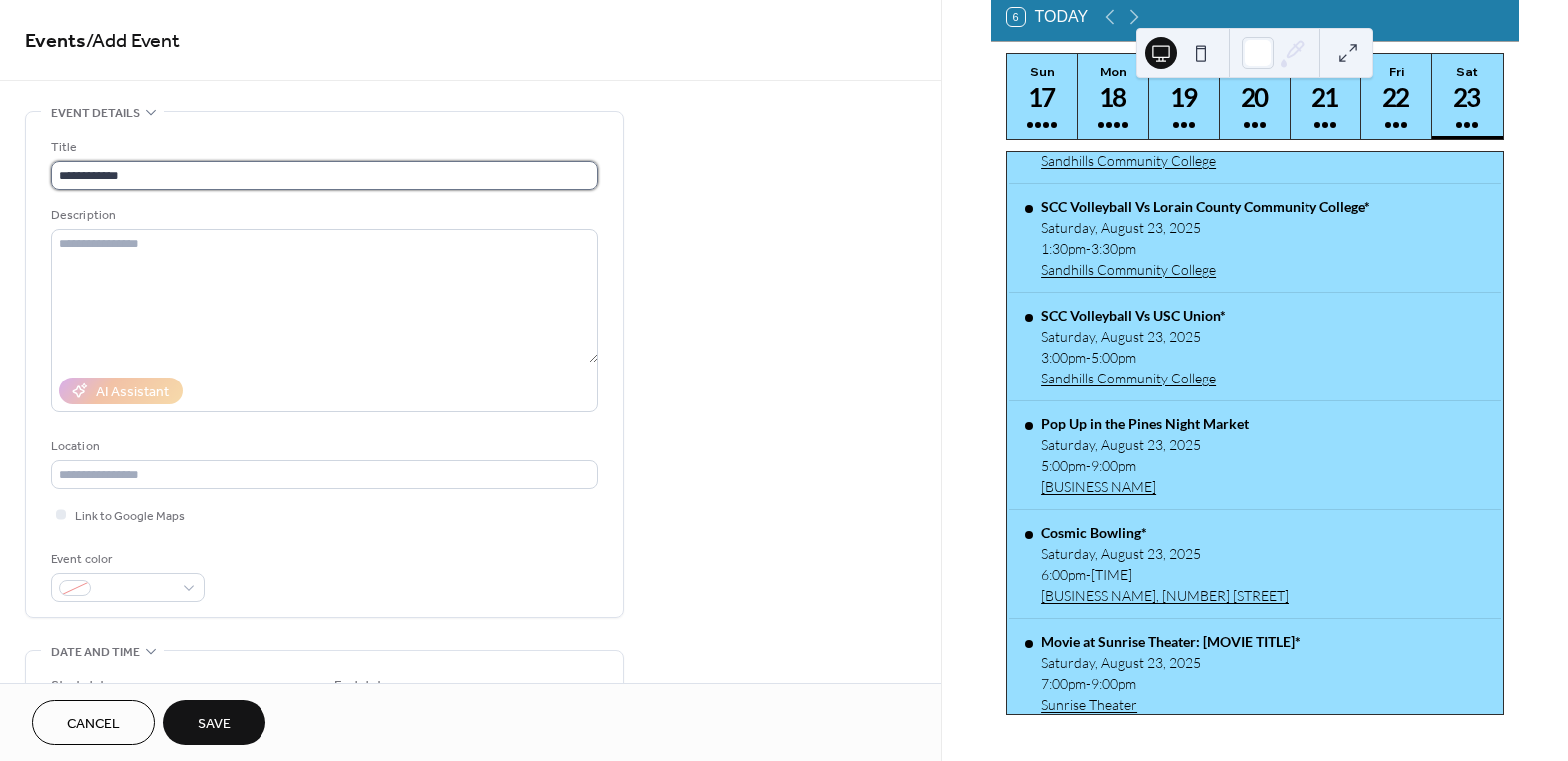 click on "**********" at bounding box center [324, 175] 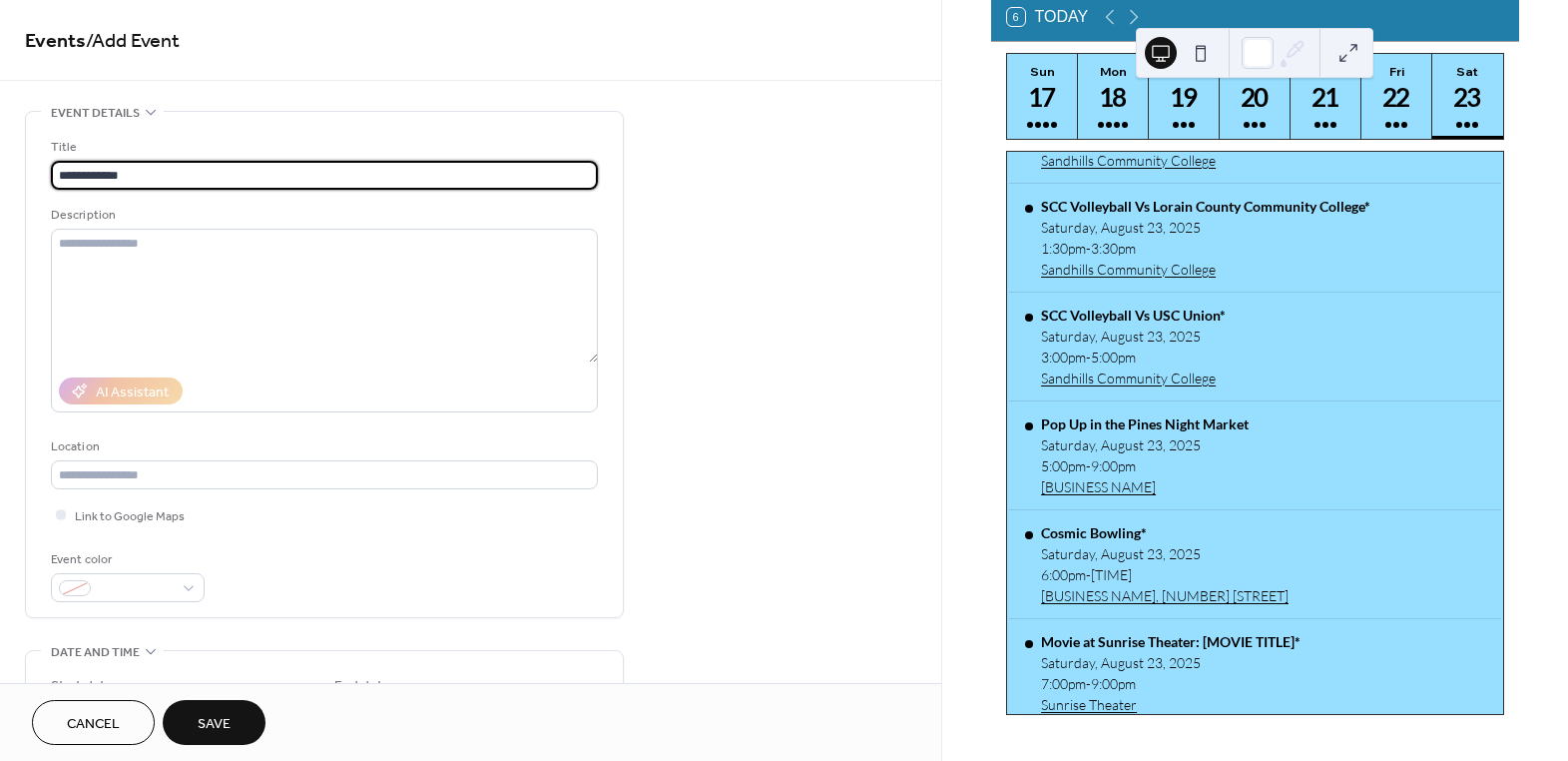 paste on "**********" 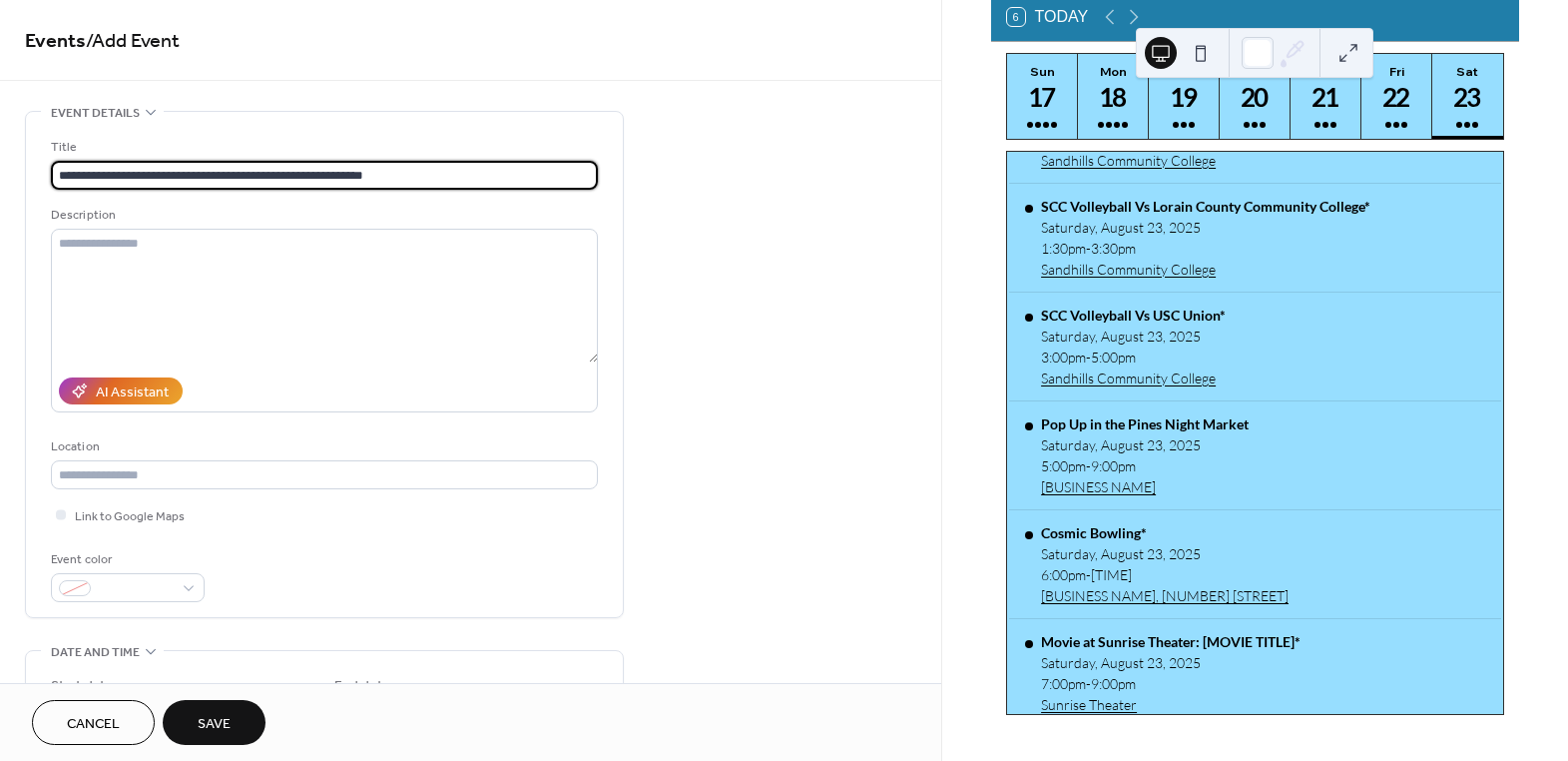 type on "**********" 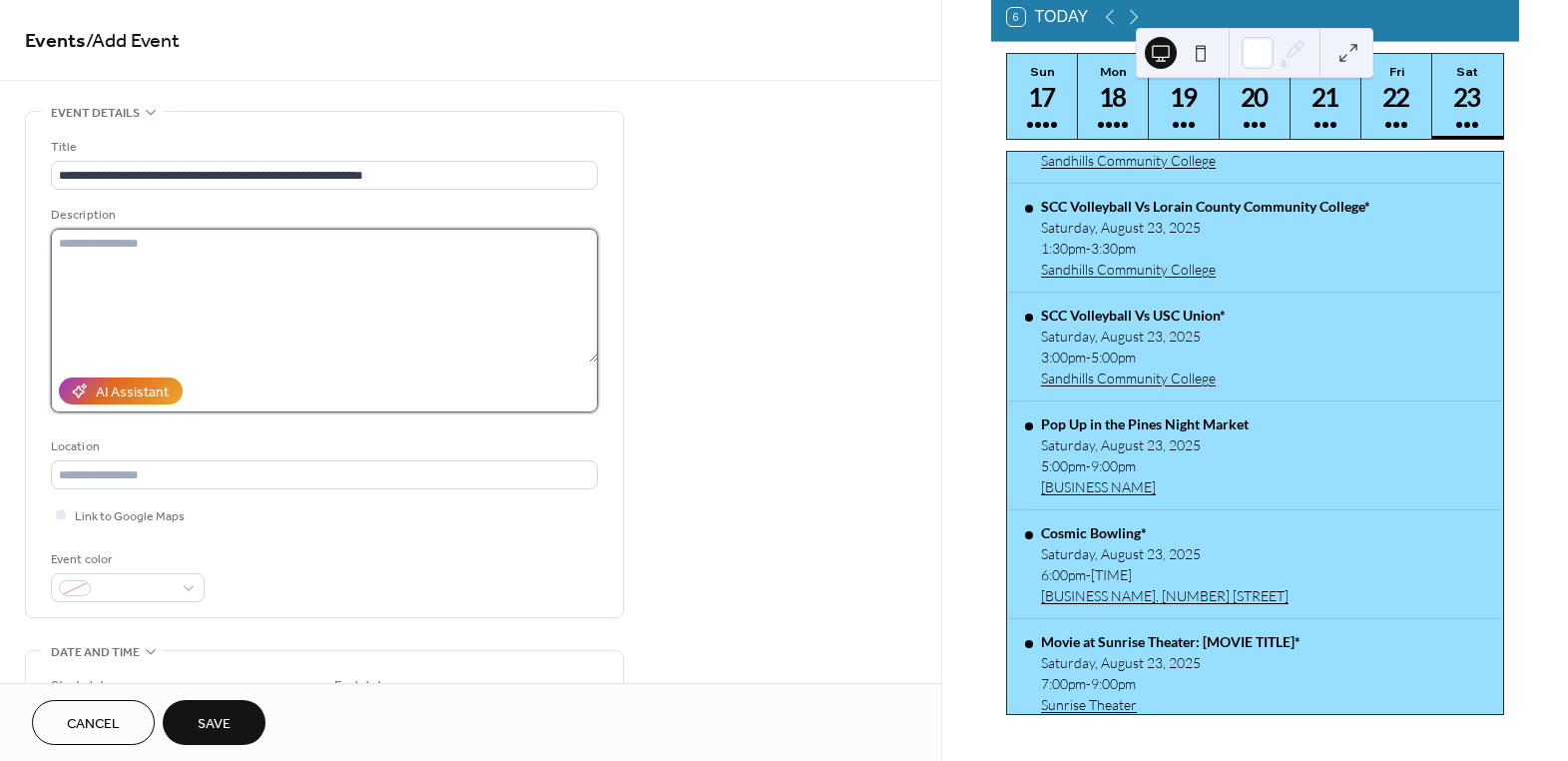 click at bounding box center [324, 296] 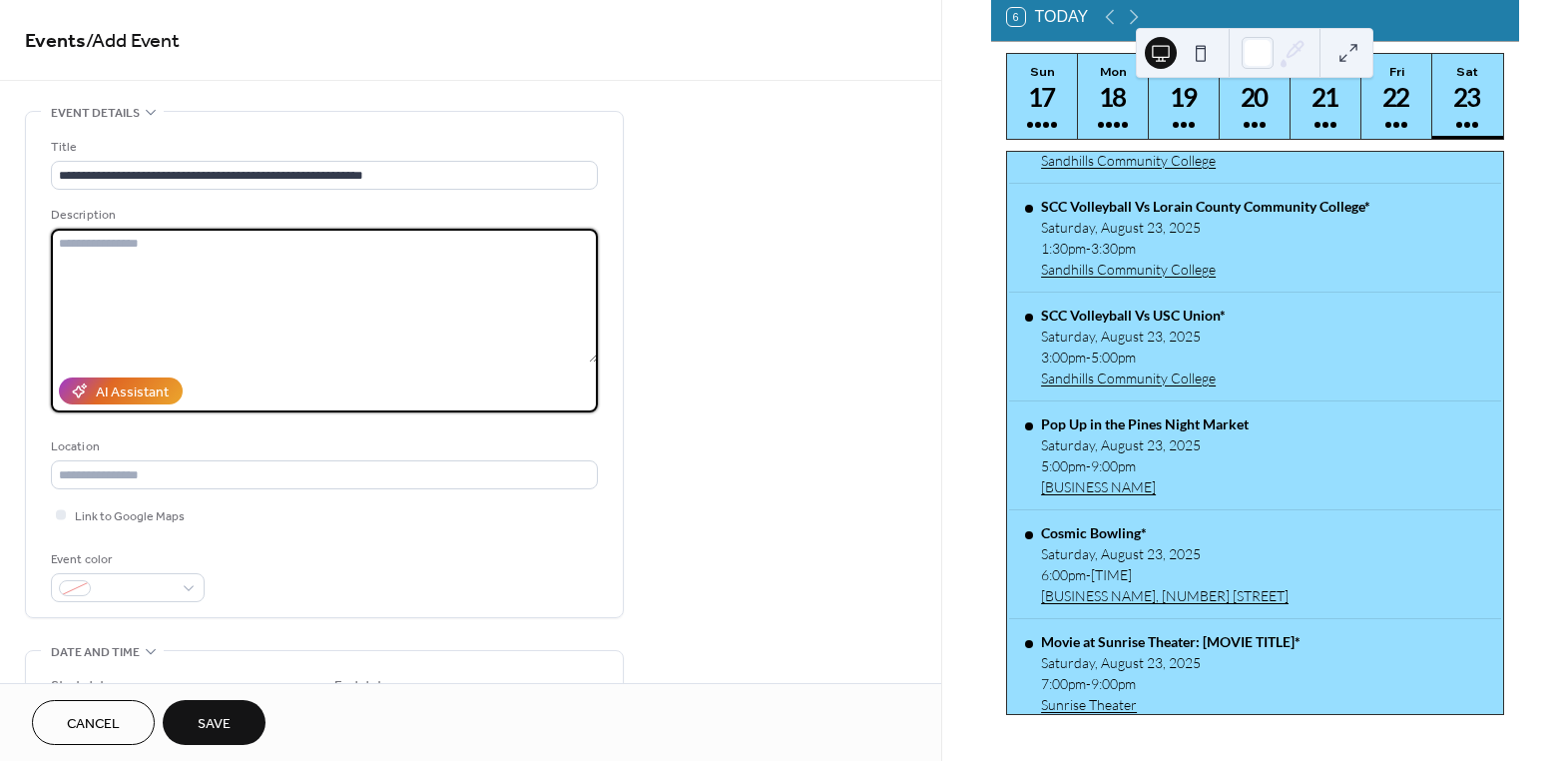 paste on "**********" 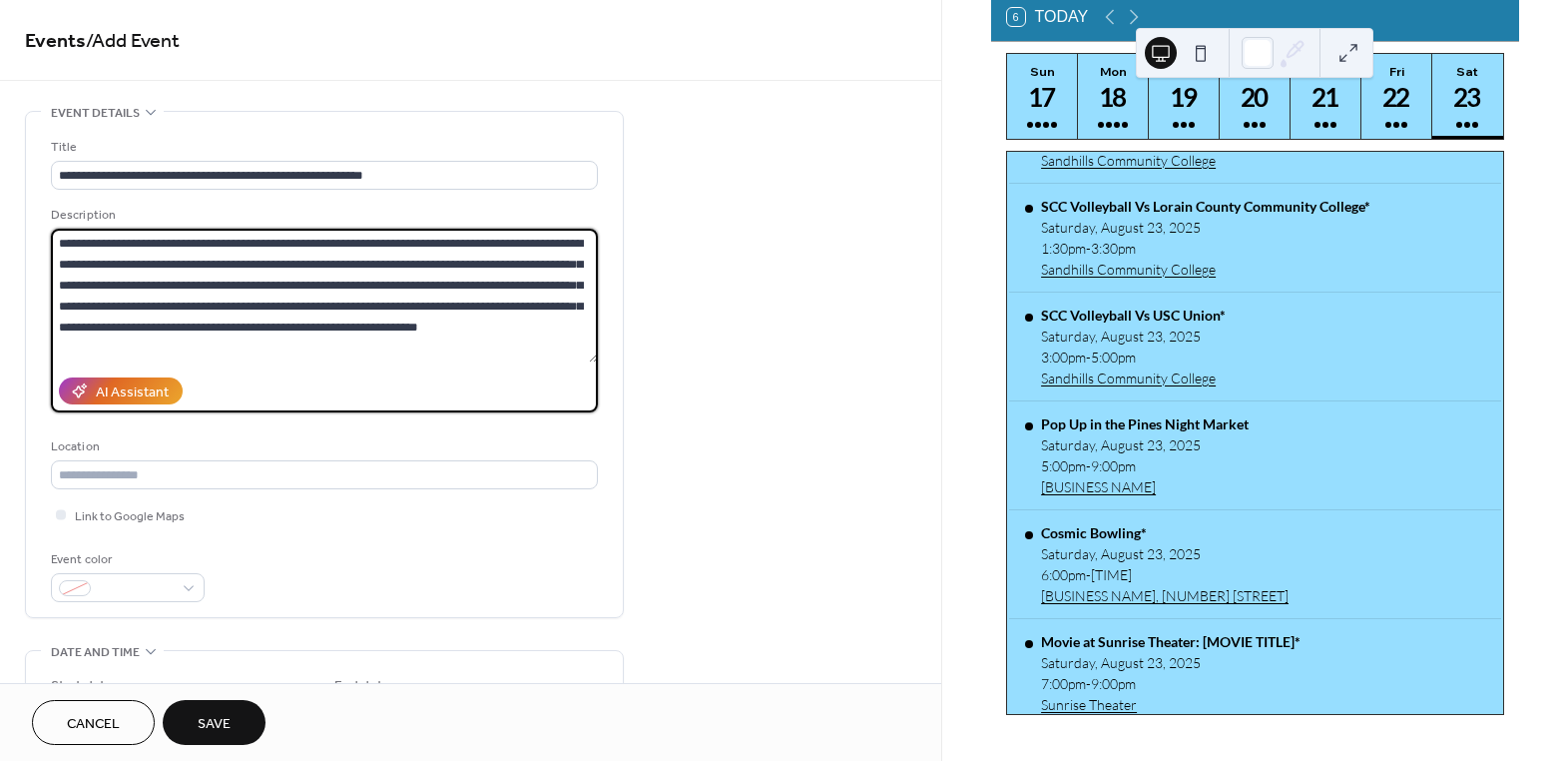 scroll, scrollTop: 249, scrollLeft: 0, axis: vertical 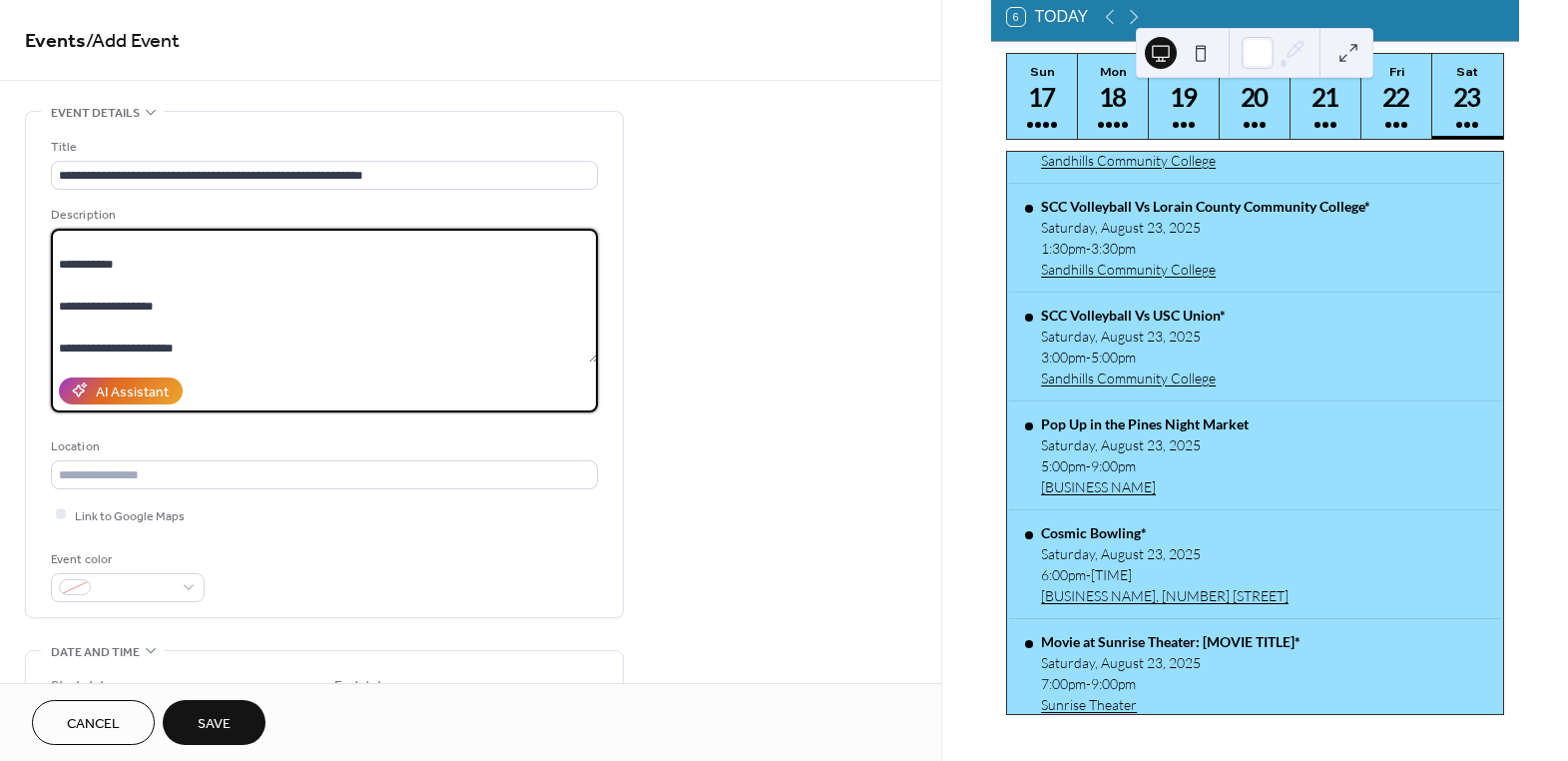 click on "**********" at bounding box center [324, 296] 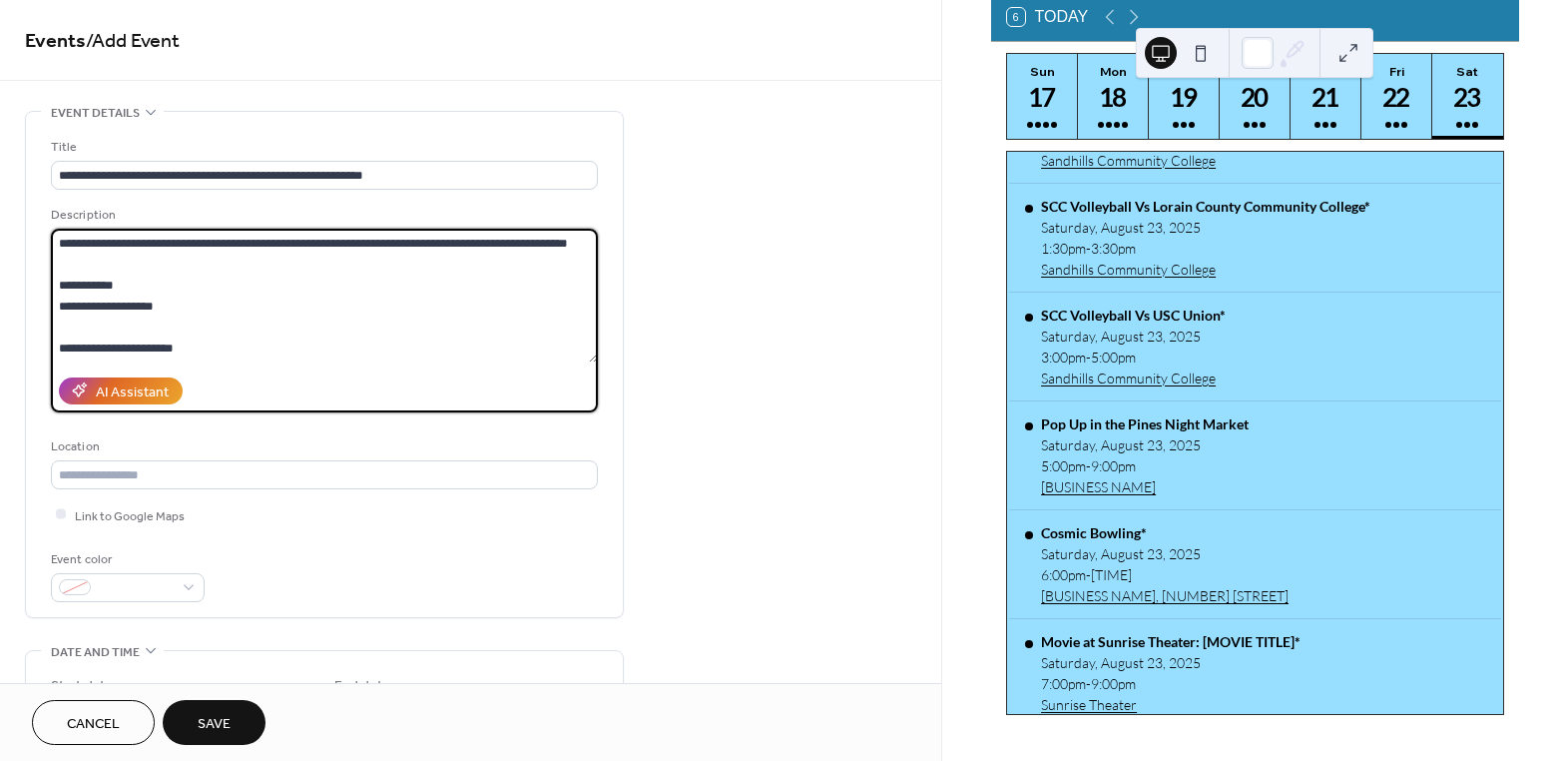 scroll, scrollTop: 230, scrollLeft: 0, axis: vertical 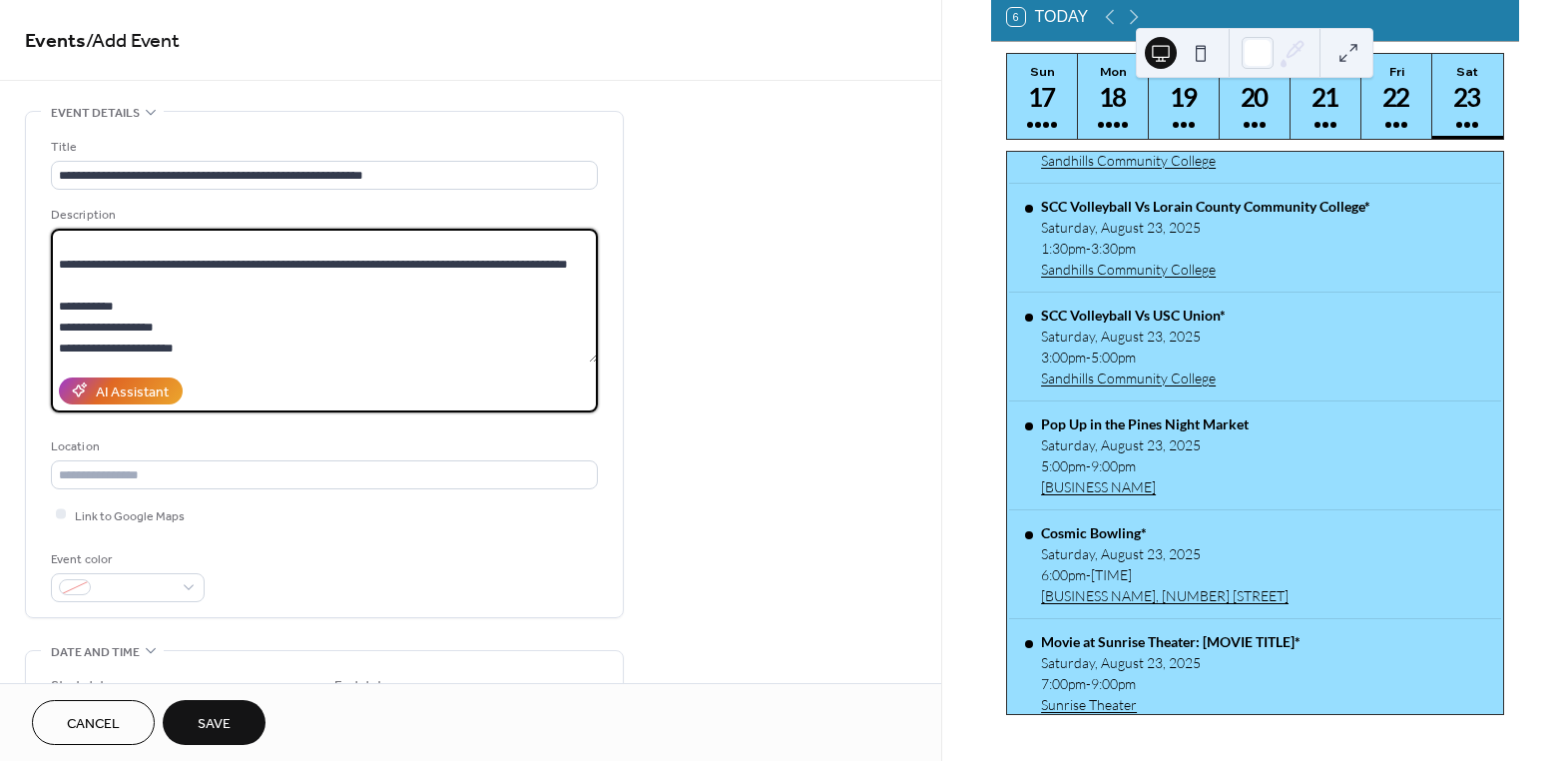 click on "**********" at bounding box center (324, 296) 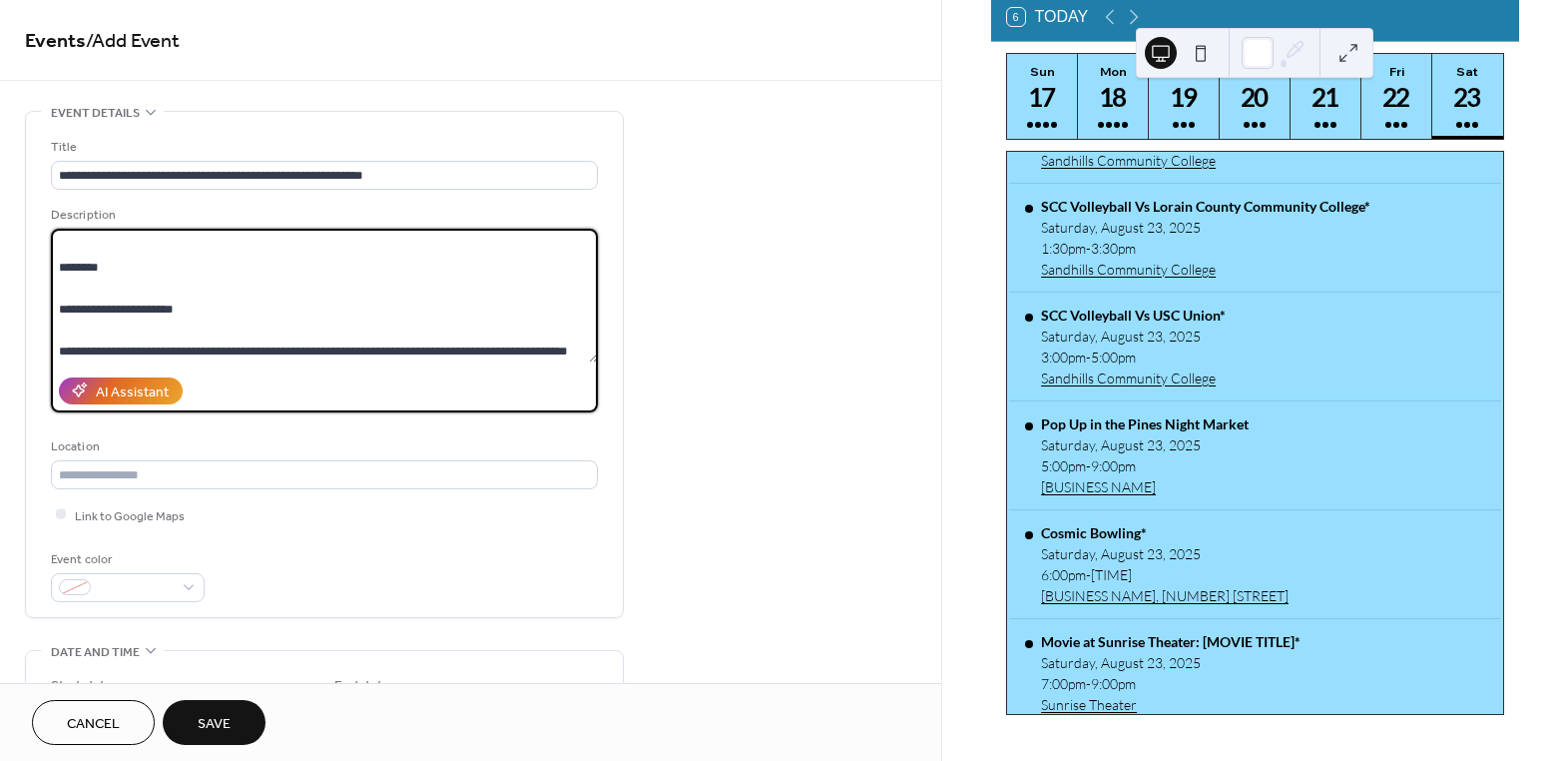 scroll, scrollTop: 98, scrollLeft: 0, axis: vertical 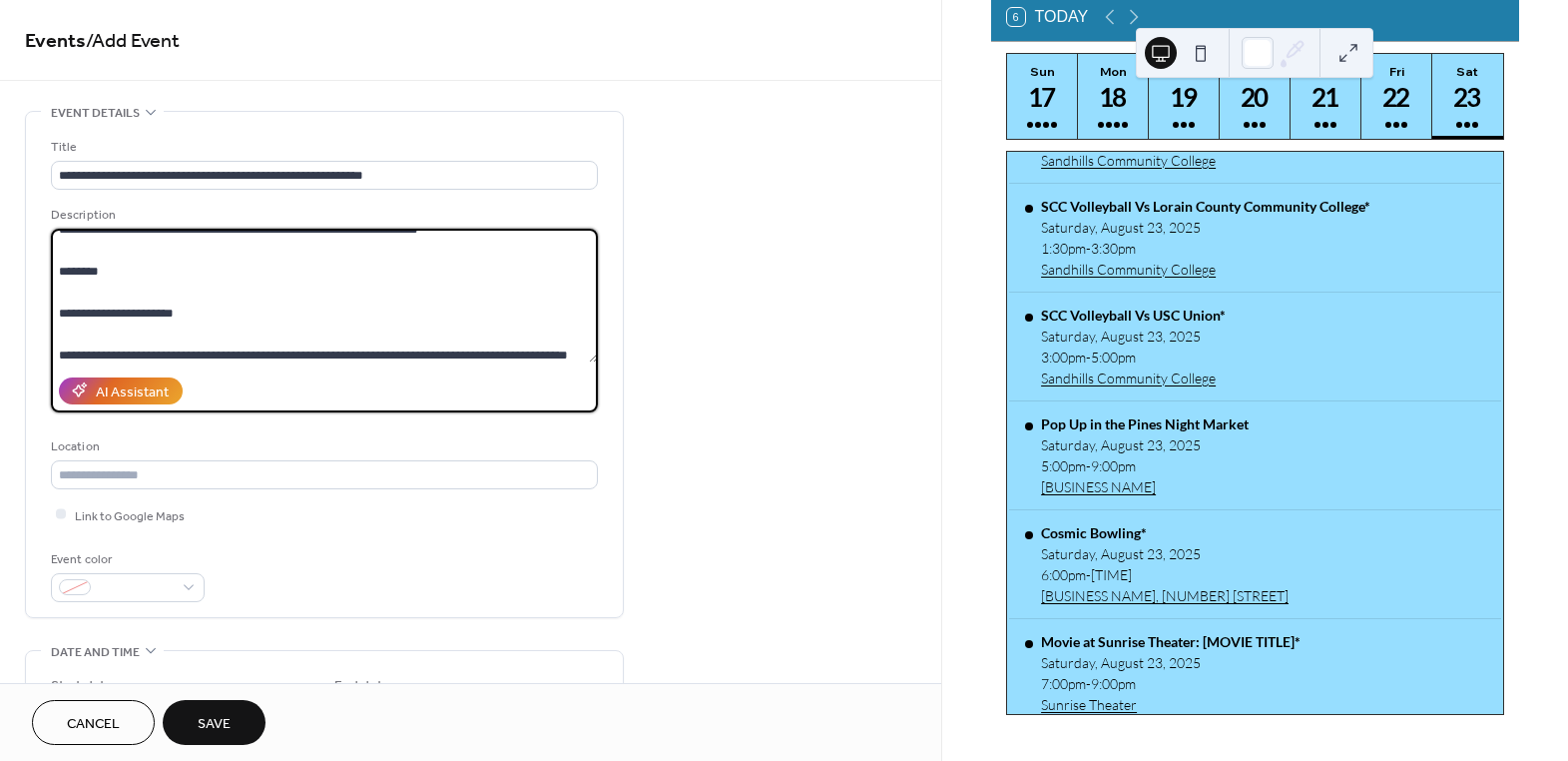 click on "**********" at bounding box center [324, 296] 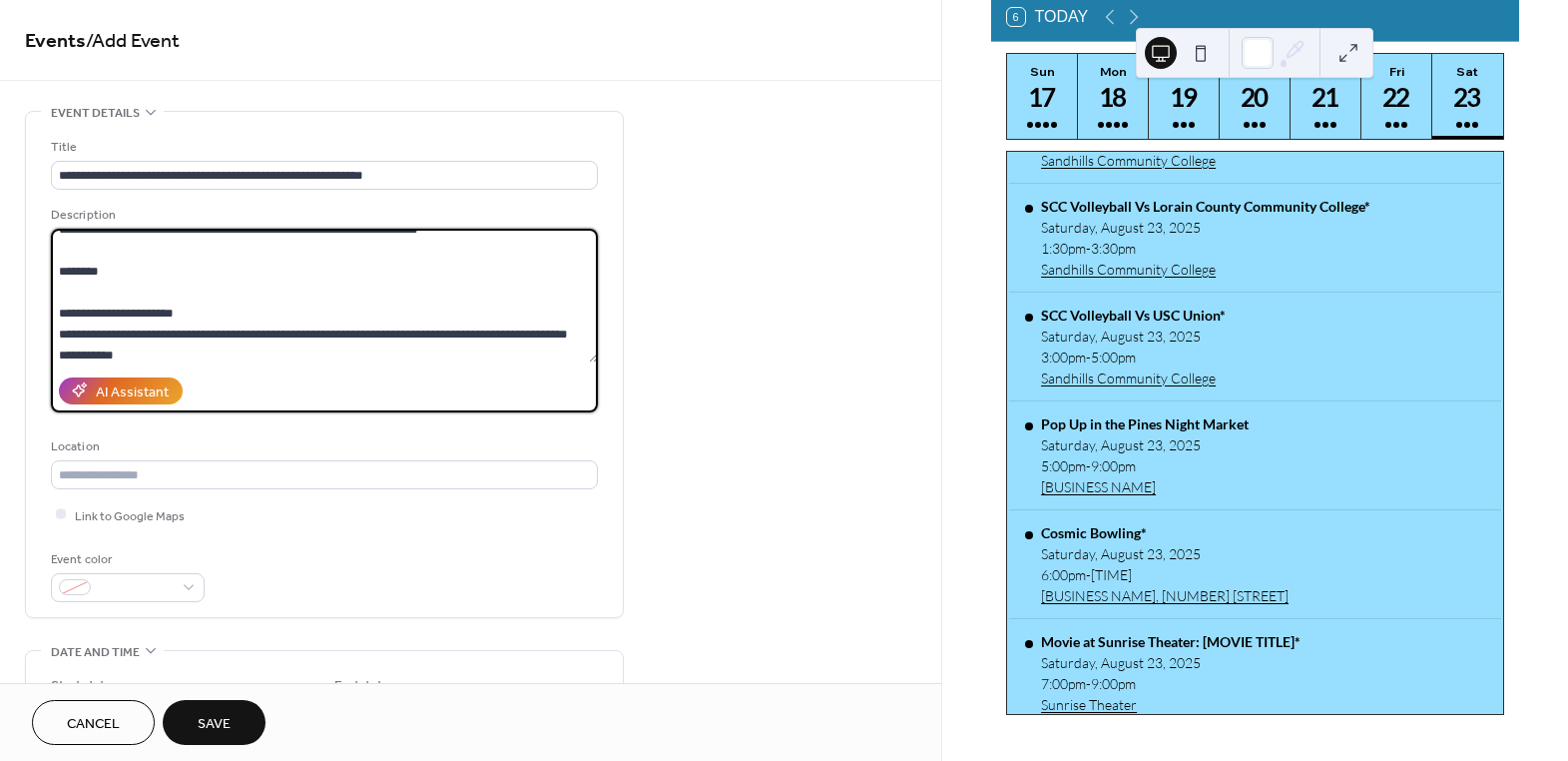 click on "**********" at bounding box center [324, 296] 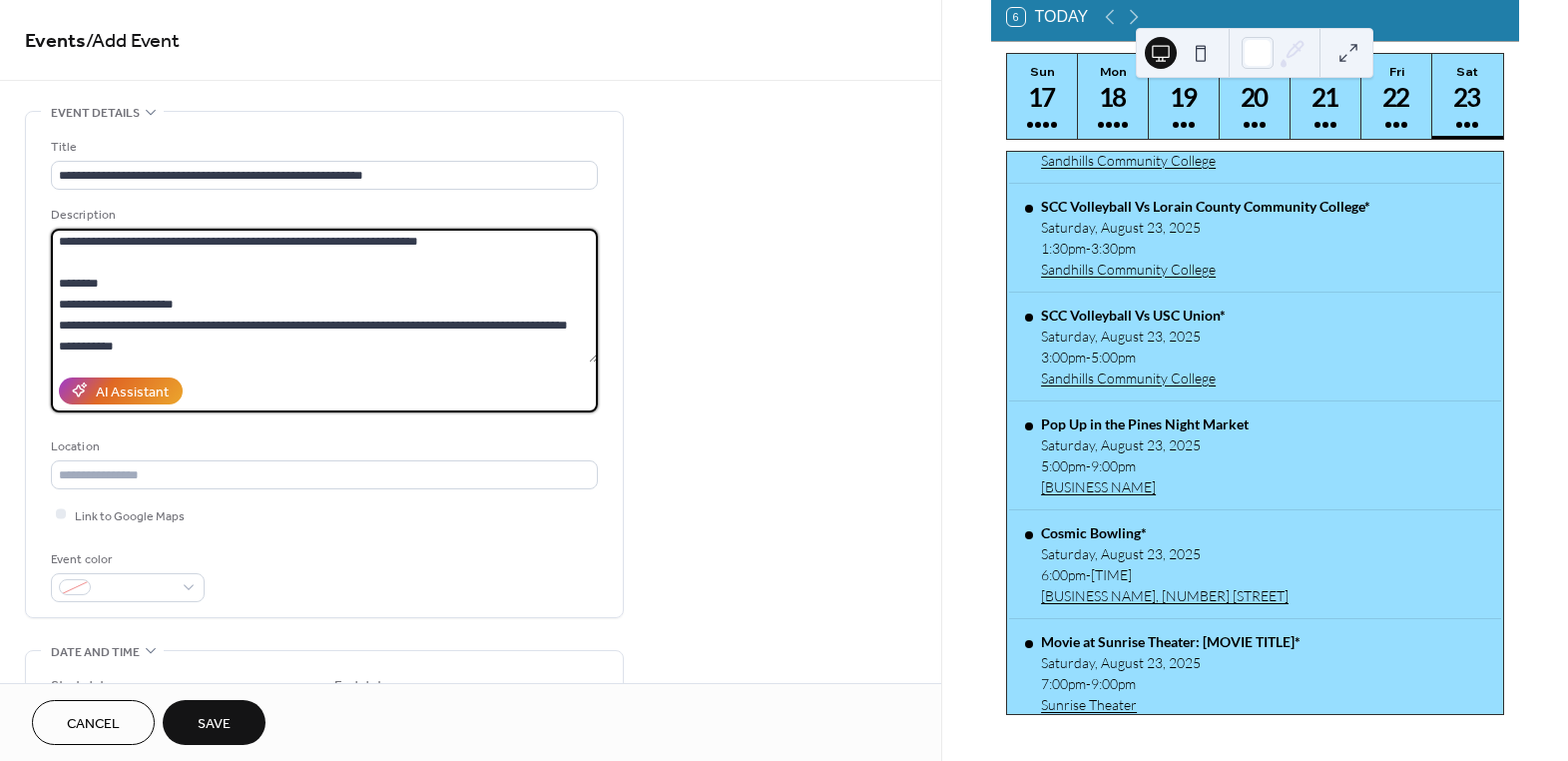 scroll, scrollTop: 90, scrollLeft: 0, axis: vertical 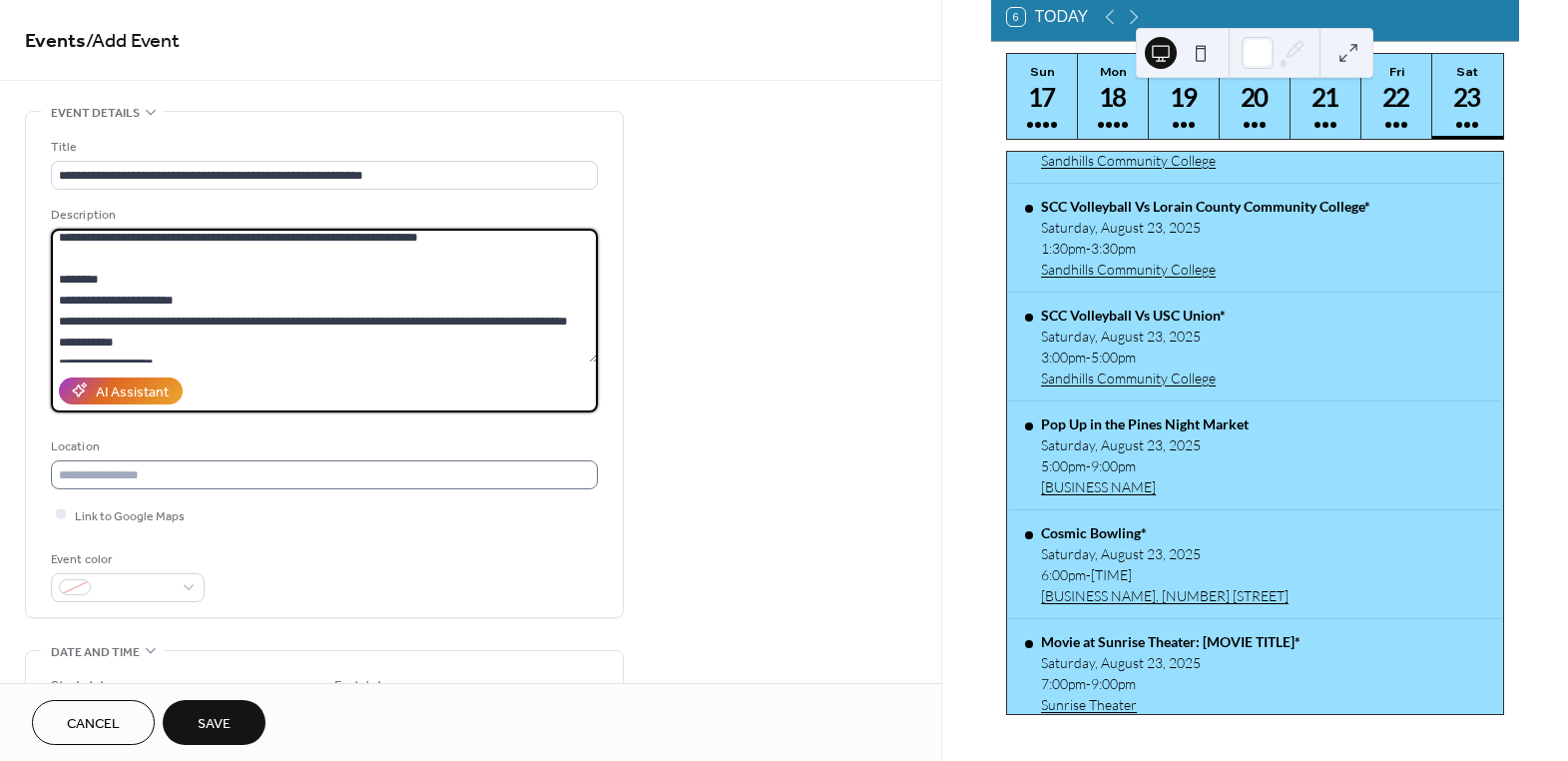 type on "**********" 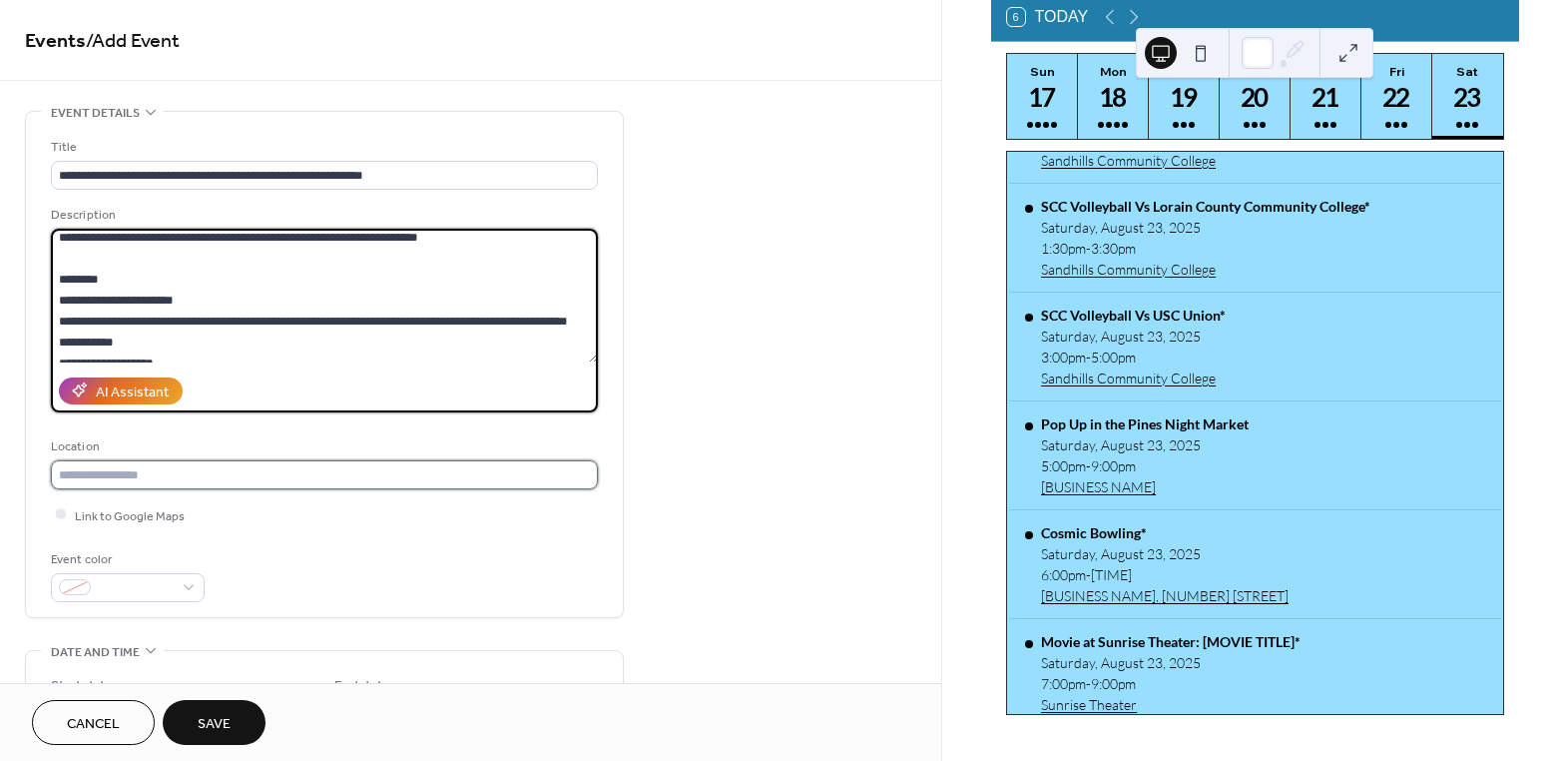 click at bounding box center [324, 474] 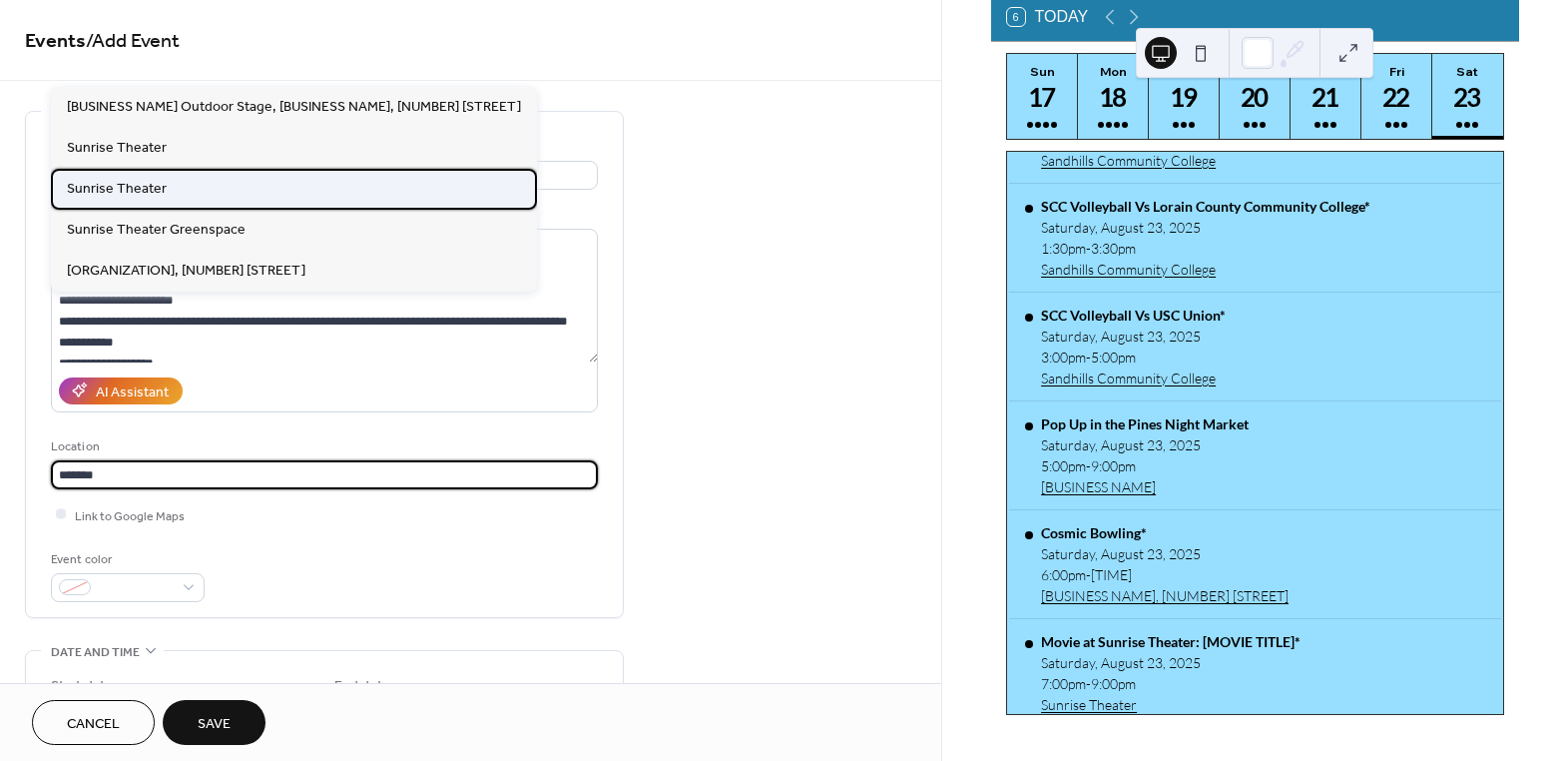 click on "Sunrise Theater" at bounding box center (117, 188) 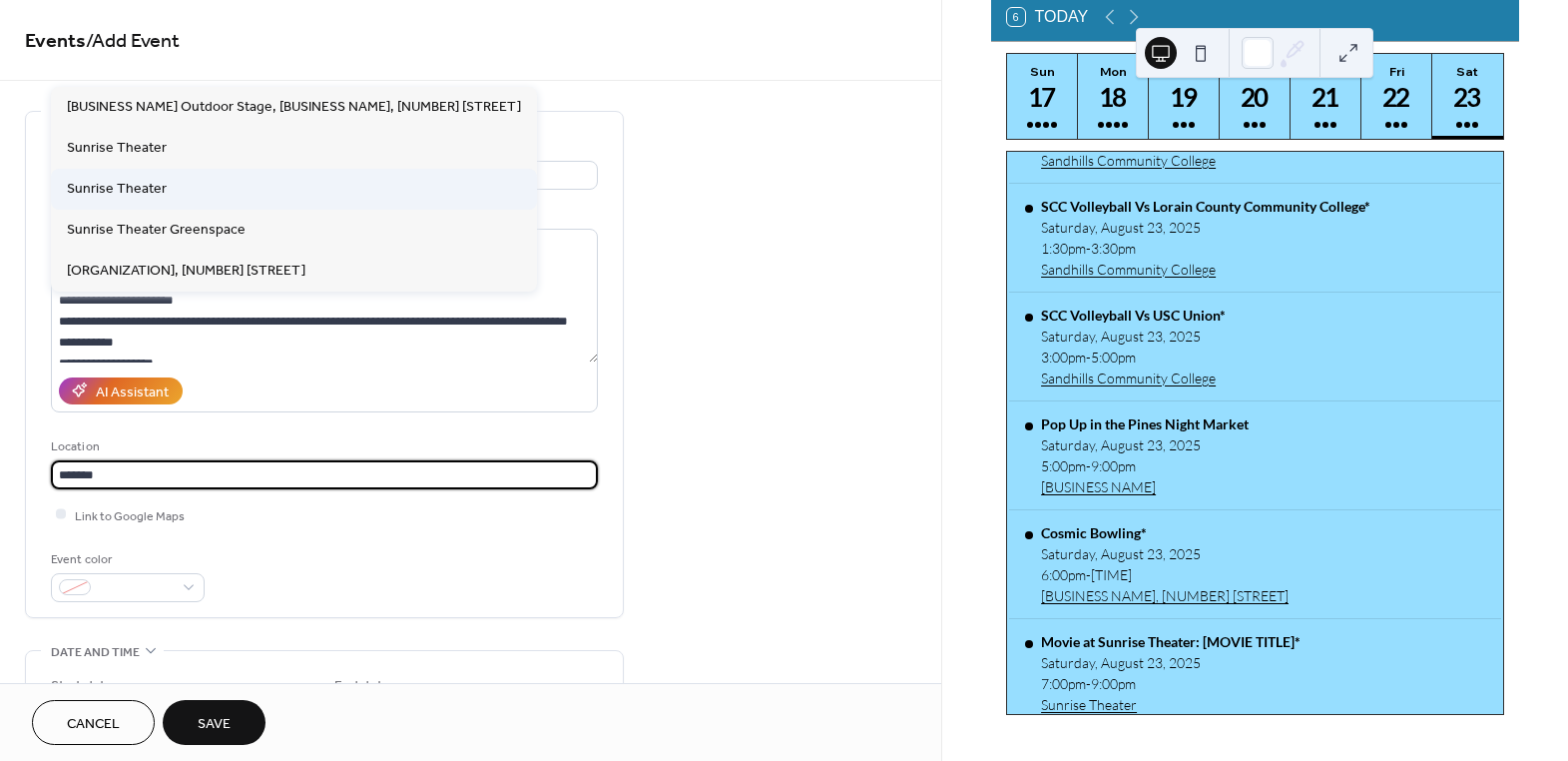 type on "**********" 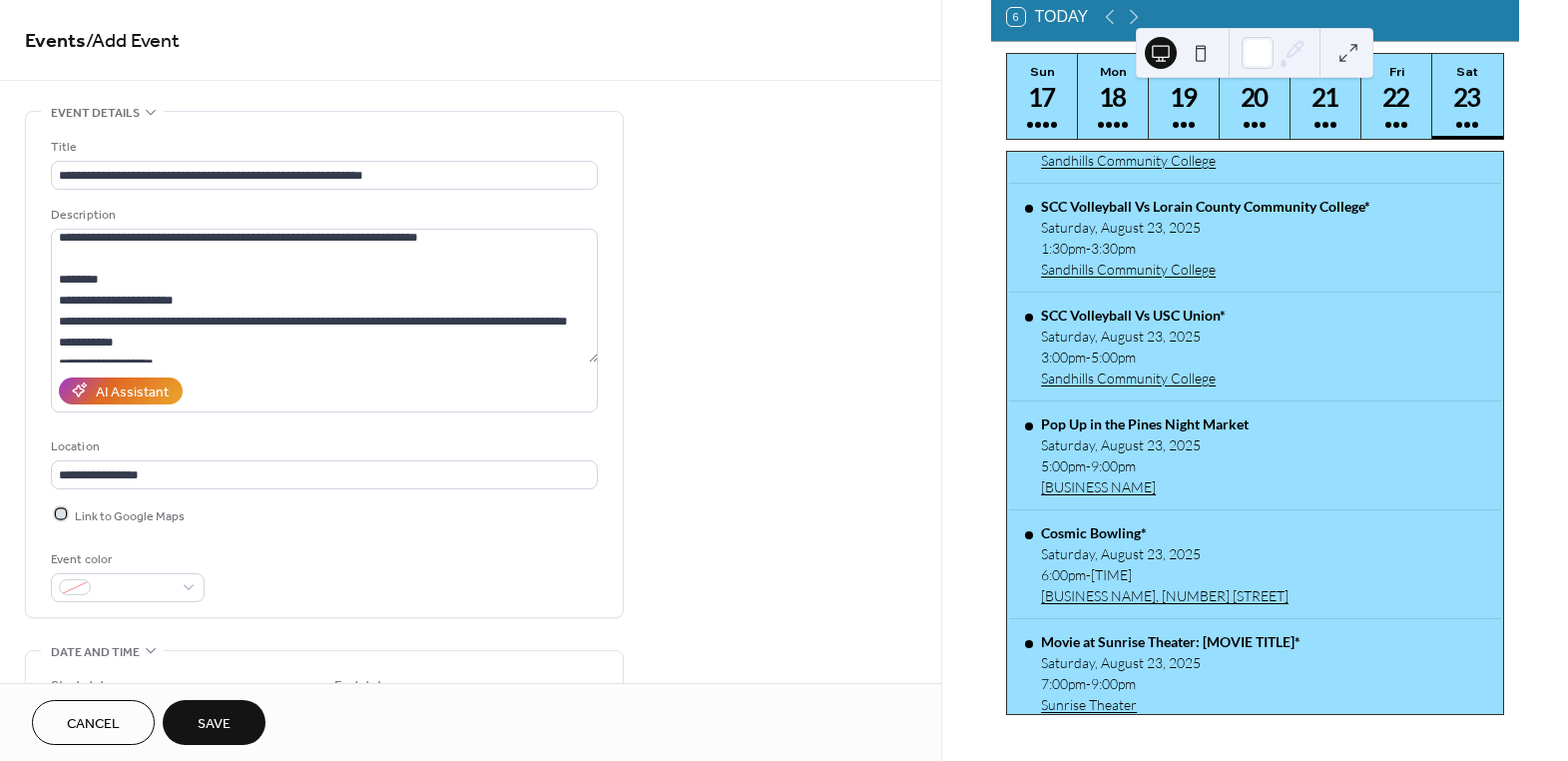 click at bounding box center (61, 514) 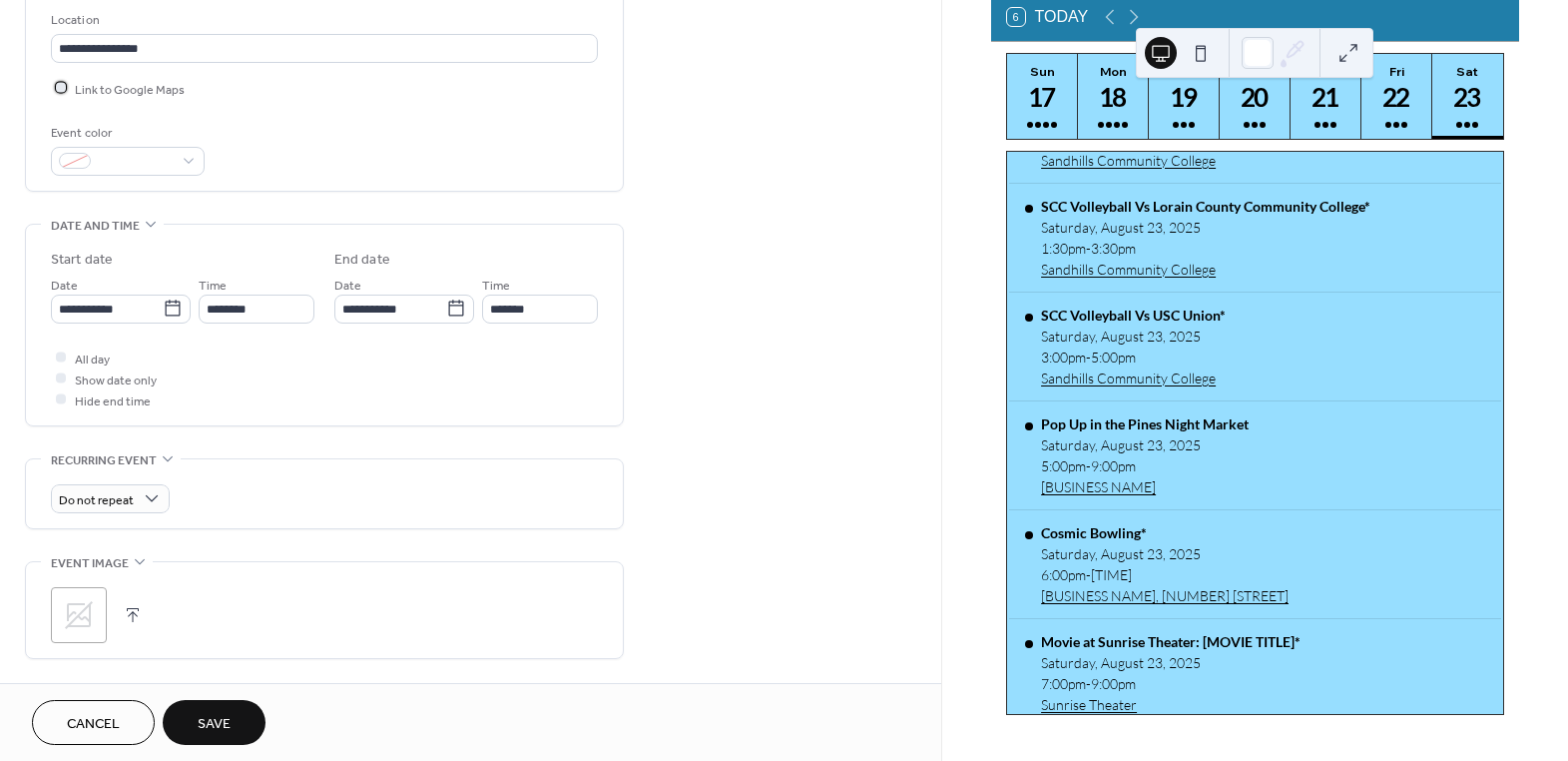 scroll, scrollTop: 453, scrollLeft: 0, axis: vertical 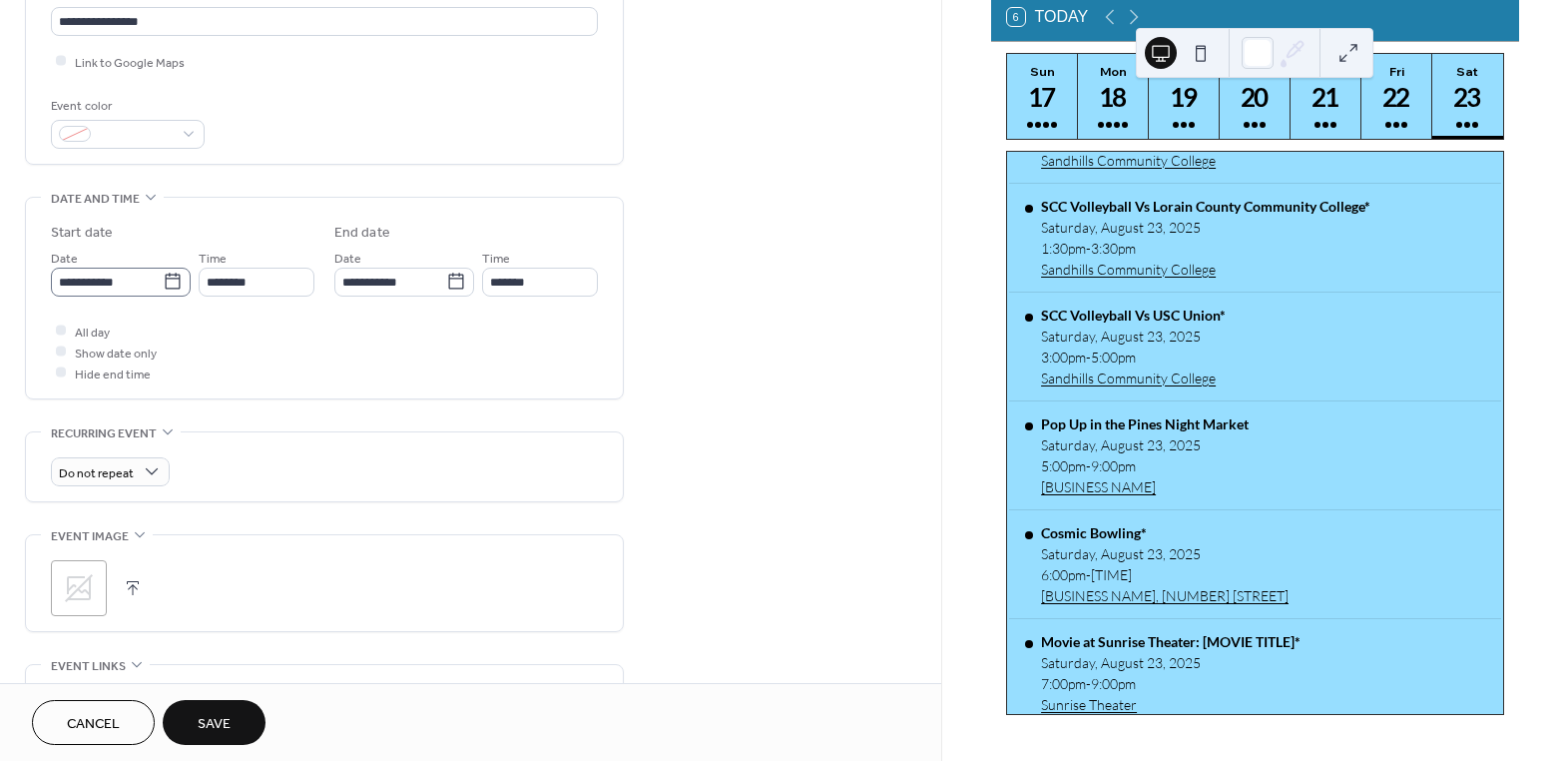 click 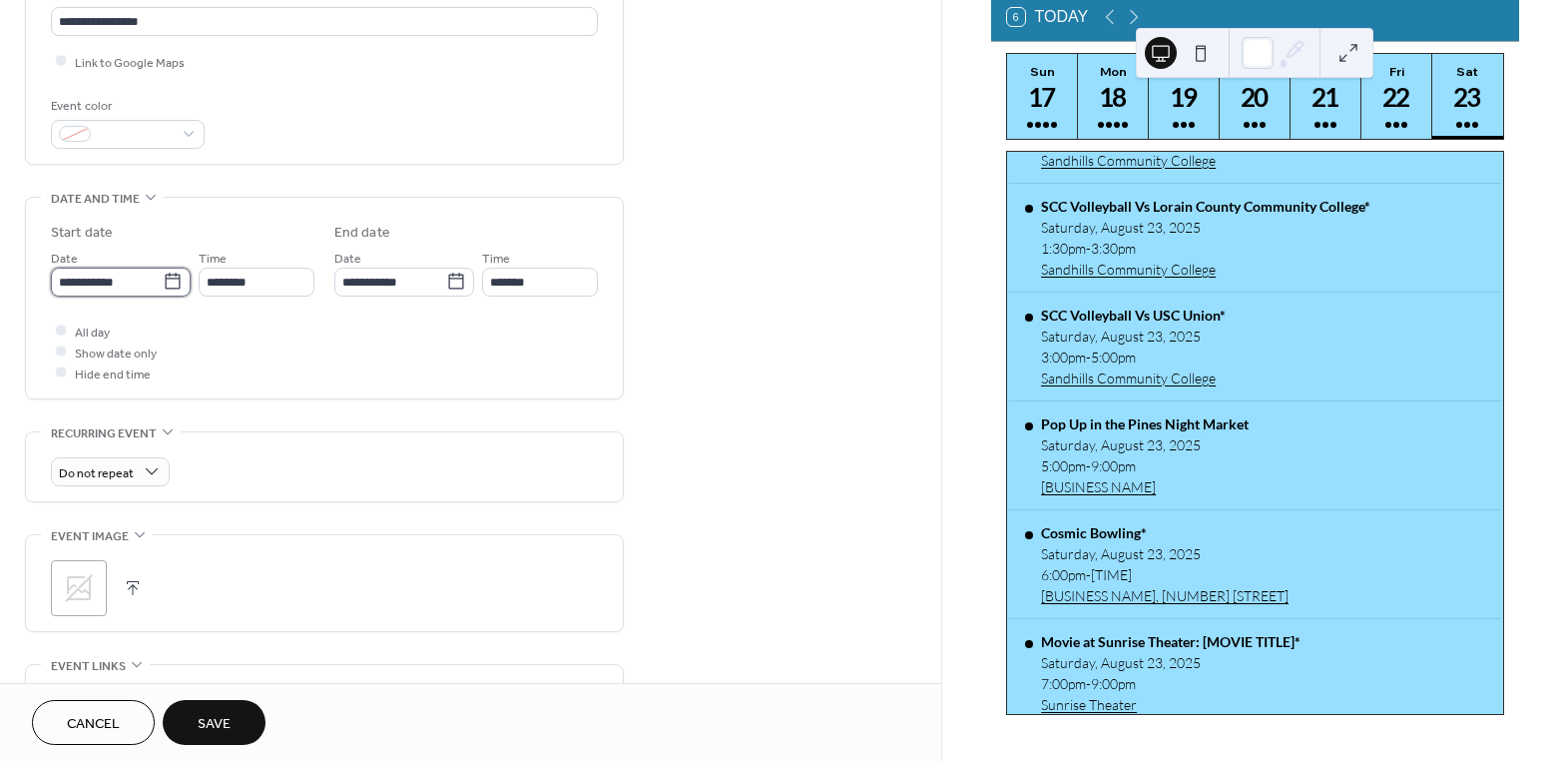 click on "**********" at bounding box center [107, 282] 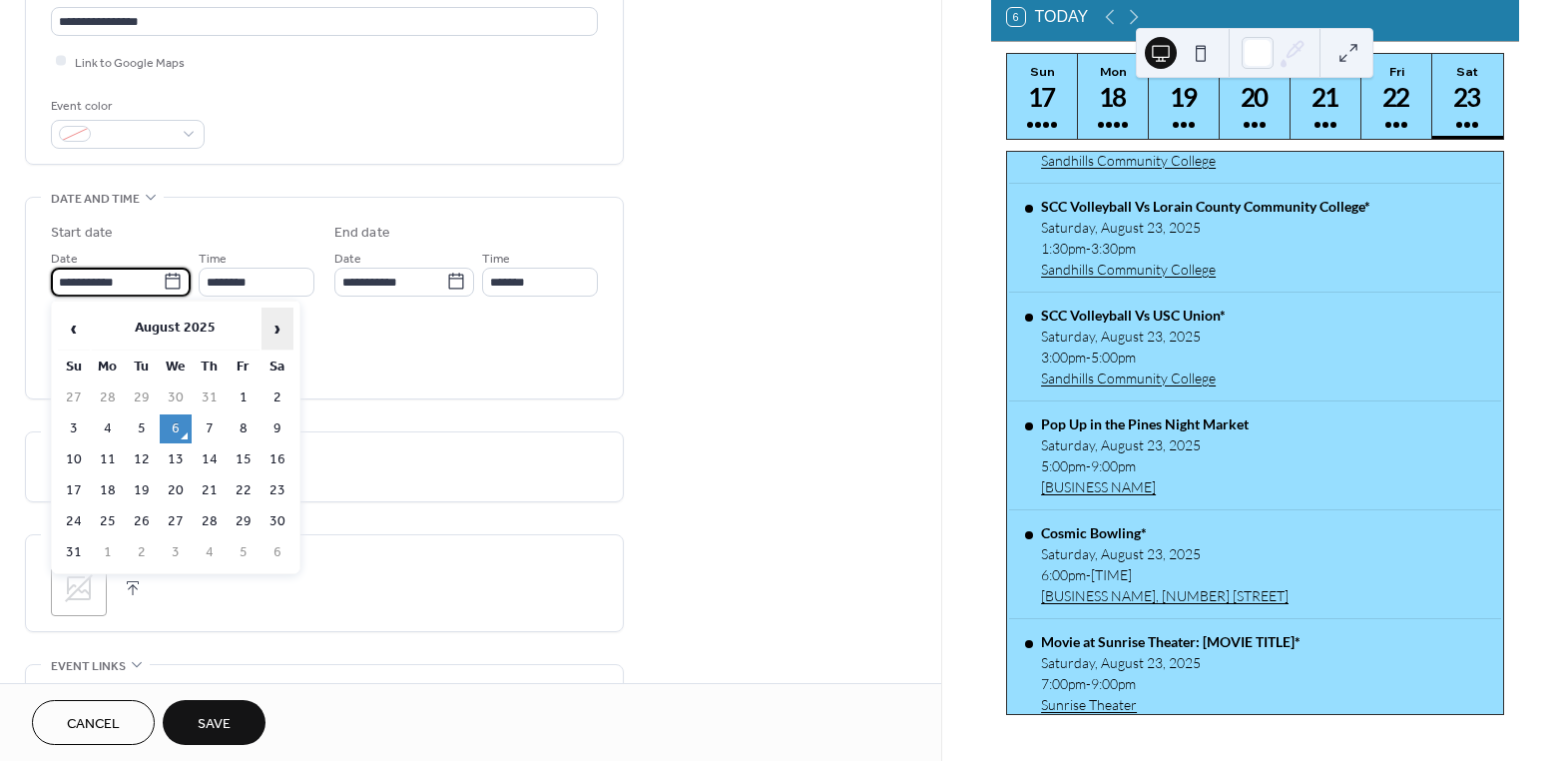 click on "›" at bounding box center [277, 329] 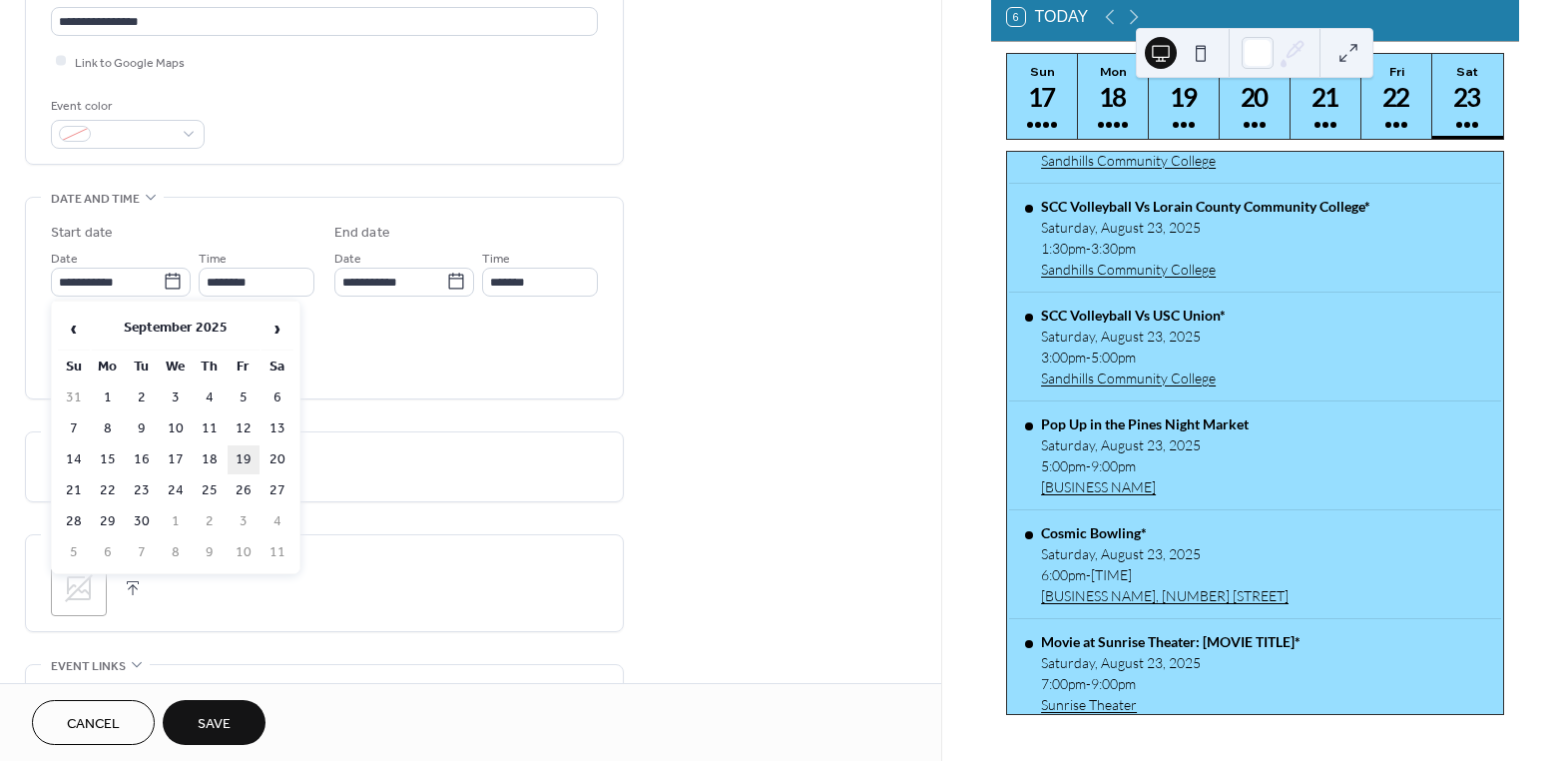 click on "19" at bounding box center [244, 459] 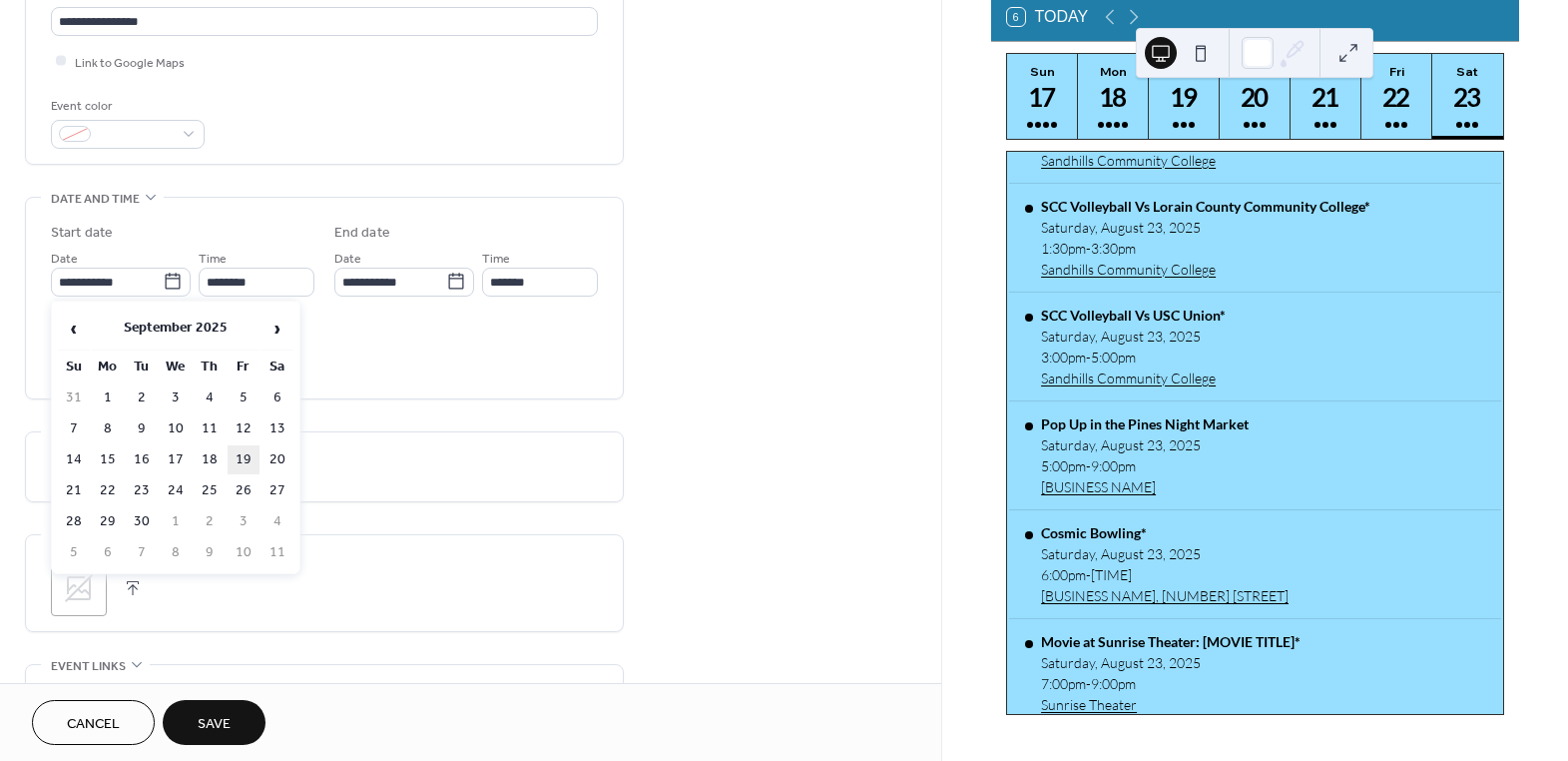 type on "**********" 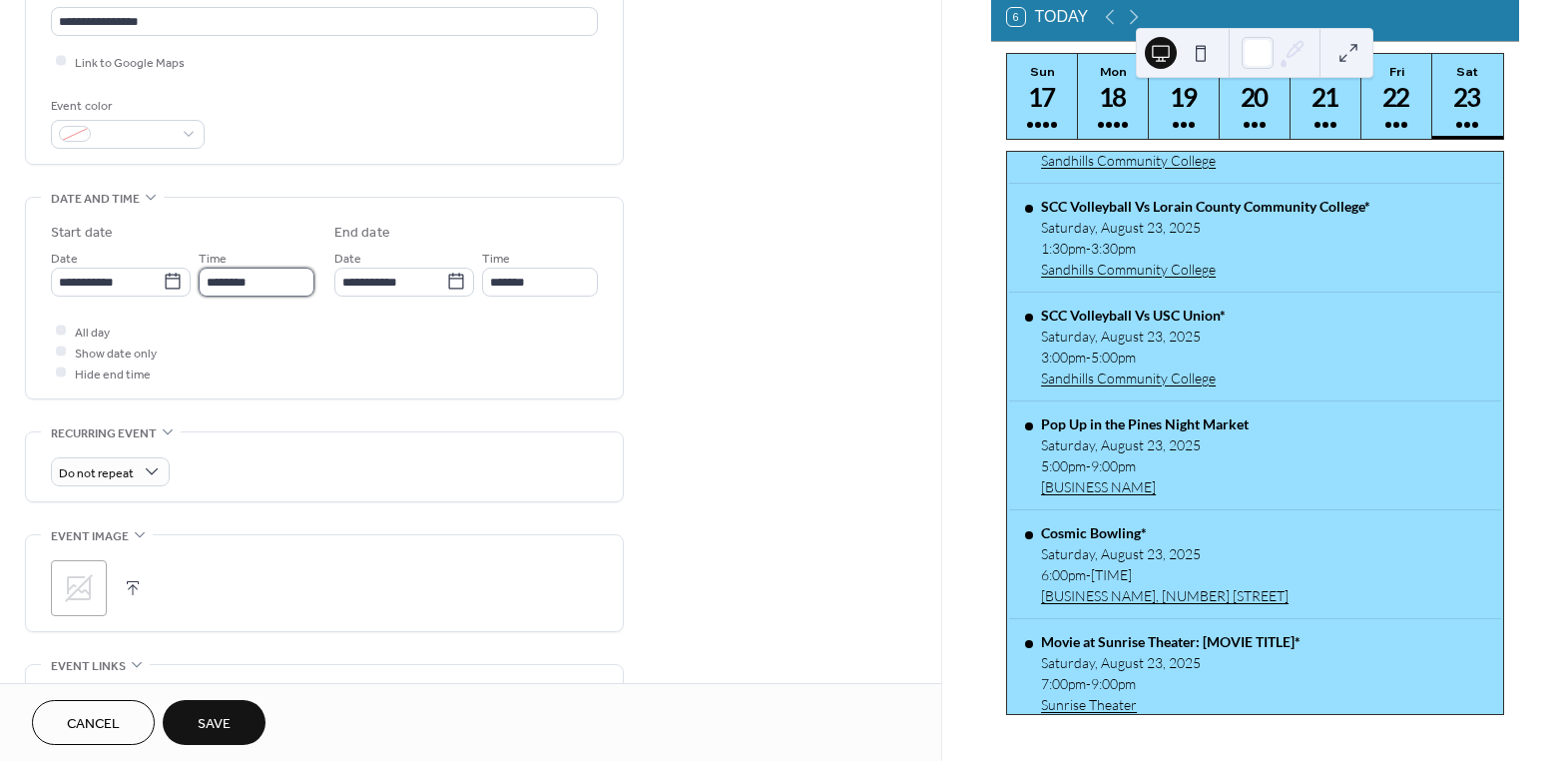 click on "********" at bounding box center [257, 282] 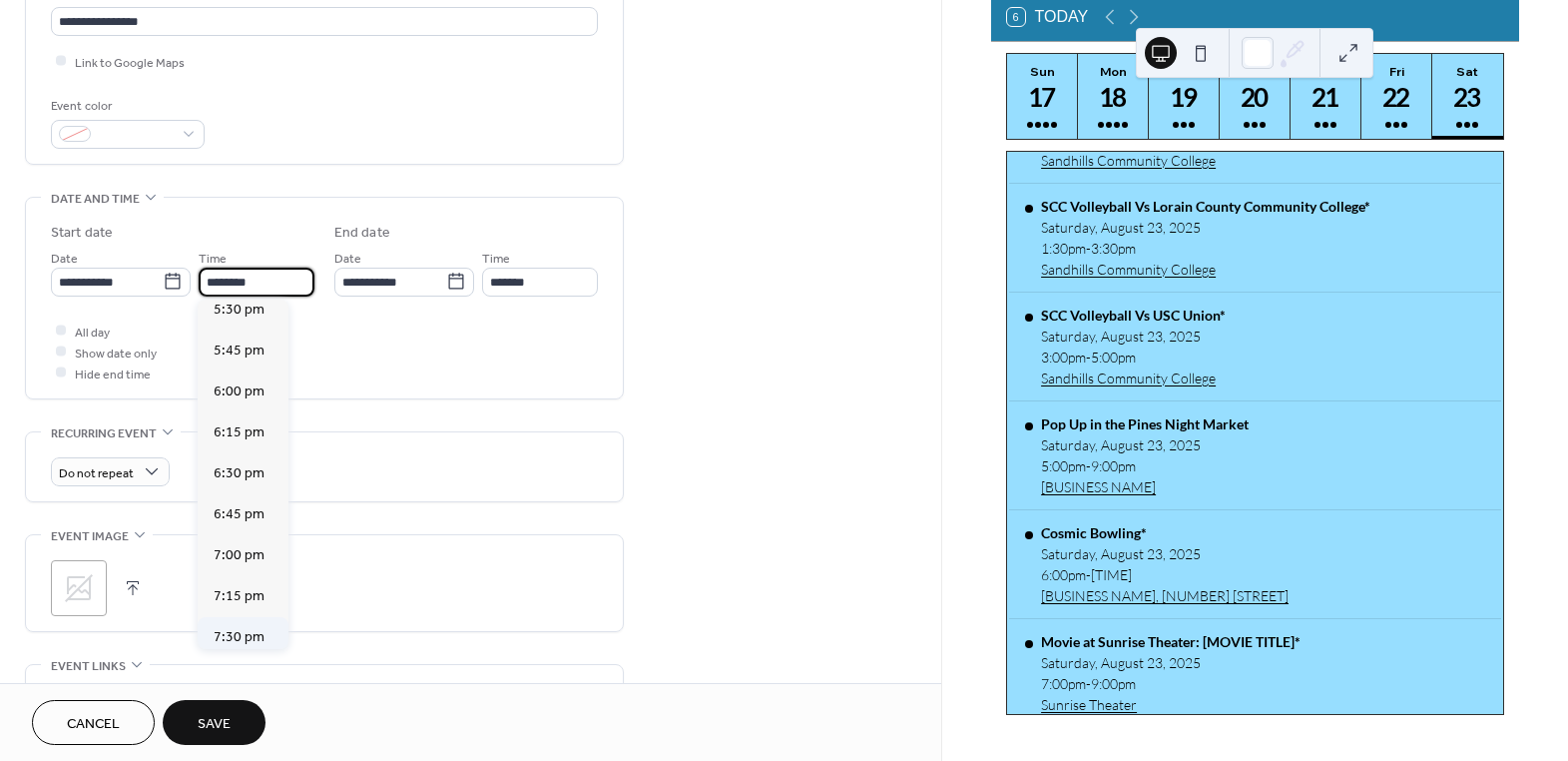 scroll, scrollTop: 2946, scrollLeft: 0, axis: vertical 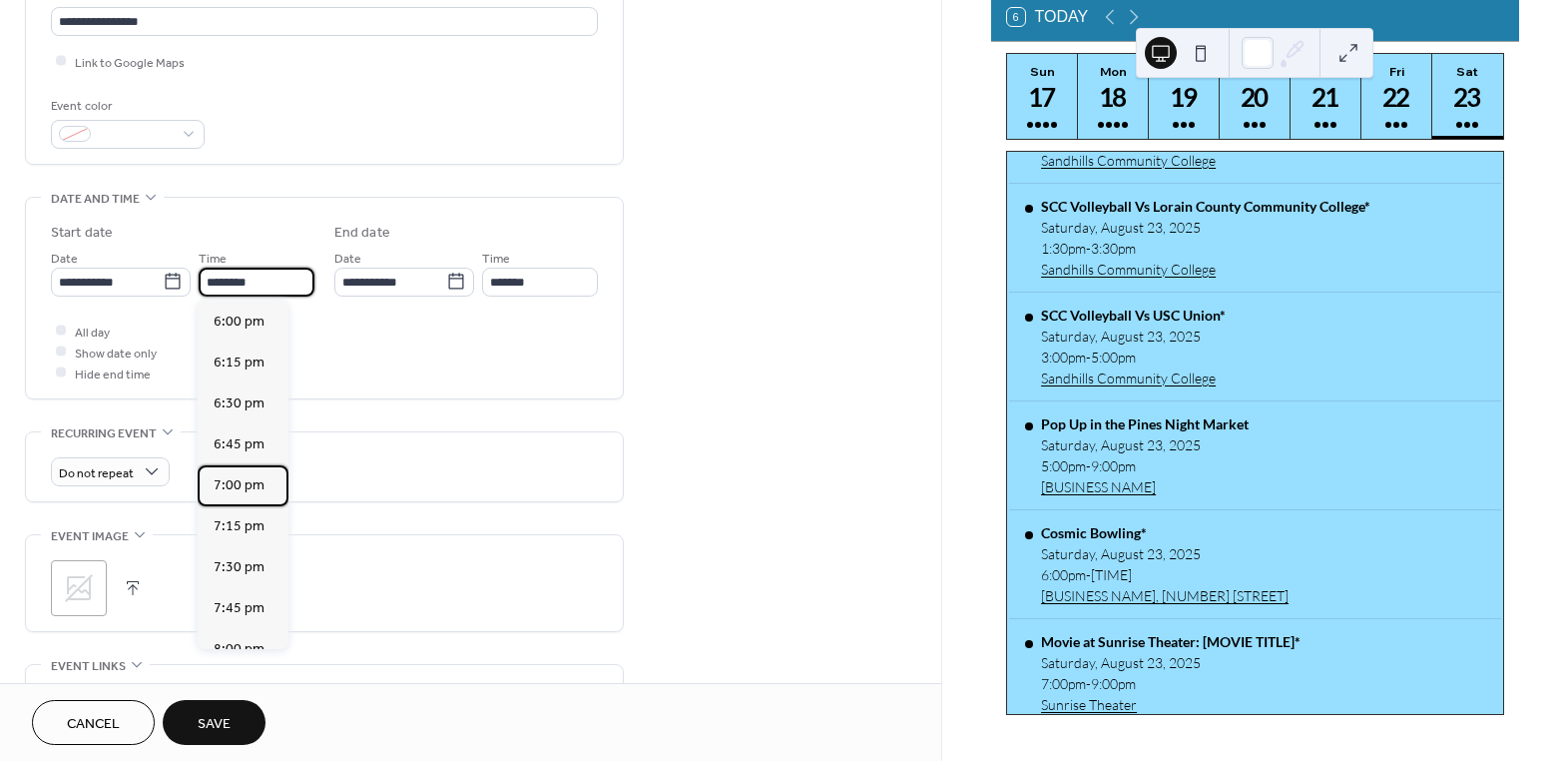 click on "7:00 pm" at bounding box center (239, 484) 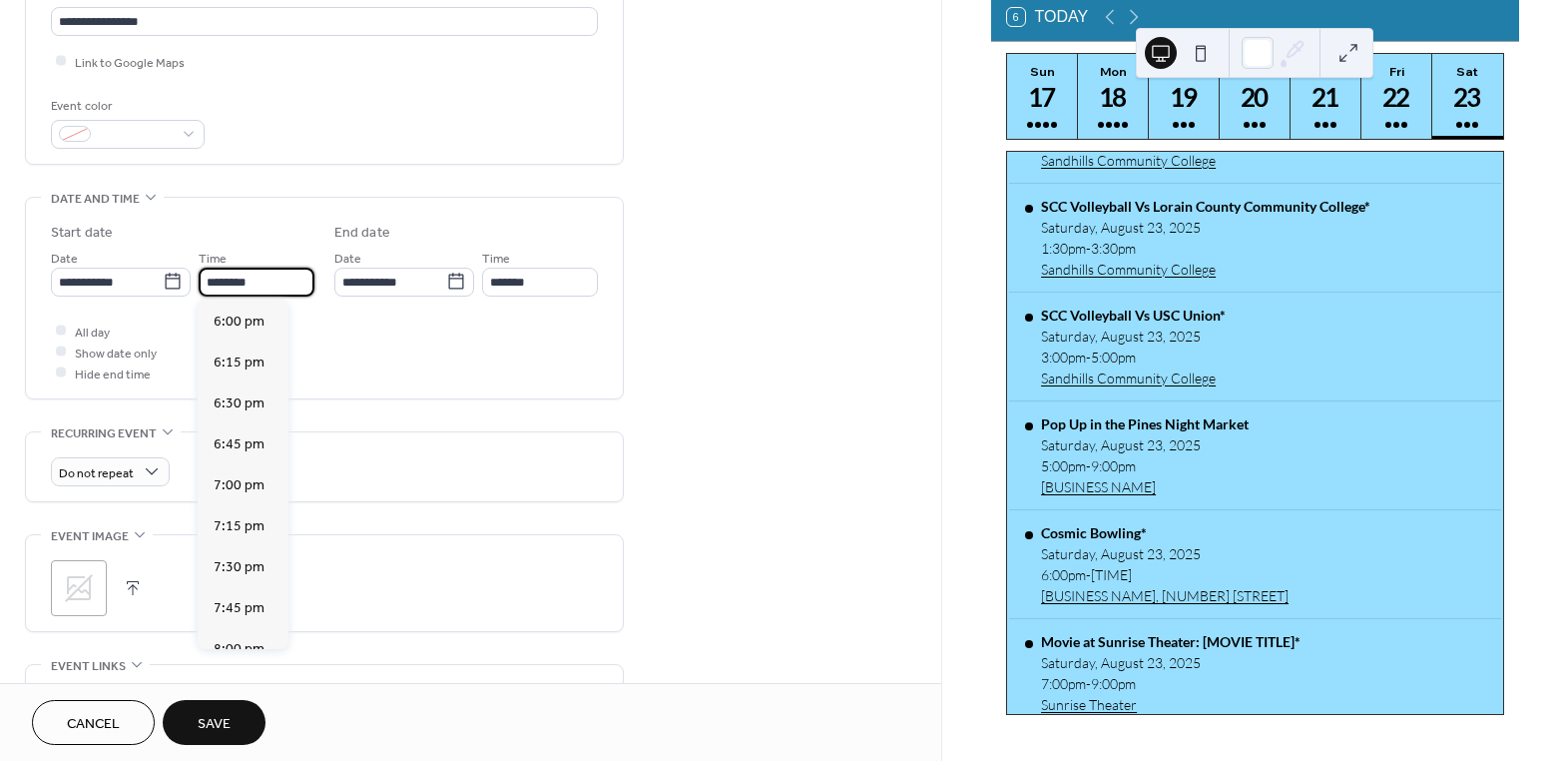 type on "*******" 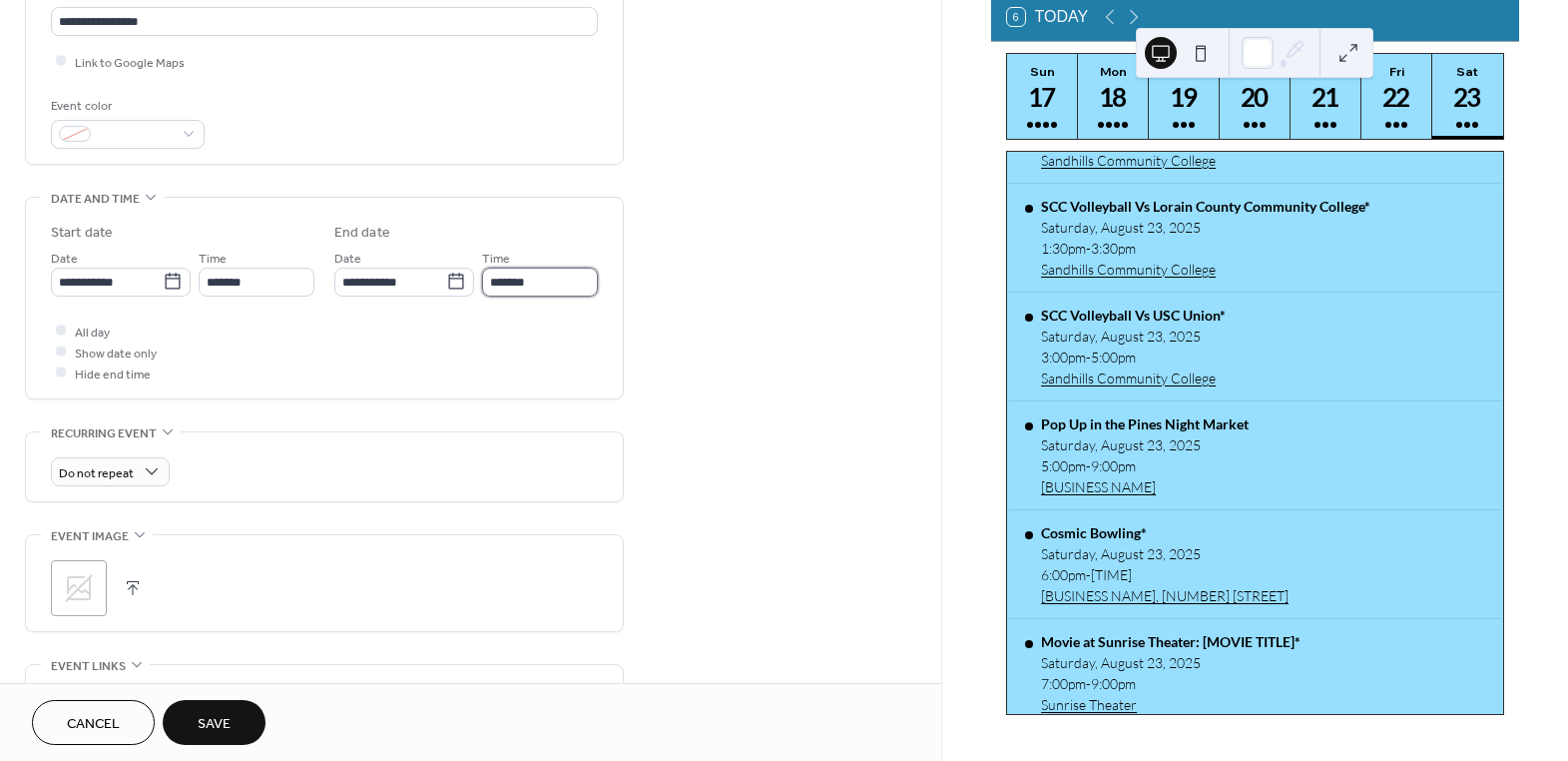 click on "*******" at bounding box center (540, 282) 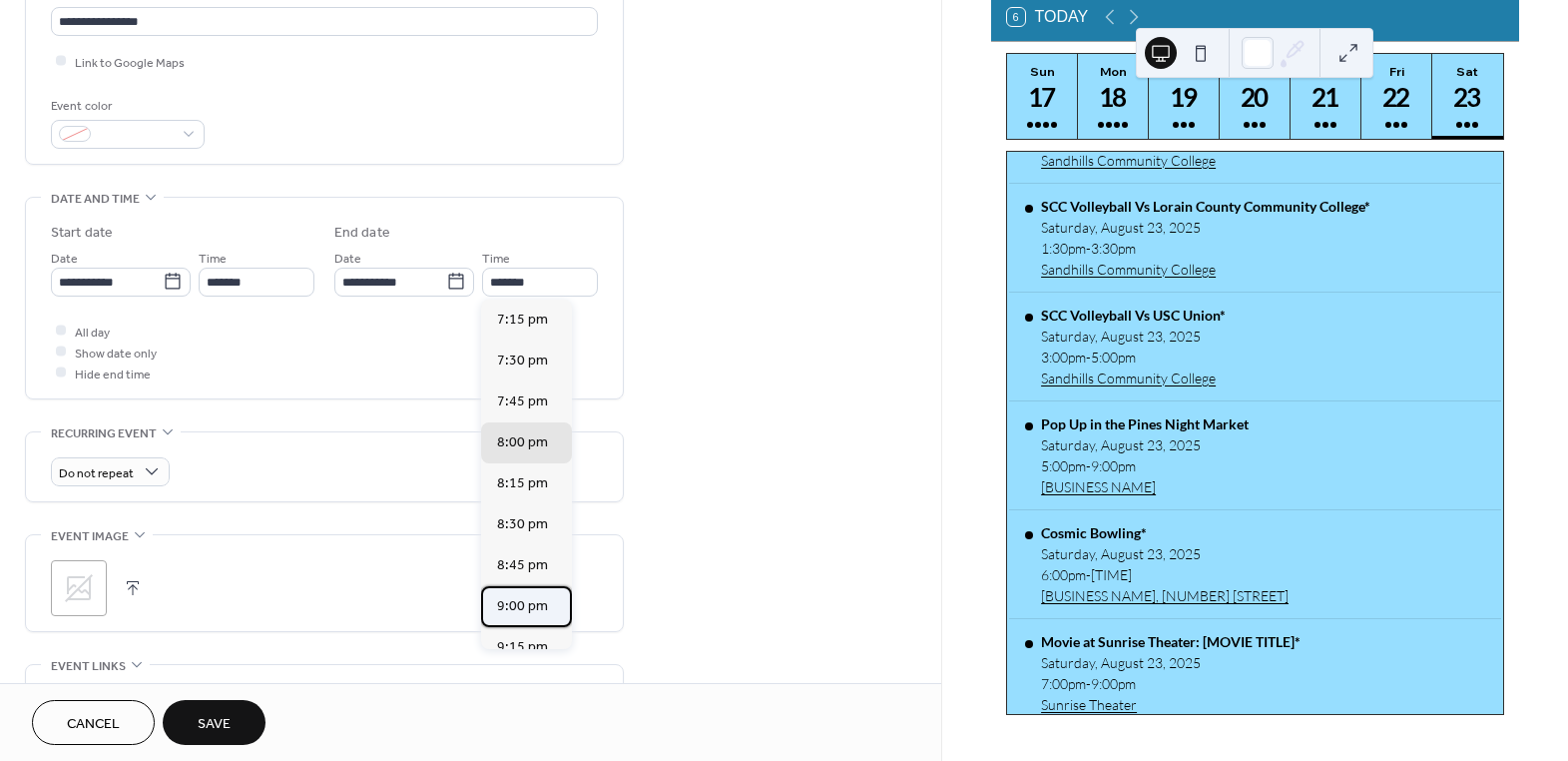 click on "9:00 pm" at bounding box center [522, 605] 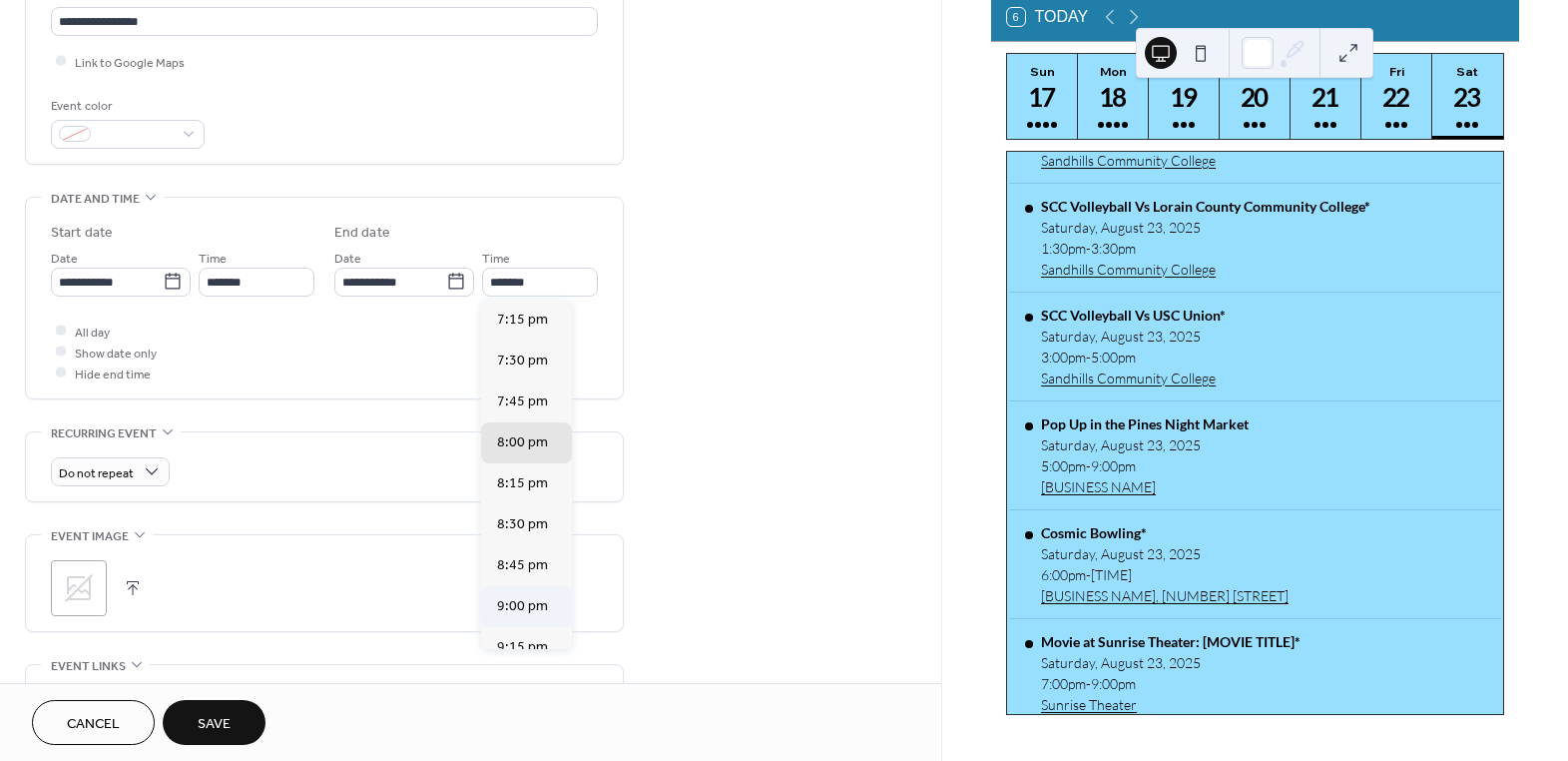 type on "*******" 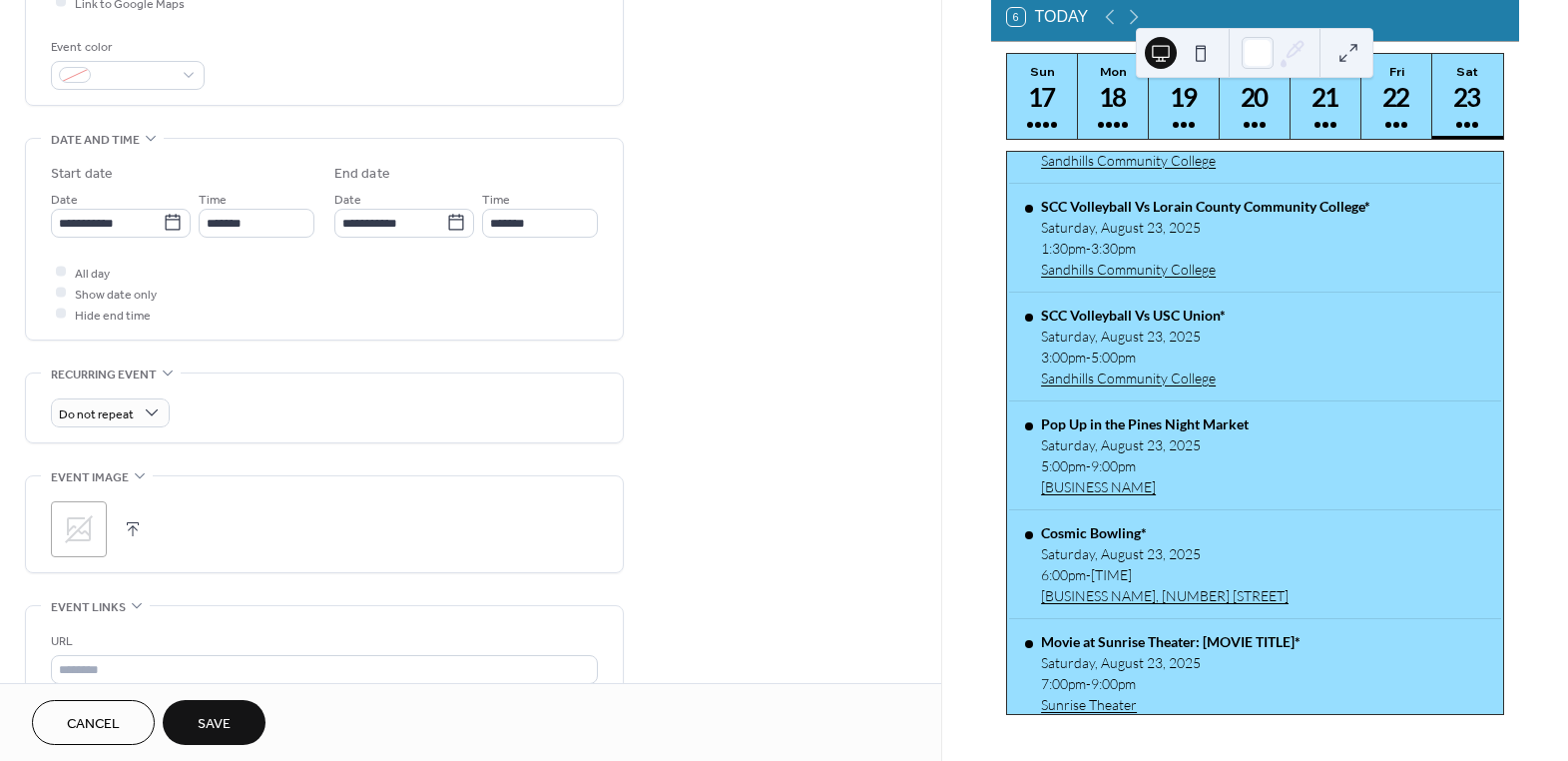 scroll, scrollTop: 817, scrollLeft: 0, axis: vertical 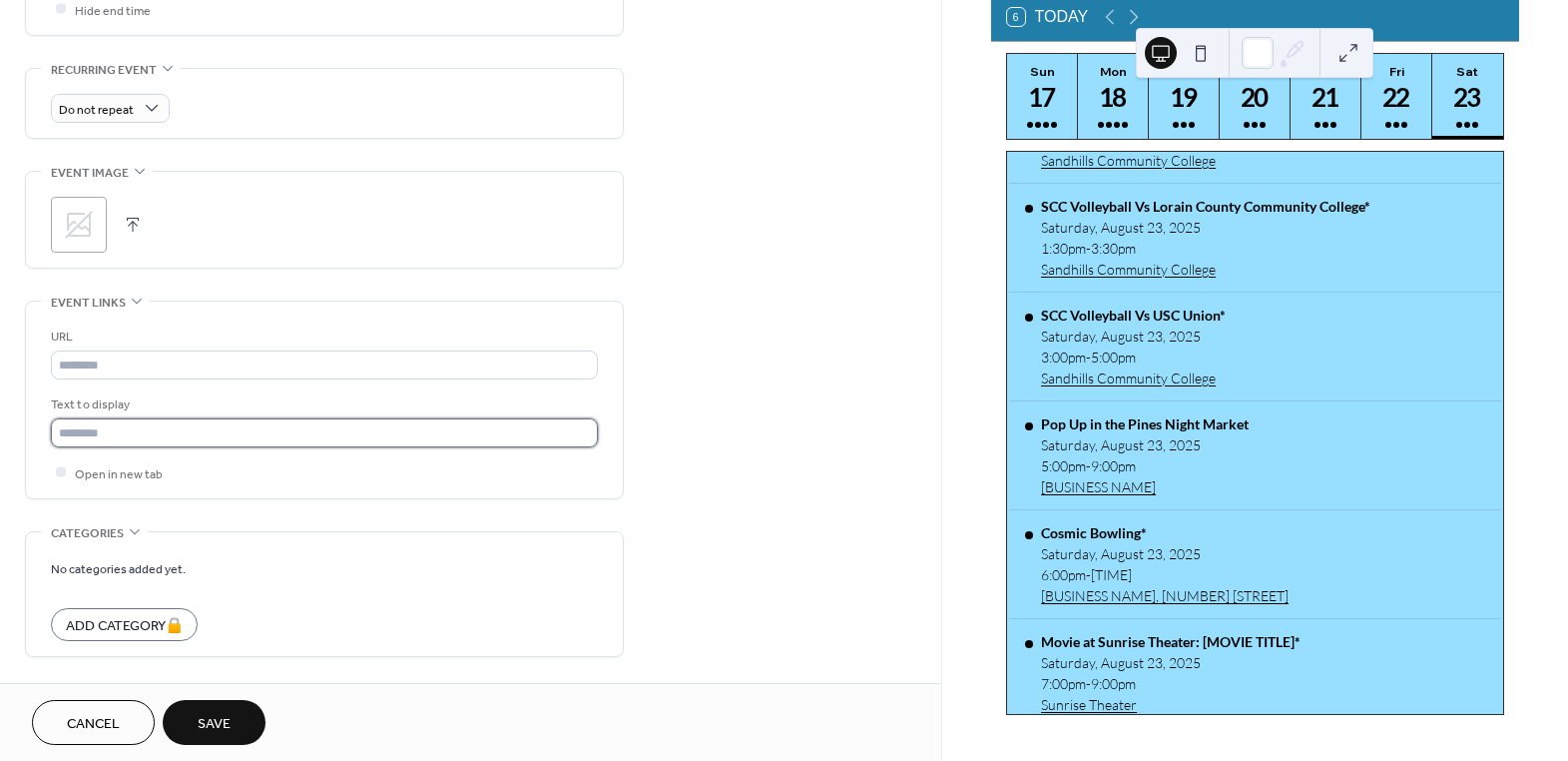 click at bounding box center (324, 432) 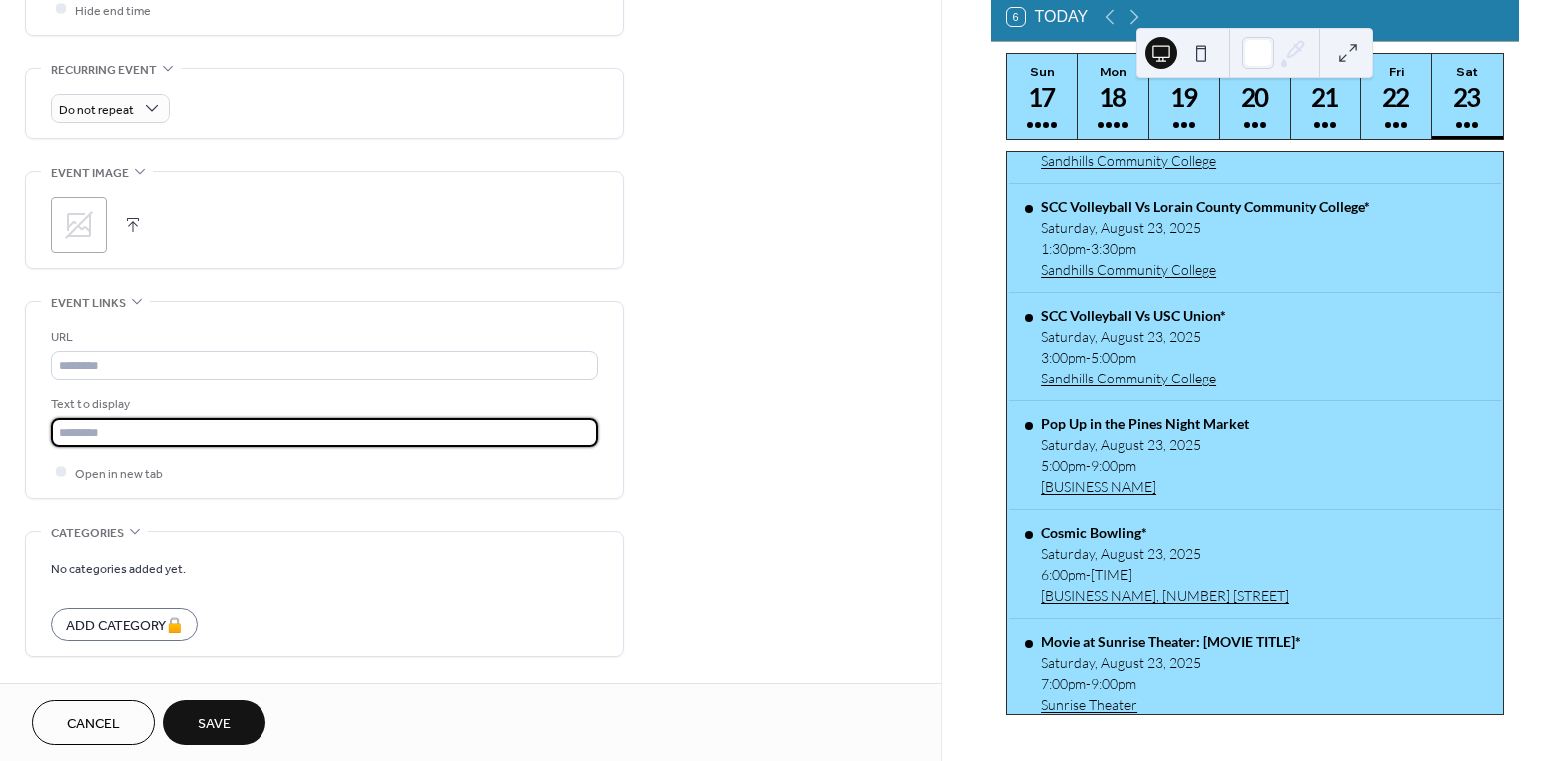 type on "*******" 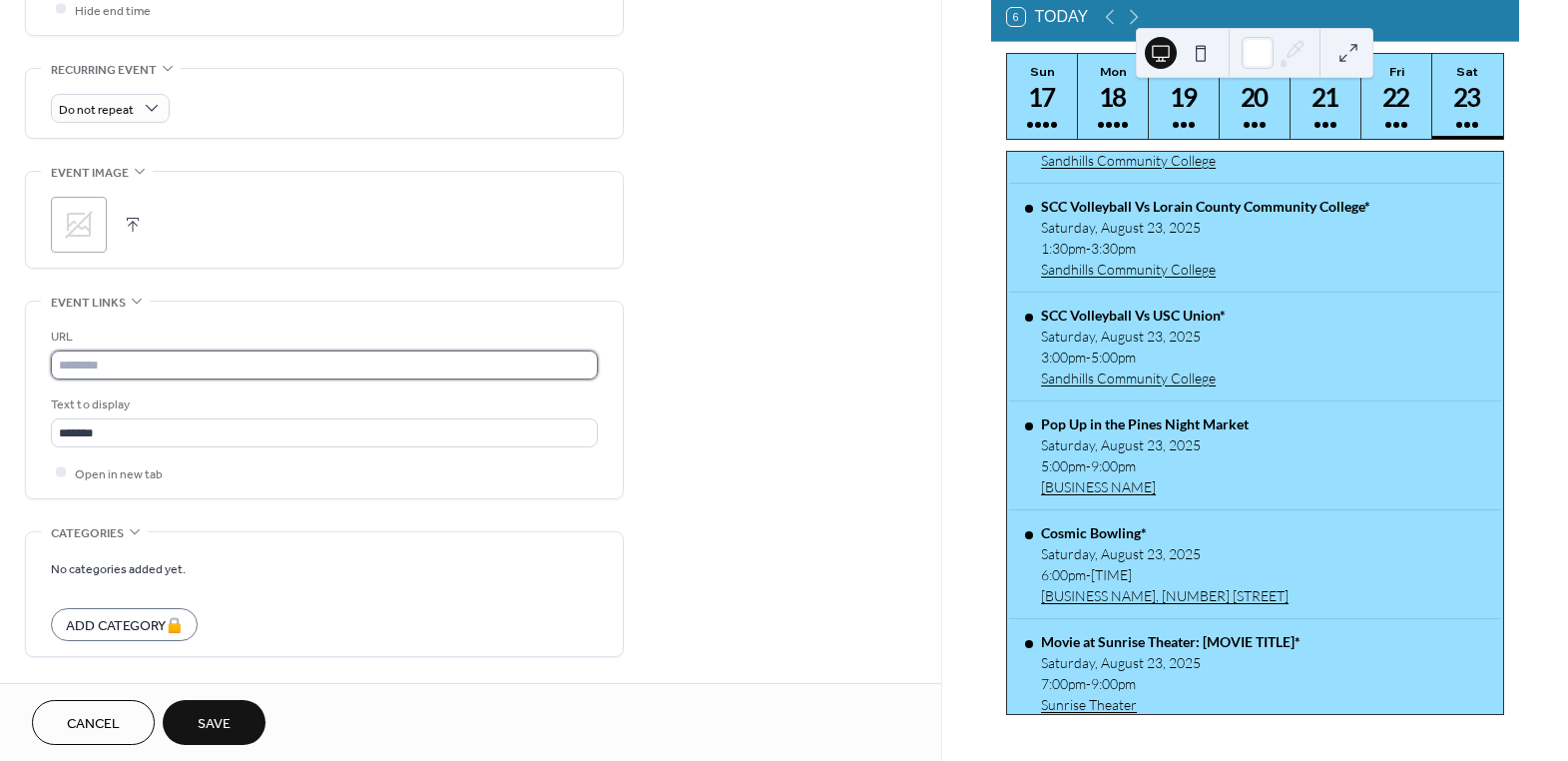 click at bounding box center [324, 365] 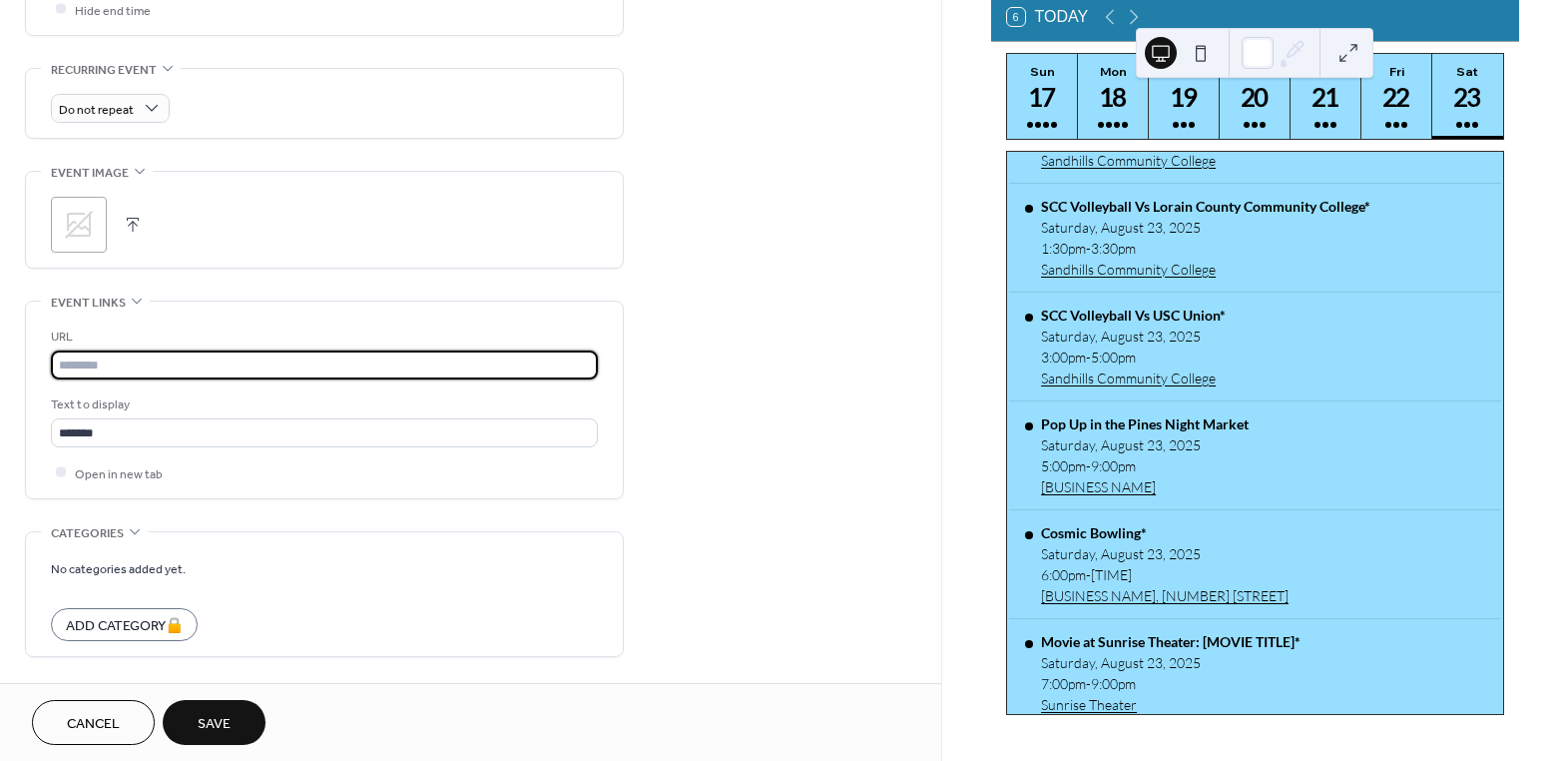 paste on "**********" 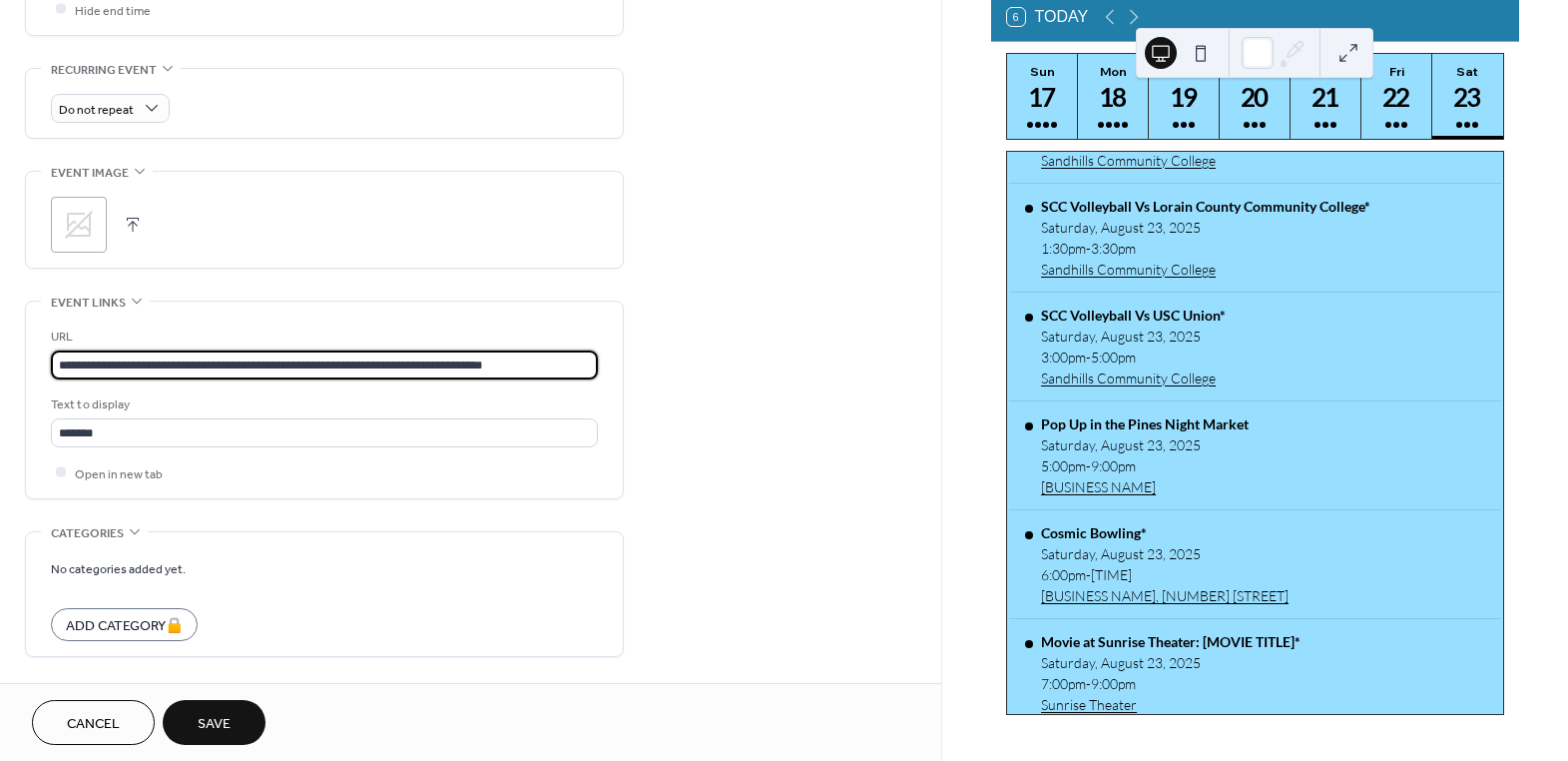 type on "**********" 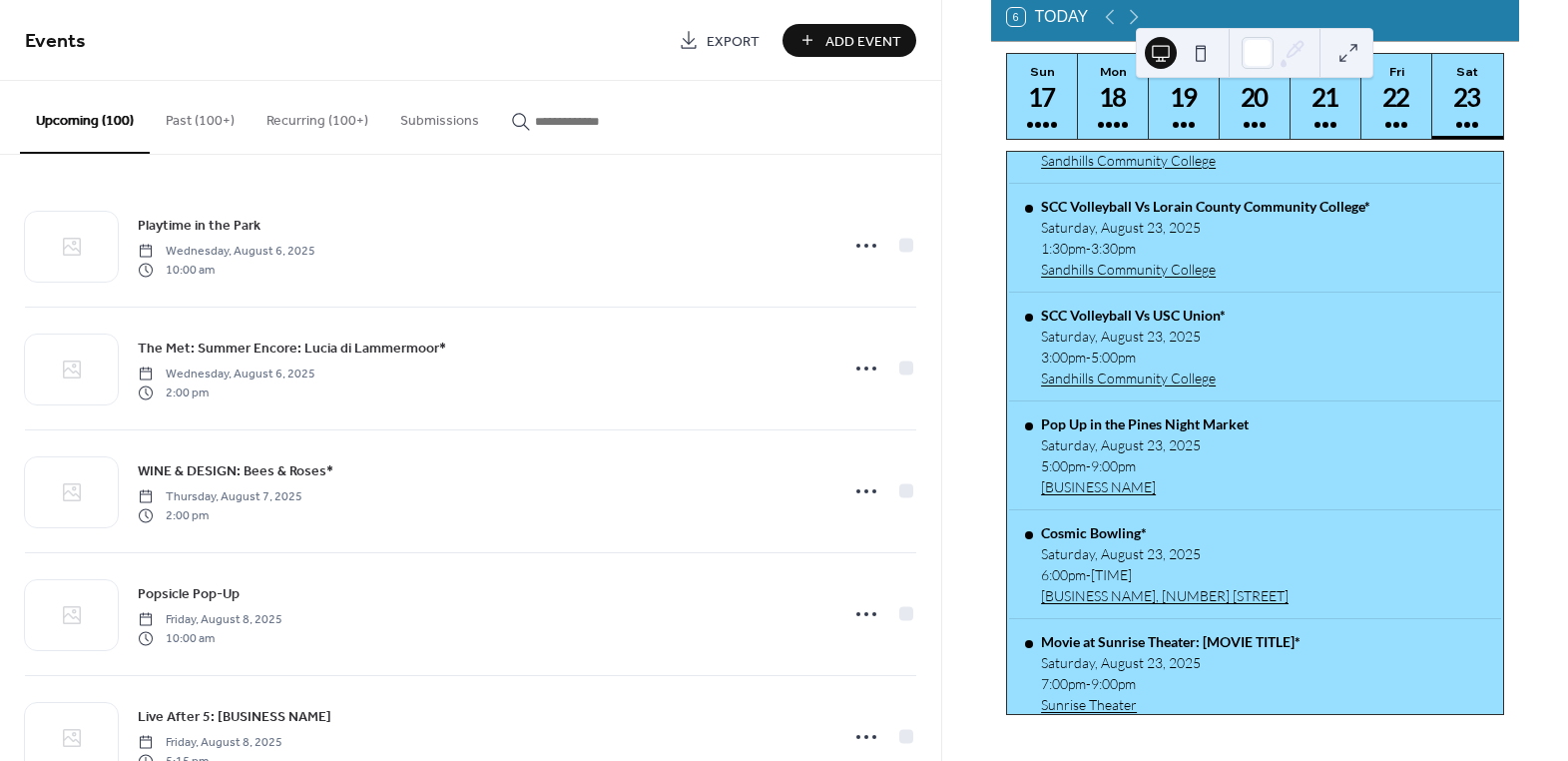 click at bounding box center [595, 121] 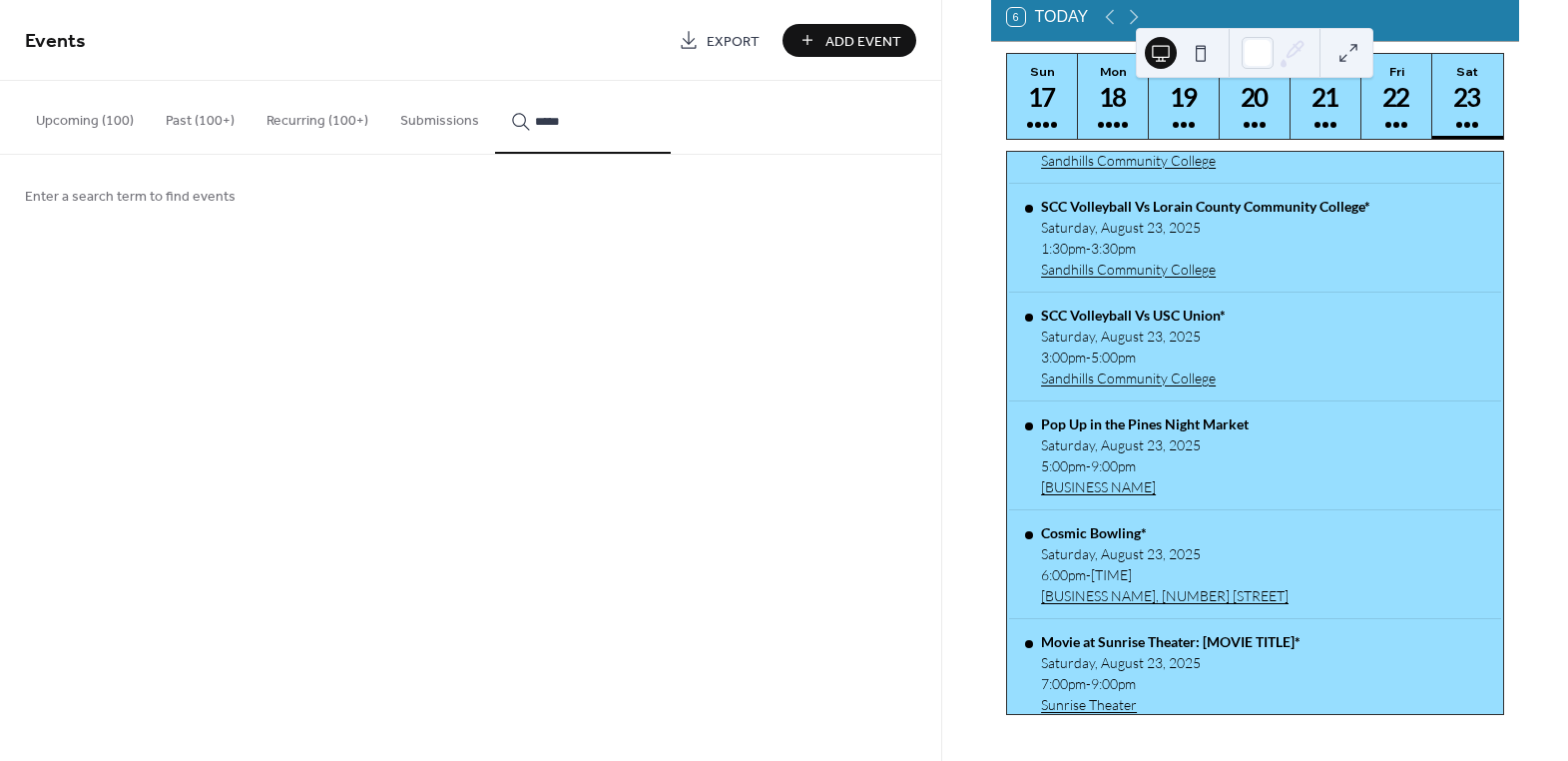 click on "******" at bounding box center [583, 117] 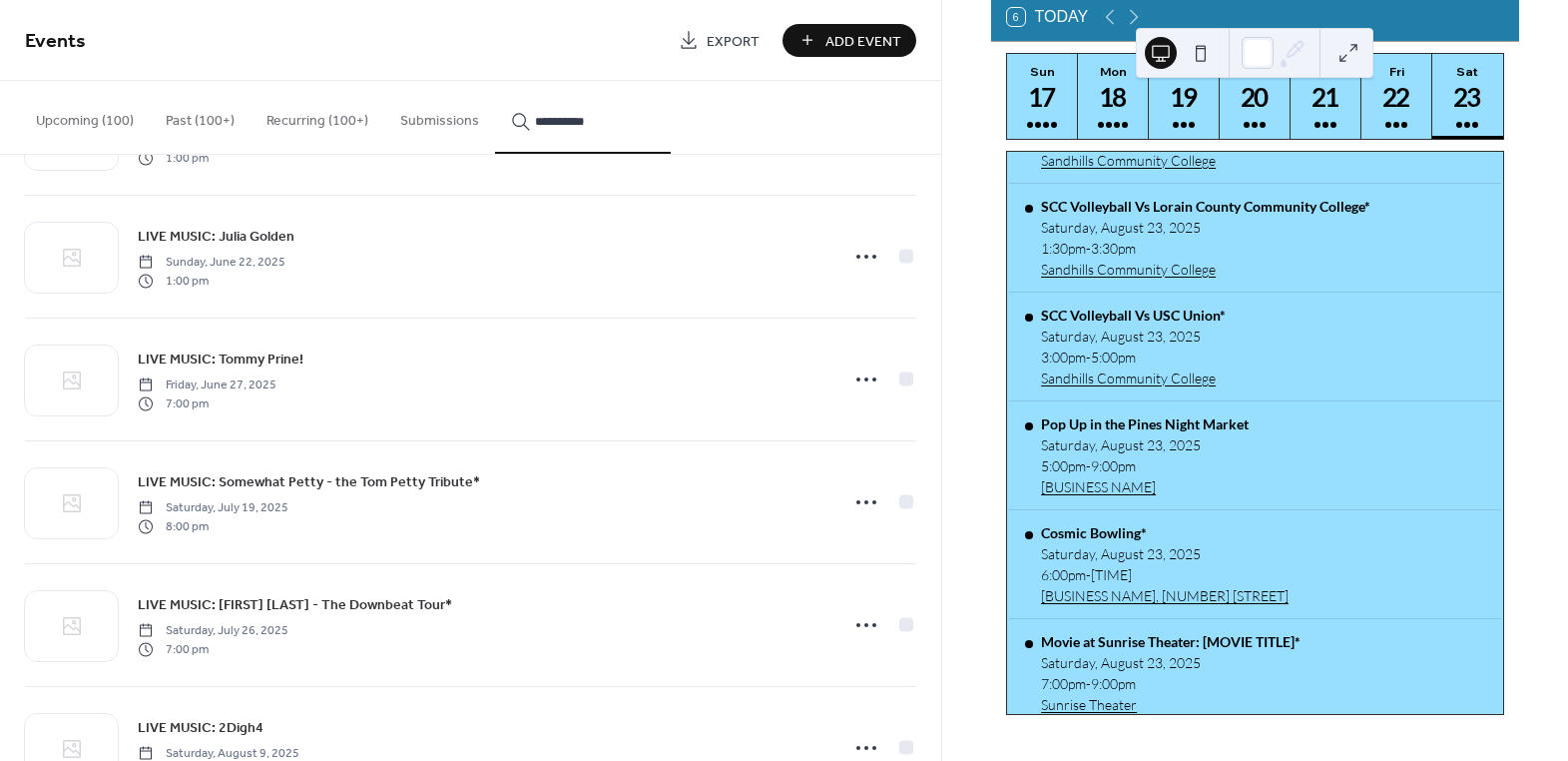 scroll, scrollTop: 1170, scrollLeft: 0, axis: vertical 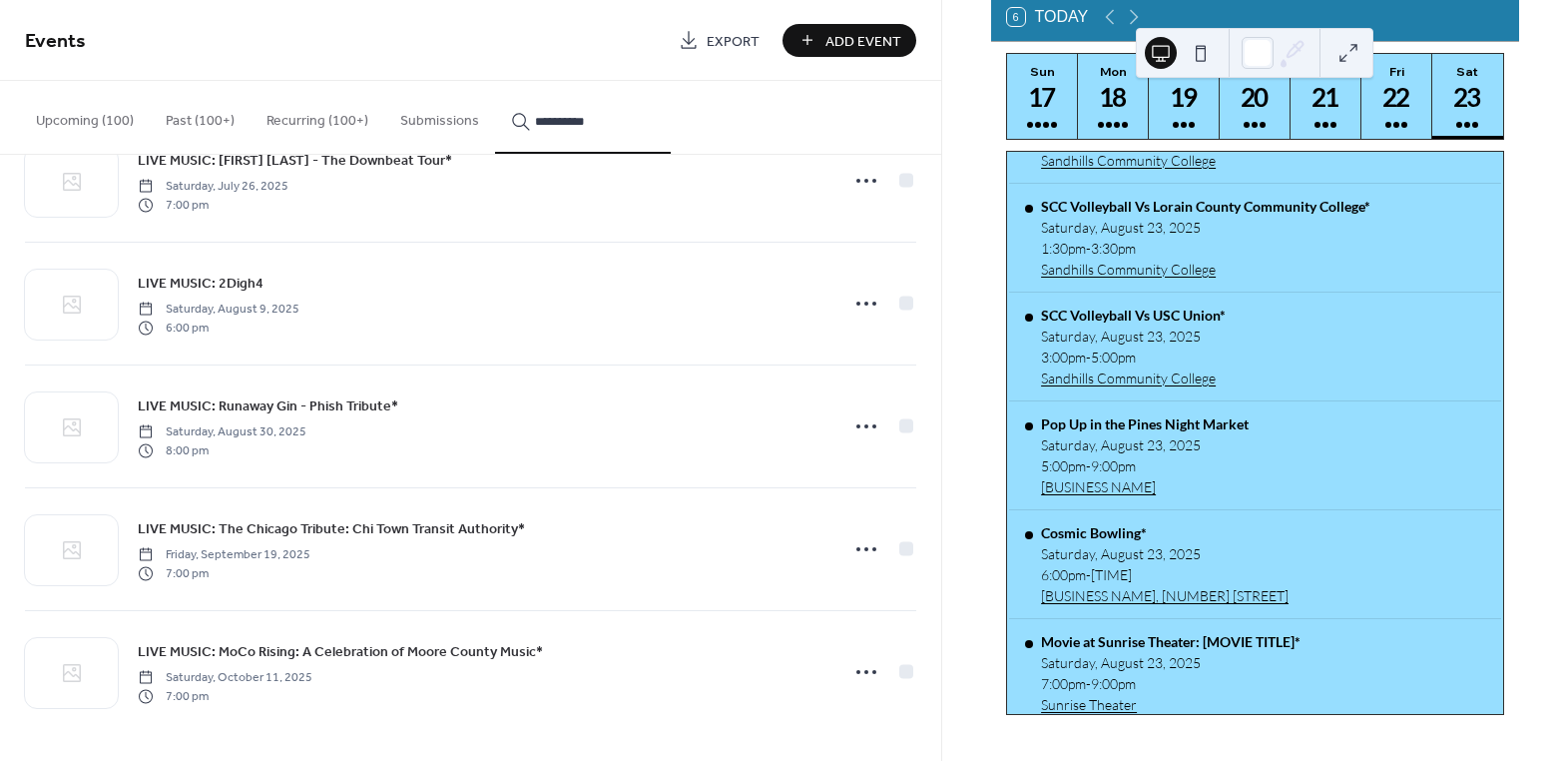 type on "**********" 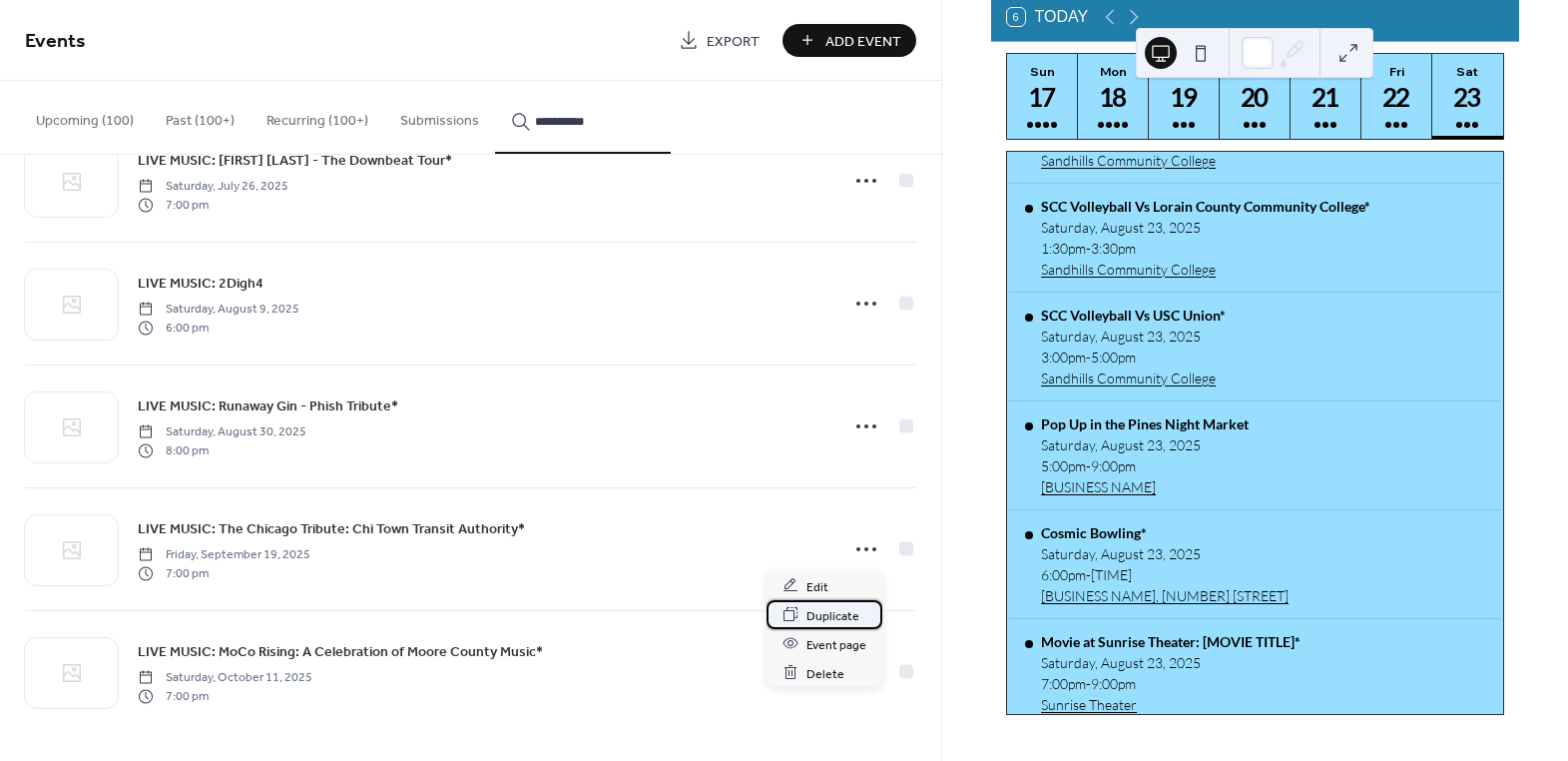 click on "Duplicate" at bounding box center (832, 615) 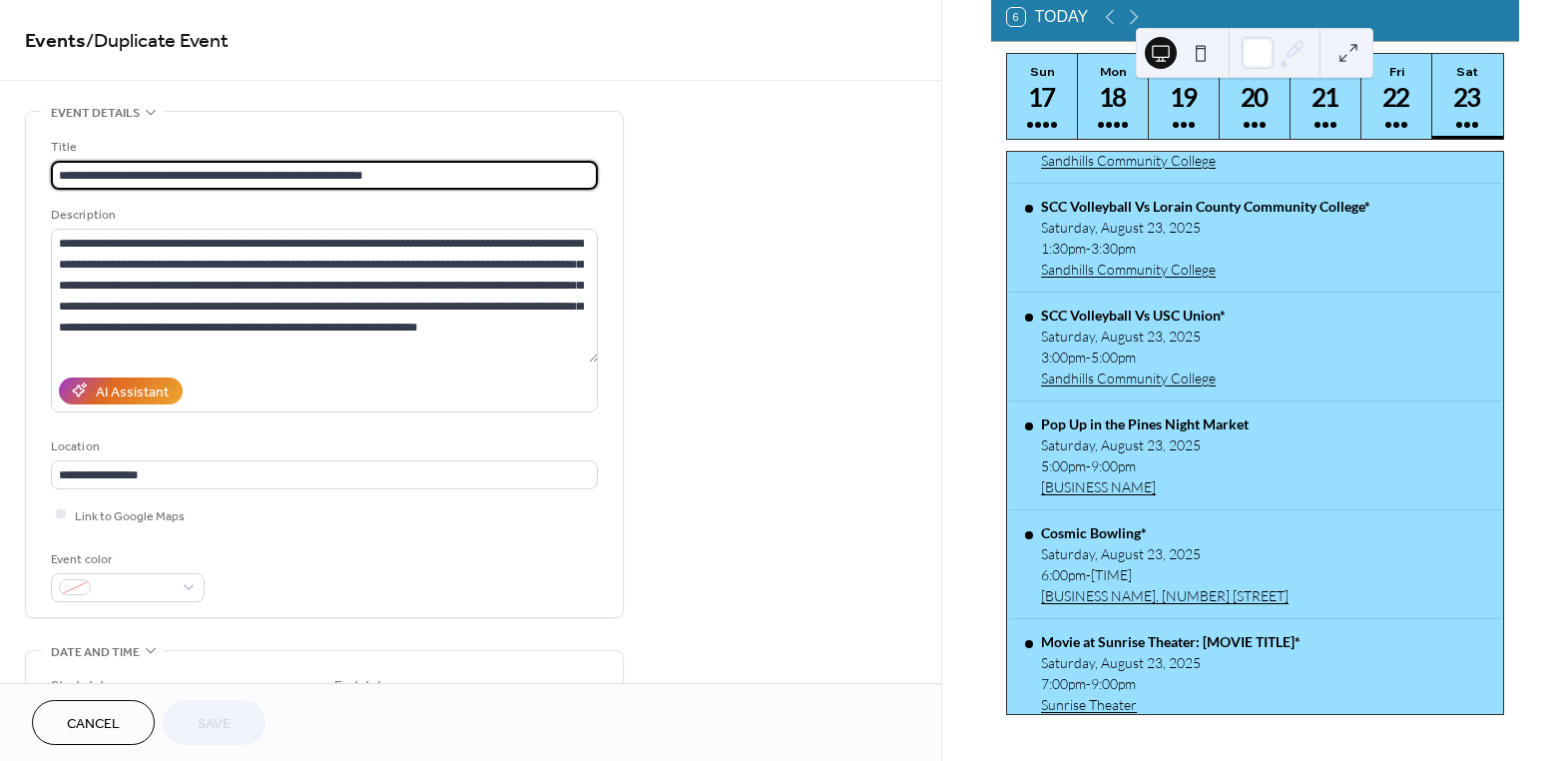 drag, startPoint x: 376, startPoint y: 174, endPoint x: 130, endPoint y: 172, distance: 246.0081 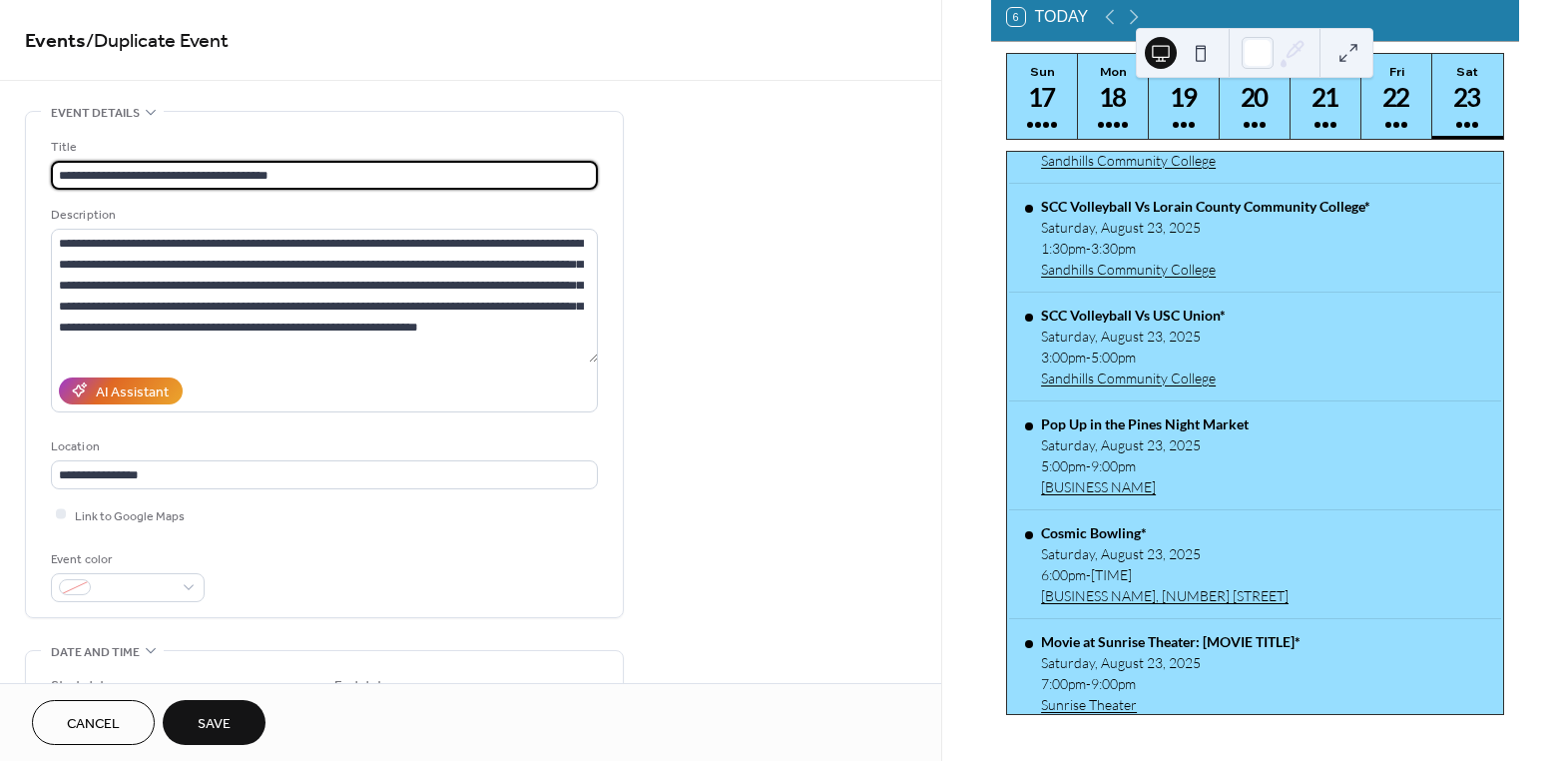 type on "**********" 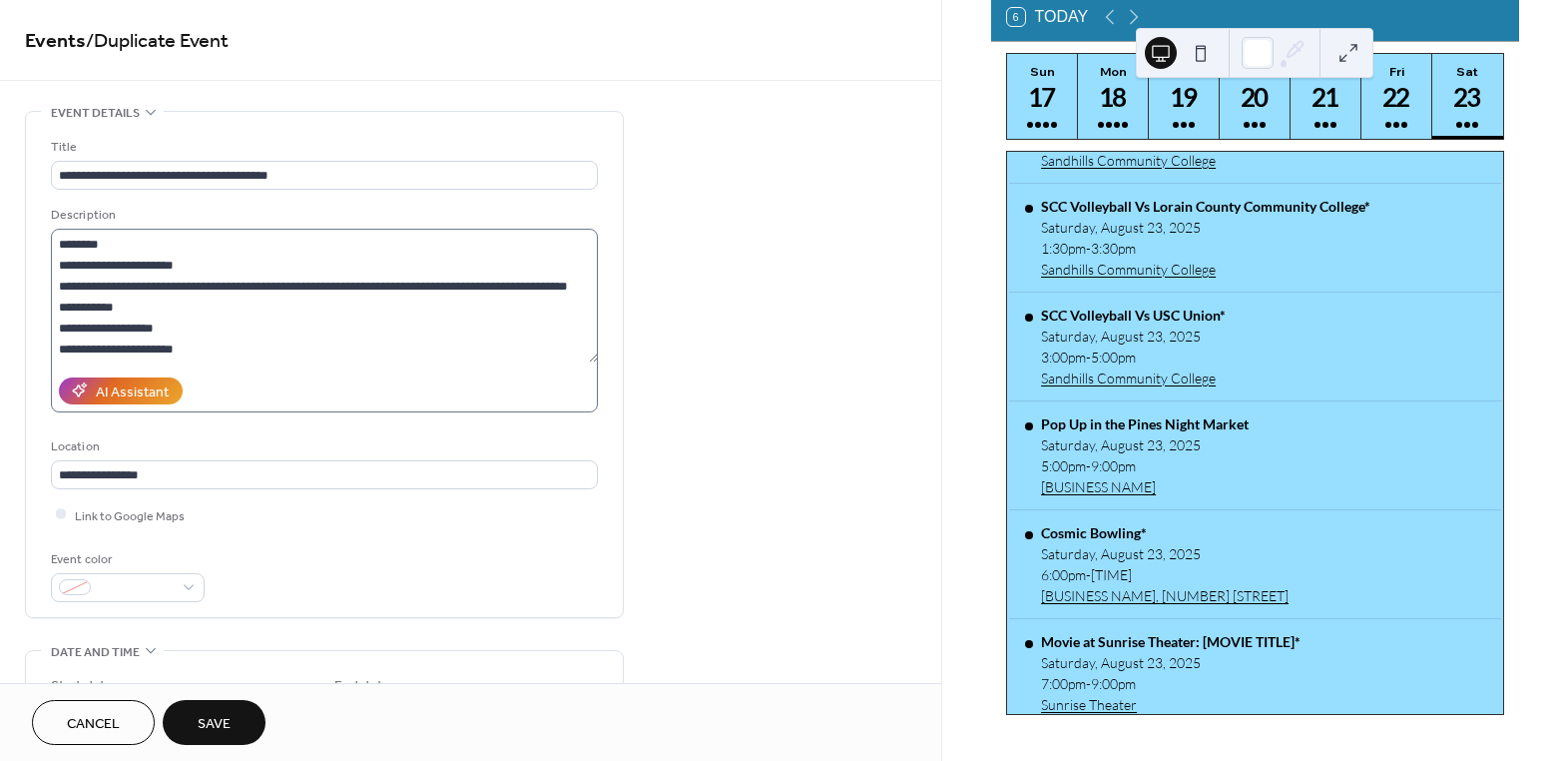 scroll, scrollTop: 147, scrollLeft: 0, axis: vertical 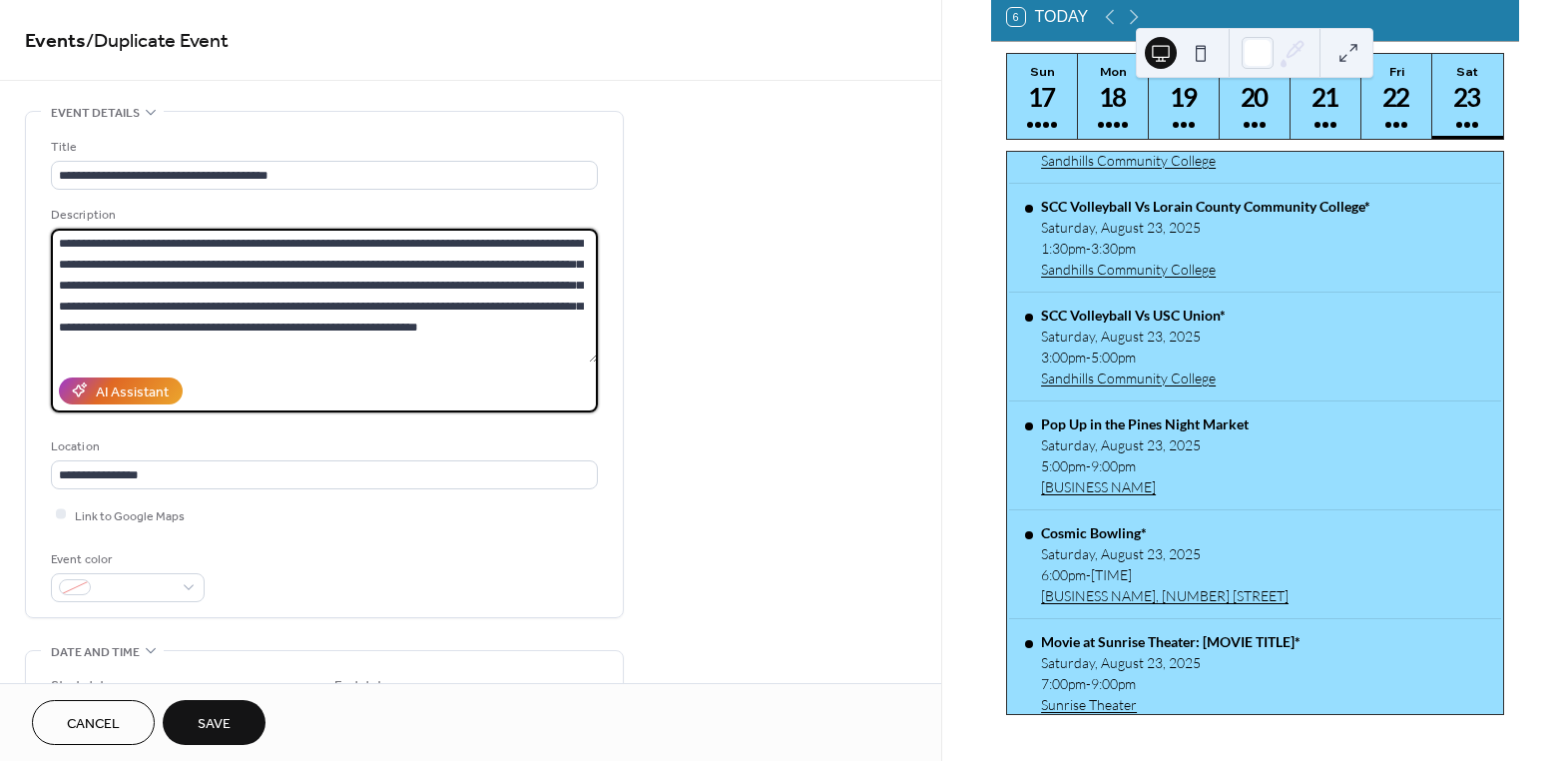 drag, startPoint x: 197, startPoint y: 73, endPoint x: 45, endPoint y: -29, distance: 183.05191 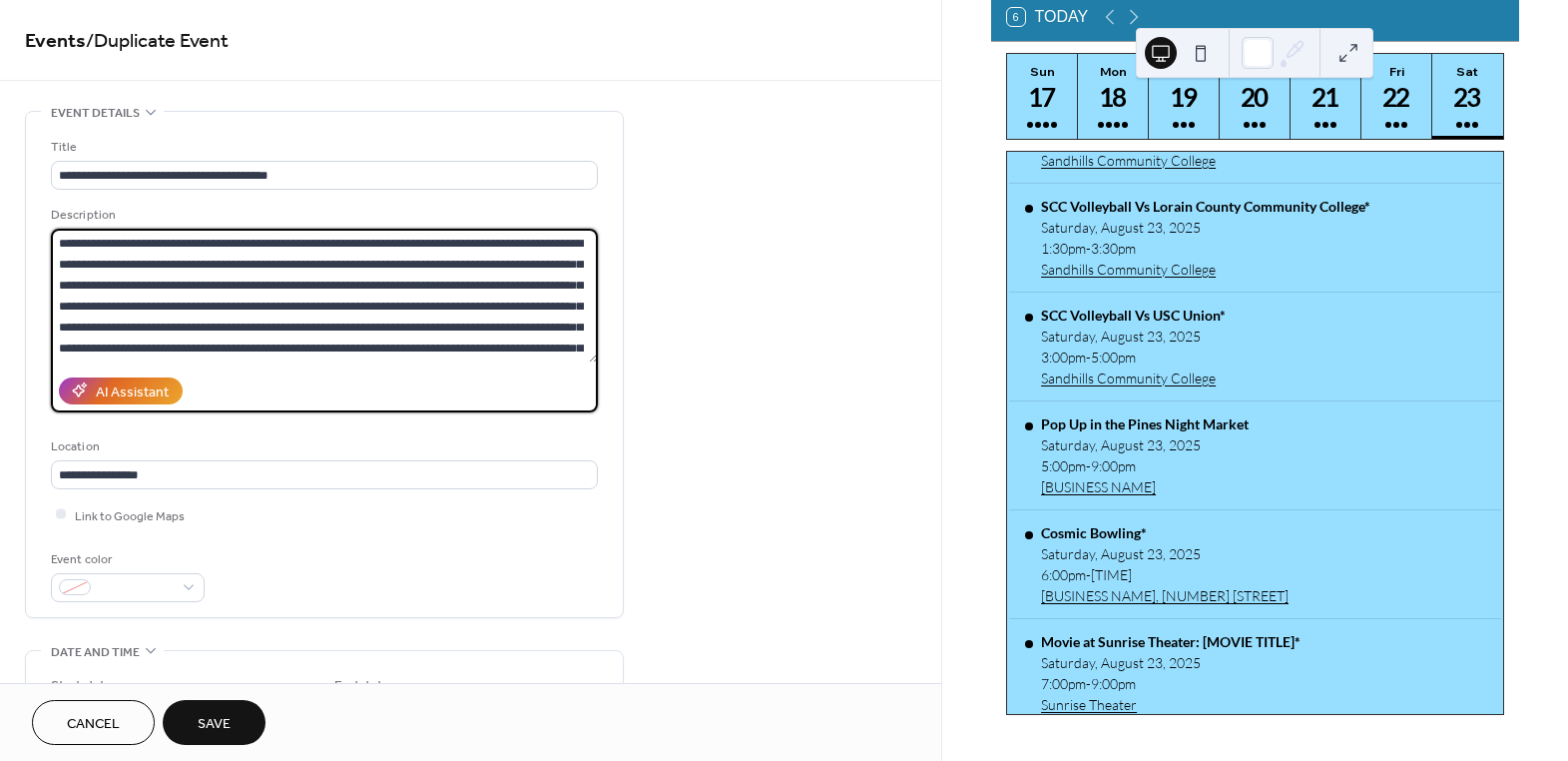 scroll, scrollTop: 354, scrollLeft: 0, axis: vertical 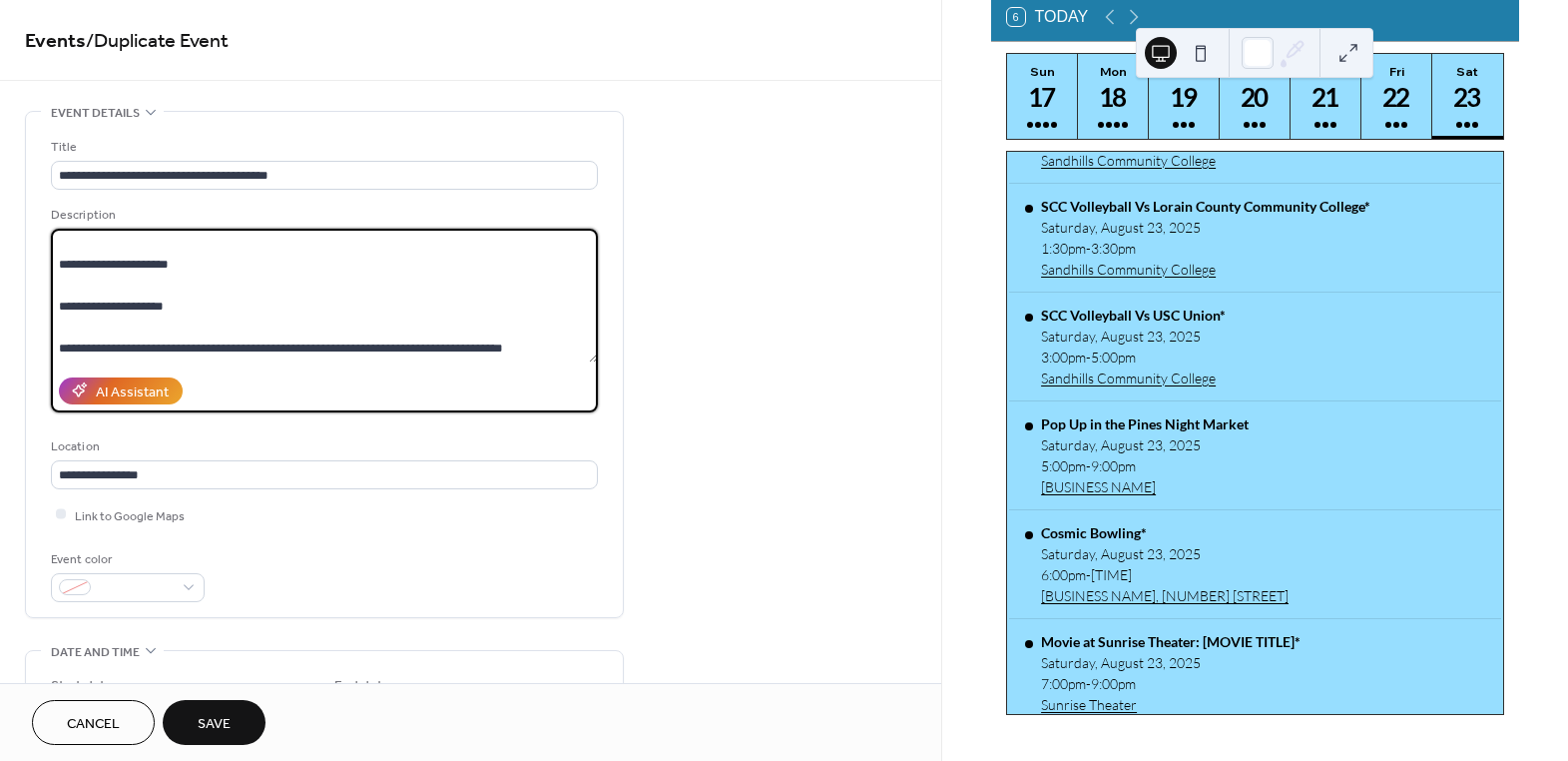 click at bounding box center (324, 296) 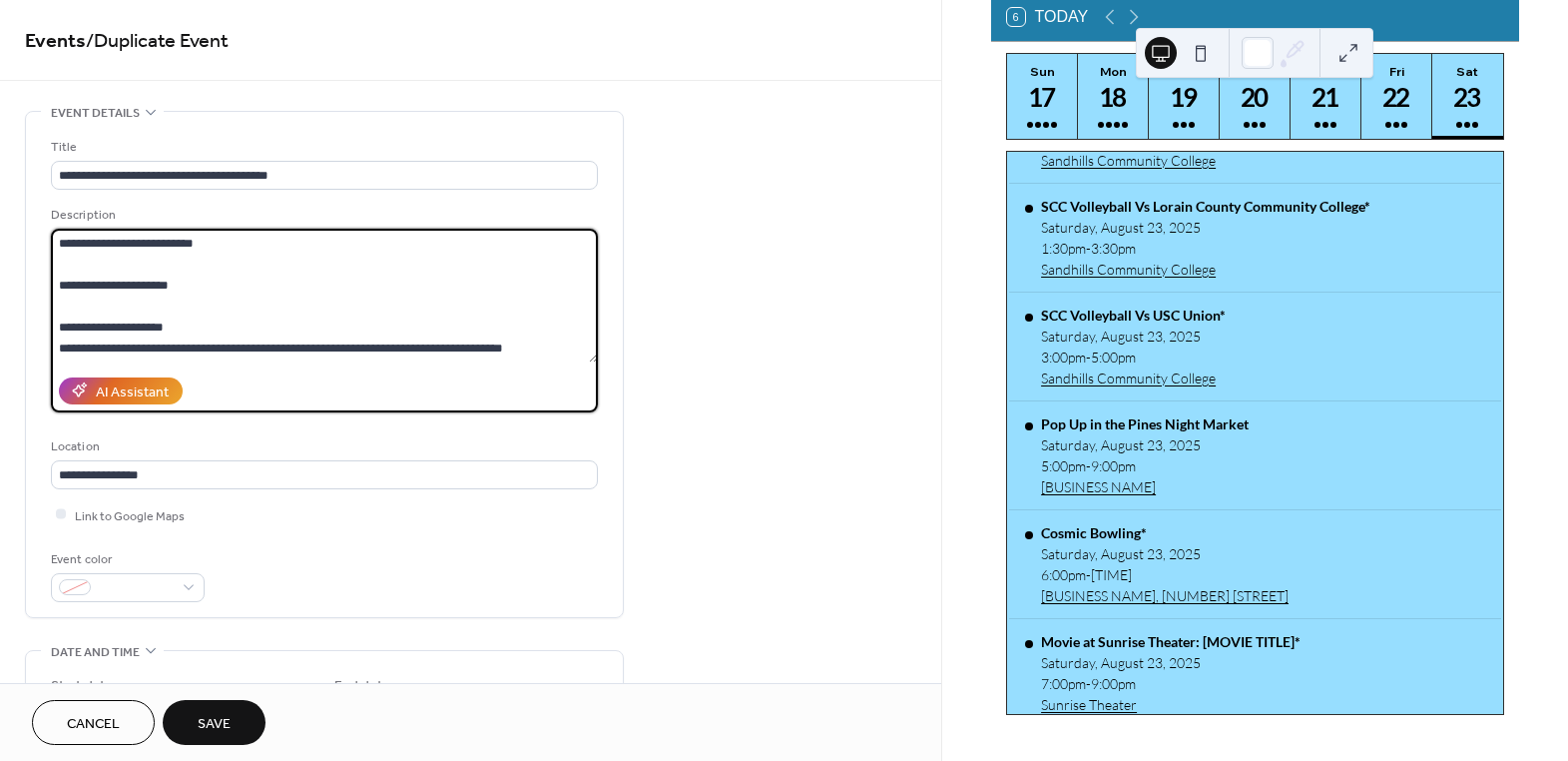 scroll, scrollTop: 336, scrollLeft: 0, axis: vertical 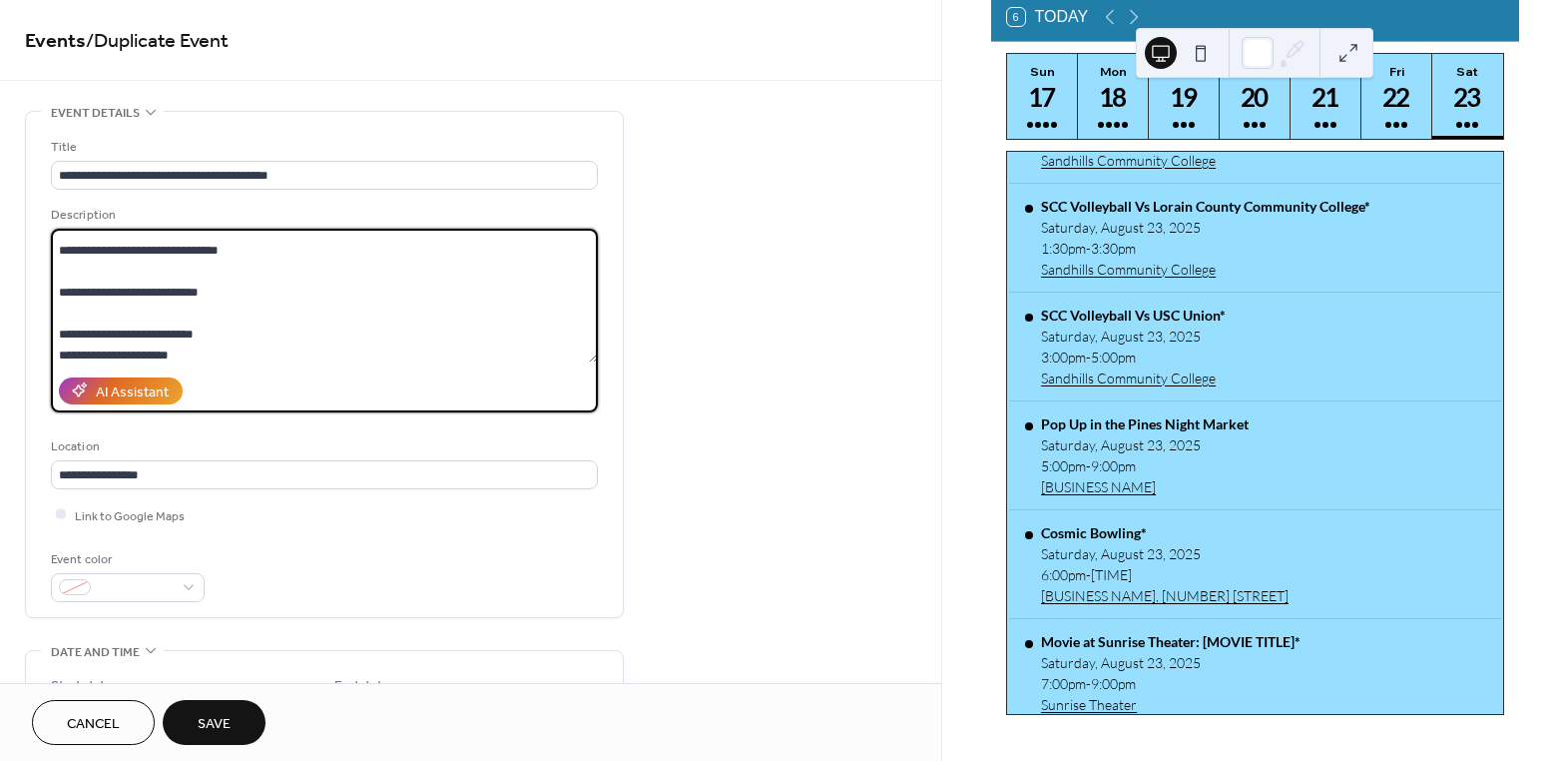 click at bounding box center (324, 296) 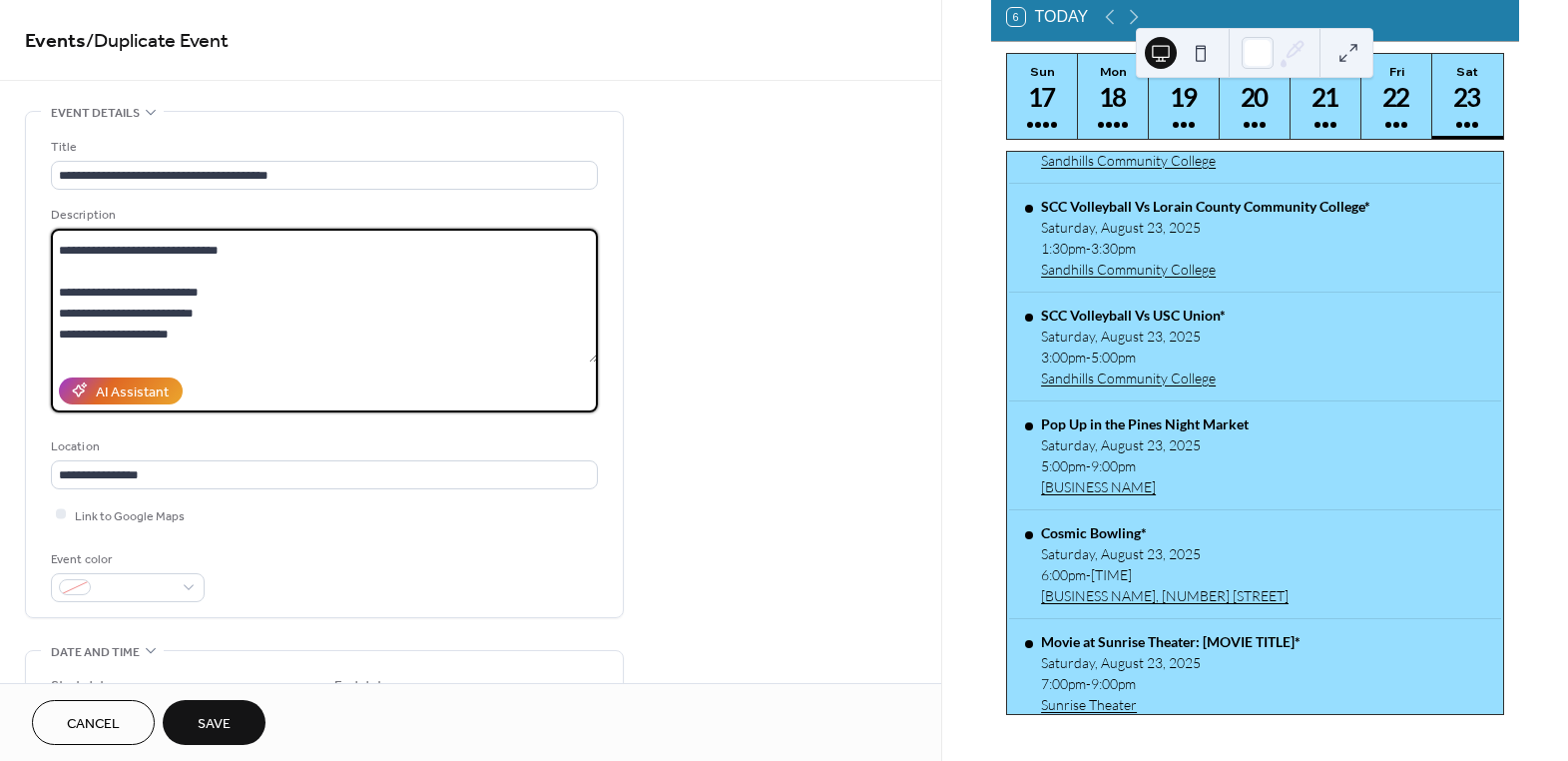 click at bounding box center [324, 296] 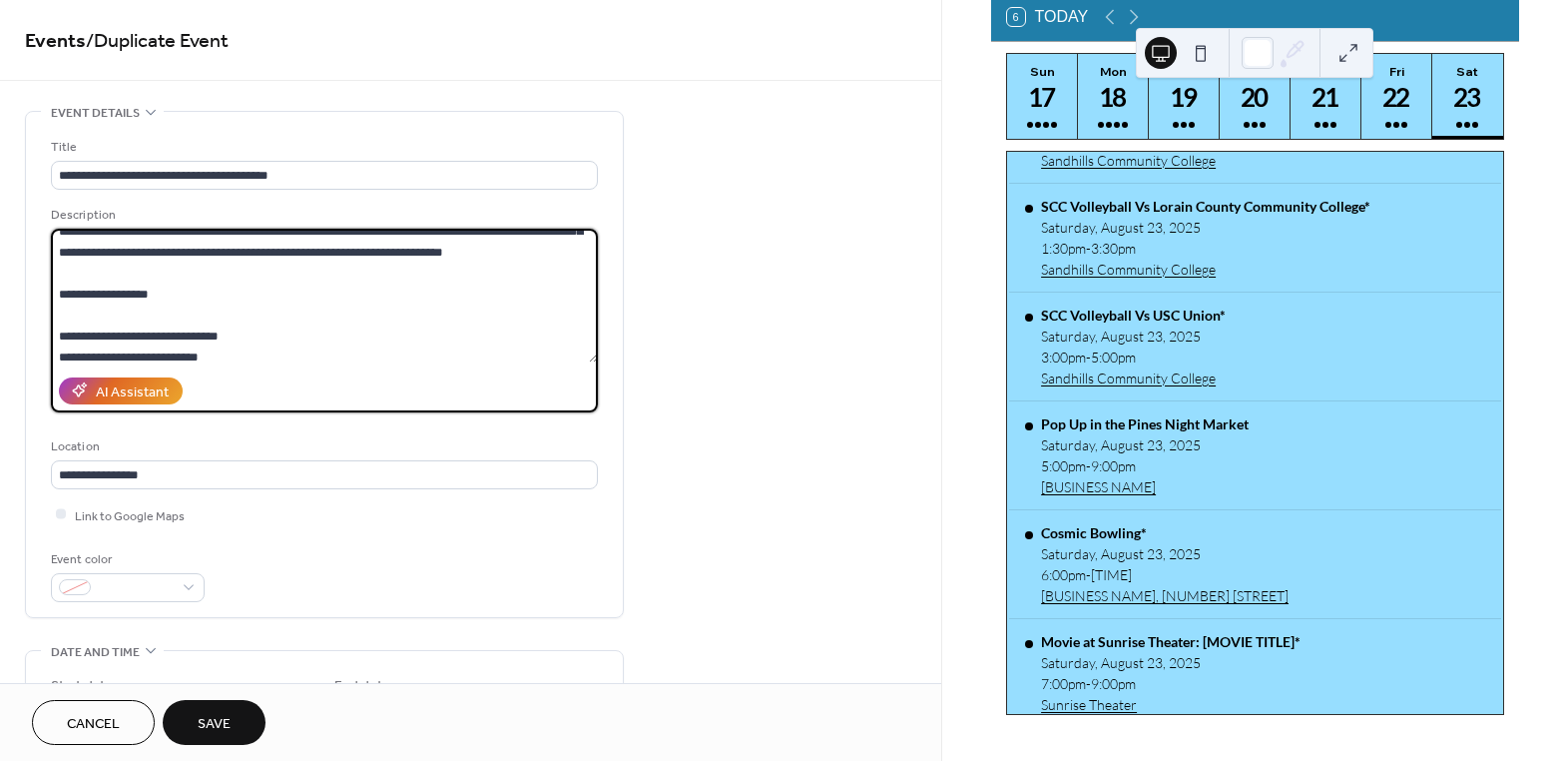 scroll, scrollTop: 133, scrollLeft: 0, axis: vertical 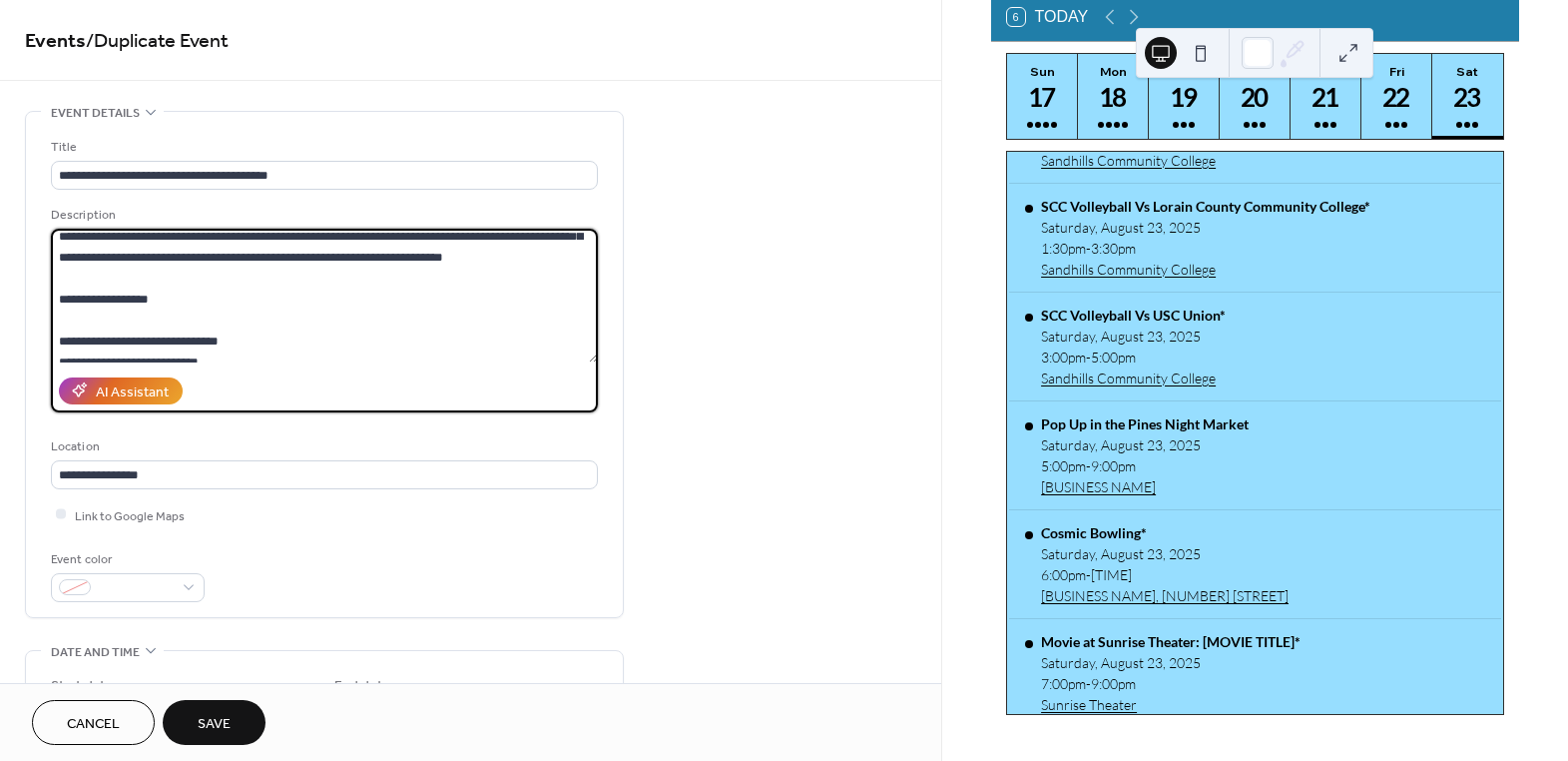 click at bounding box center (324, 296) 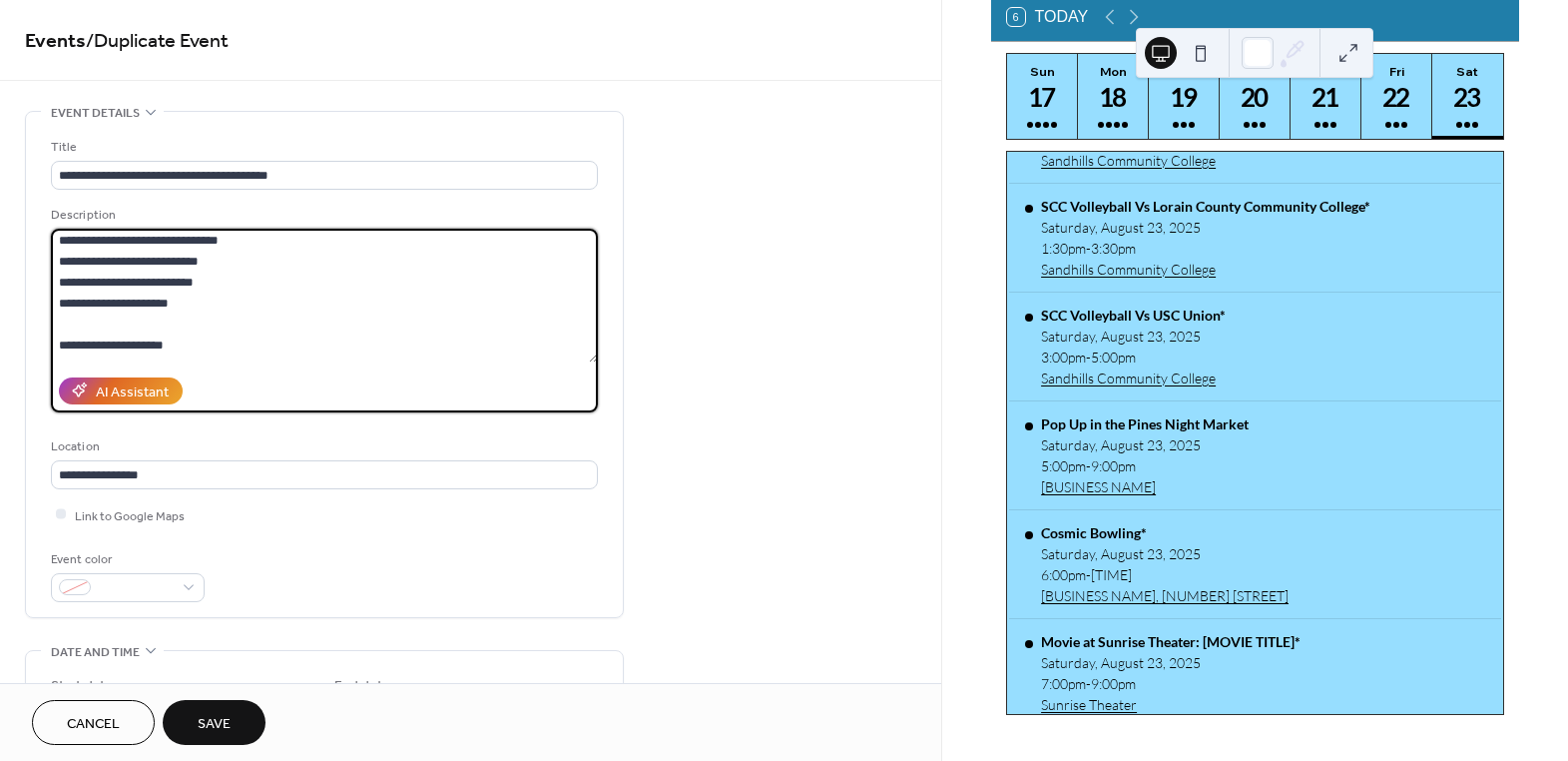 scroll, scrollTop: 251, scrollLeft: 0, axis: vertical 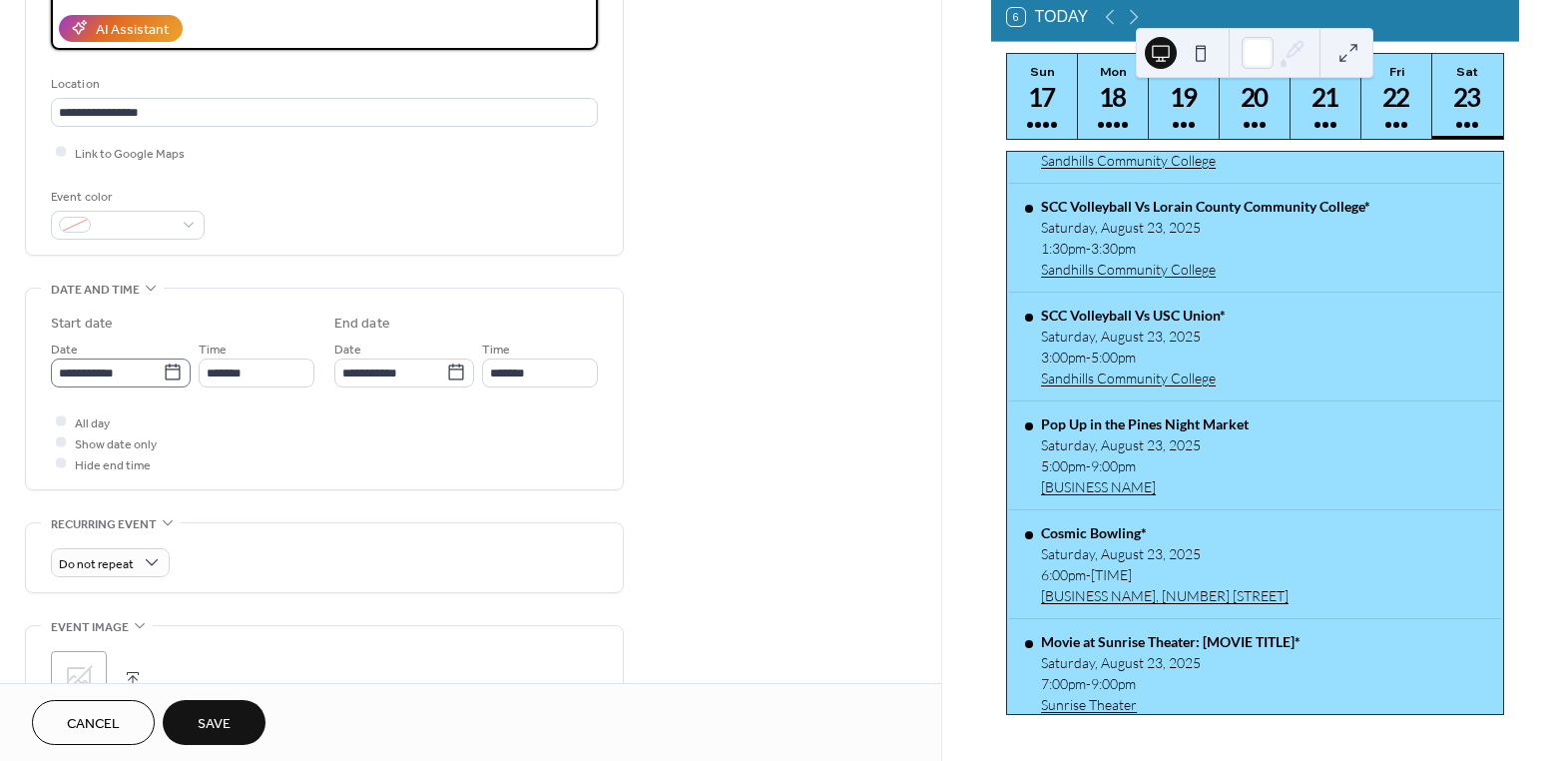 type on "**********" 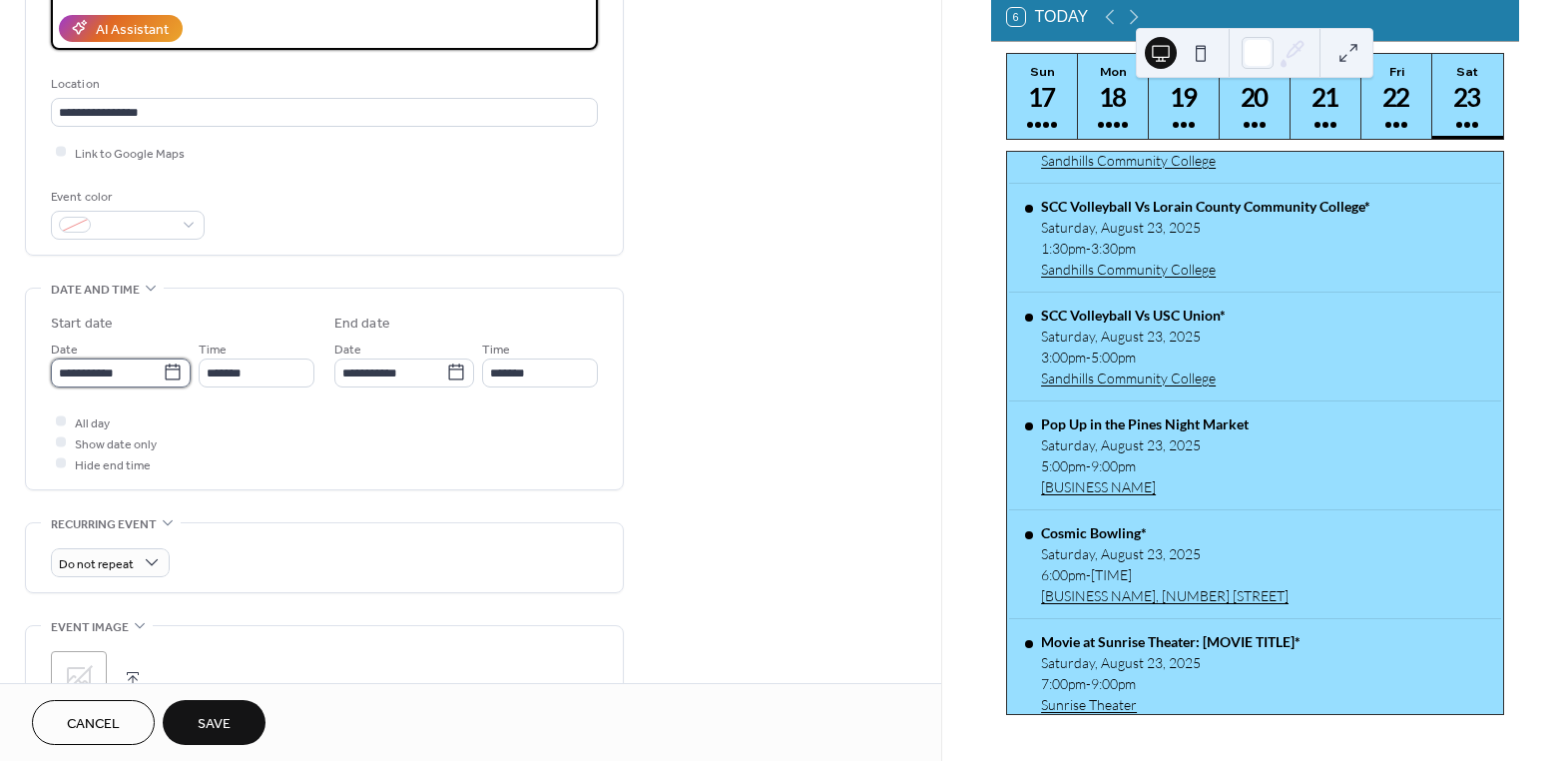 click on "**********" at bounding box center [107, 373] 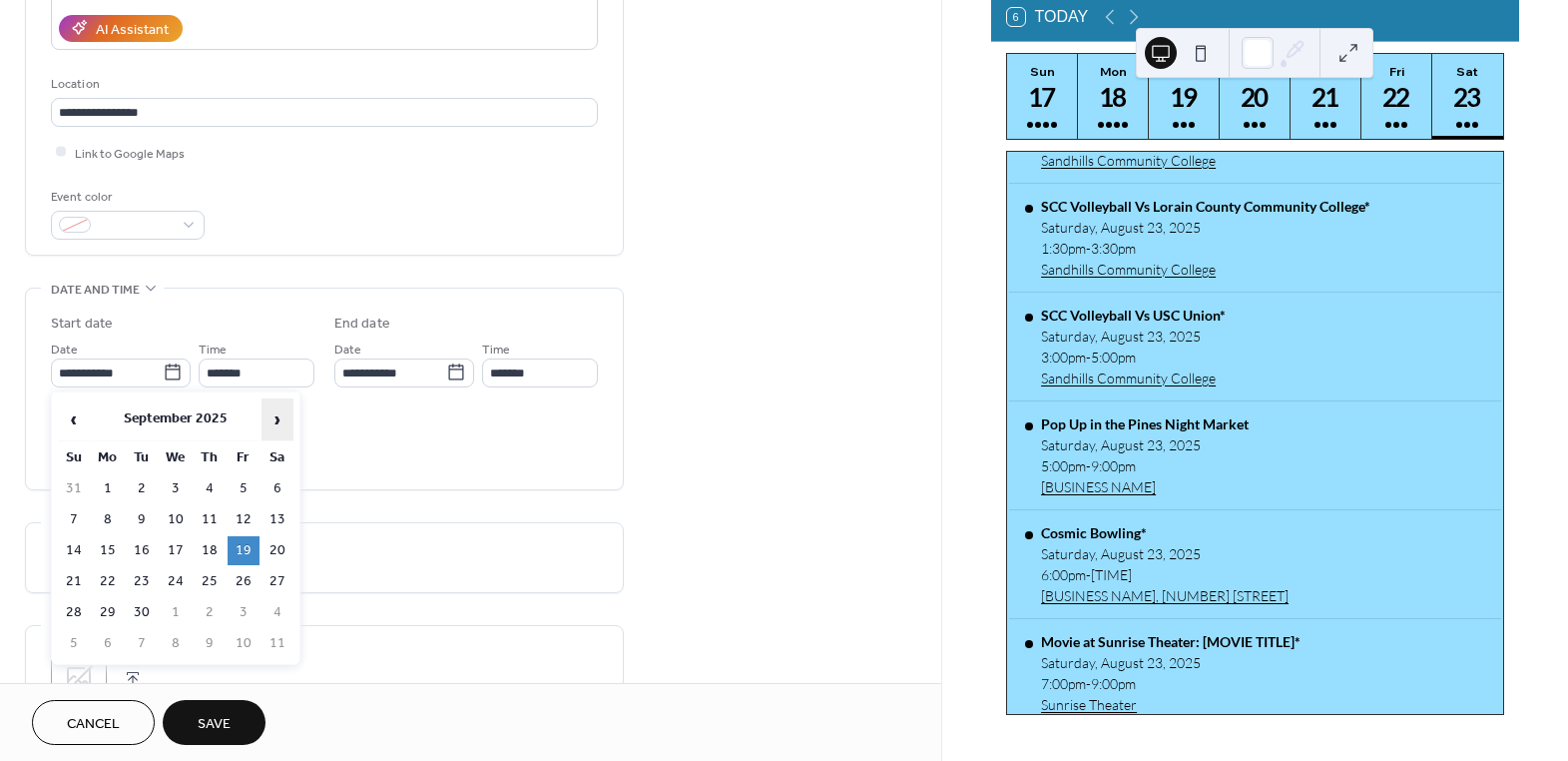 click on "›" at bounding box center [277, 419] 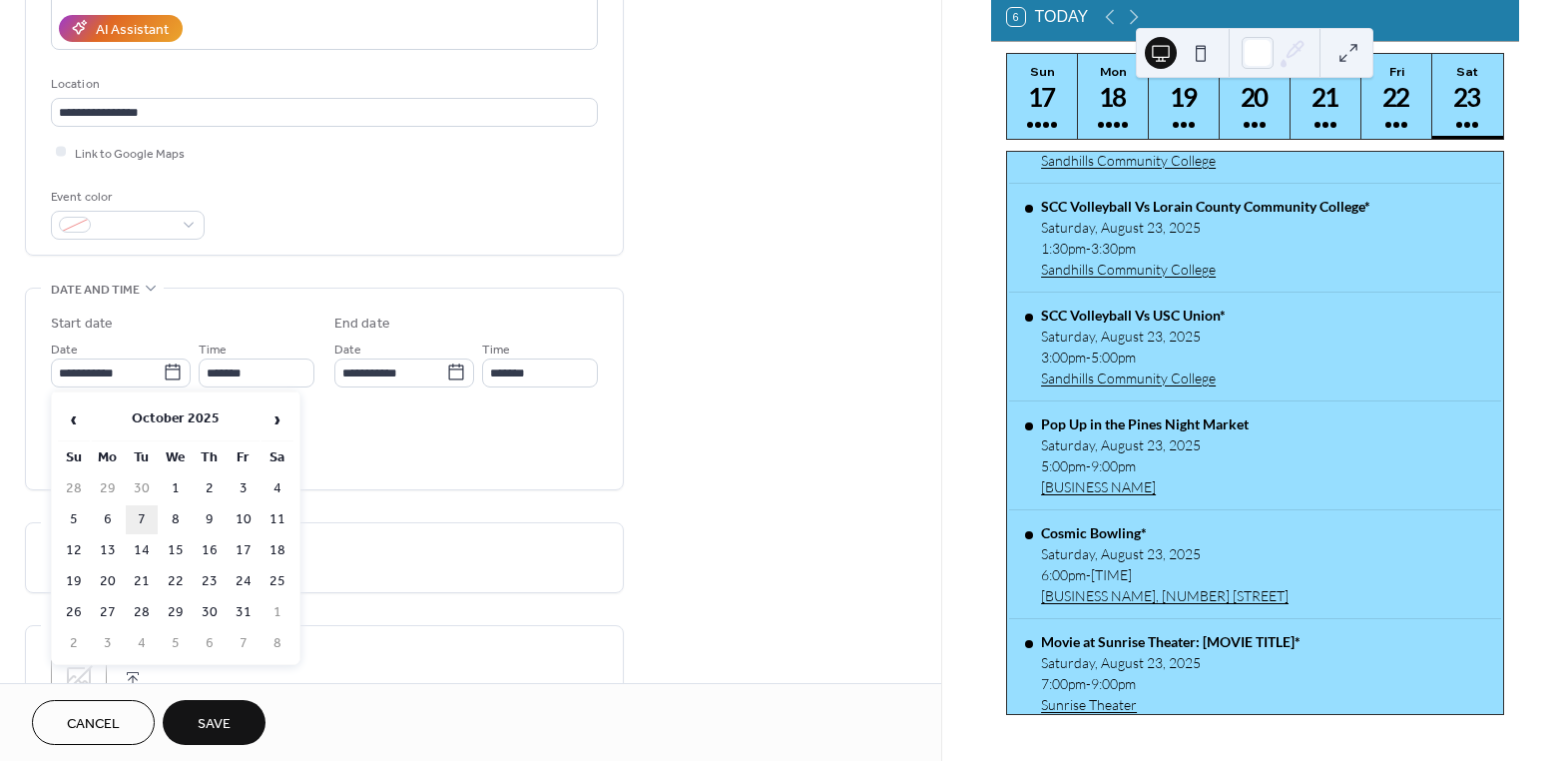 click on "7" at bounding box center (142, 519) 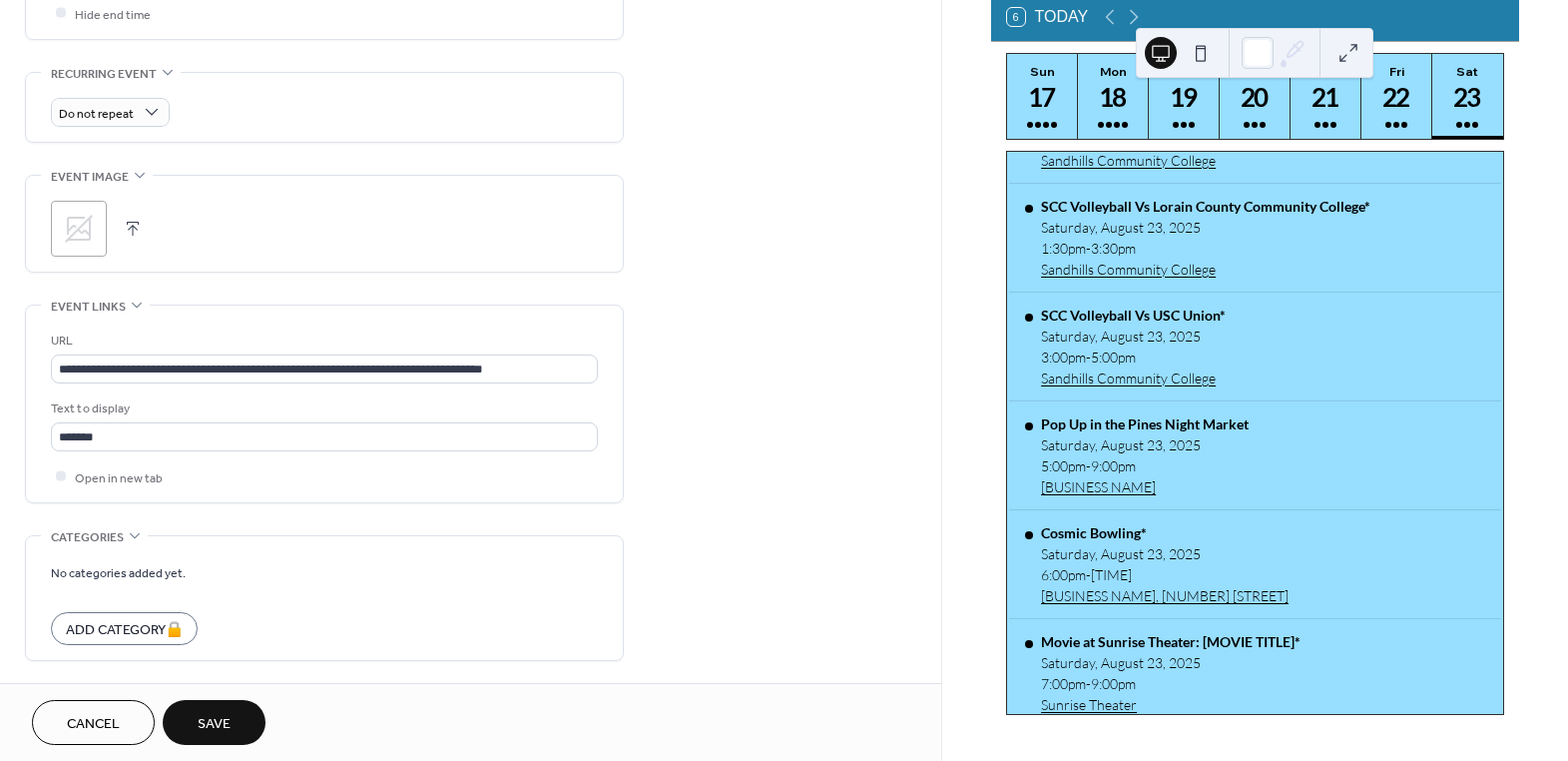 scroll, scrollTop: 883, scrollLeft: 0, axis: vertical 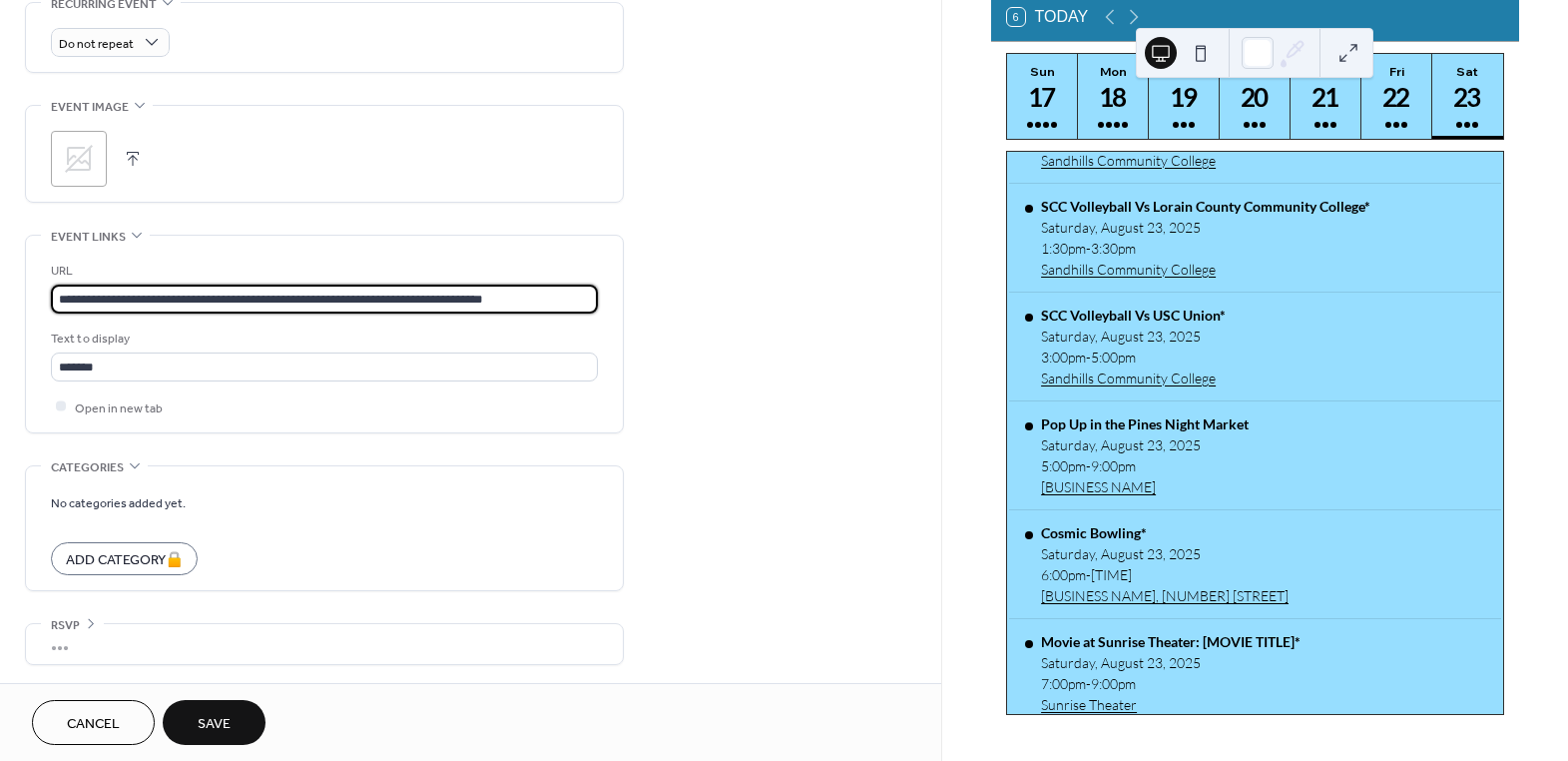 drag, startPoint x: 54, startPoint y: 294, endPoint x: 844, endPoint y: 290, distance: 790.0101 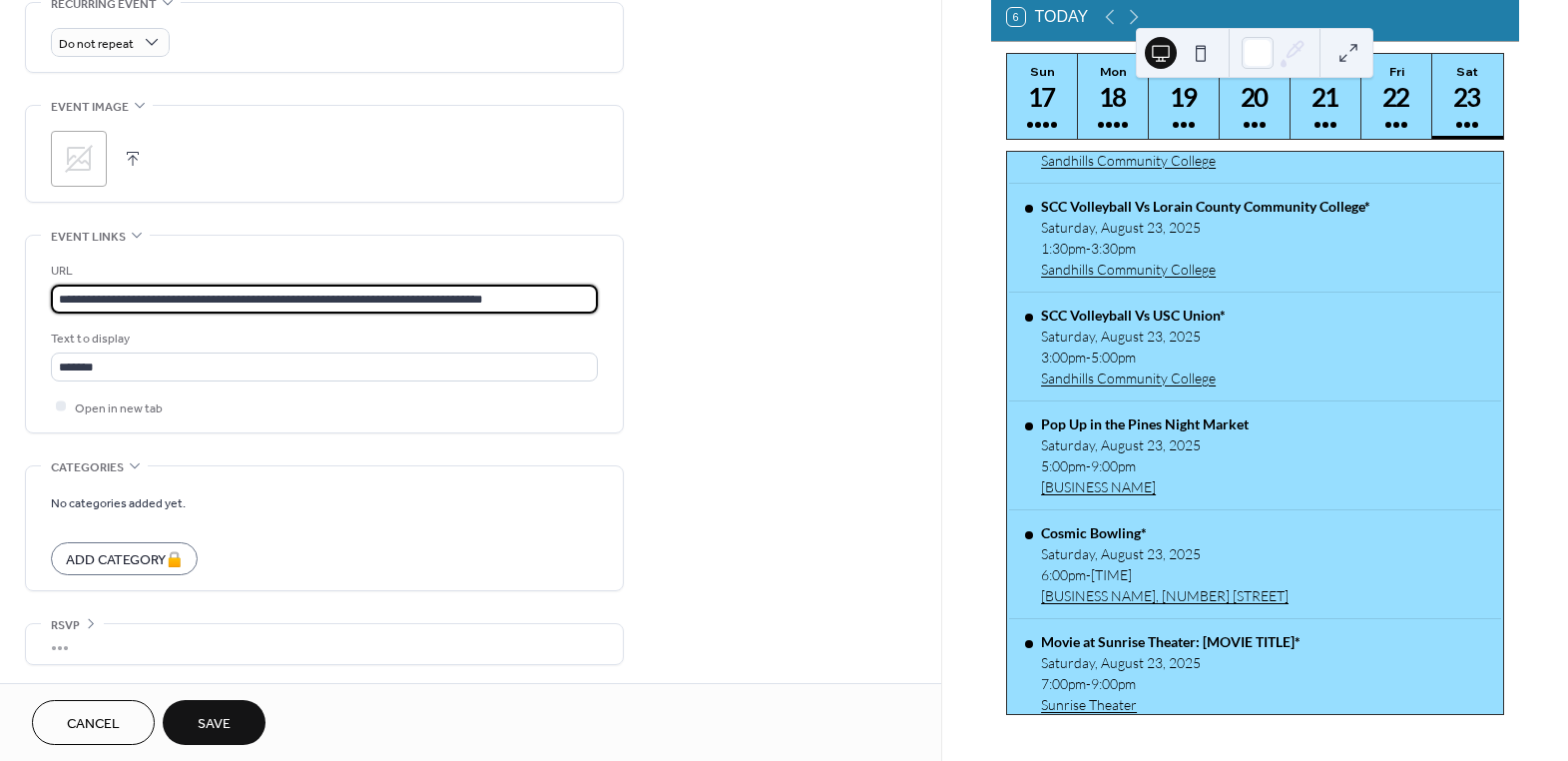 click on "**********" at bounding box center (470, -44) 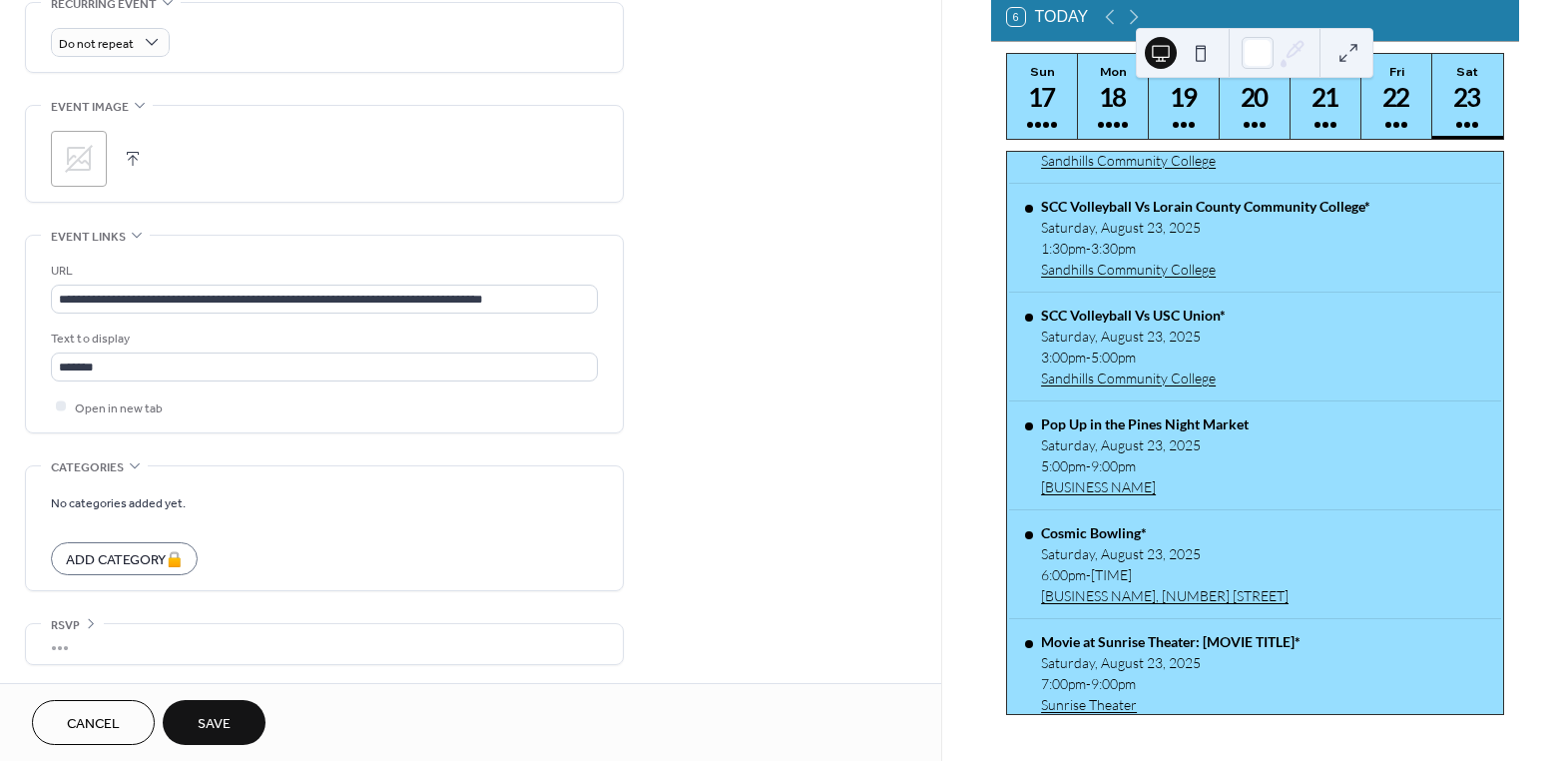 click on "Save" at bounding box center (214, 724) 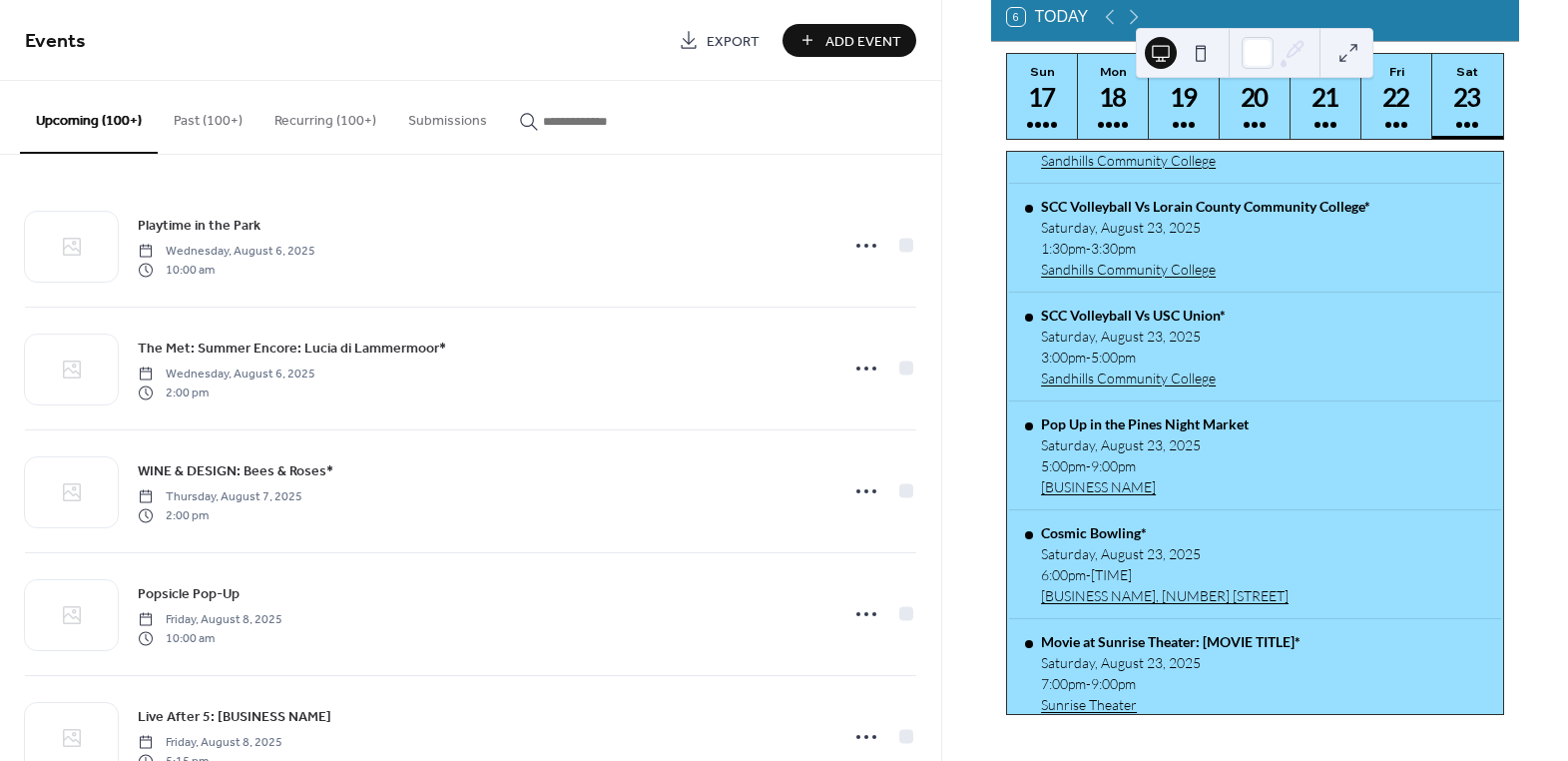 click at bounding box center [603, 121] 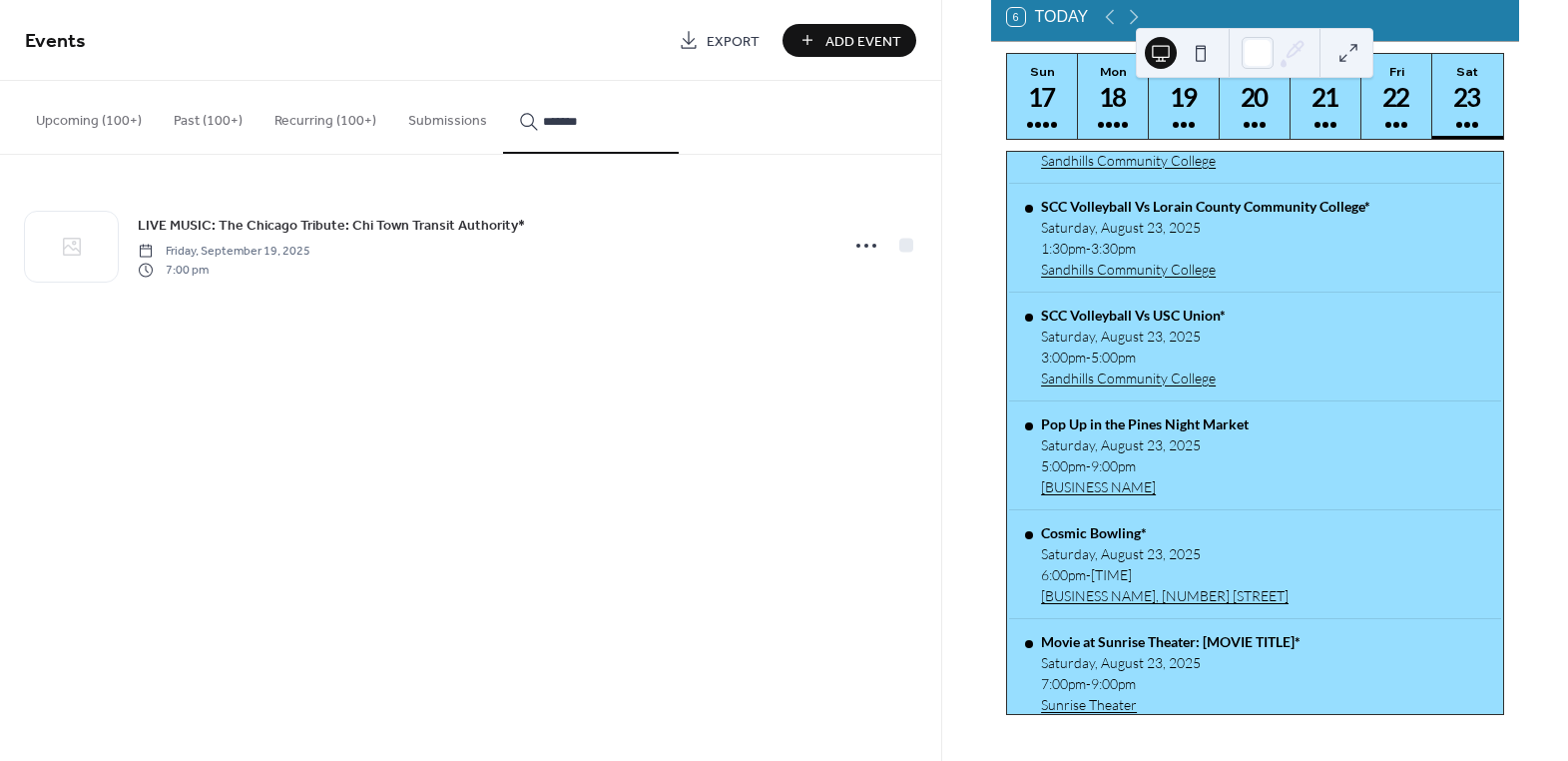 type on "*******" 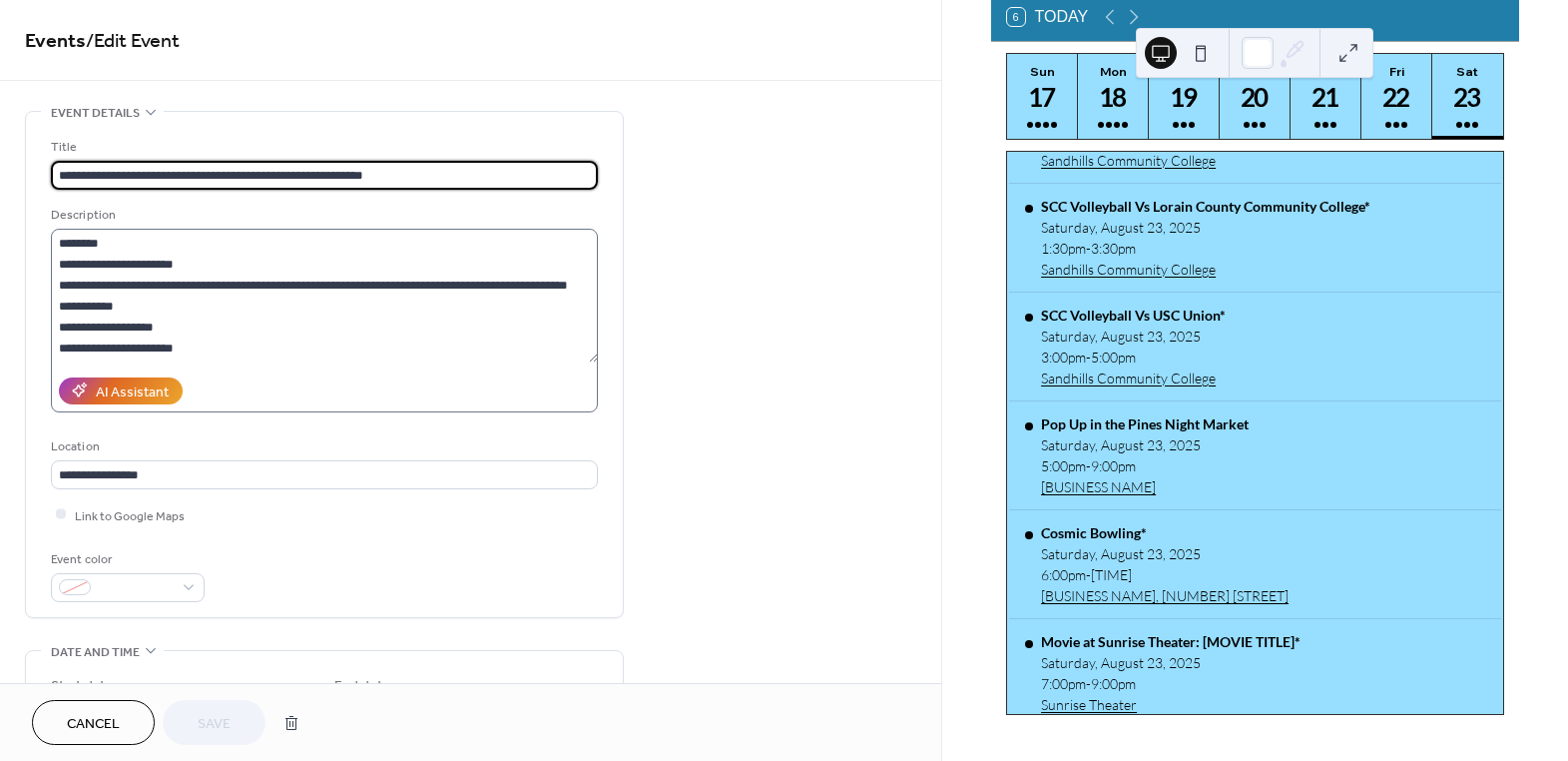 scroll, scrollTop: 147, scrollLeft: 0, axis: vertical 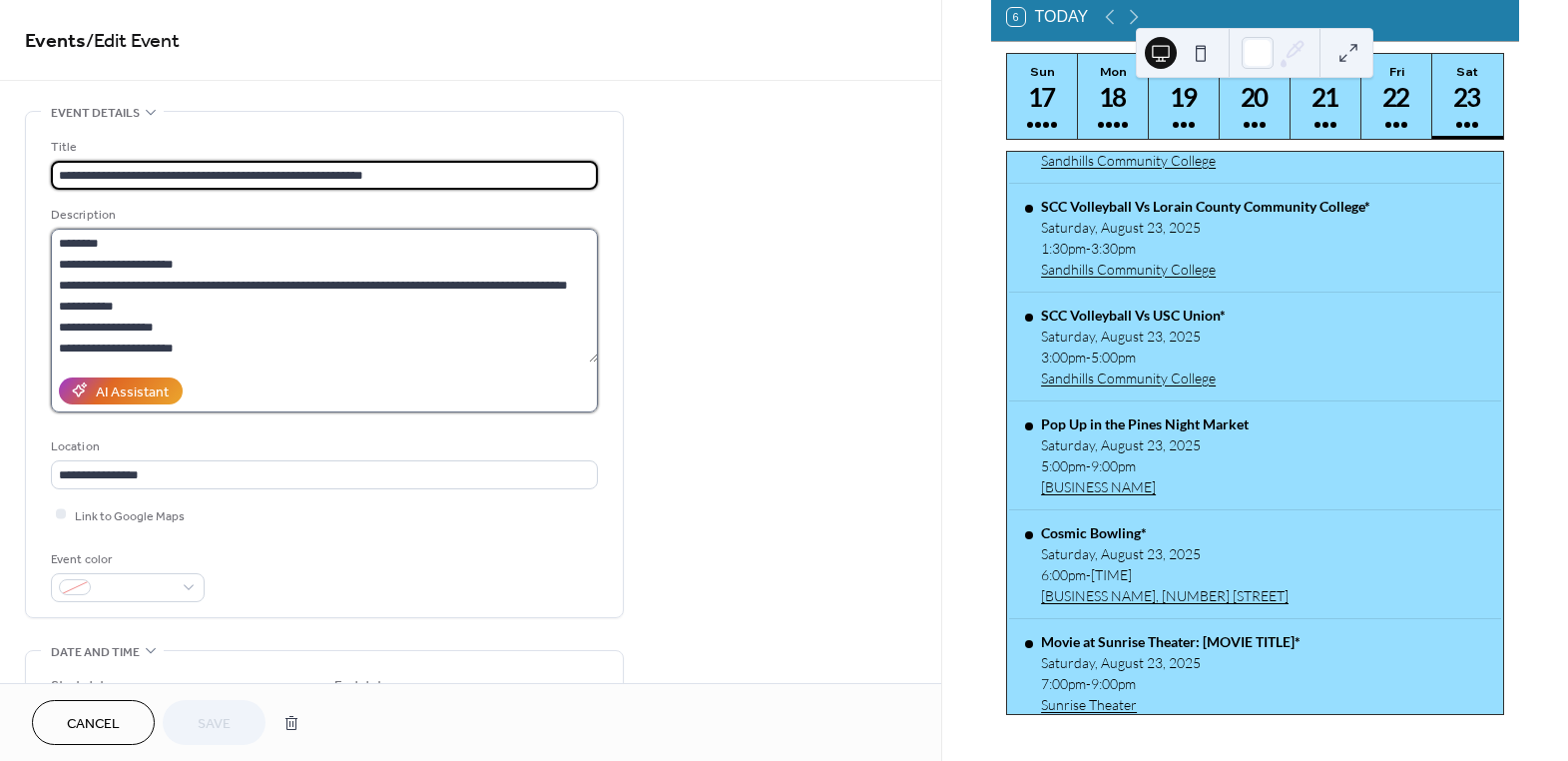 click on "**********" at bounding box center [324, 296] 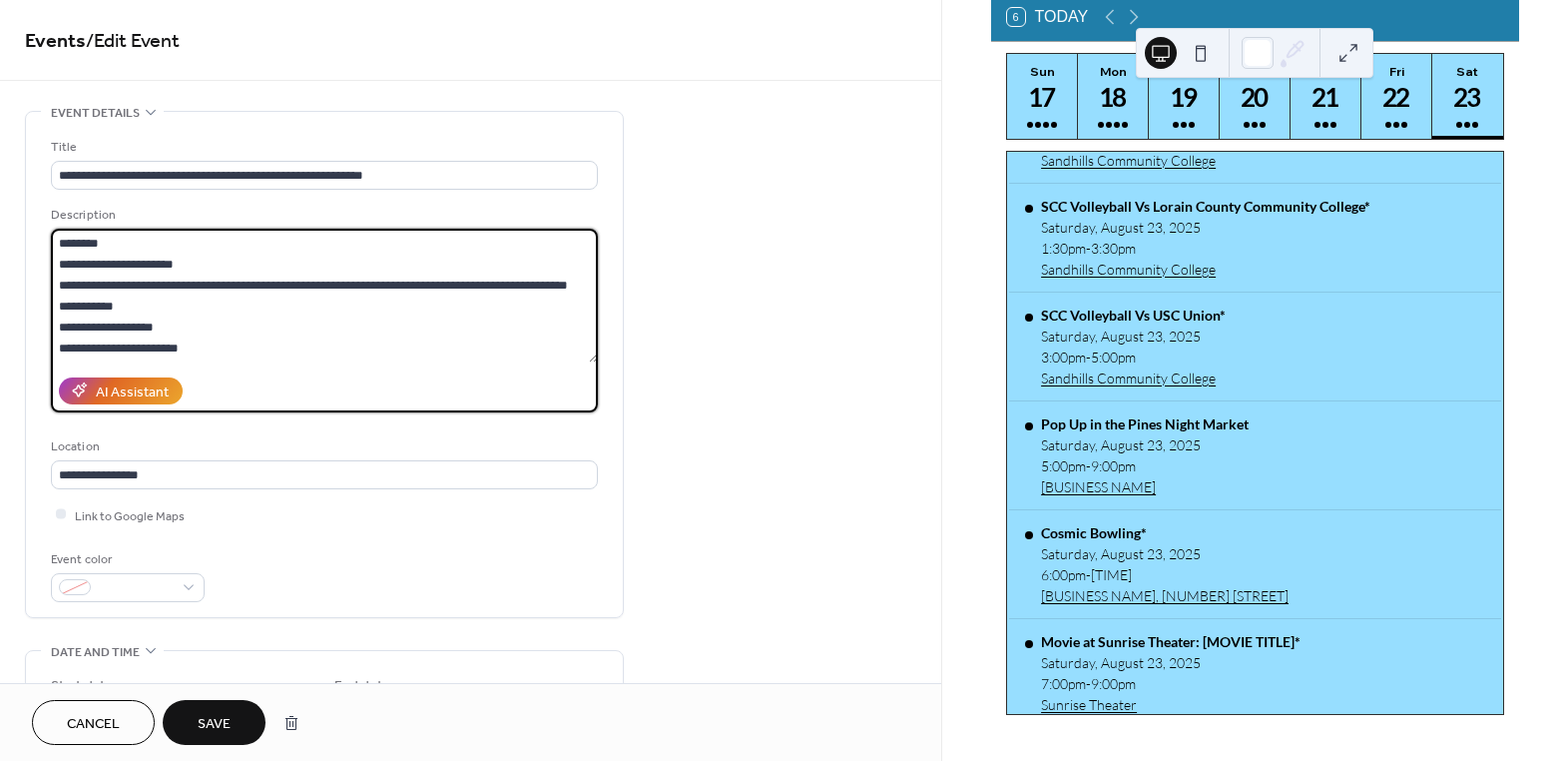 type on "**********" 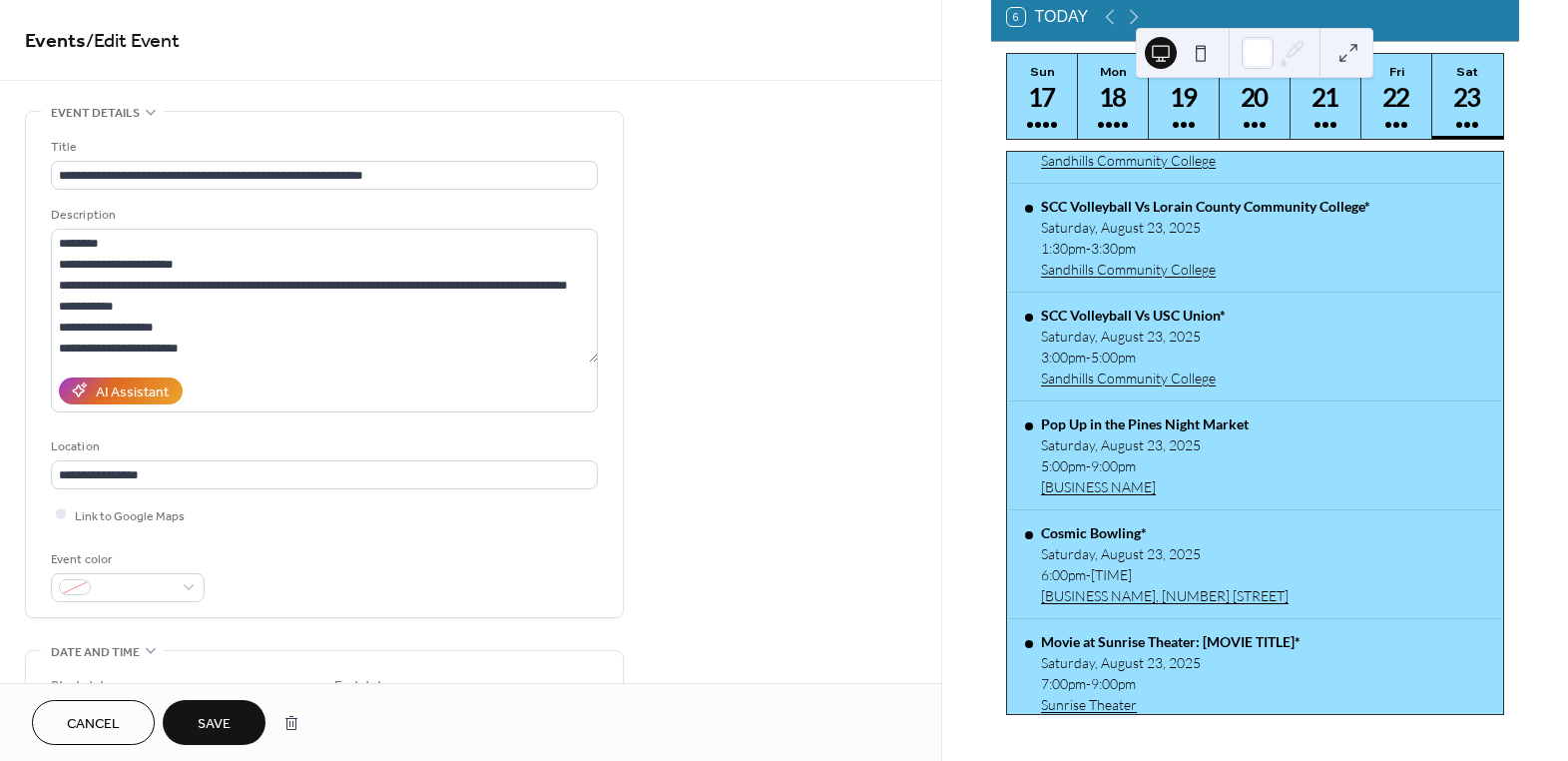 click on "Save" at bounding box center [214, 724] 